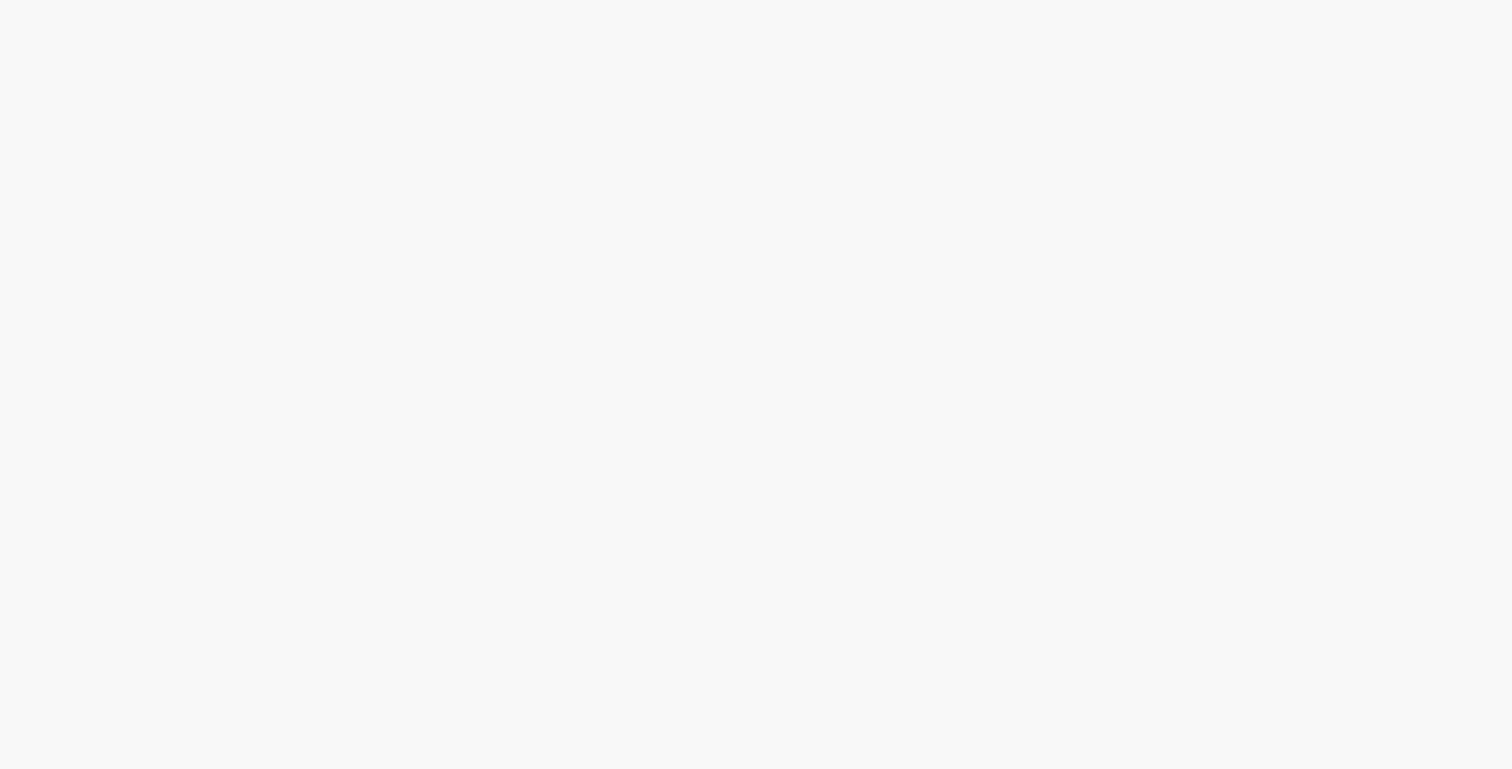 scroll, scrollTop: 0, scrollLeft: 0, axis: both 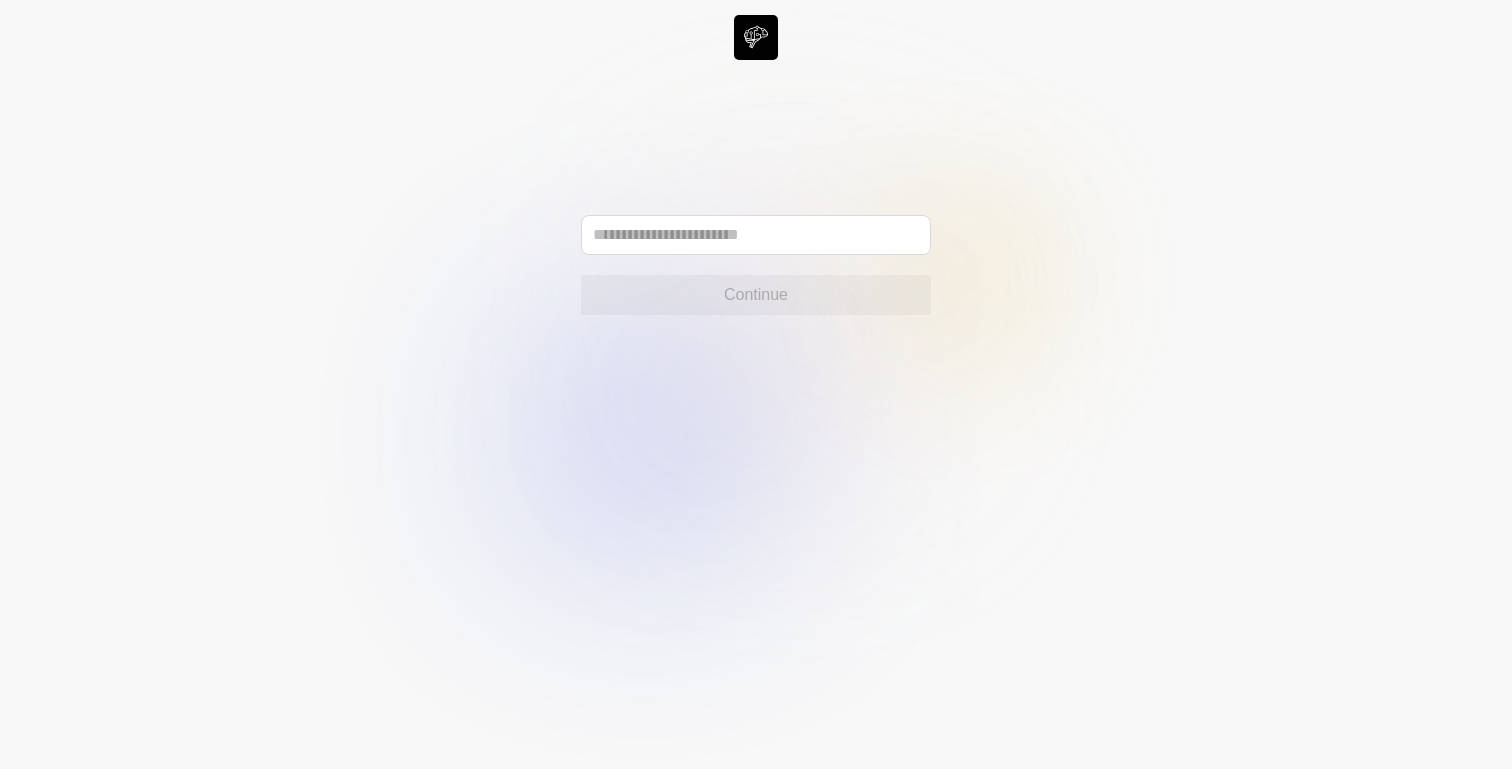 click on "Continue" at bounding box center [756, 265] 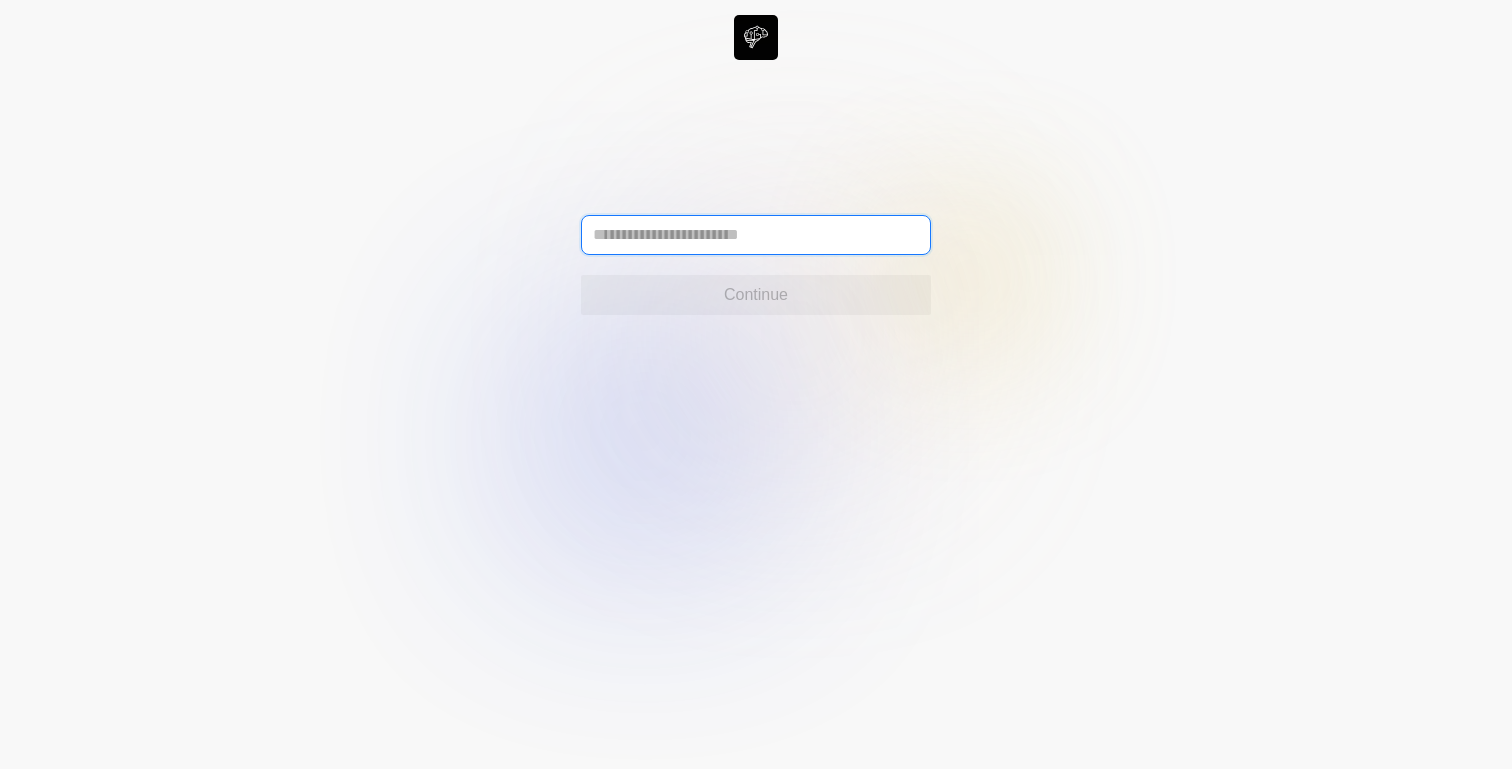 click at bounding box center [756, 235] 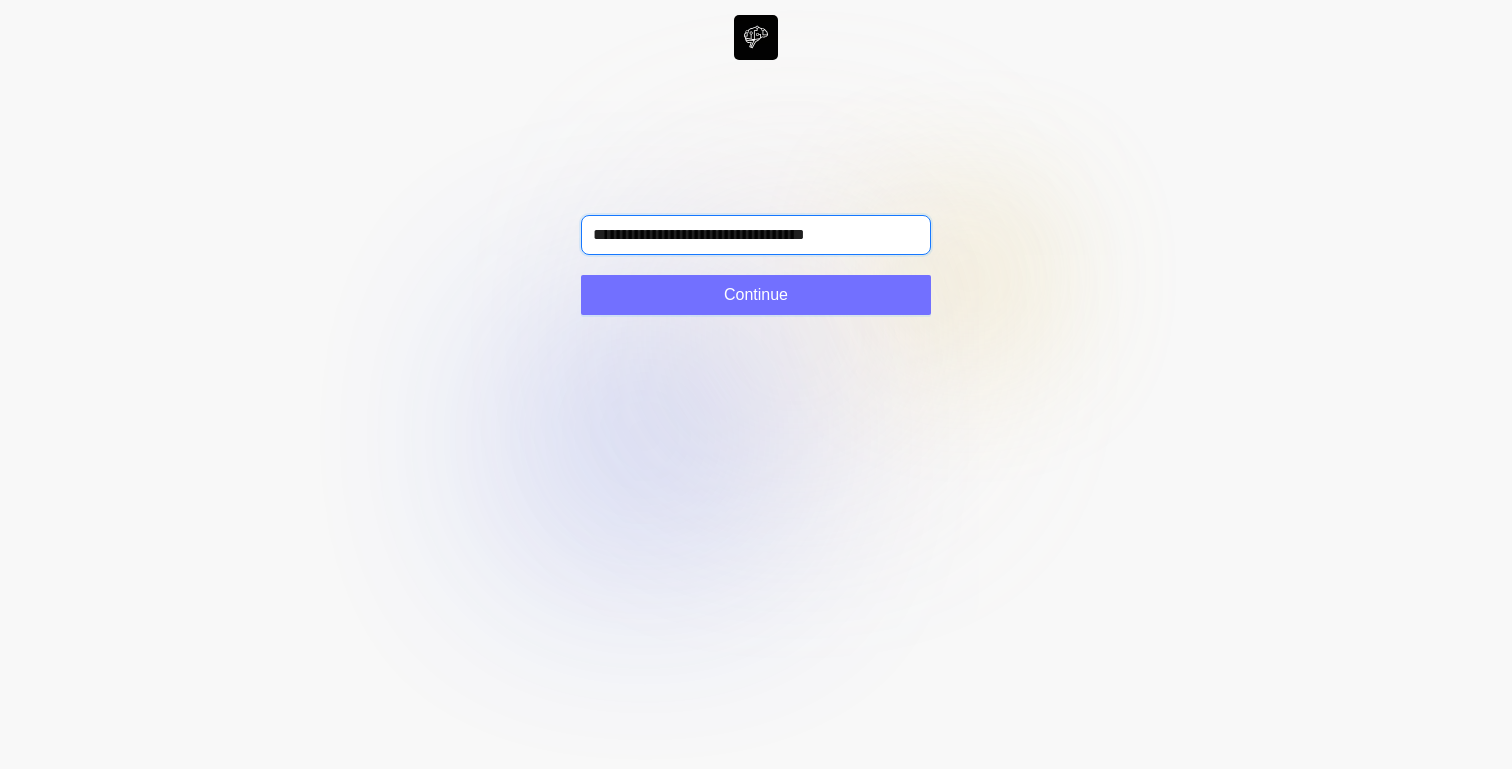 type on "**********" 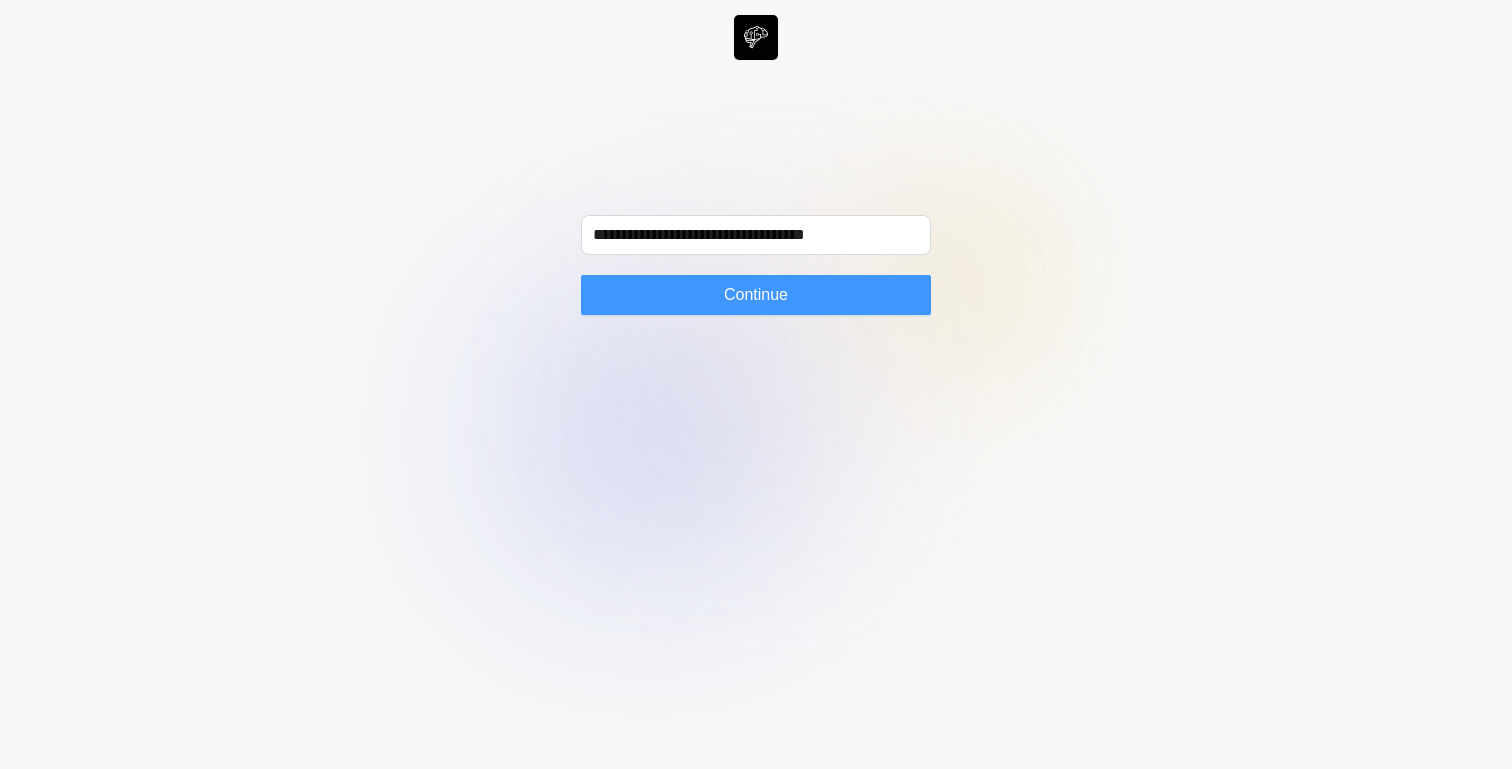 click on "Continue" at bounding box center [756, 295] 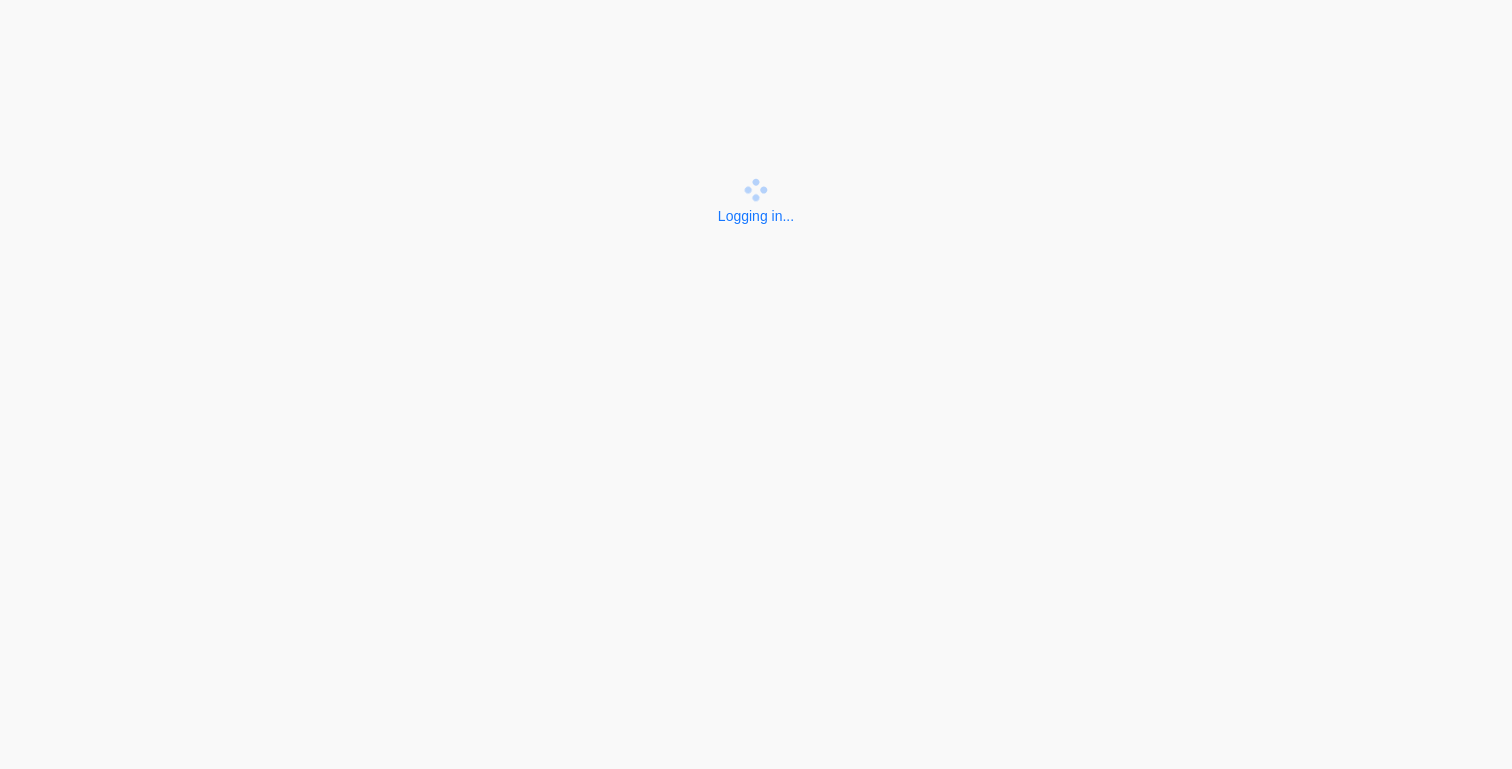 scroll, scrollTop: 0, scrollLeft: 0, axis: both 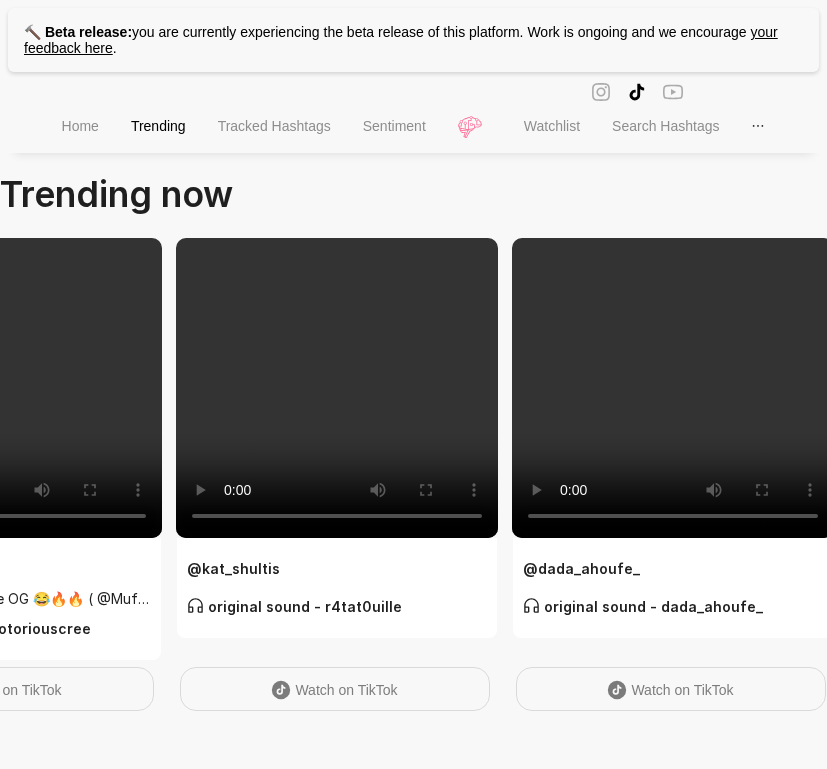click on "Tracked Hashtags" at bounding box center [274, 128] 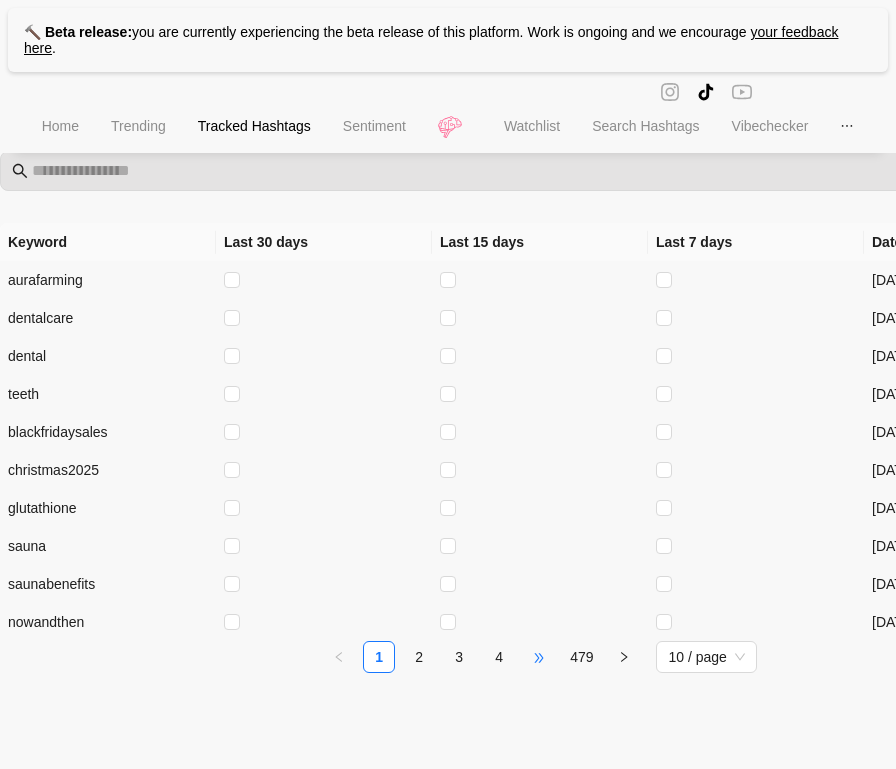 scroll, scrollTop: 0, scrollLeft: 0, axis: both 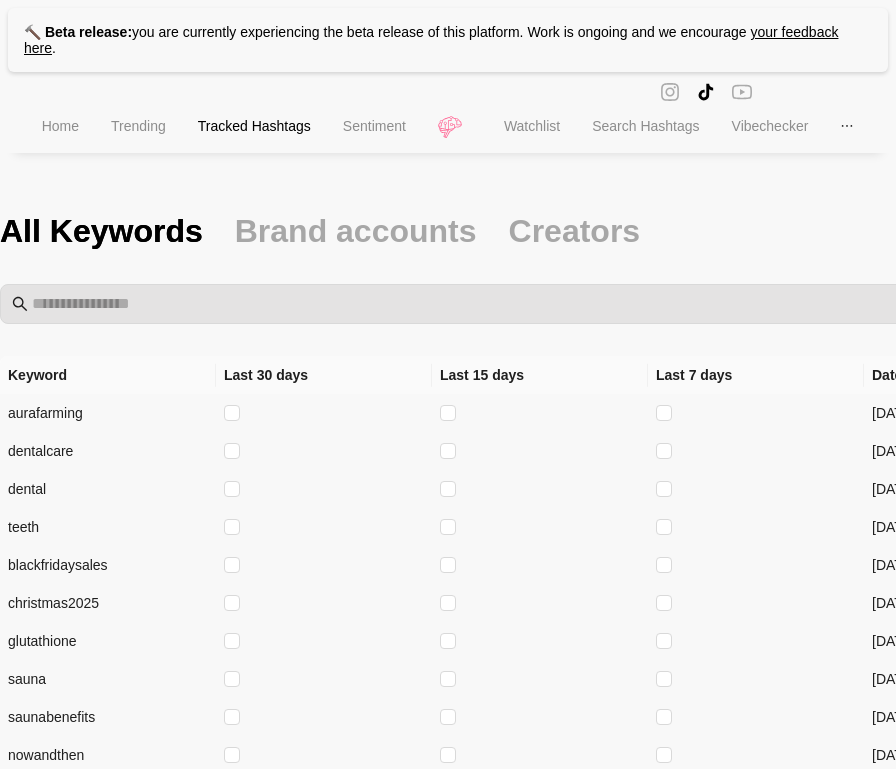 click on "Sentiment" at bounding box center (374, 128) 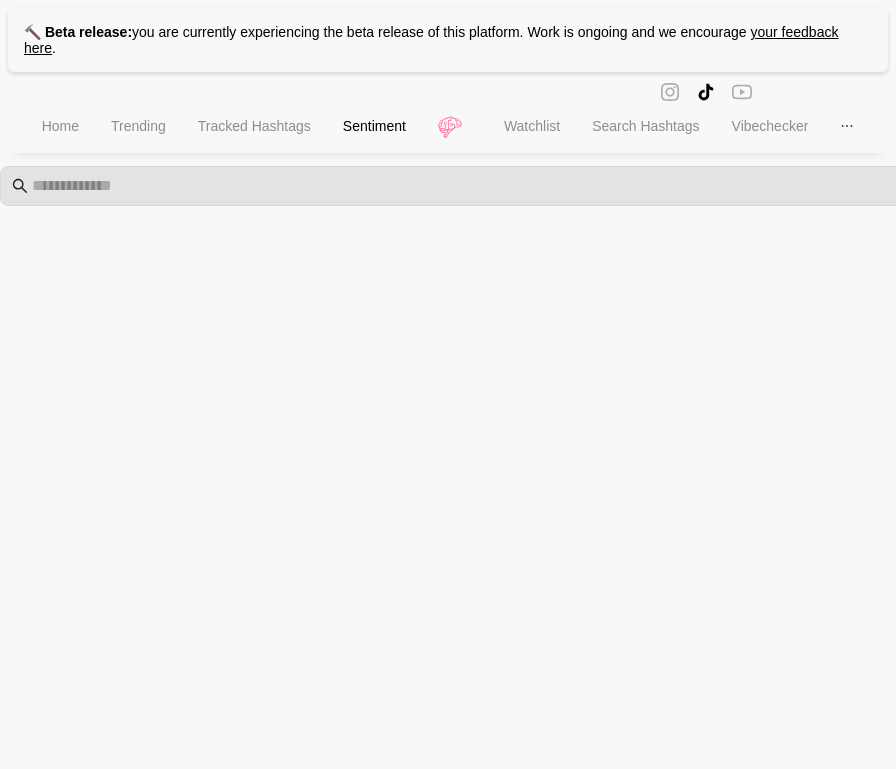 click on "Search Hashtags" at bounding box center [645, 128] 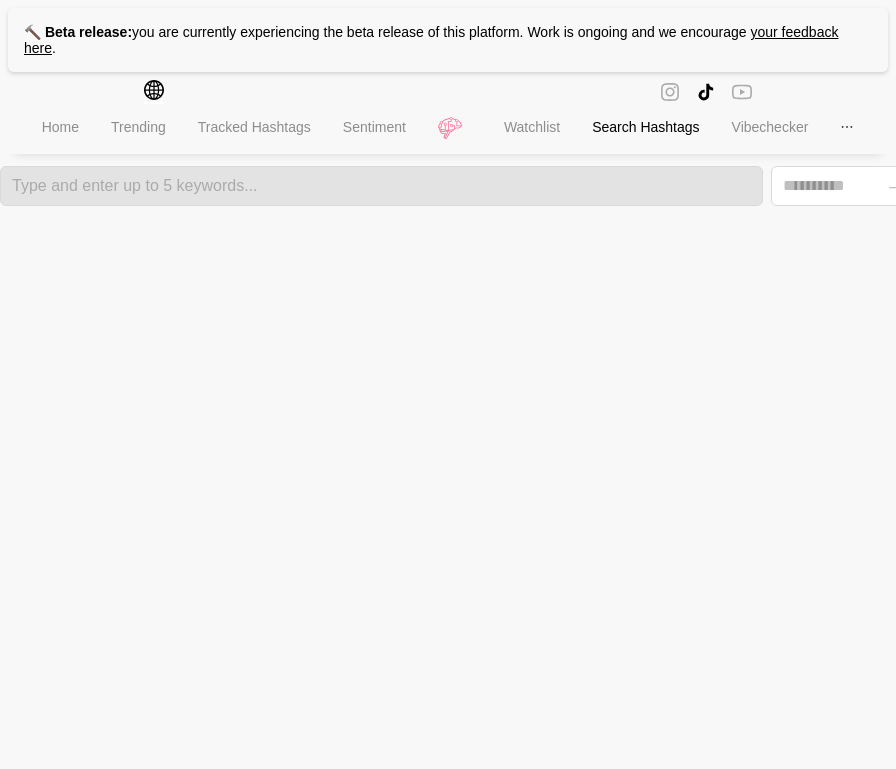 click on "Home" at bounding box center [60, 127] 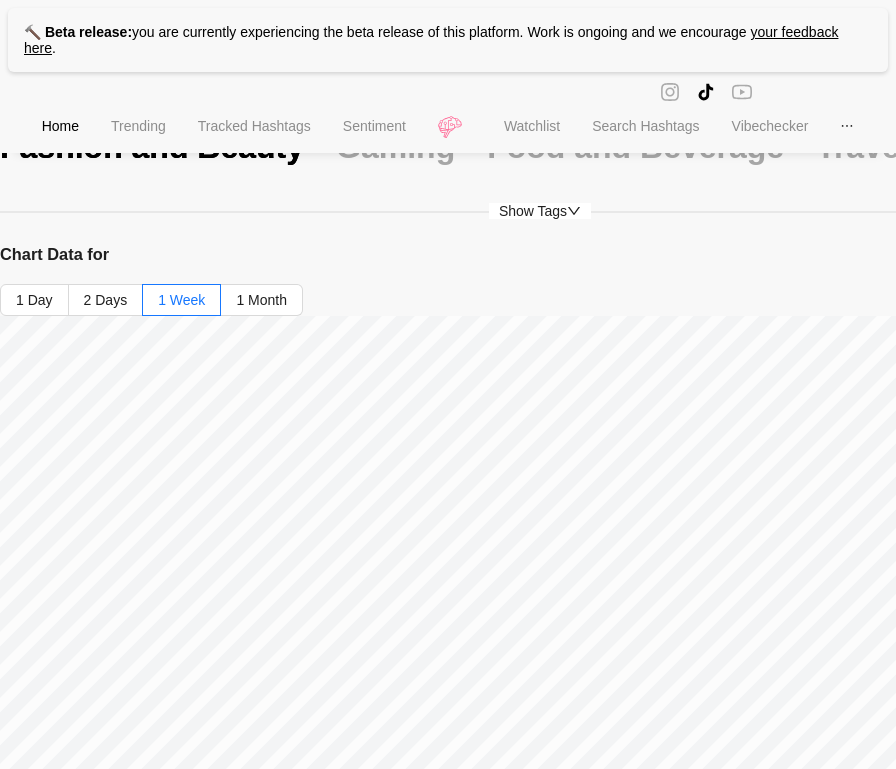scroll, scrollTop: 146, scrollLeft: 0, axis: vertical 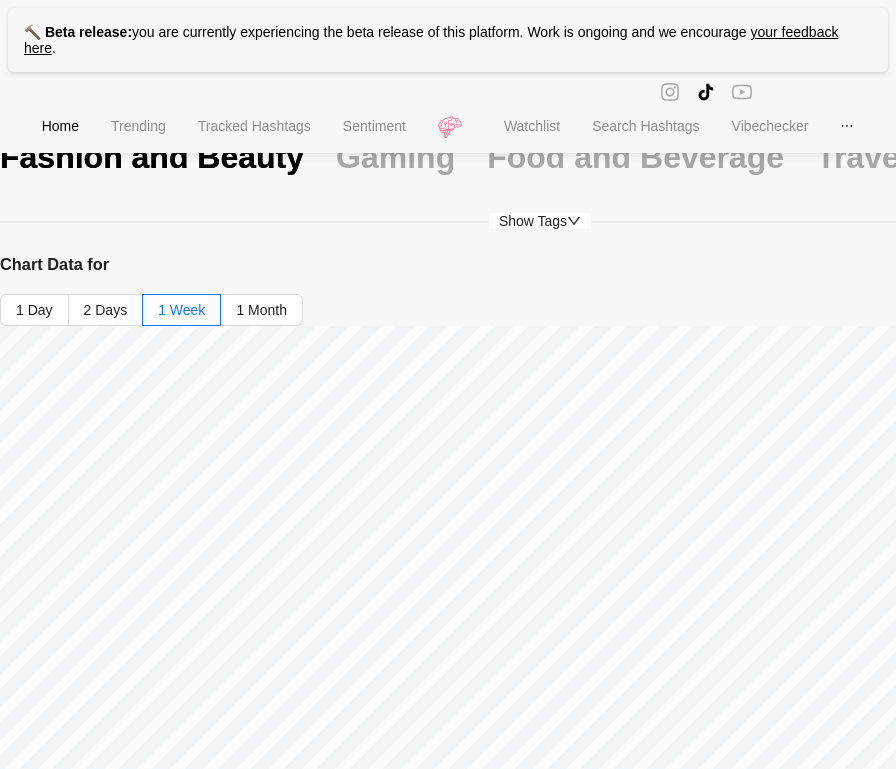 click on "Show Tags" at bounding box center (540, 221) 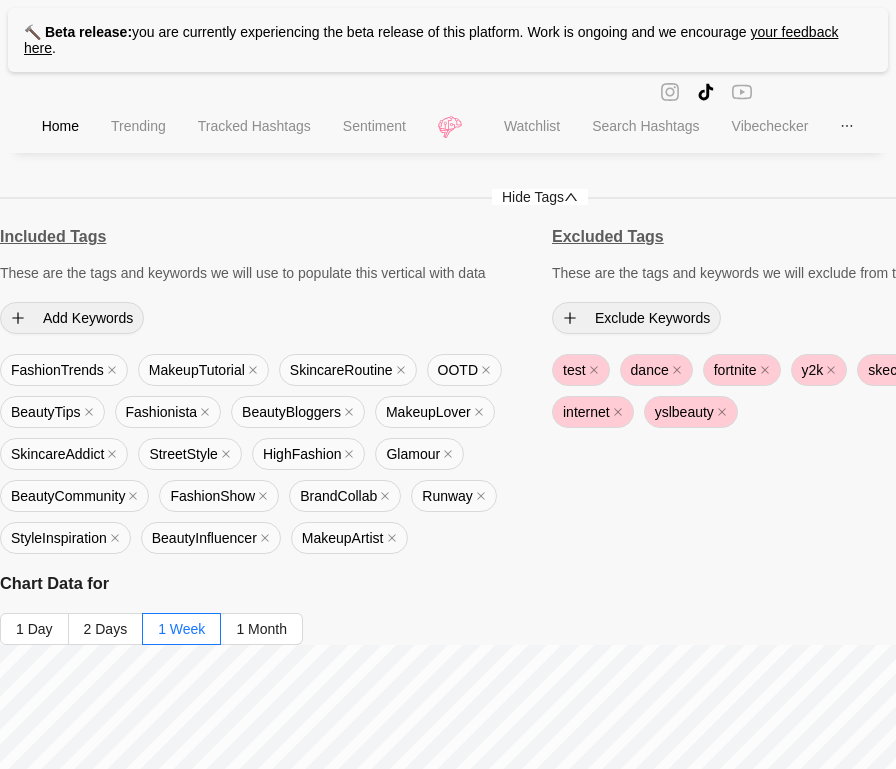 scroll, scrollTop: 161, scrollLeft: 0, axis: vertical 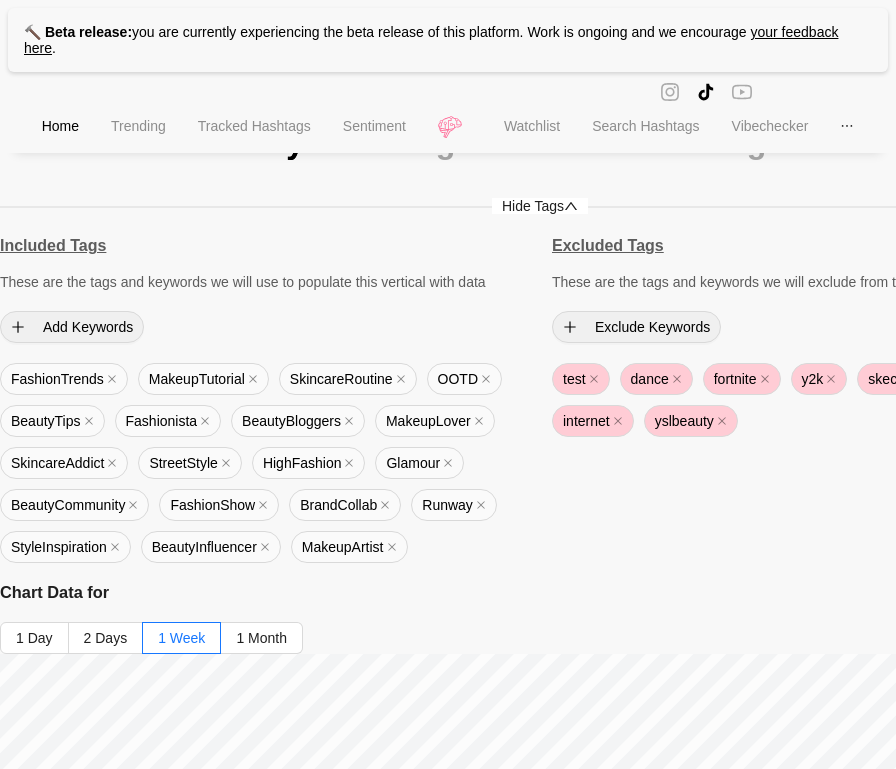 click on "Fashion and Beauty Gaming Food and Beverage Travel and Tourism Health and Fitness Tech and Gadgets Finance and Investment Automotive Real Estate Entertainment and Media Hide Tags  Included Tags These are the tags and keywords we will use to populate this vertical with data Add Keywords  FashionTrends MakeupTutorial SkincareRoutine OOTD BeautyTips Fashionista BeautyBloggers MakeupLover SkincareAddict StreetStyle HighFashion Glamour BeautyCommunity FashionShow BrandCollab Runway StyleInspiration BeautyInfluencer MakeupArtist FashionBlogger streetwear gardening Excluded Tags These are the tags and keywords we will exclude from this vertical Exclude Keywords  test dance fortnite y2k skechers shoecarnival internet yslbeauty Chart Data for 1 Day 2 Days 1 Week 1 Month Average eng. 10% Growth summary Copy Top performing content Content with high engagement Link to video Eng. Views       #creatorsearchinsi... 73.80 % 22.82K I fixed it.. 😎 #f... 68.98 % 10.69K #beauty #beautycom... 68.94 % 0.14M 67.54 % 43.19K %" at bounding box center (540, 1255) 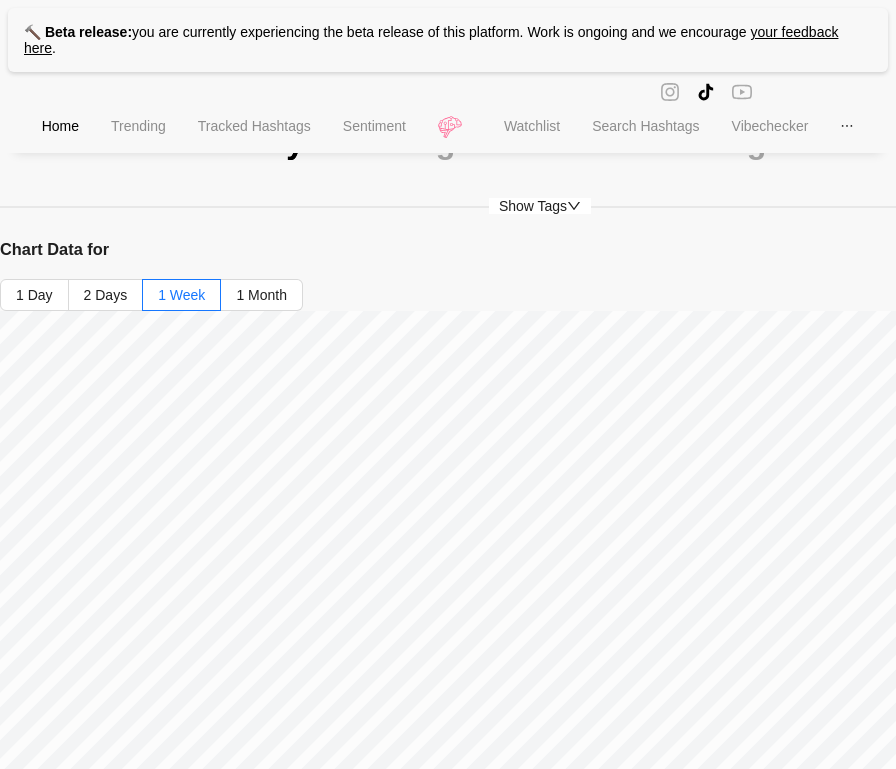click on "Show Tags" at bounding box center (540, 206) 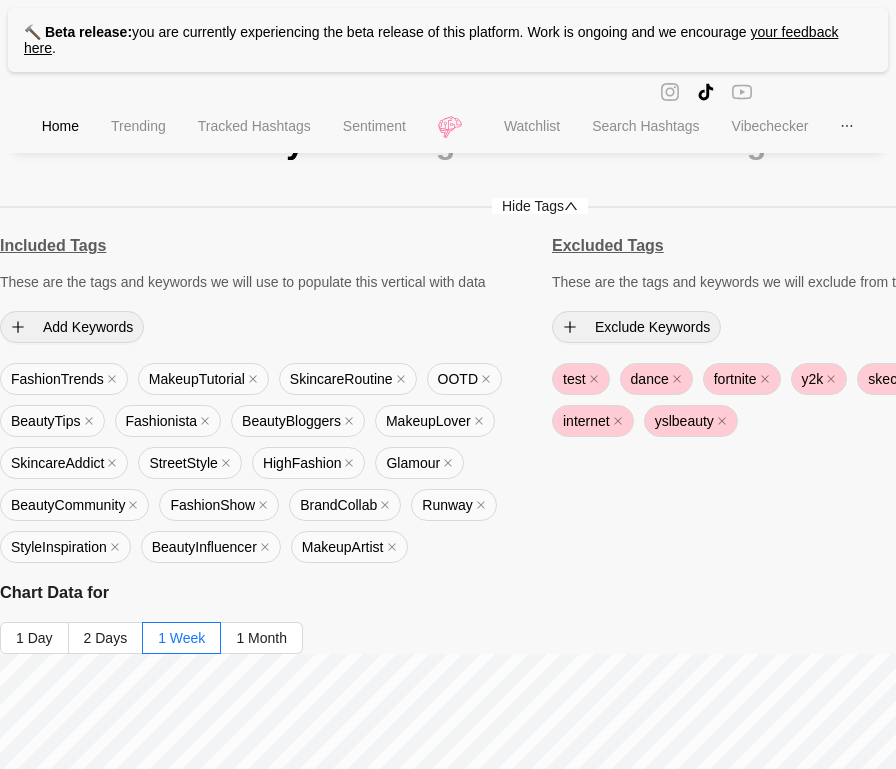 click on "Hide Tags" at bounding box center (540, 206) 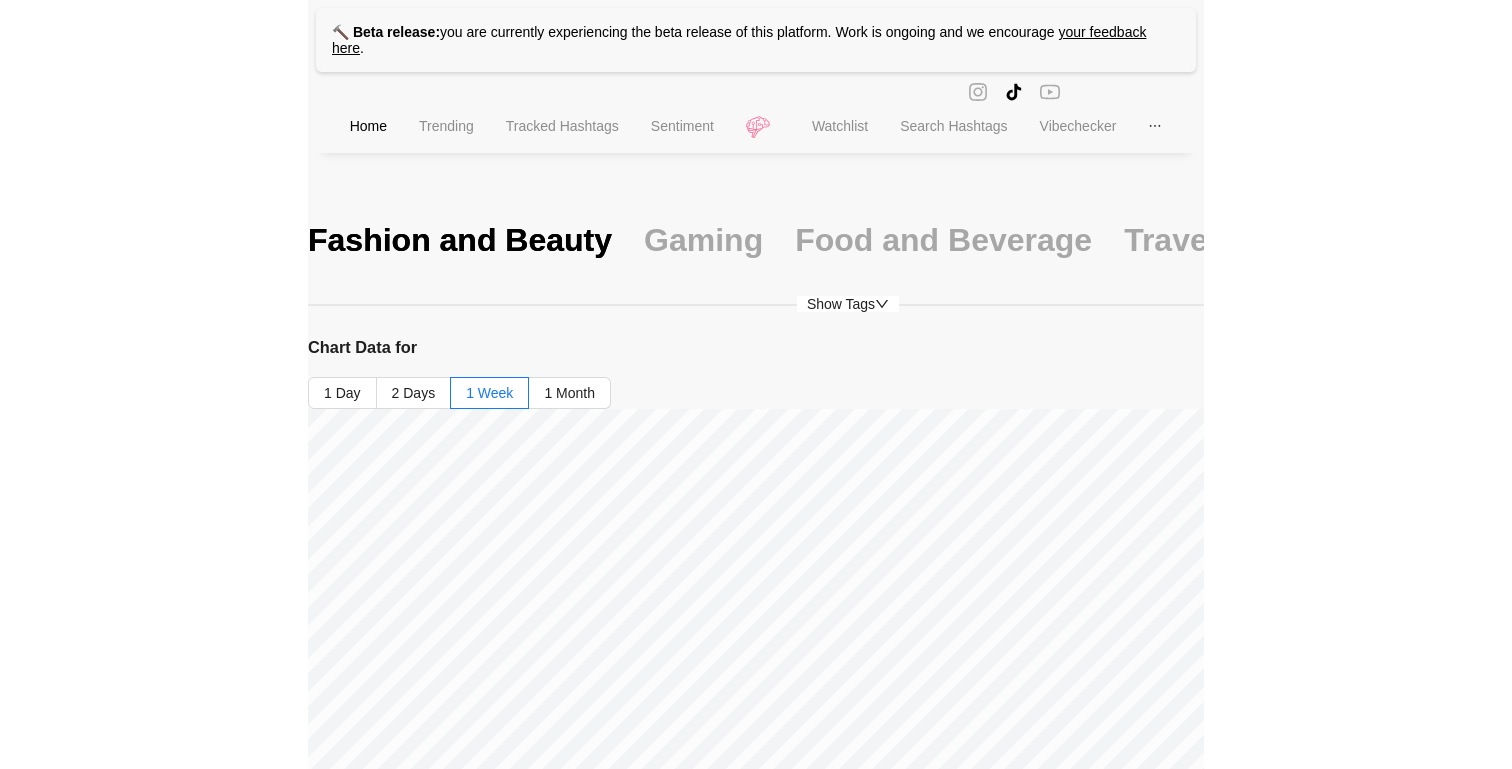 scroll, scrollTop: 0, scrollLeft: 0, axis: both 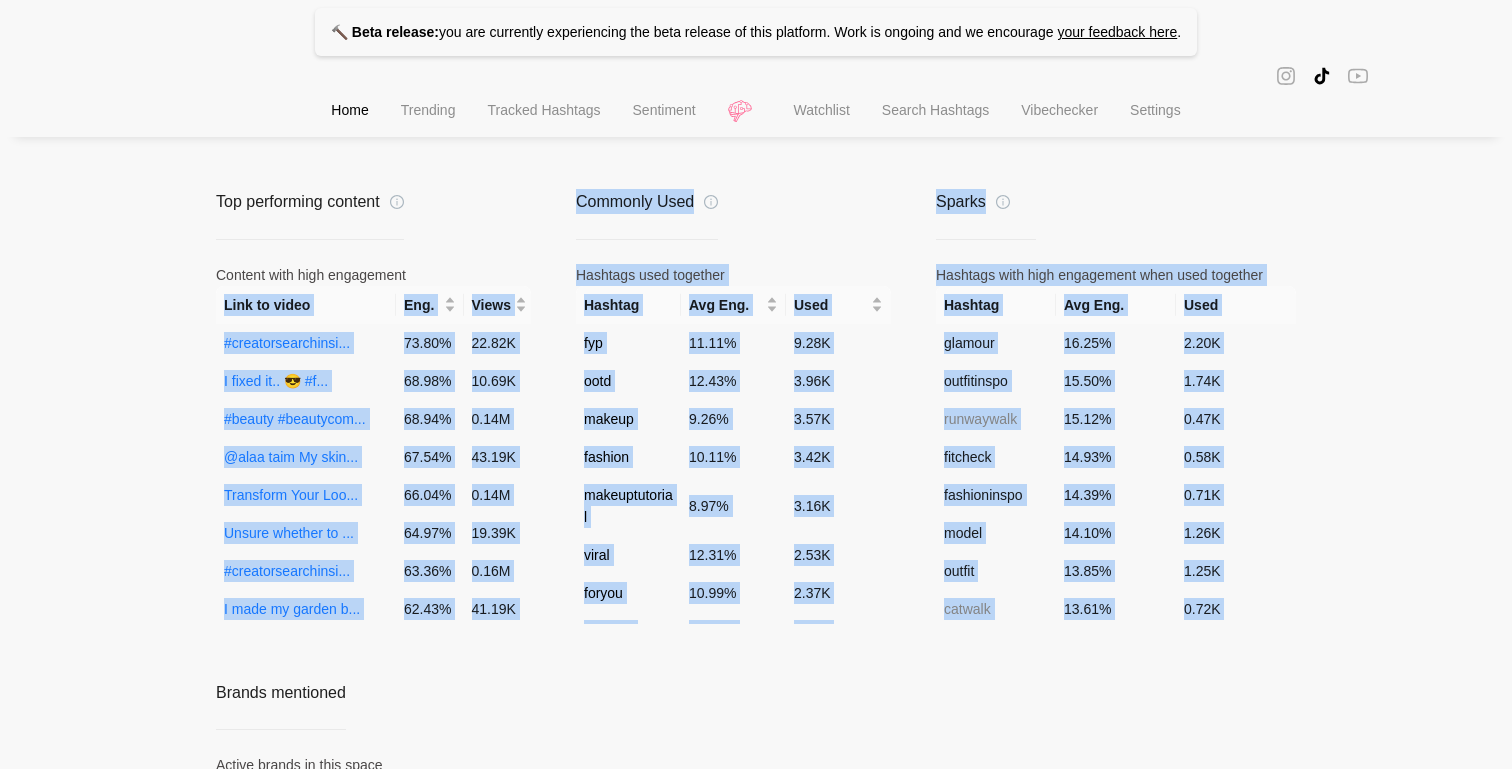 drag, startPoint x: 179, startPoint y: 303, endPoint x: 816, endPoint y: 640, distance: 720.6511 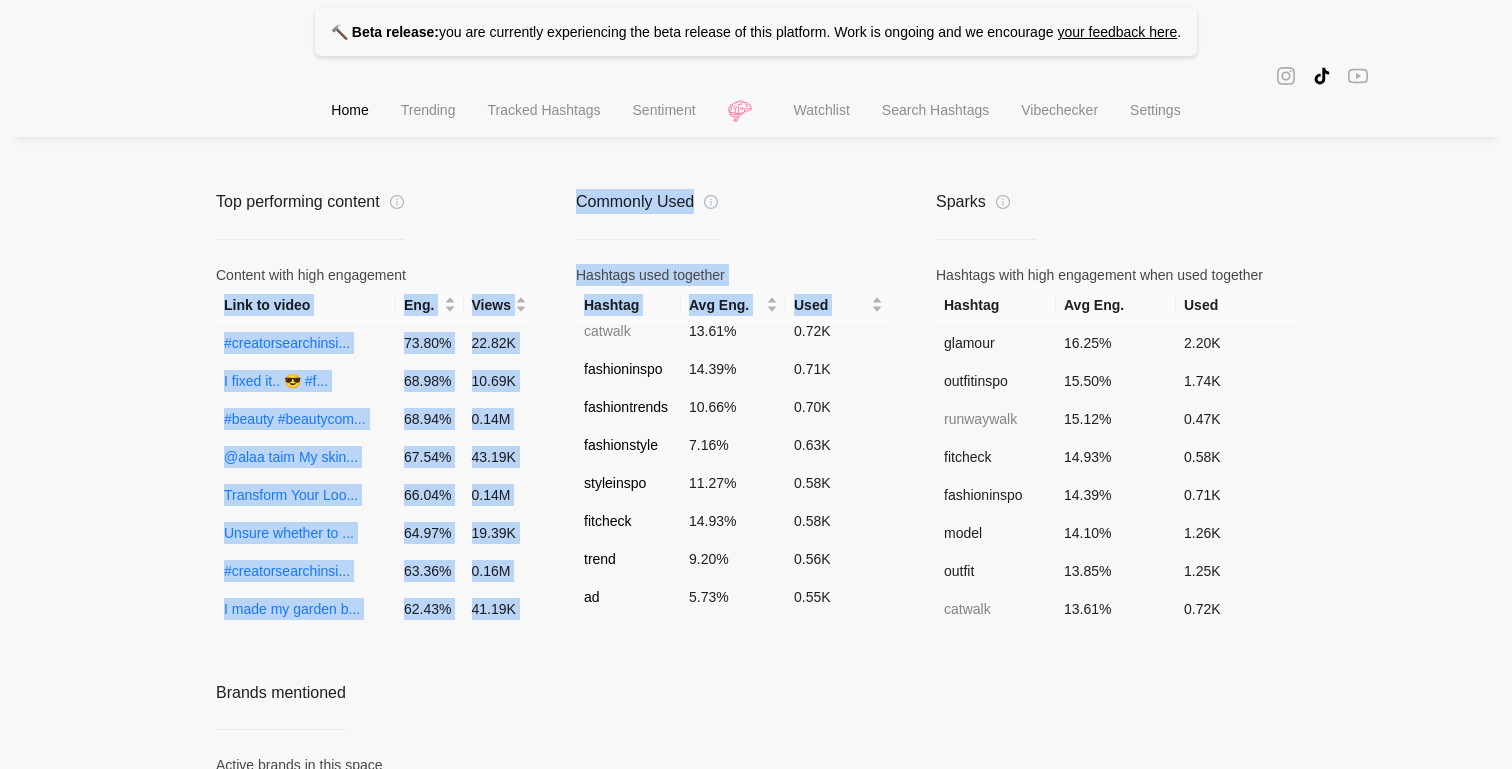 scroll, scrollTop: 1531, scrollLeft: 0, axis: vertical 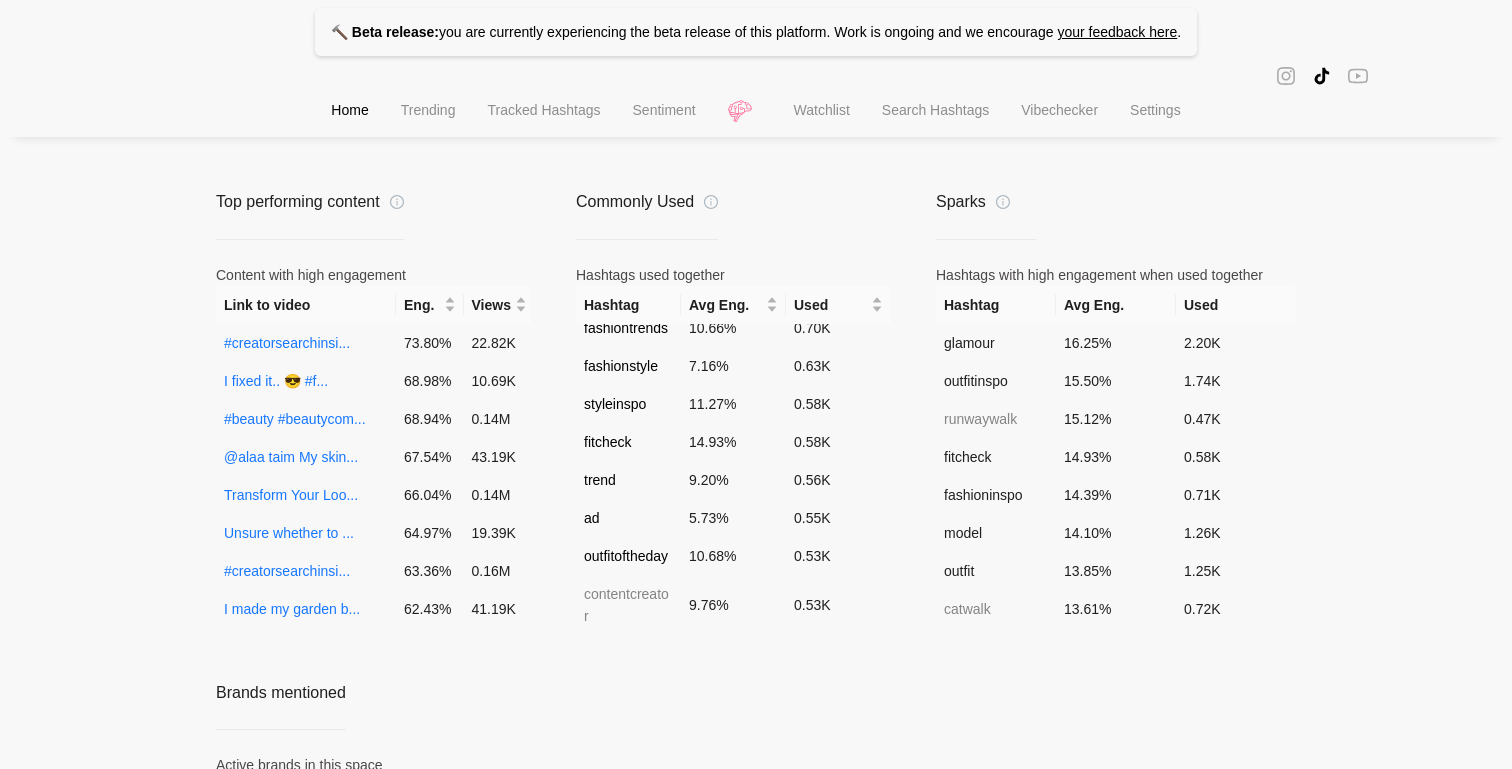 click on "Average eng. 10% Growth summary Copy The vertical shows positive growth, with total posts increasing by 2.51% weekly and 11.30% monthly, views decreased by -34.34% weekly and -33.60% monthly, likes decreased by -34.34% weekly and -33.60% monthly, favorites decreased by -34.34% weekly and -33.60% monthly, comments decreased by -34.34% weekly and -33.60% monthly, engagements decreased by -34.34% weekly and -33.60% monthly.
Top performing content Content with high engagement Link to video Eng. Views       #creatorsearchinsi... 73.80 % 22.82K I fixed it.. 😎 #f... 68.98 % 10.69K #beauty #beautycom... 68.94 % 0.14M @alaa taim My skin... 67.54 % 43.19K Transform Your Loo... 66.04 % 0.14M Unsure whether to ... 64.97 % 19.39K #creatorsearchinsi... 63.36 % 0.16M I made my garden b... 62.43 % 41.19K #ad #عطورات_فاخرة_... 57.60 % 29.21K We got to understa... 56.15 % 21.20K #creatorsearchinsi... 55.52 % 73.71K On who should I tr... 51.28 % 26.76K me and @Devin #fyp... 50.11 % 20.41K #greenscreen #make..." at bounding box center (756, 545) 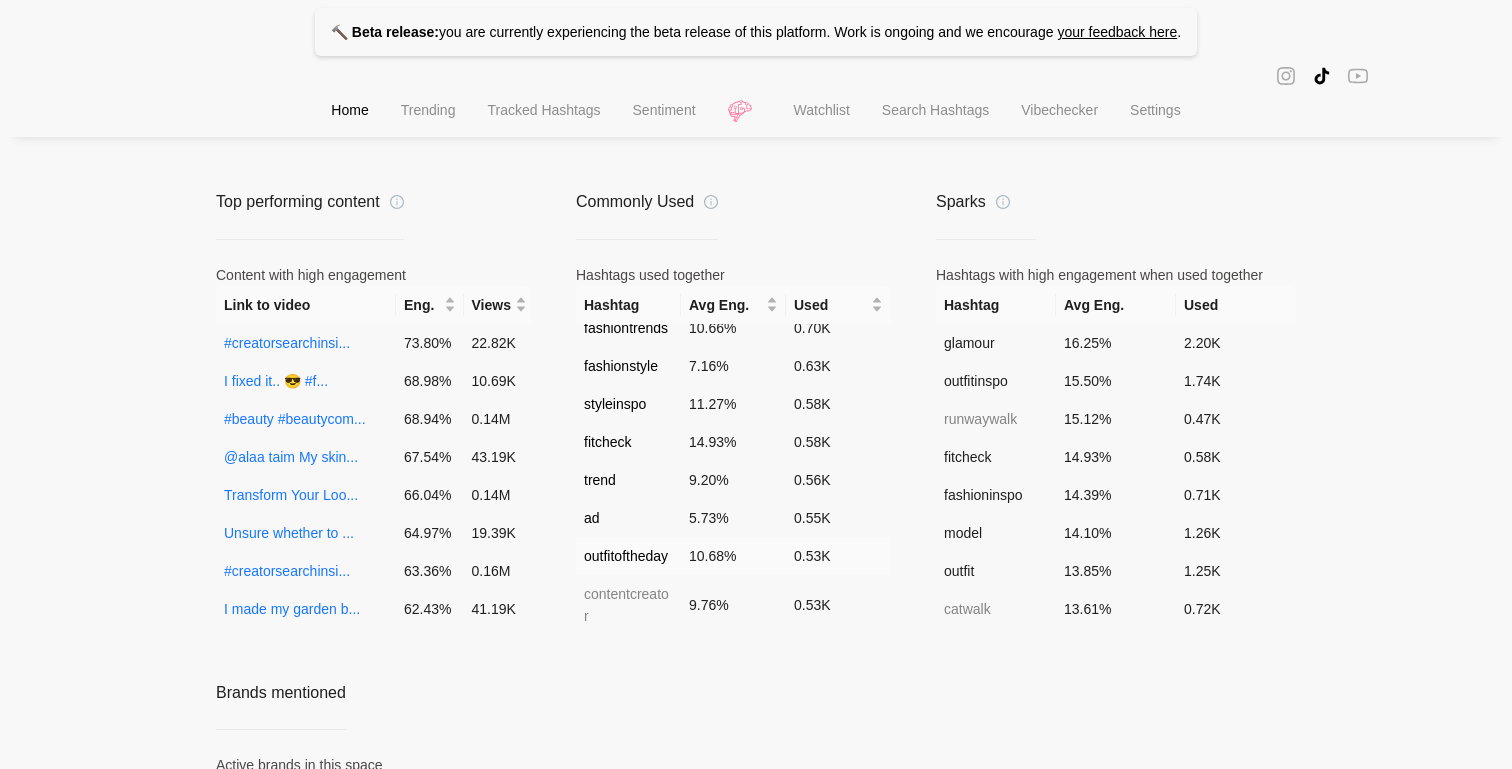 scroll, scrollTop: 1754, scrollLeft: 0, axis: vertical 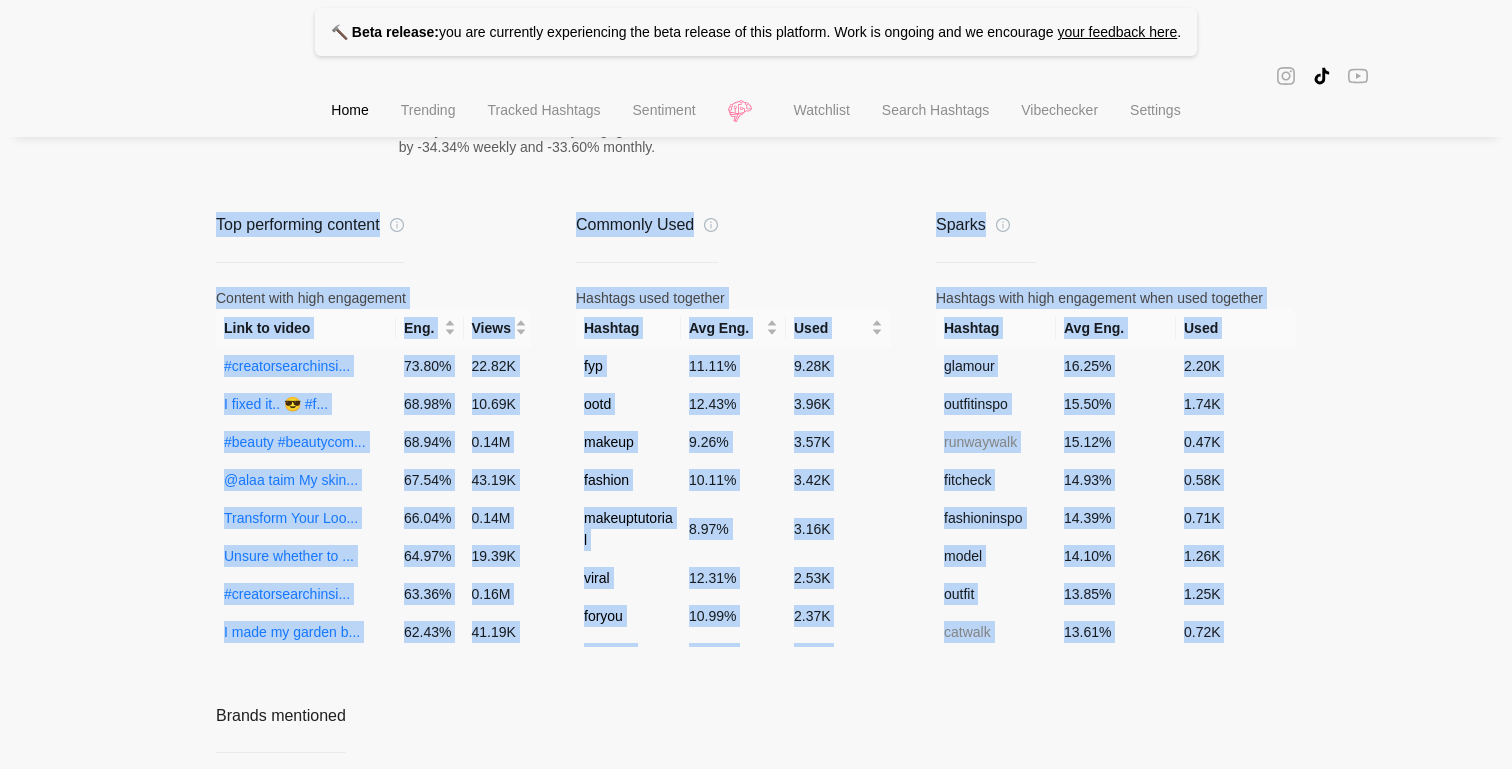 drag, startPoint x: 837, startPoint y: 689, endPoint x: 191, endPoint y: 236, distance: 789.00256 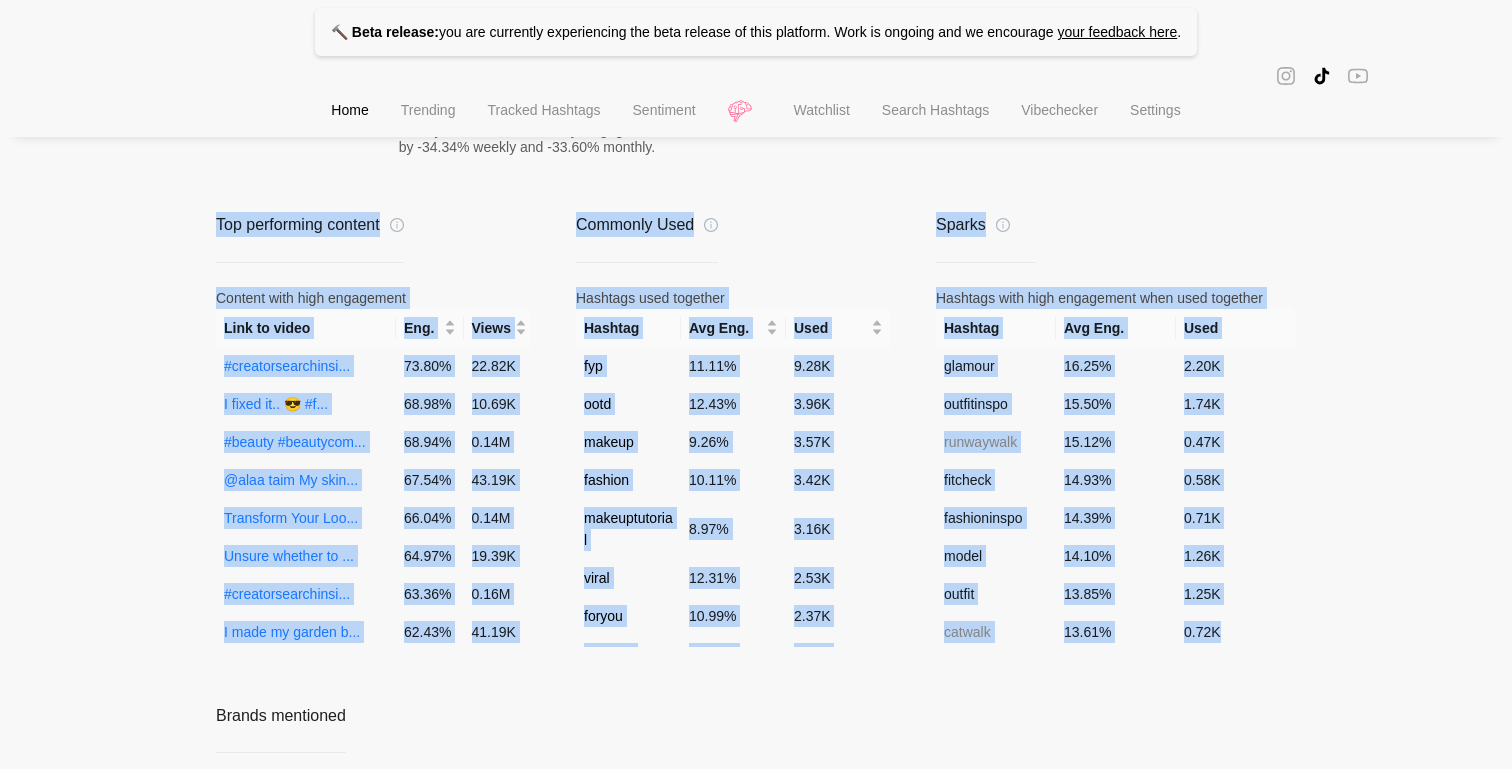 drag, startPoint x: 191, startPoint y: 236, endPoint x: 1277, endPoint y: 641, distance: 1159.0604 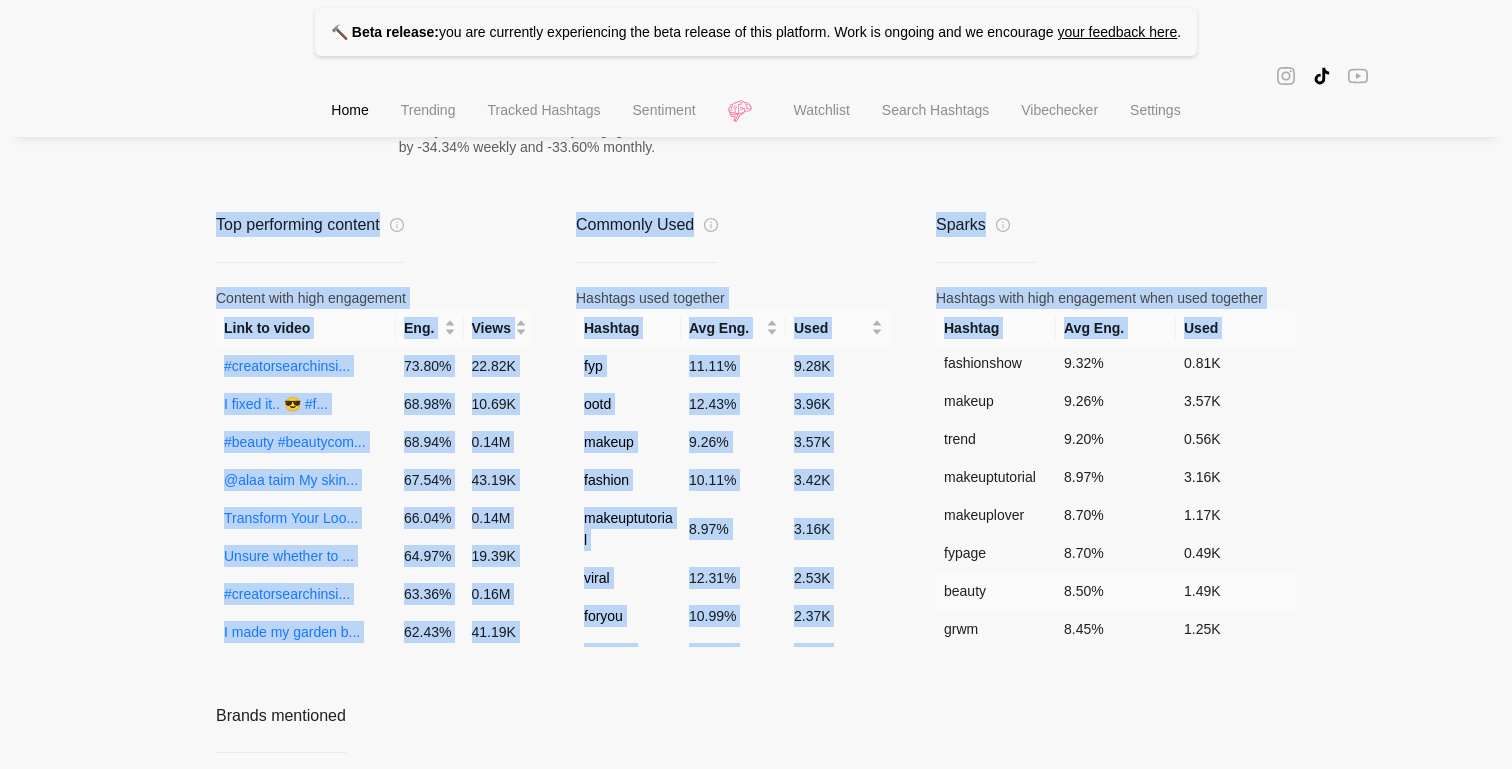 scroll, scrollTop: 1644, scrollLeft: 0, axis: vertical 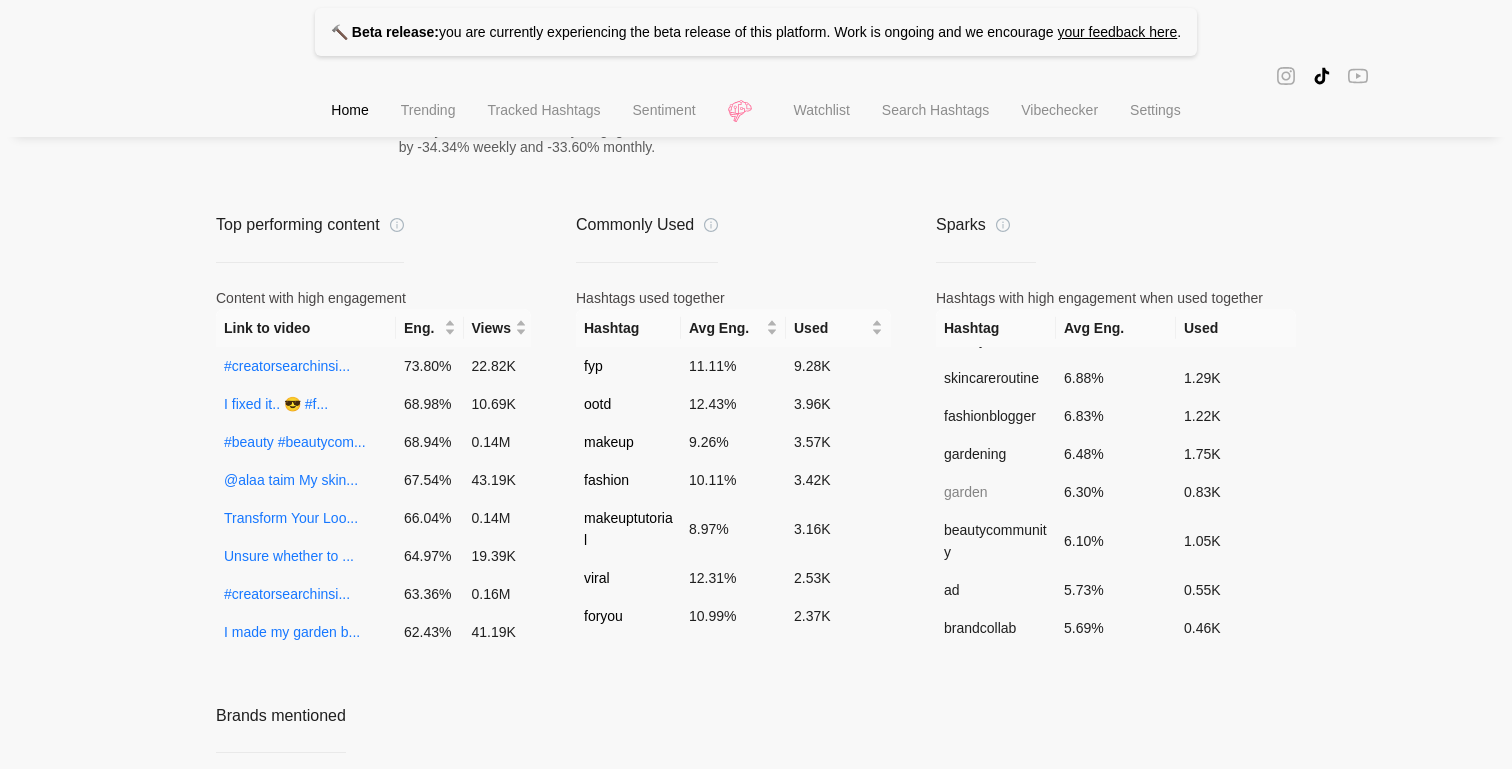 click on "Average eng. 10% Growth summary Copy The vertical shows positive growth, with total posts increasing by 2.51% weekly and 11.30% monthly, views decreased by -34.34% weekly and -33.60% monthly, likes decreased by -34.34% weekly and -33.60% monthly, favorites decreased by -34.34% weekly and -33.60% monthly, comments decreased by -34.34% weekly and -33.60% monthly, engagements decreased by -34.34% weekly and -33.60% monthly.
Top performing content Content with high engagement Link to video Eng. Views       #creatorsearchinsi... 73.80 % 22.82K I fixed it.. 😎 #f... 68.98 % 10.69K #beauty #beautycom... 68.94 % 0.14M @alaa taim My skin... 67.54 % 43.19K Transform Your Loo... 66.04 % 0.14M Unsure whether to ... 64.97 % 19.39K #creatorsearchinsi... 63.36 % 0.16M I made my garden b... 62.43 % 41.19K #ad #عطورات_فاخرة_... 57.60 % 29.21K We got to understa... 56.15 % 21.20K #creatorsearchinsi... 55.52 % 73.71K On who should I tr... 51.28 % 26.76K me and @Devin #fyp... 50.11 % 20.41K #greenscreen #make..." at bounding box center [756, 568] 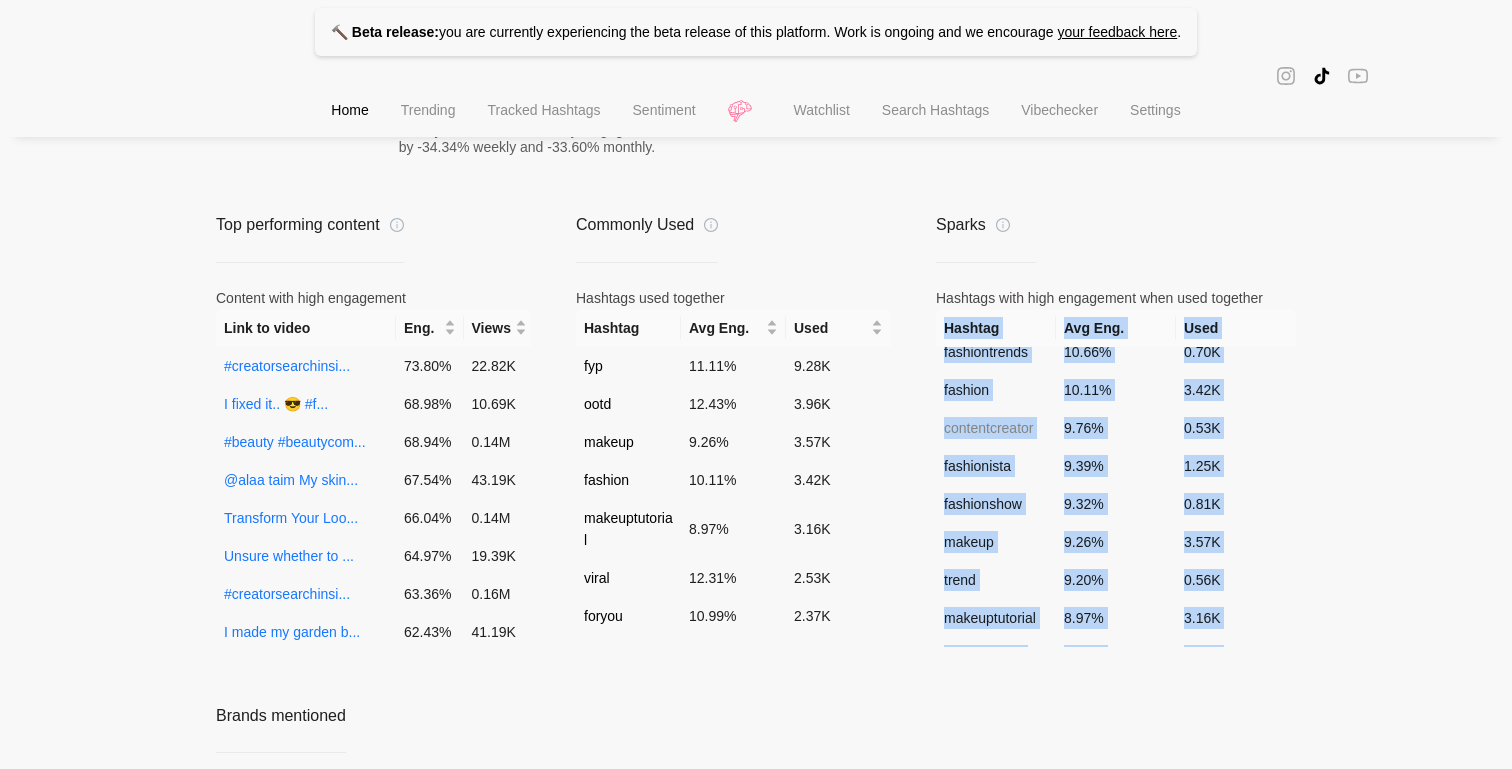 scroll, scrollTop: 512, scrollLeft: 0, axis: vertical 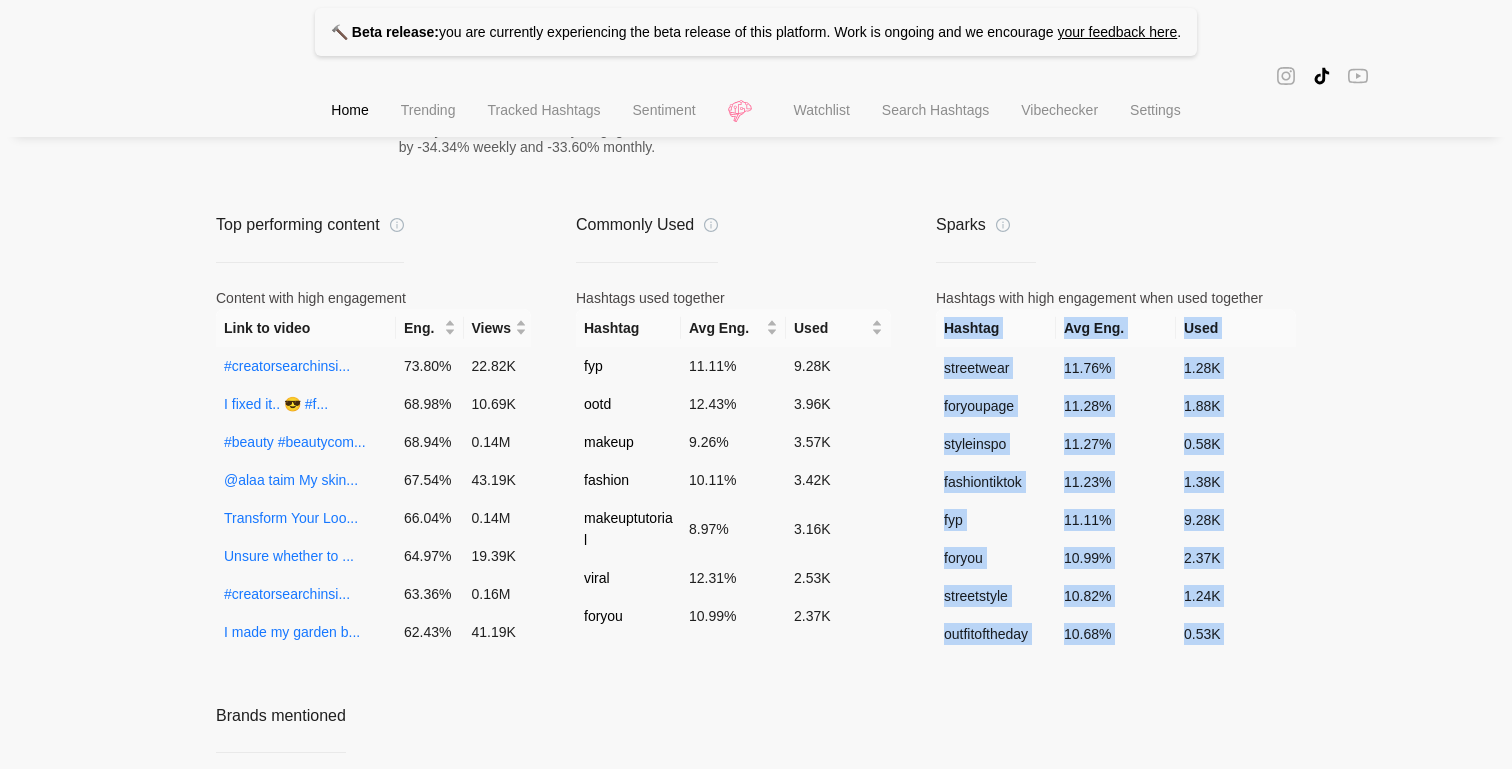 drag, startPoint x: 1250, startPoint y: 663, endPoint x: 931, endPoint y: 344, distance: 451.13412 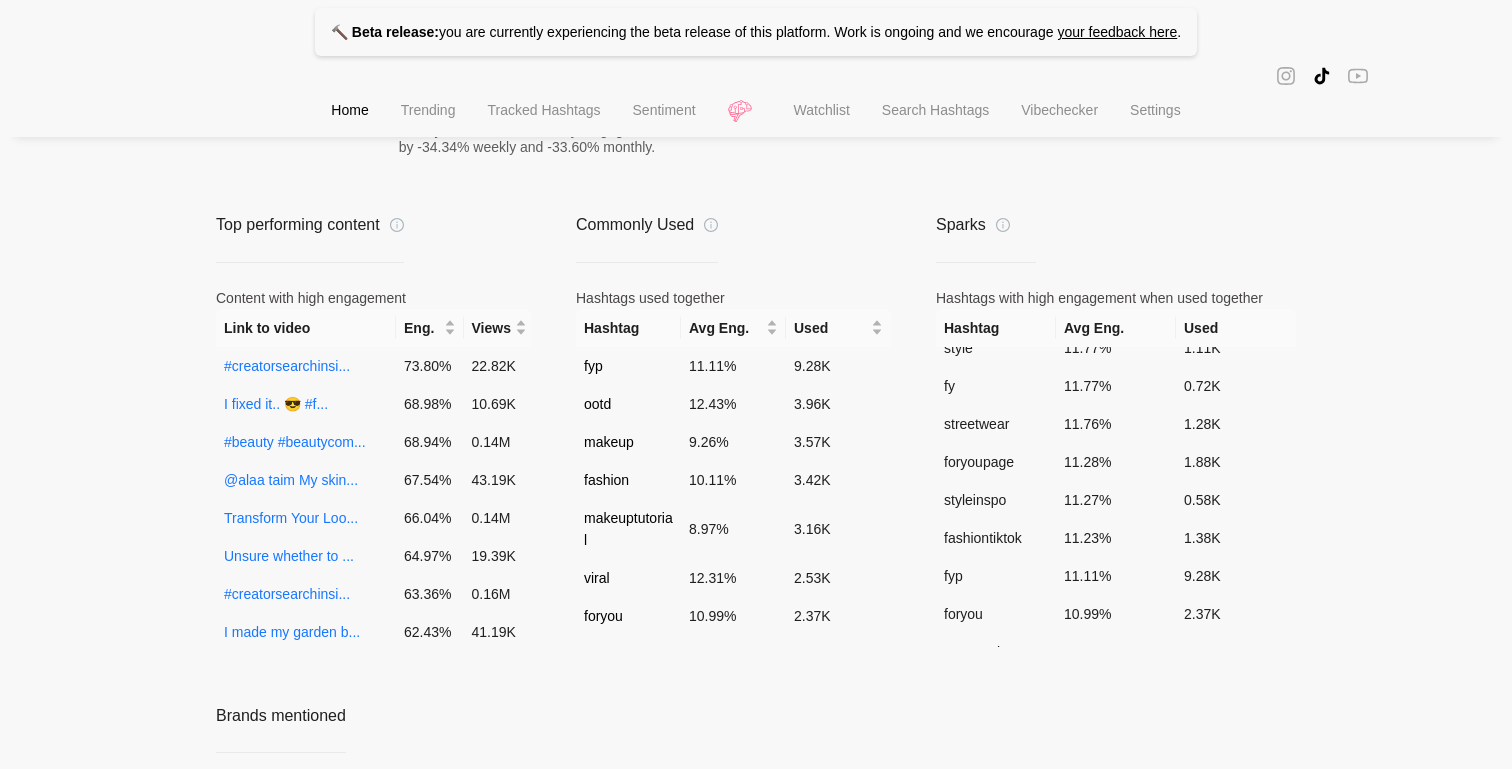 click on "Top performing content Content with high engagement Link to video Eng. Views       #creatorsearchinsi... 73.80 % 22.82K I fixed it.. 😎 #f... 68.98 % 10.69K #beauty #beautycom... 68.94 % 0.14M @alaa taim My skin... 67.54 % 43.19K Transform Your Loo... 66.04 % 0.14M Unsure whether to ... 64.97 % 19.39K #creatorsearchinsi... 63.36 % 0.16M I made my garden b... 62.43 % 41.19K #ad #عطورات_فاخرة_... 57.60 % 29.21K We got to understa... 56.15 % 21.20K #creatorsearchinsi... 55.52 % 73.71K On who should I tr... 51.28 % 26.76K me and @Devin #fyp... 50.11 % 20.41K #greenscreen #make... 48.49 % 1.13M 💫 Two Korean skin... 48.27 % 10.70K ITS 81°F [DATE] AHH... 48.18 % 93.32K #creatorsearchinsi... 47.77 % 53.51K Kill acne germs wi... 46.32 % 27.66K season one maddy >... 45.21 % 29.70K last one?  rm vers... 43.31 % 0.14M FIT CHECK IN LA 🔥... 42.24 % 56.59K and I say that wit... 42.17 % 0.12M #greenscreen #alte... 39.85 % 0.24M She just showed me... 39.36 % 17.45K конечно наш #гав #... % %" at bounding box center [756, 429] 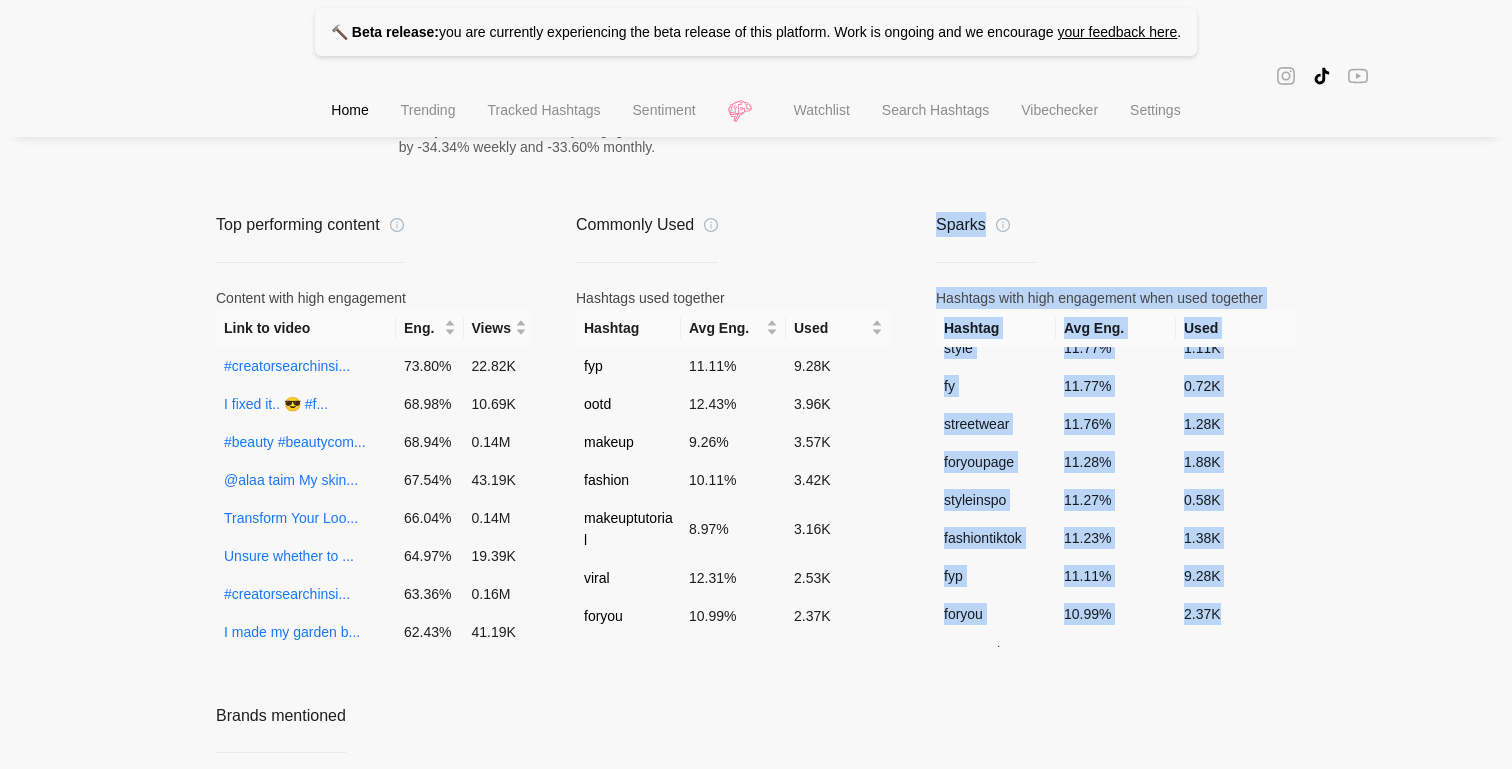 drag, startPoint x: 920, startPoint y: 241, endPoint x: 1211, endPoint y: 640, distance: 493.84412 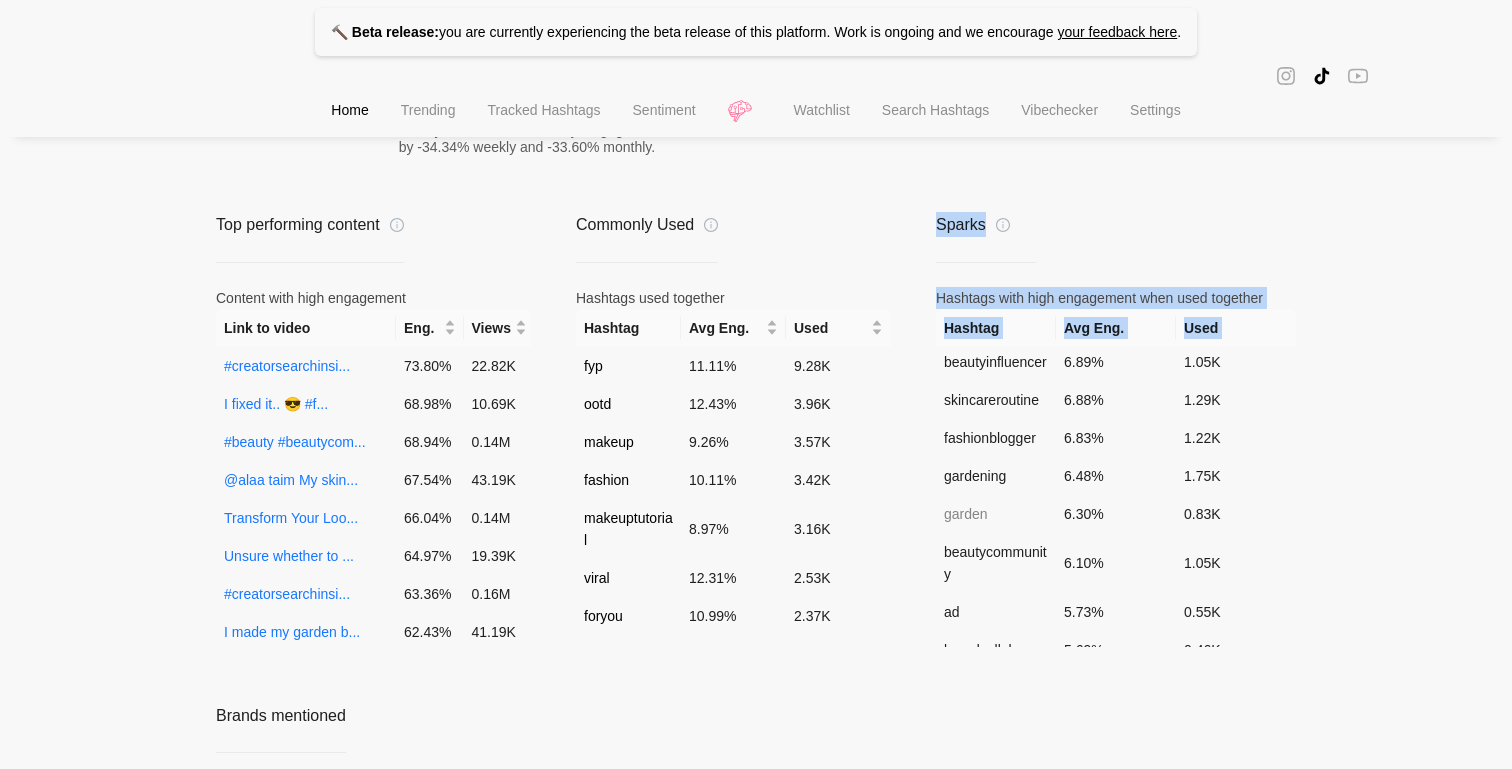 scroll, scrollTop: 1644, scrollLeft: 0, axis: vertical 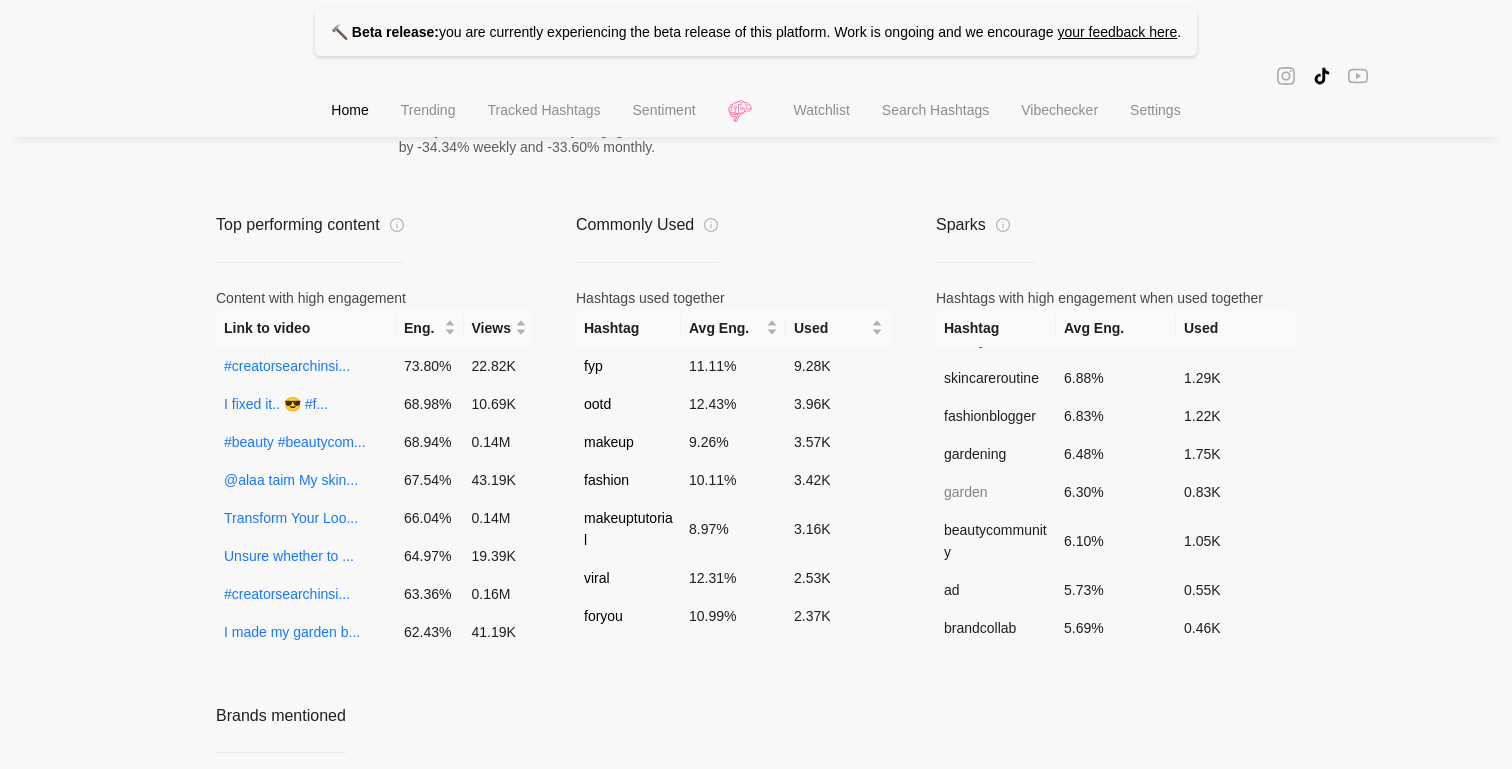 click on "Average eng. 10% Growth summary Copy The vertical shows positive growth, with total posts increasing by 2.51% weekly and 11.30% monthly, views decreased by -34.34% weekly and -33.60% monthly, likes decreased by -34.34% weekly and -33.60% monthly, favorites decreased by -34.34% weekly and -33.60% monthly, comments decreased by -34.34% weekly and -33.60% monthly, engagements decreased by -34.34% weekly and -33.60% monthly.
Top performing content Content with high engagement Link to video Eng. Views       #creatorsearchinsi... 73.80 % 22.82K I fixed it.. 😎 #f... 68.98 % 10.69K #beauty #beautycom... 68.94 % 0.14M @alaa taim My skin... 67.54 % 43.19K Transform Your Loo... 66.04 % 0.14M Unsure whether to ... 64.97 % 19.39K #creatorsearchinsi... 63.36 % 0.16M I made my garden b... 62.43 % 41.19K #ad #عطورات_فاخرة_... 57.60 % 29.21K We got to understa... 56.15 % 21.20K #creatorsearchinsi... 55.52 % 73.71K On who should I tr... 51.28 % 26.76K me and @Devin #fyp... 50.11 % 20.41K #greenscreen #make..." at bounding box center [756, 568] 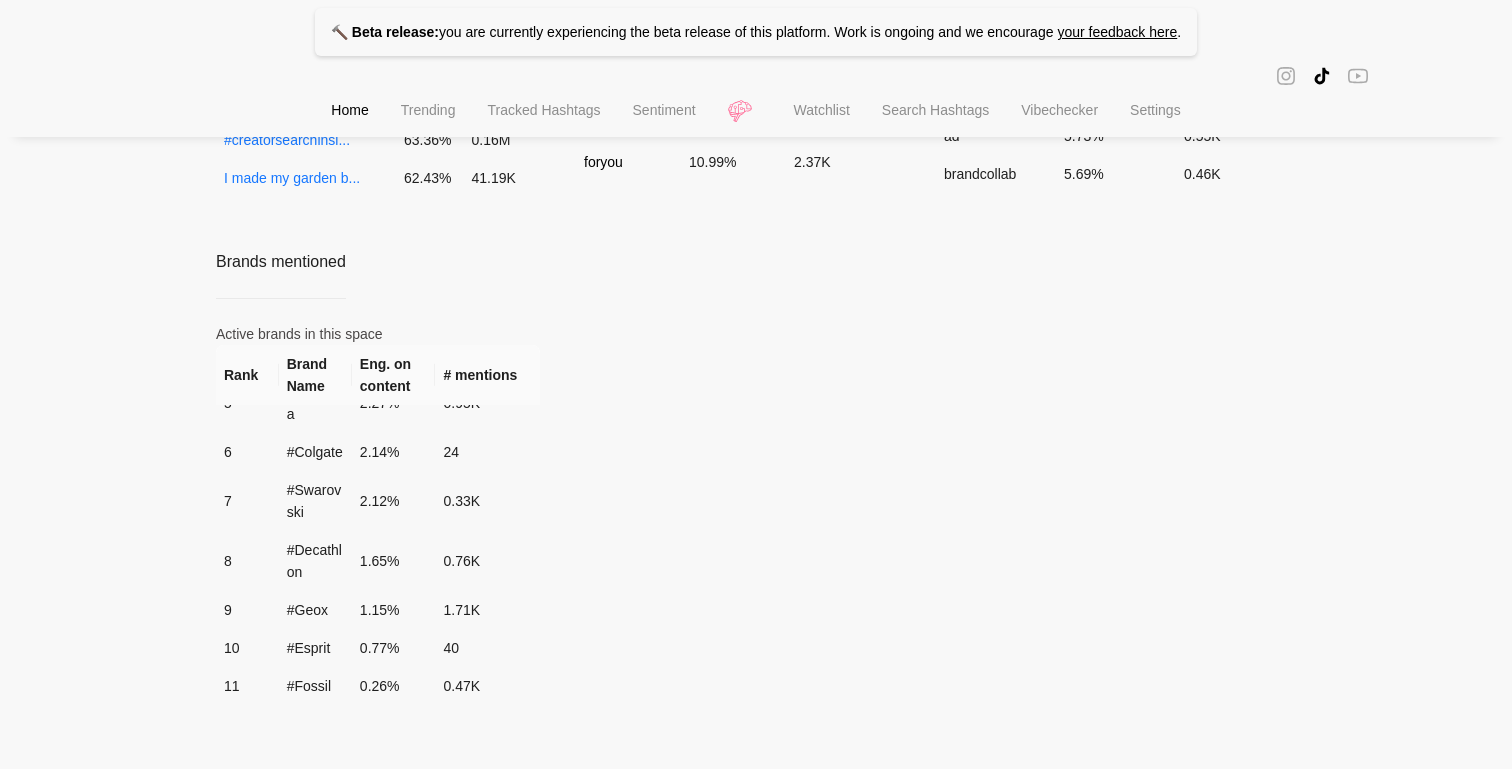 scroll, scrollTop: 0, scrollLeft: 0, axis: both 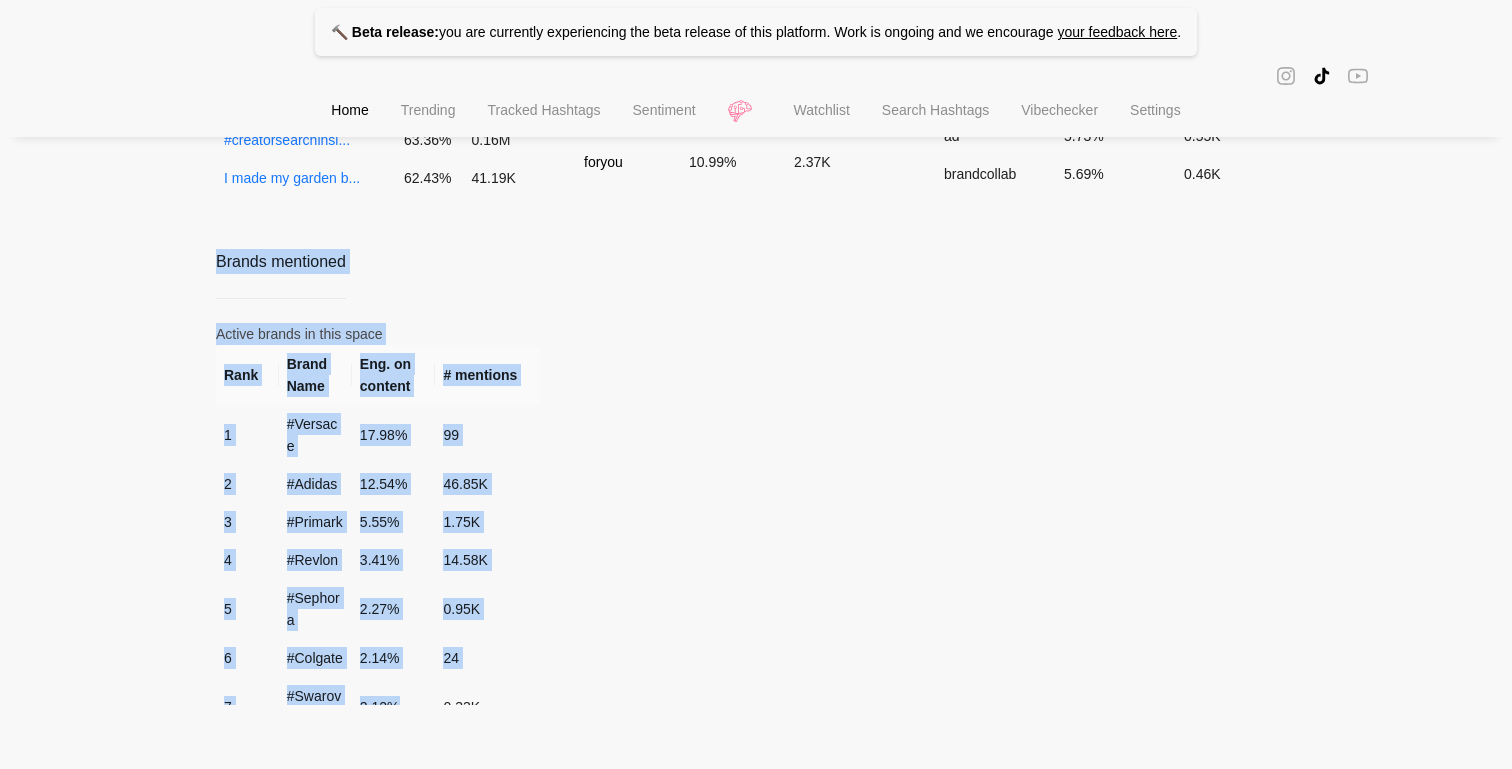 drag, startPoint x: 206, startPoint y: 262, endPoint x: 504, endPoint y: 721, distance: 547.2522 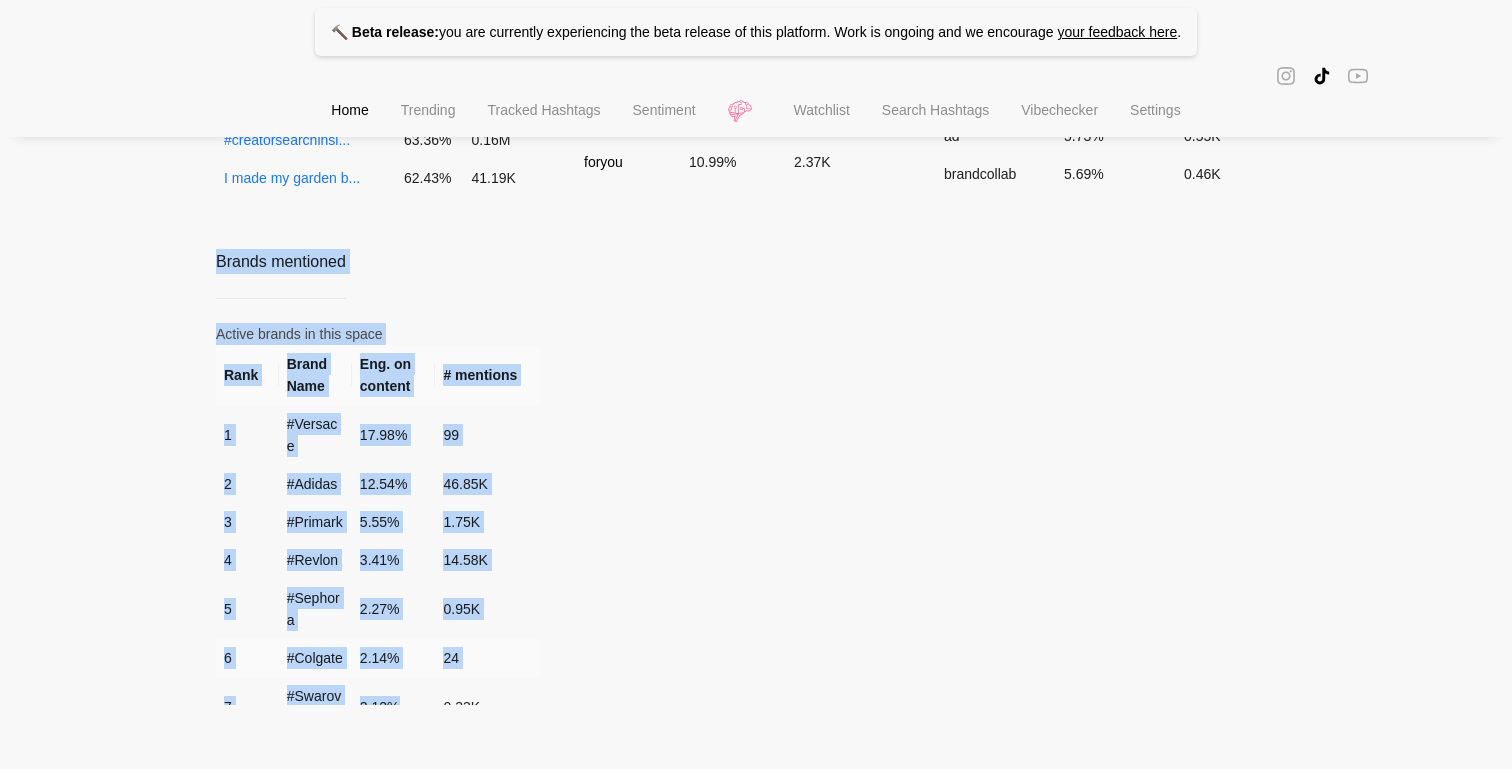 scroll, scrollTop: 250, scrollLeft: 0, axis: vertical 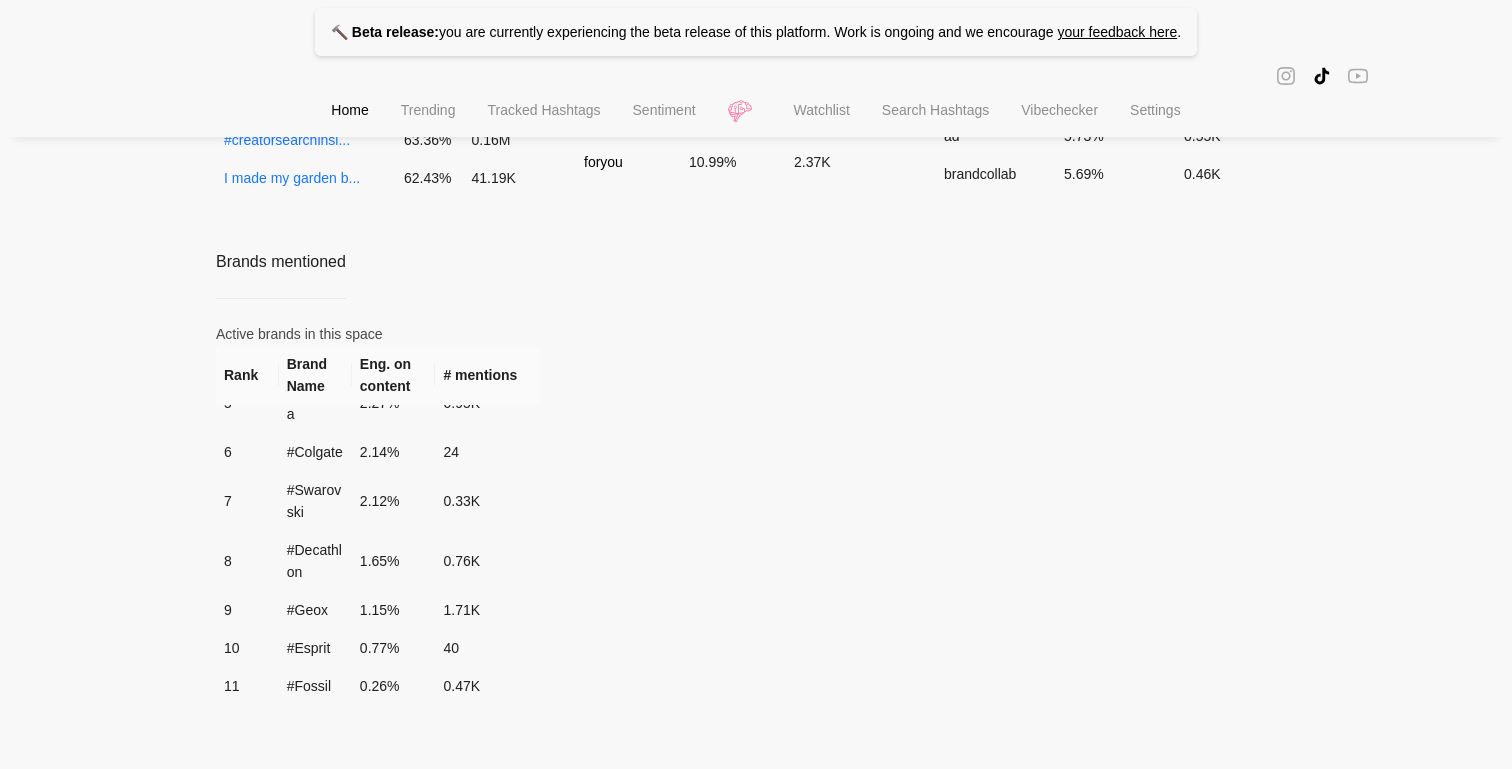 click on "🔨 Beta release:  you are currently experiencing the beta release of this platform. Work is ongoing and we encourage   your feedback here . Home Trending Tracked Hashtags Sentiment Watchlist Search Hashtags Vibechecker Settings Fashion and Beauty Gaming Food and Beverage Travel and Tourism Health and Fitness Tech and Gadgets Finance and Investment Automotive Real Estate Entertainment and Media Show Tags  Chart Data for 1 Day 2 Days 1 Week 1 Month Average eng. 10% Growth summary Copy The vertical shows positive growth, with total posts increasing by 2.51% weekly and 11.30% monthly, views decreased by -34.34% weekly and -33.60% monthly, likes decreased by -34.34% weekly and -33.60% monthly, favorites decreased by -34.34% weekly and -33.60% monthly, comments decreased by -34.34% weekly and -33.60% monthly, engagements decreased by -34.34% weekly and -33.60% monthly.
Top performing content Content with high engagement Link to video Eng. Views       #creatorsearchinsi... 73.80 % 22.82K 68.98 % 10.69K 68.94 %" at bounding box center (756, -408) 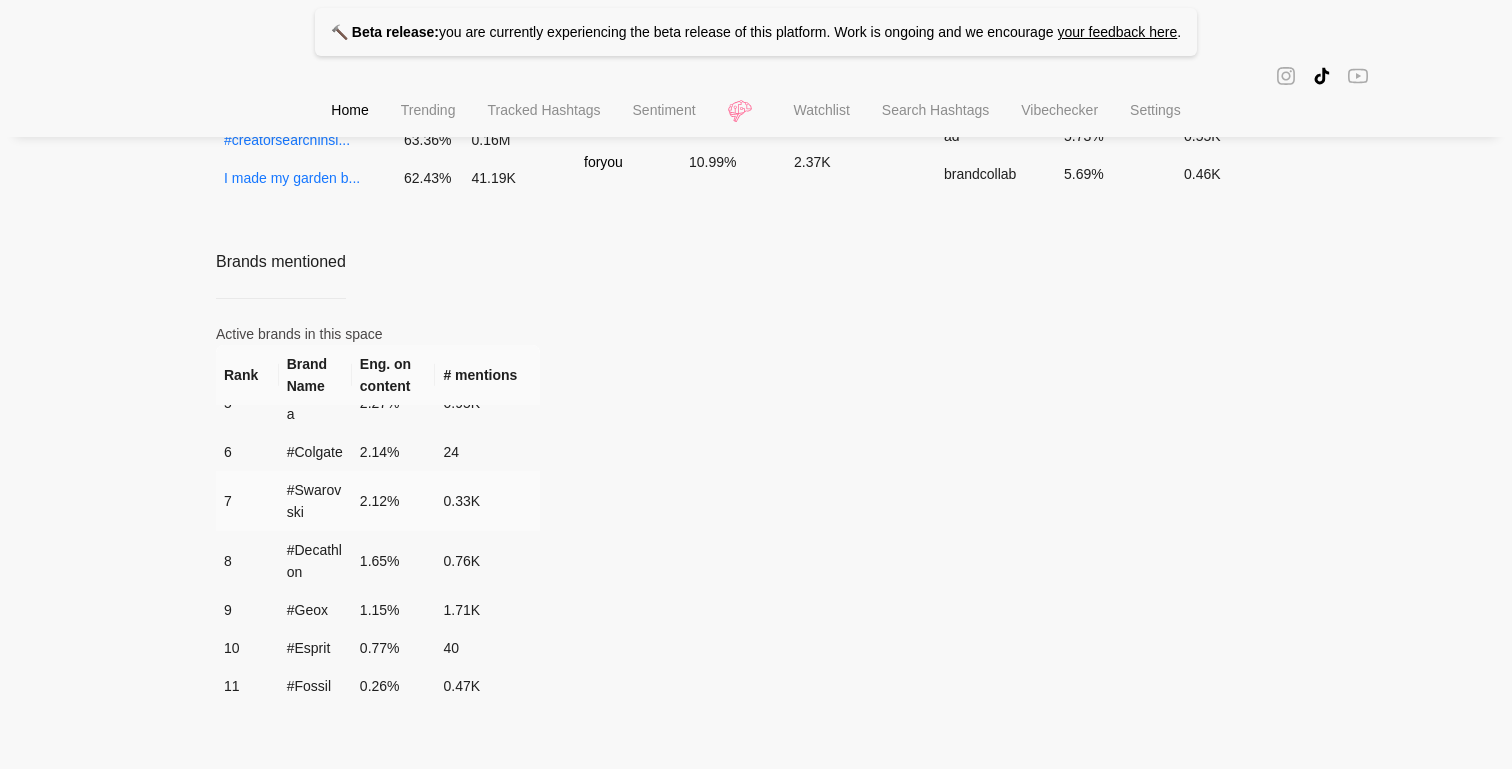 scroll, scrollTop: 0, scrollLeft: 0, axis: both 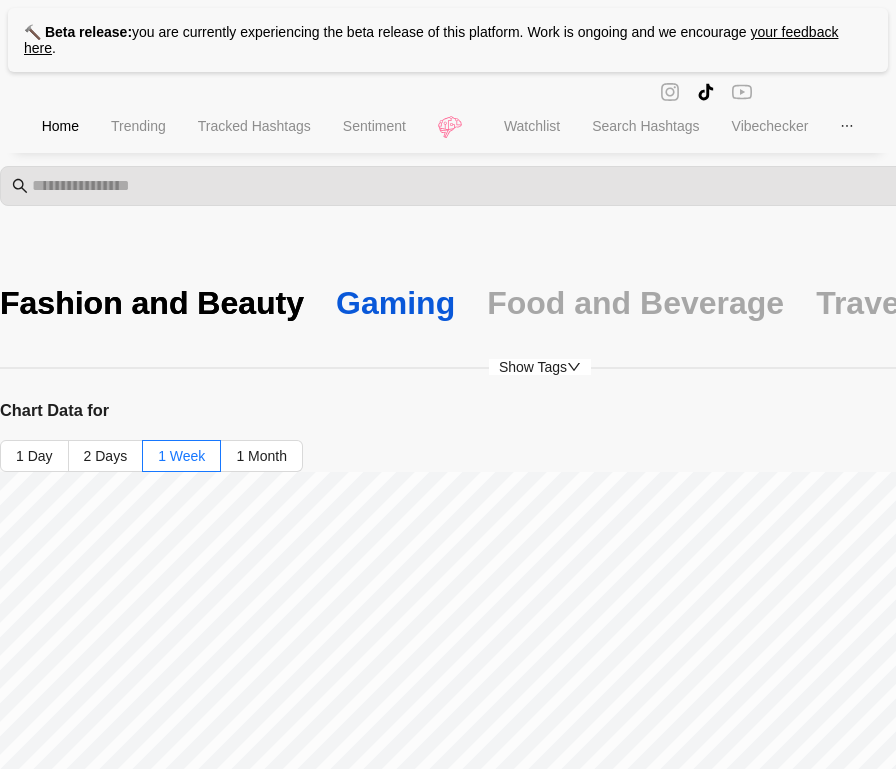 click on "Gaming" at bounding box center (395, 303) 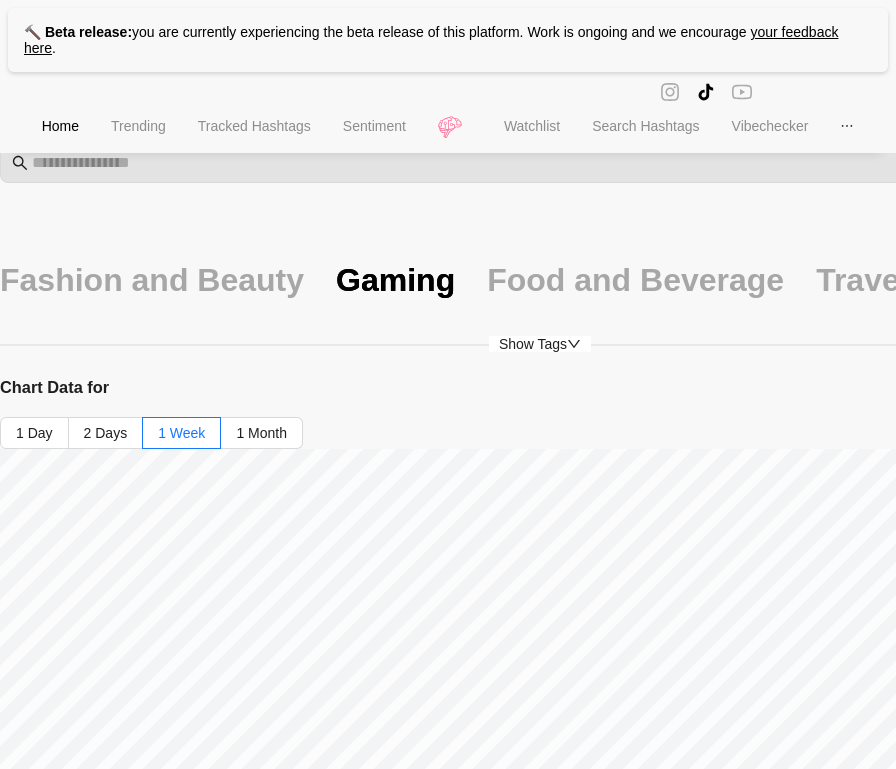 scroll, scrollTop: 0, scrollLeft: 0, axis: both 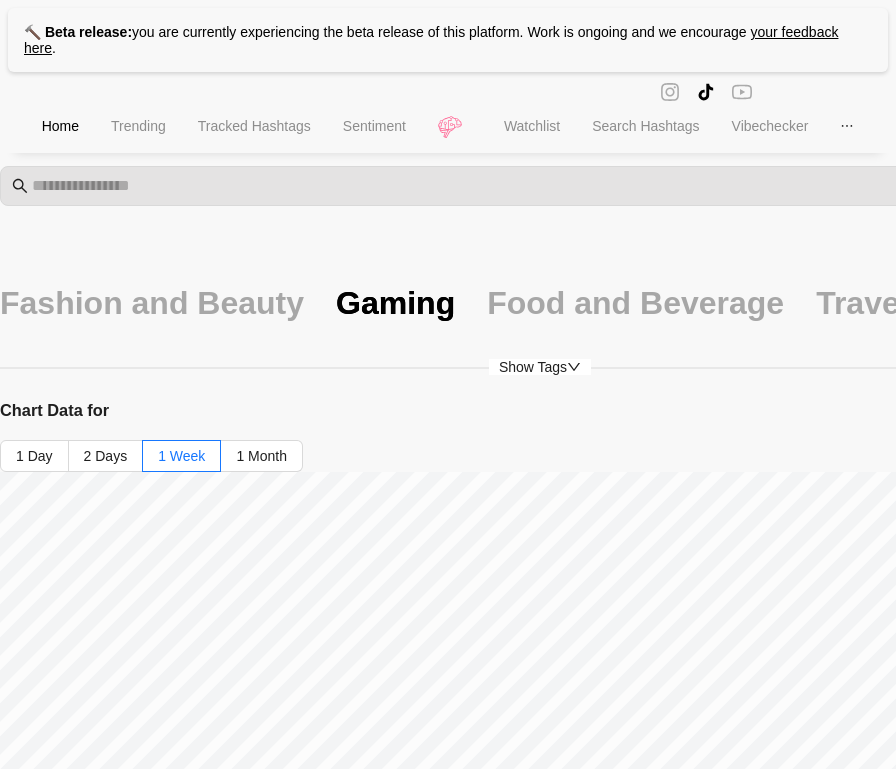 click on "Show Tags" at bounding box center (540, 367) 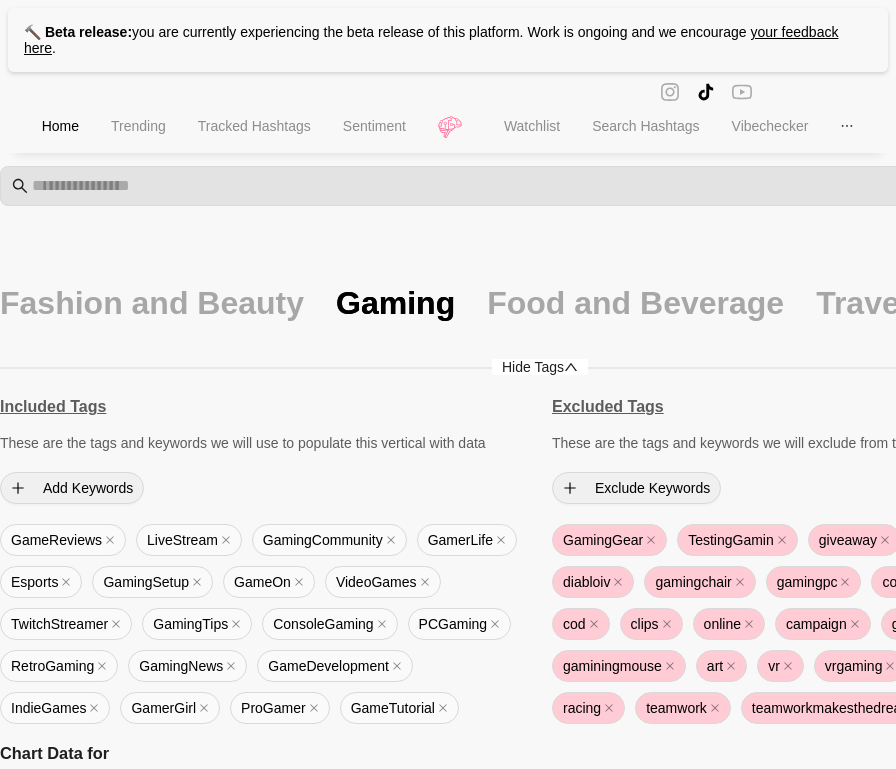 click on "Hide Tags" at bounding box center (540, 367) 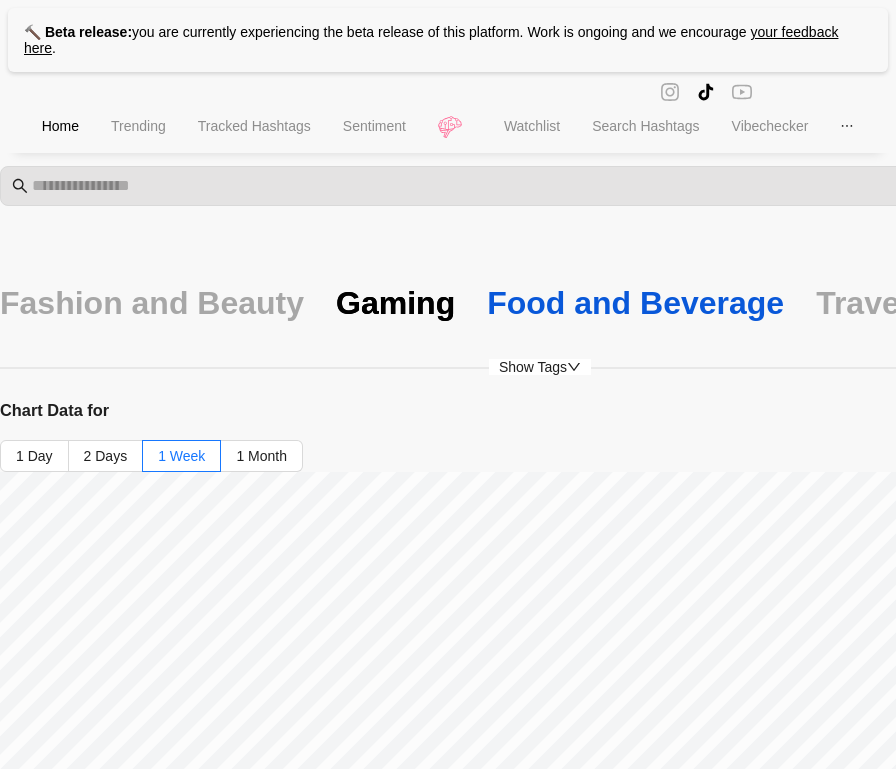 click on "Food and Beverage" at bounding box center [635, 303] 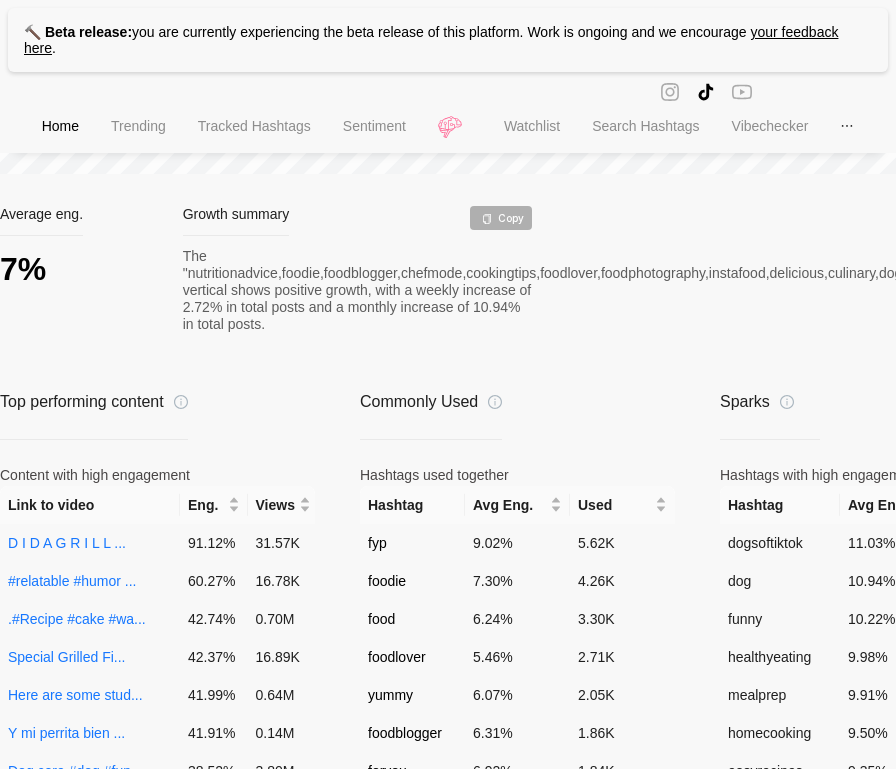 scroll, scrollTop: 968, scrollLeft: 0, axis: vertical 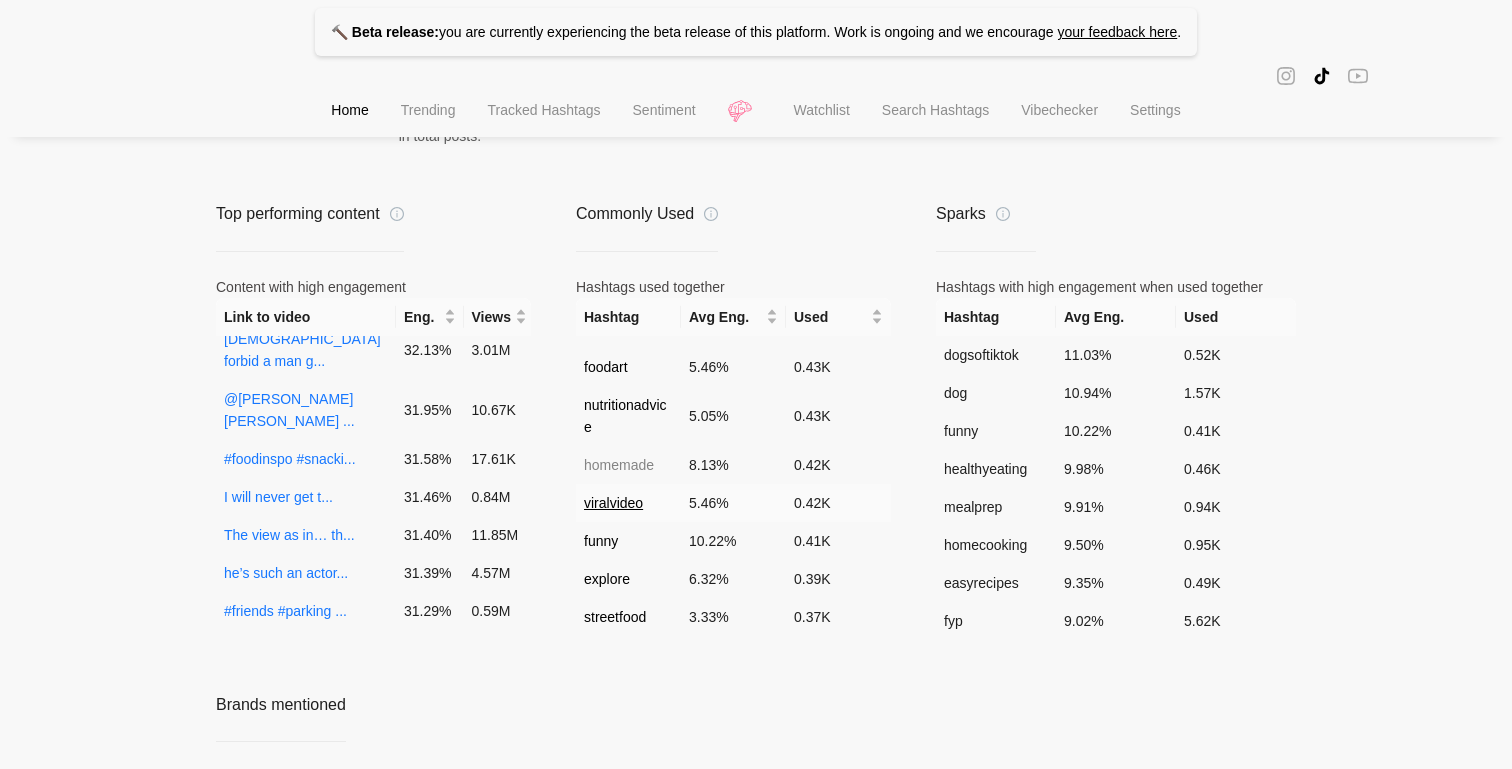 click on "viralvideo" at bounding box center [613, 503] 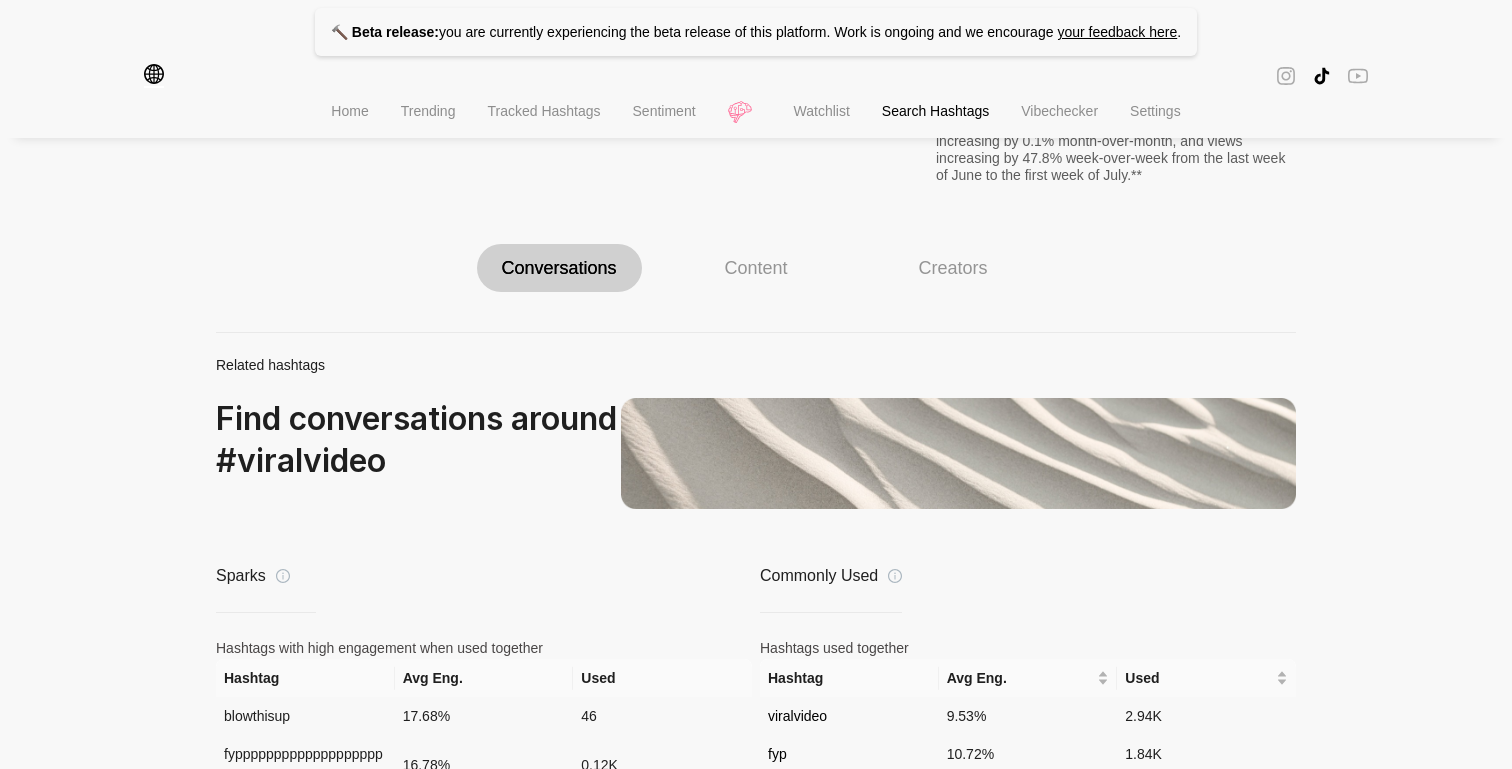 scroll, scrollTop: 1133, scrollLeft: 0, axis: vertical 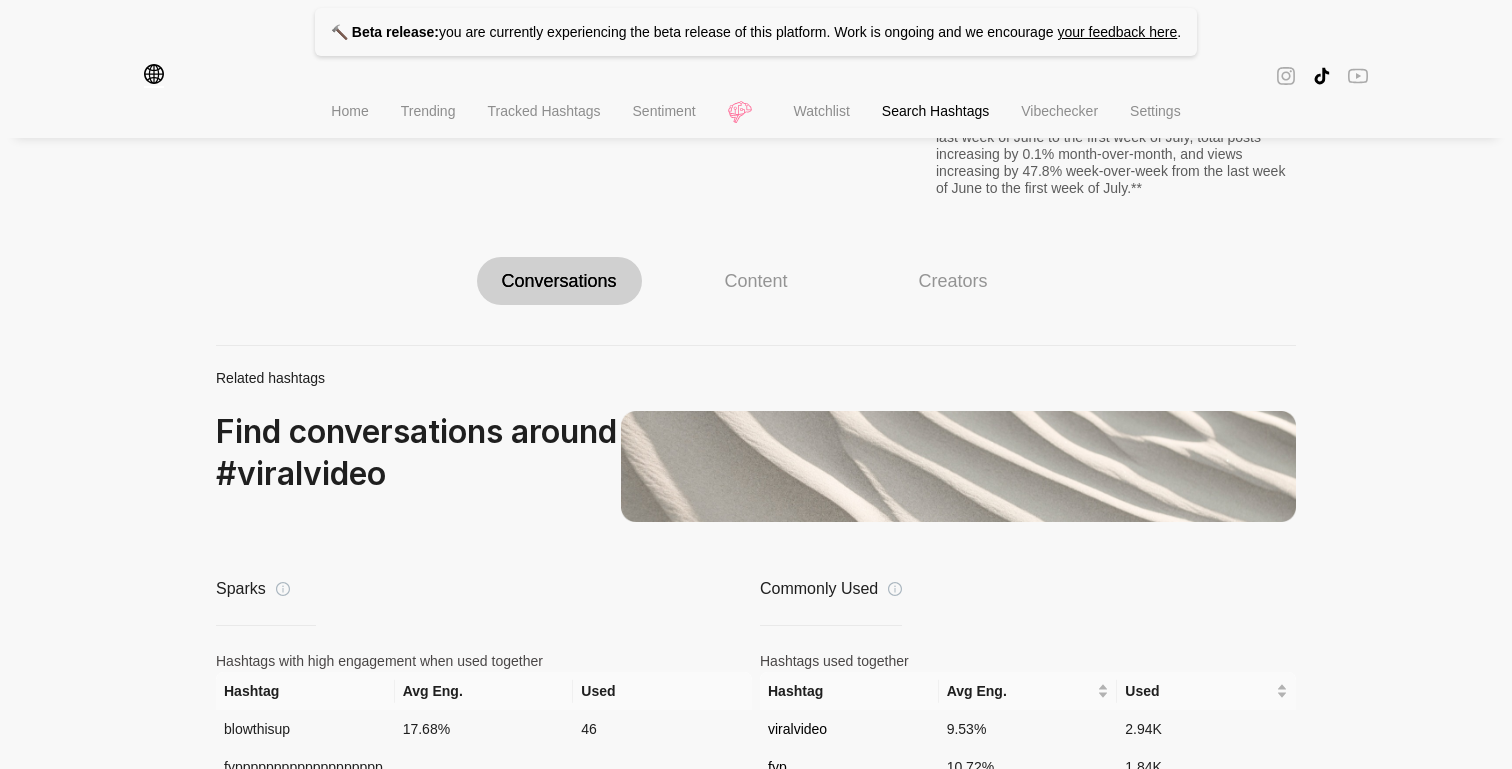 click on "Content" at bounding box center (756, 281) 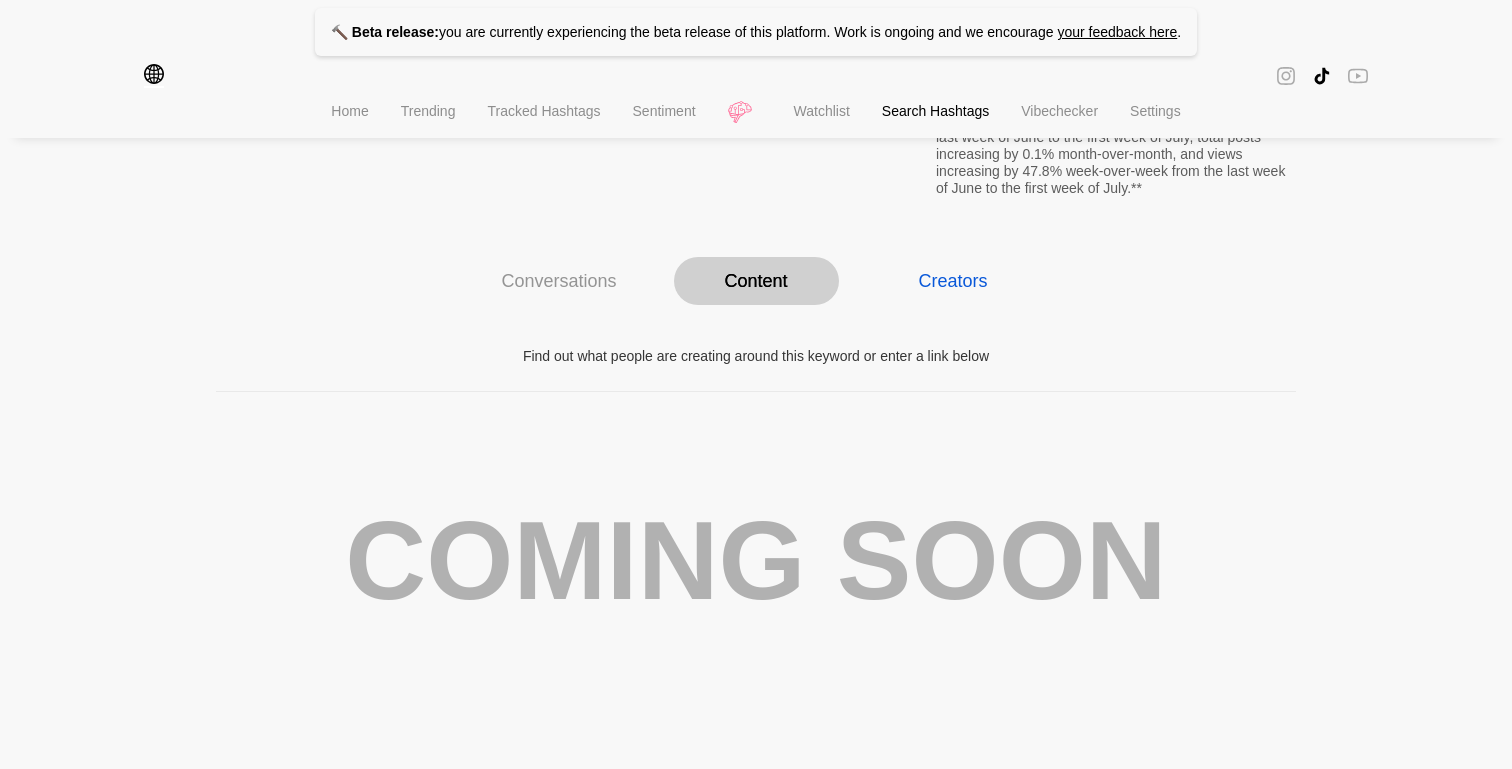 click on "Creators" at bounding box center (952, 281) 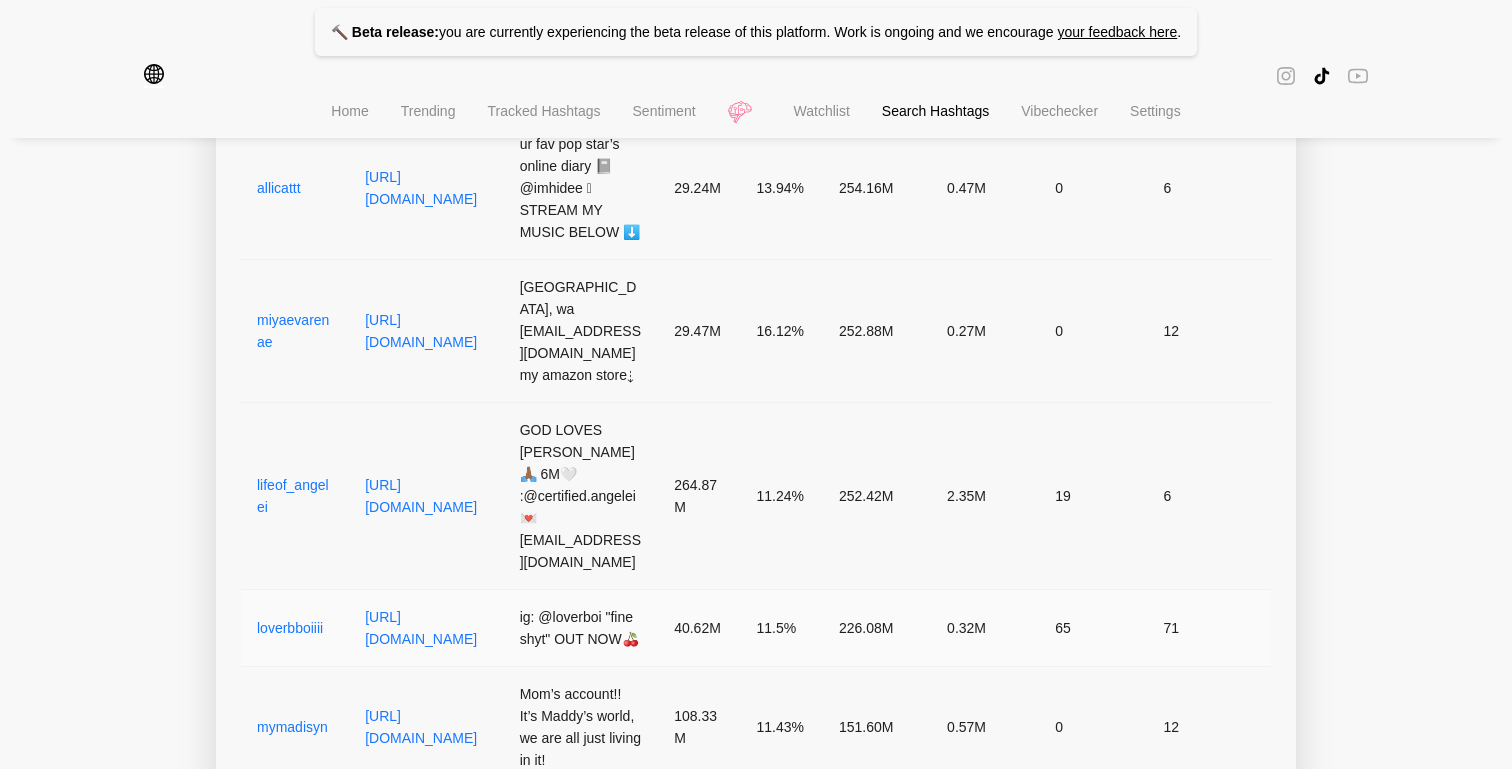 scroll, scrollTop: 2459, scrollLeft: 0, axis: vertical 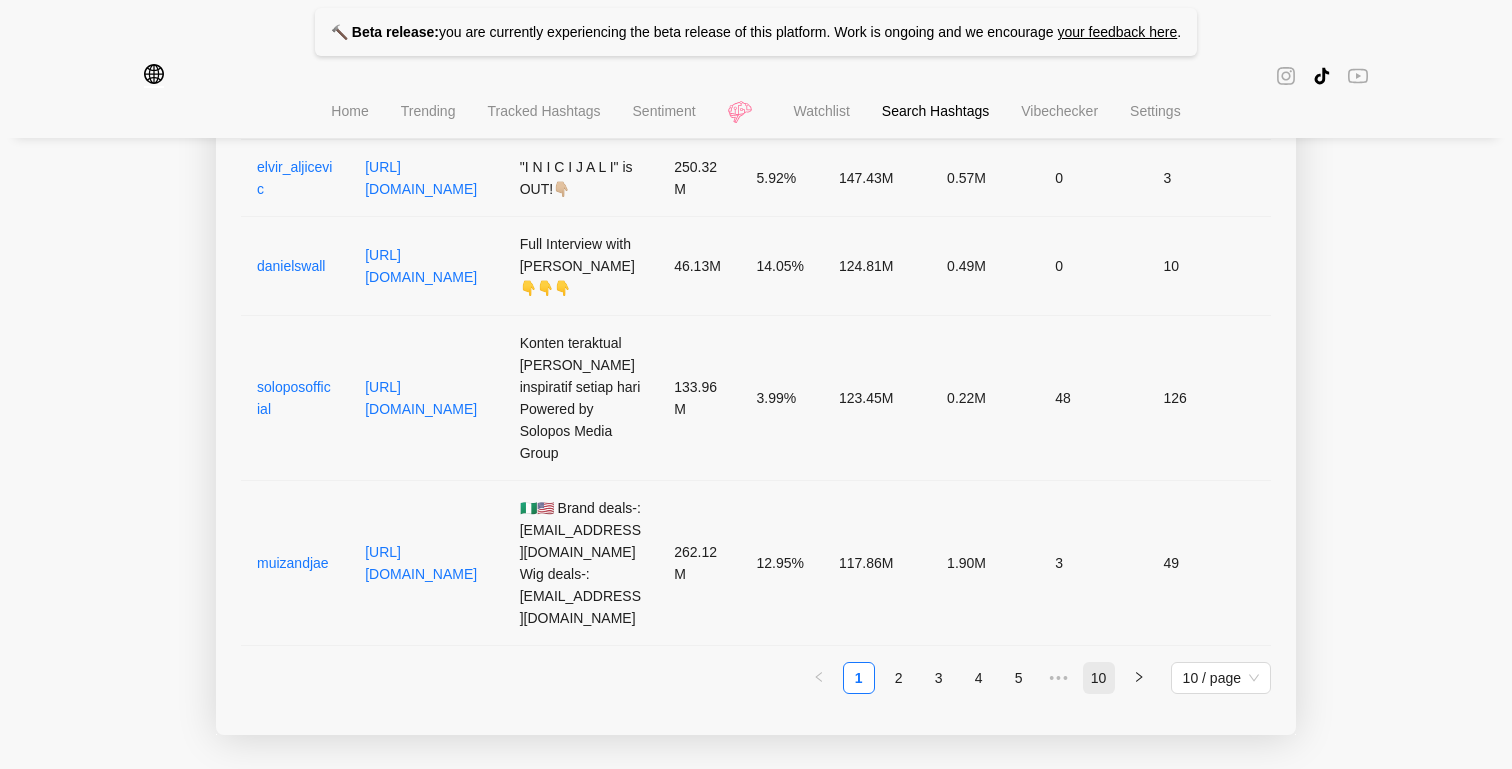 click on "10" at bounding box center [1099, 678] 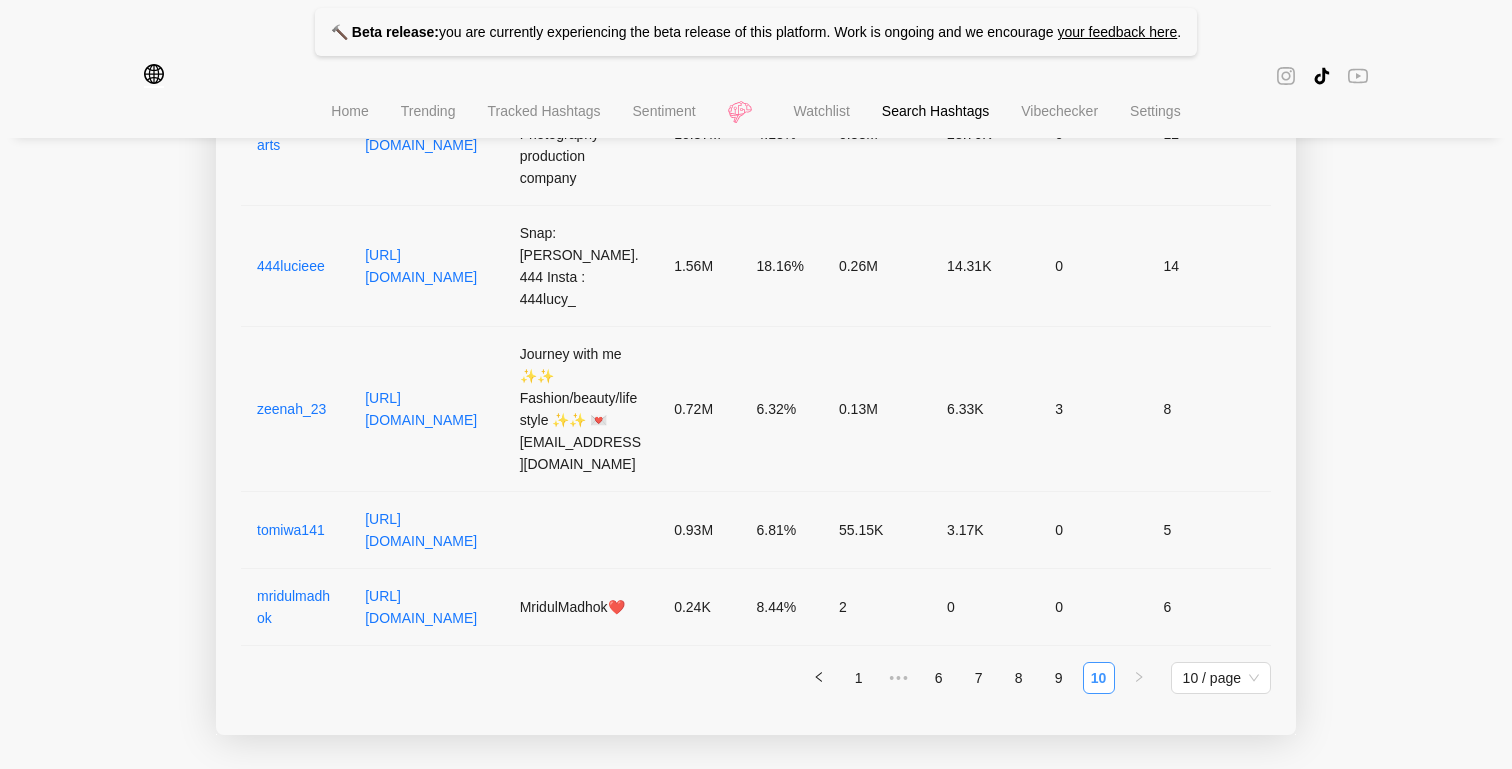scroll, scrollTop: 2415, scrollLeft: 0, axis: vertical 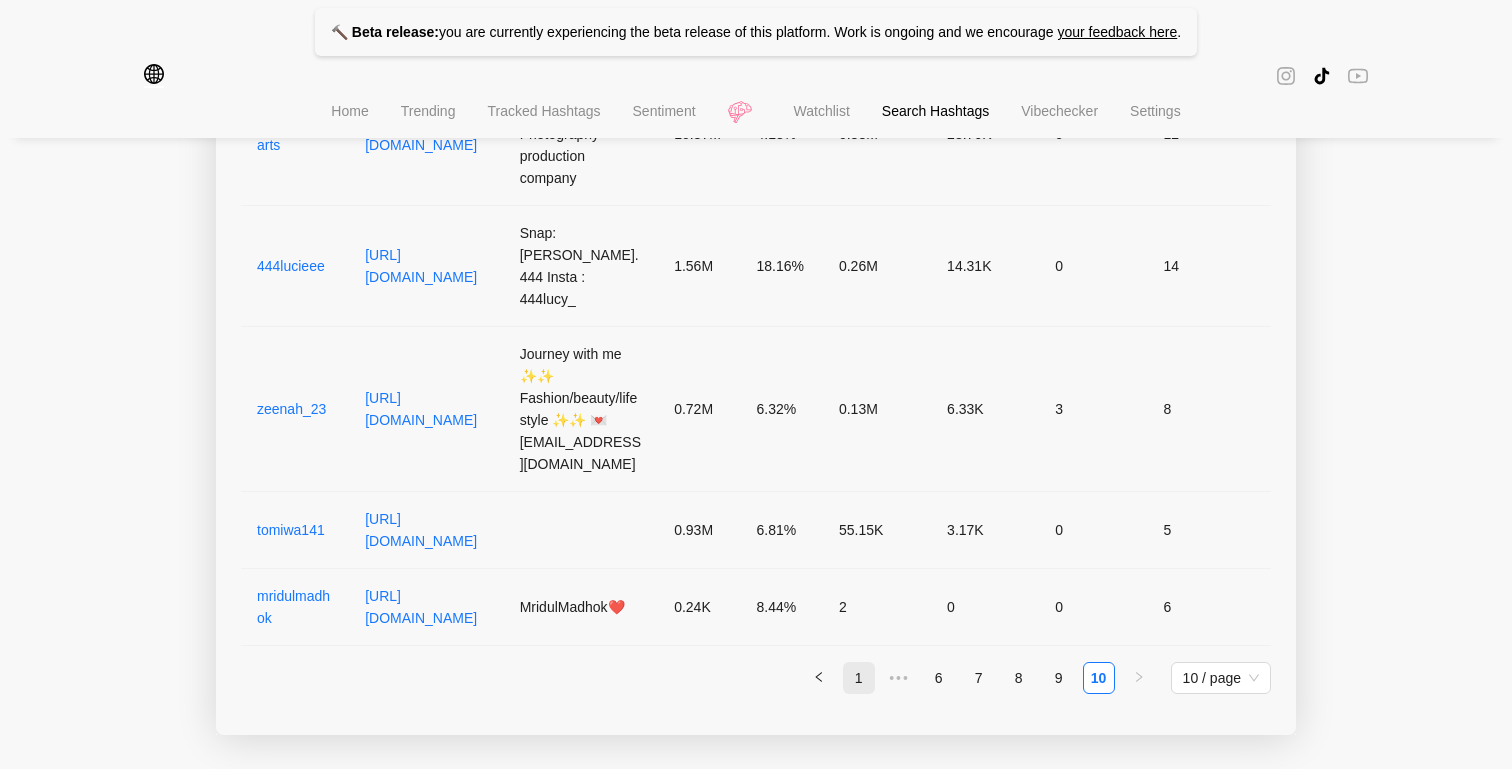 click on "1" at bounding box center [859, 678] 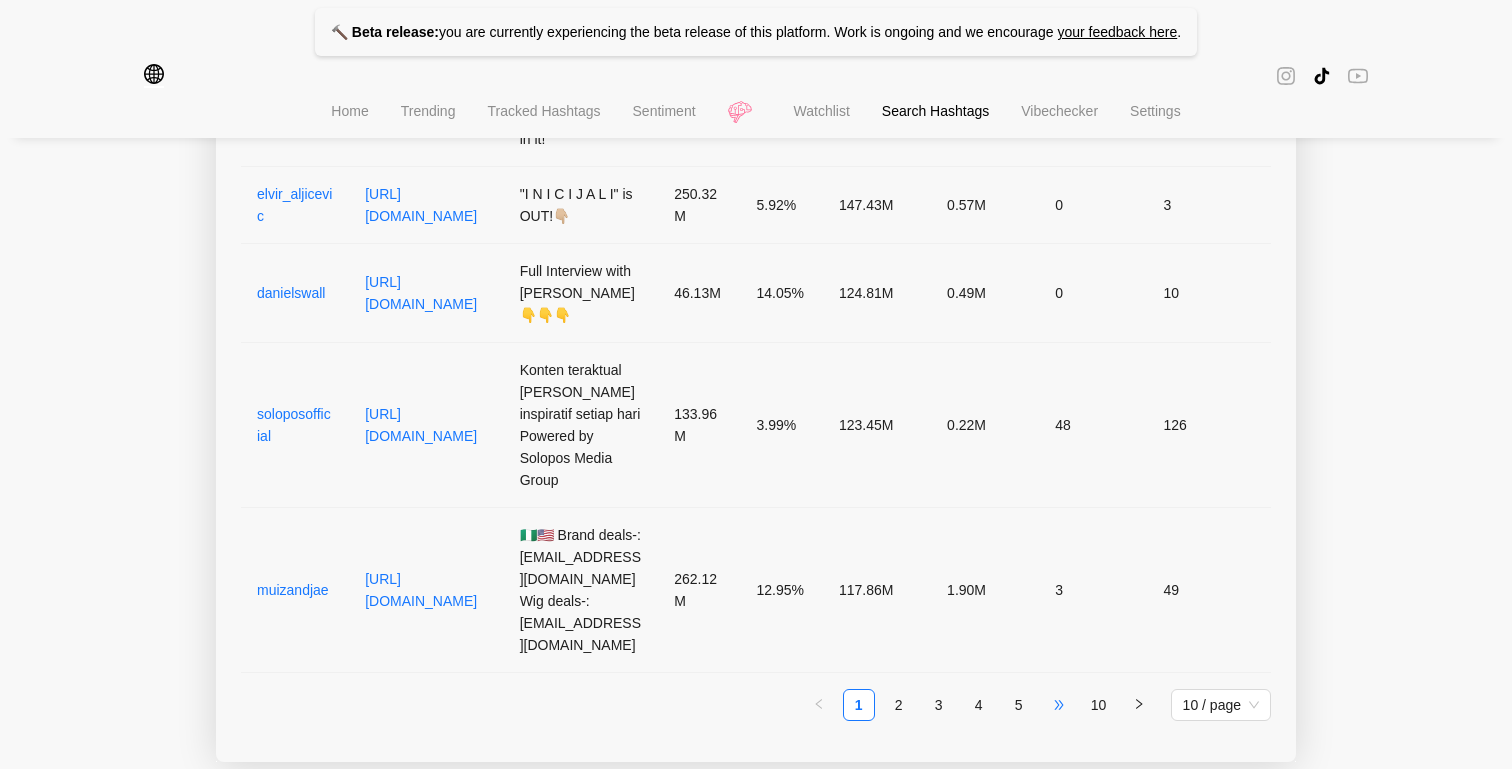 click on "•••" at bounding box center [1059, 705] 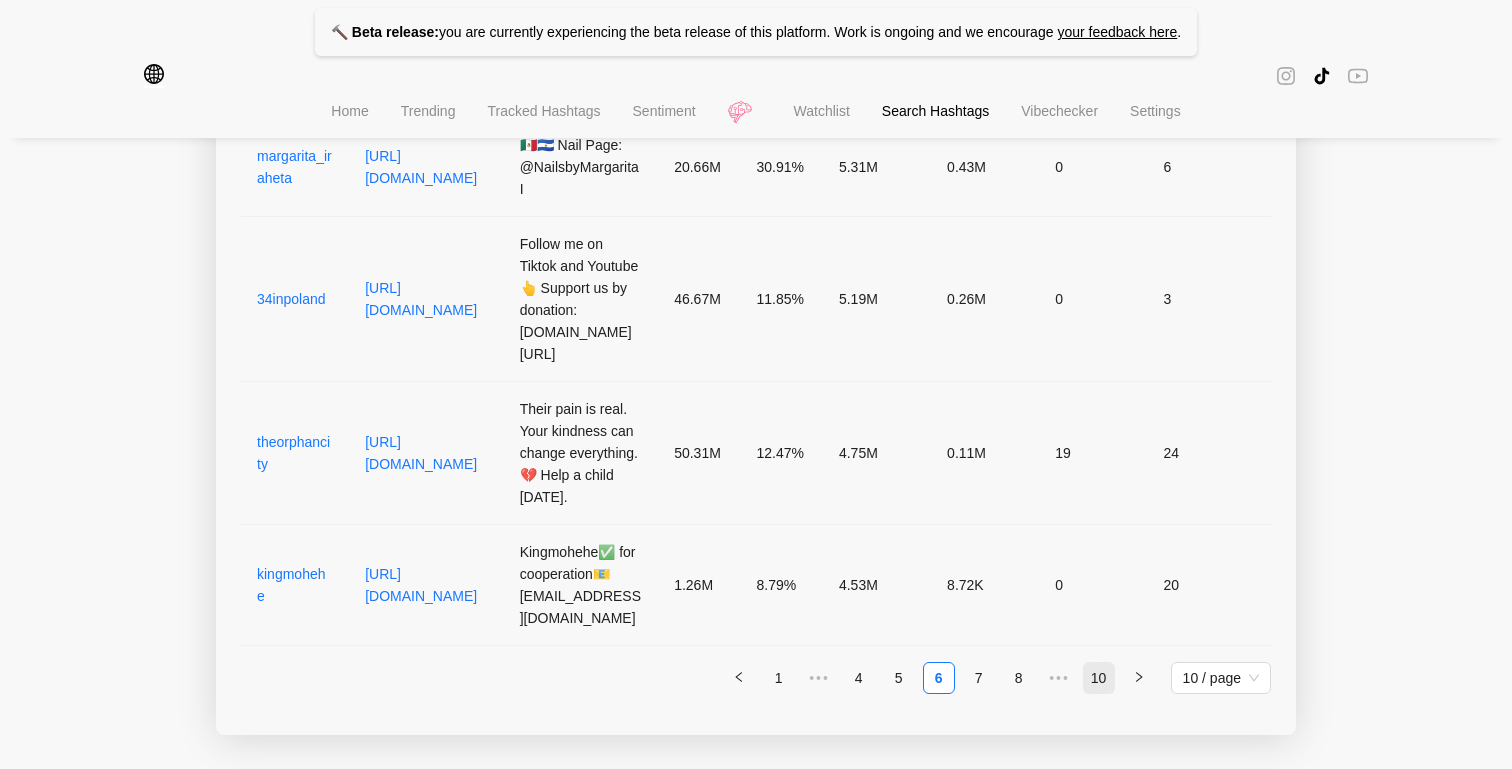 click on "10" at bounding box center [1099, 678] 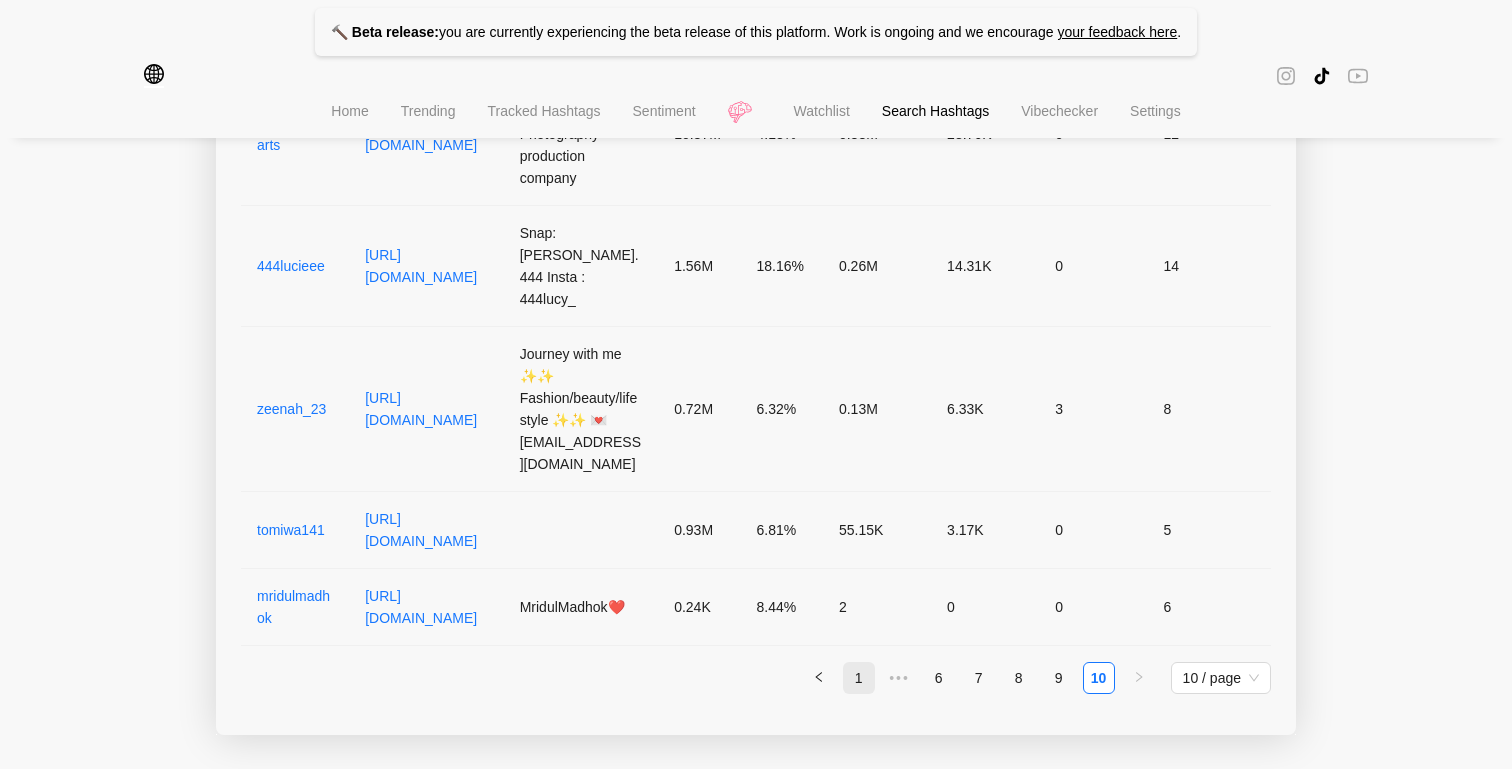 click on "1" at bounding box center (859, 678) 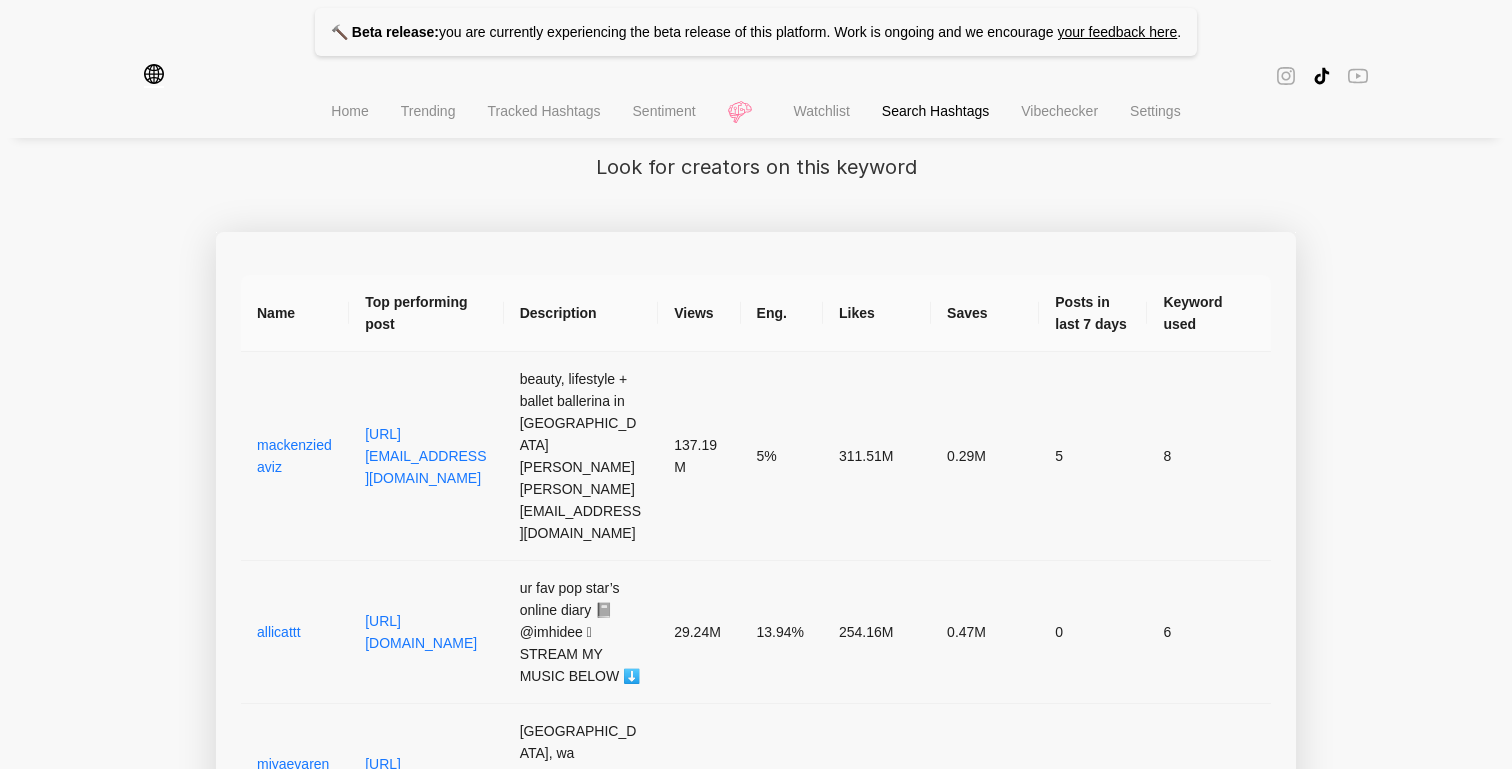 scroll, scrollTop: 1231, scrollLeft: 0, axis: vertical 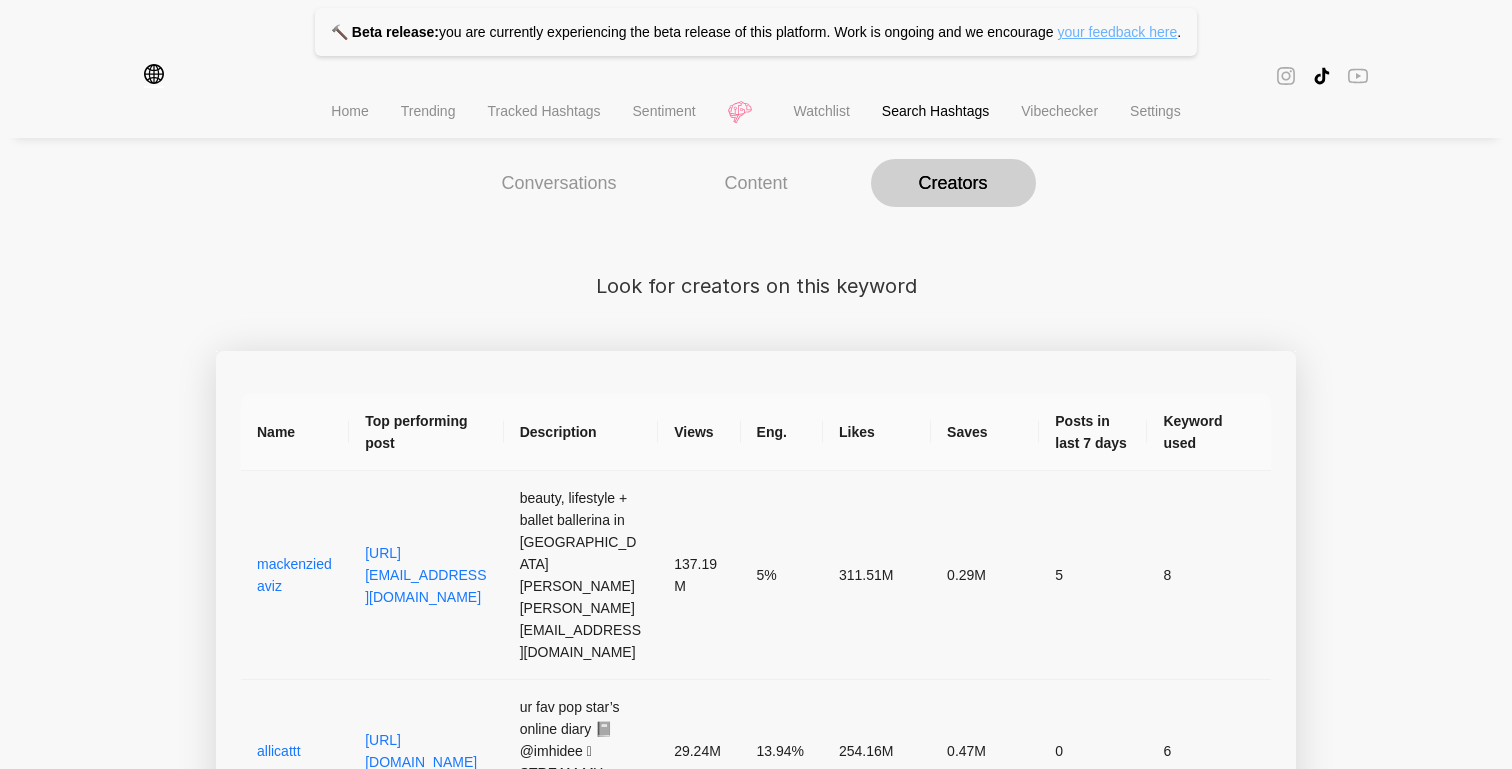type 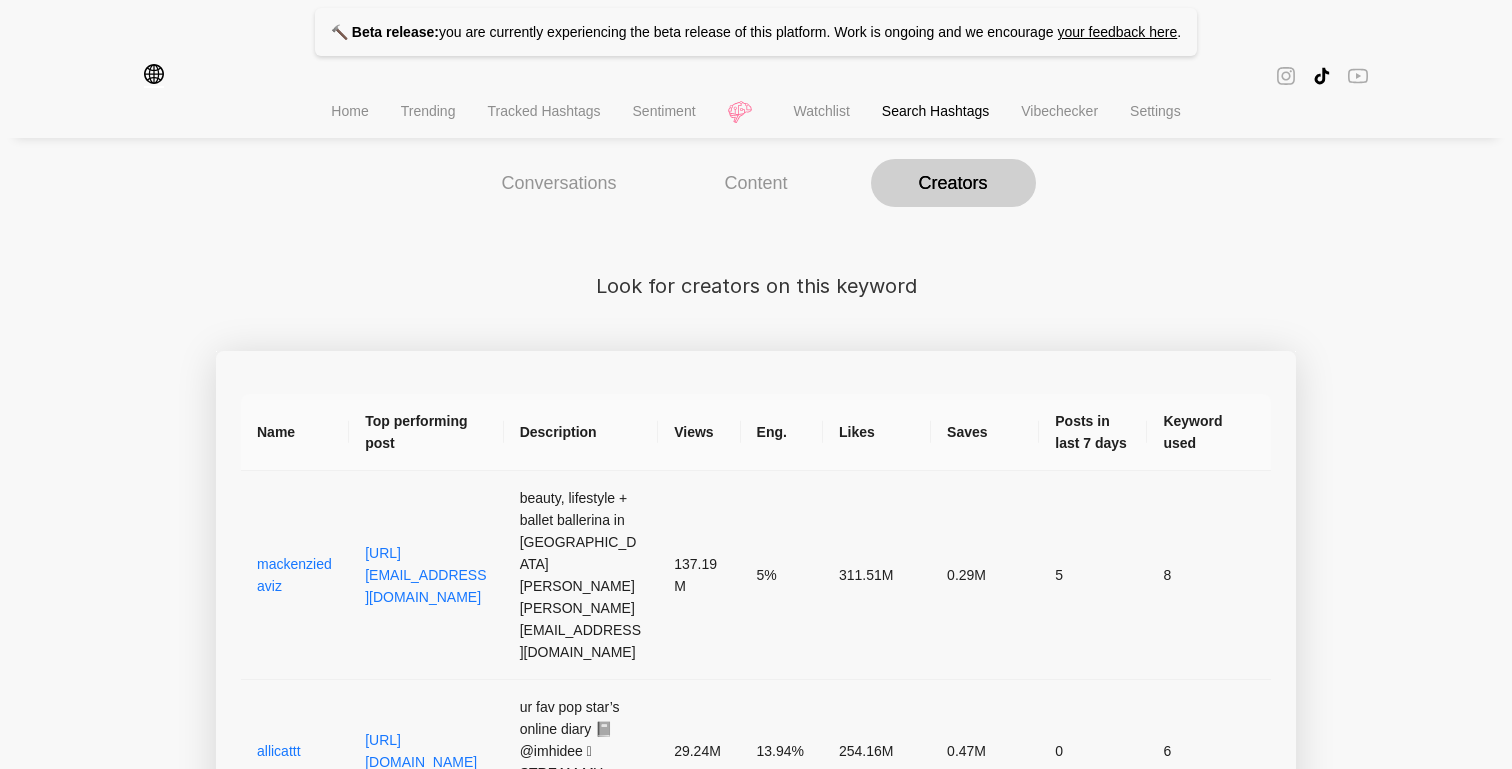 click on "Conversations Content Creators" at bounding box center (756, 183) 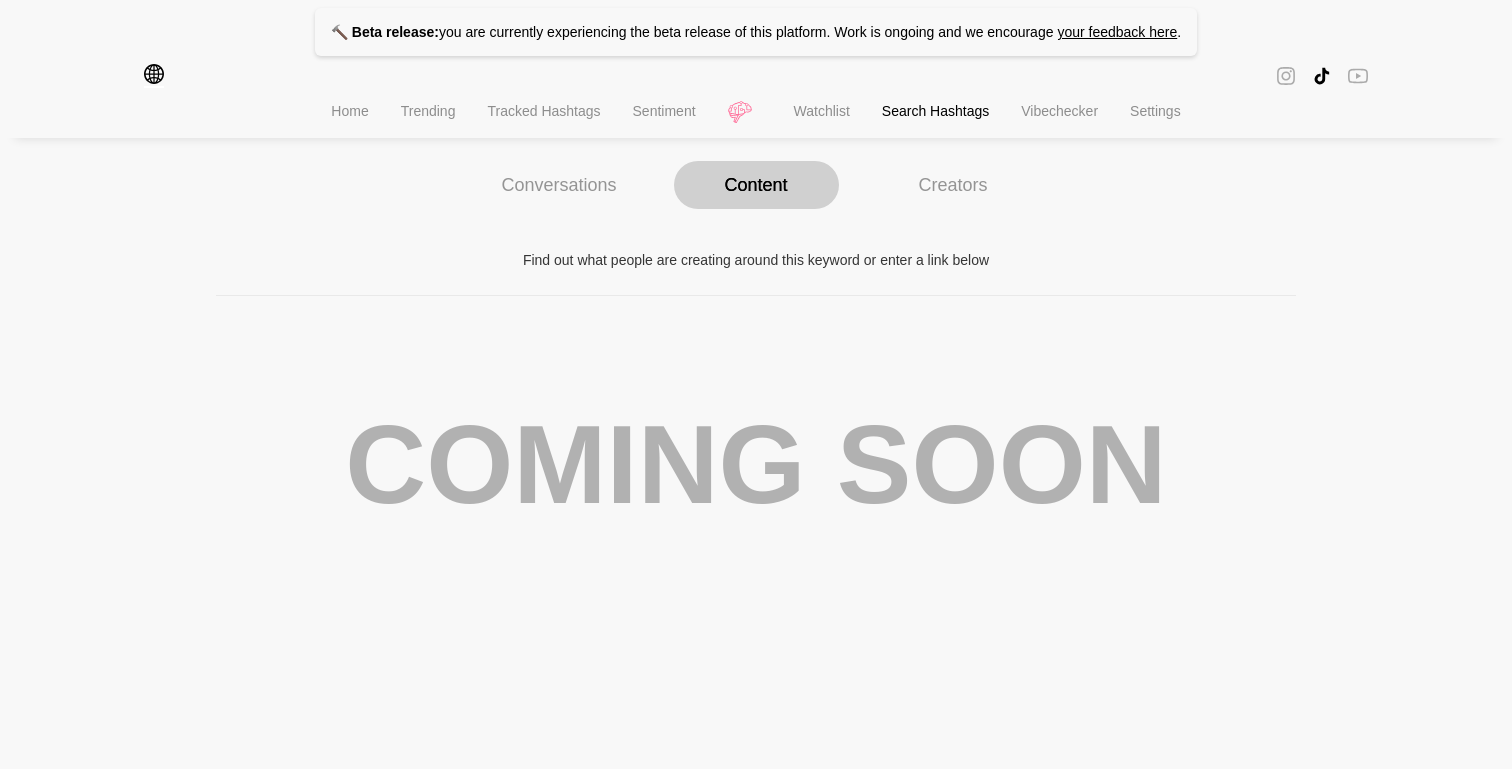 click on "Creators" at bounding box center (953, 185) 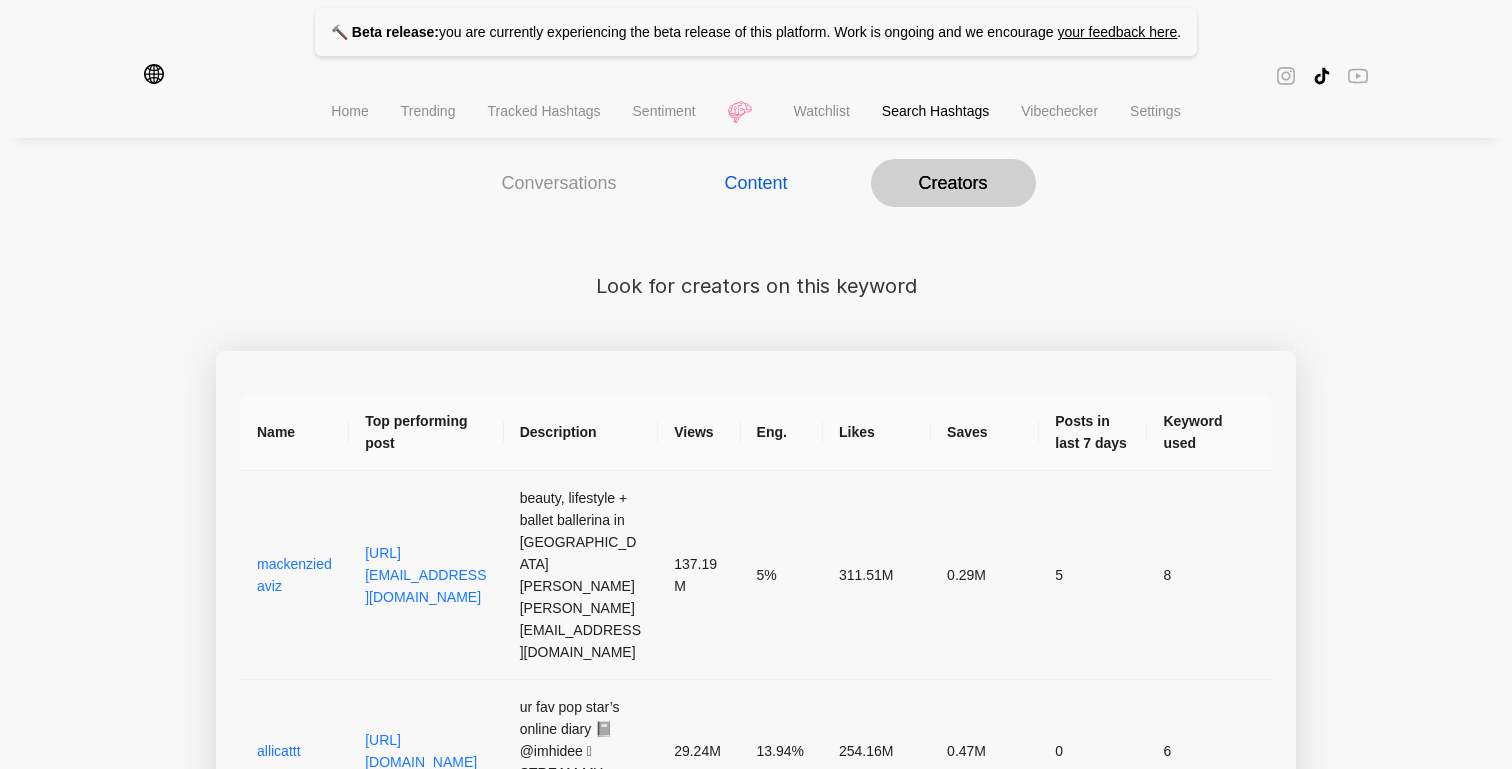 click on "Content" at bounding box center (755, 183) 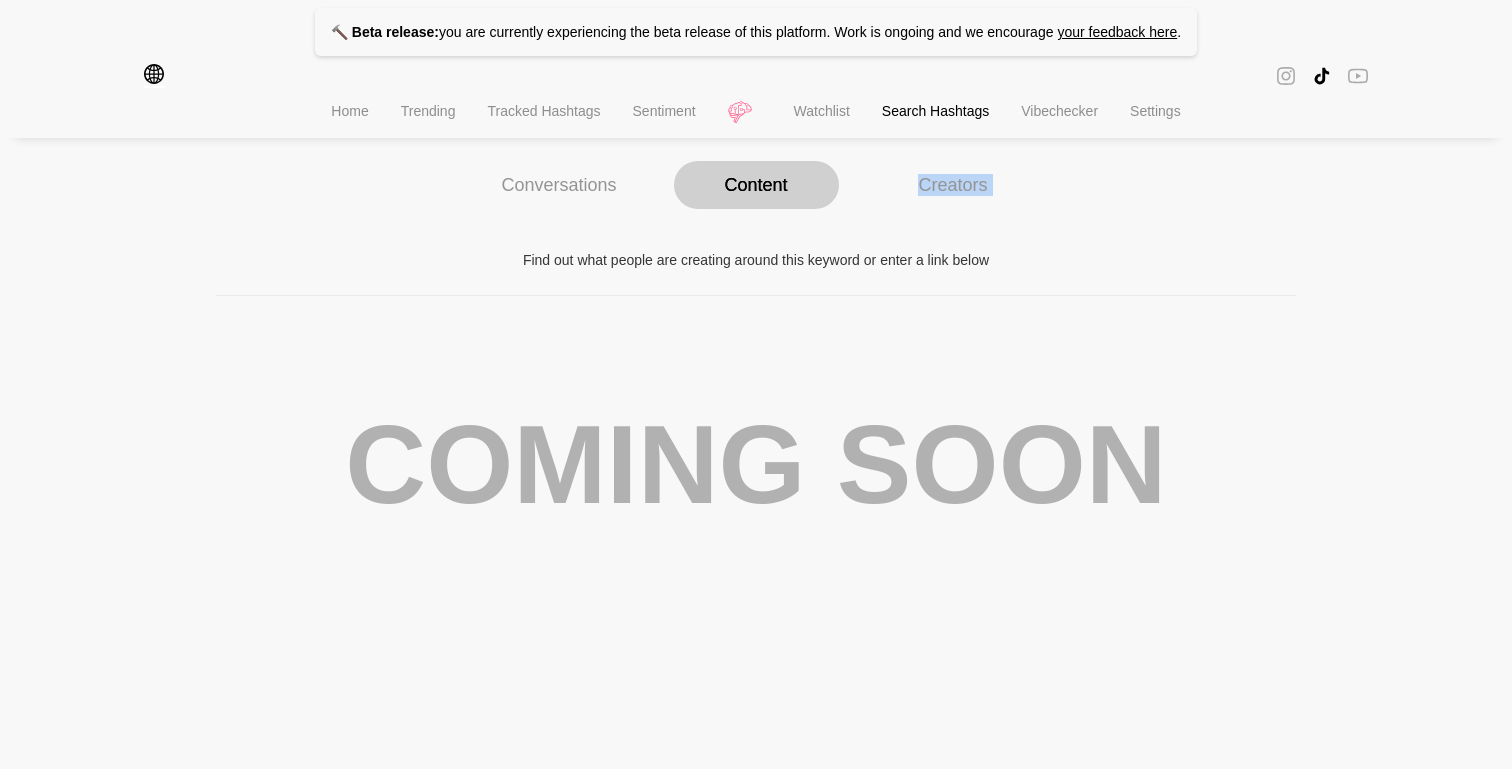 drag, startPoint x: 911, startPoint y: 207, endPoint x: 773, endPoint y: 263, distance: 148.92952 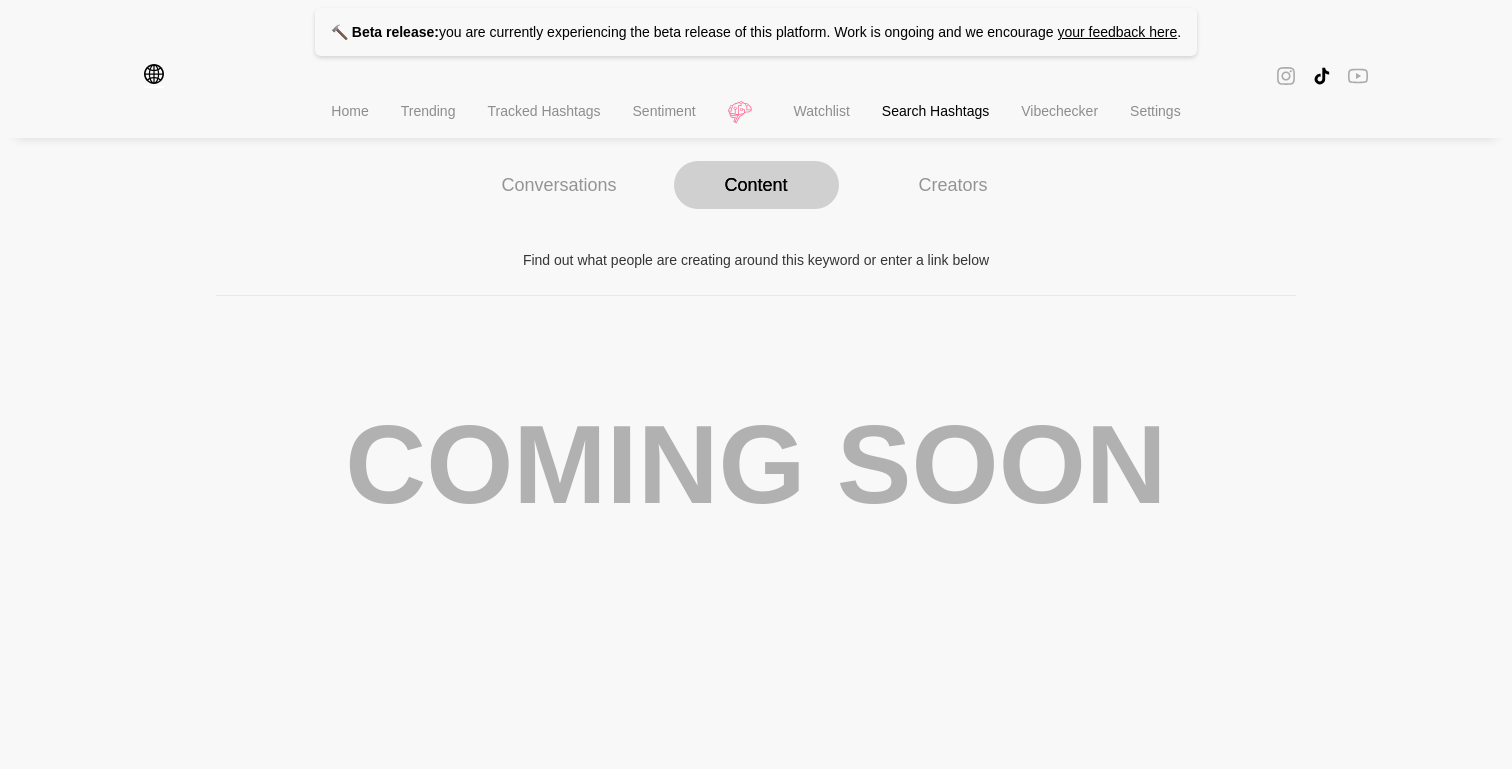 click on "Find out what people are creating around this keyword or enter a link below" at bounding box center [756, 260] 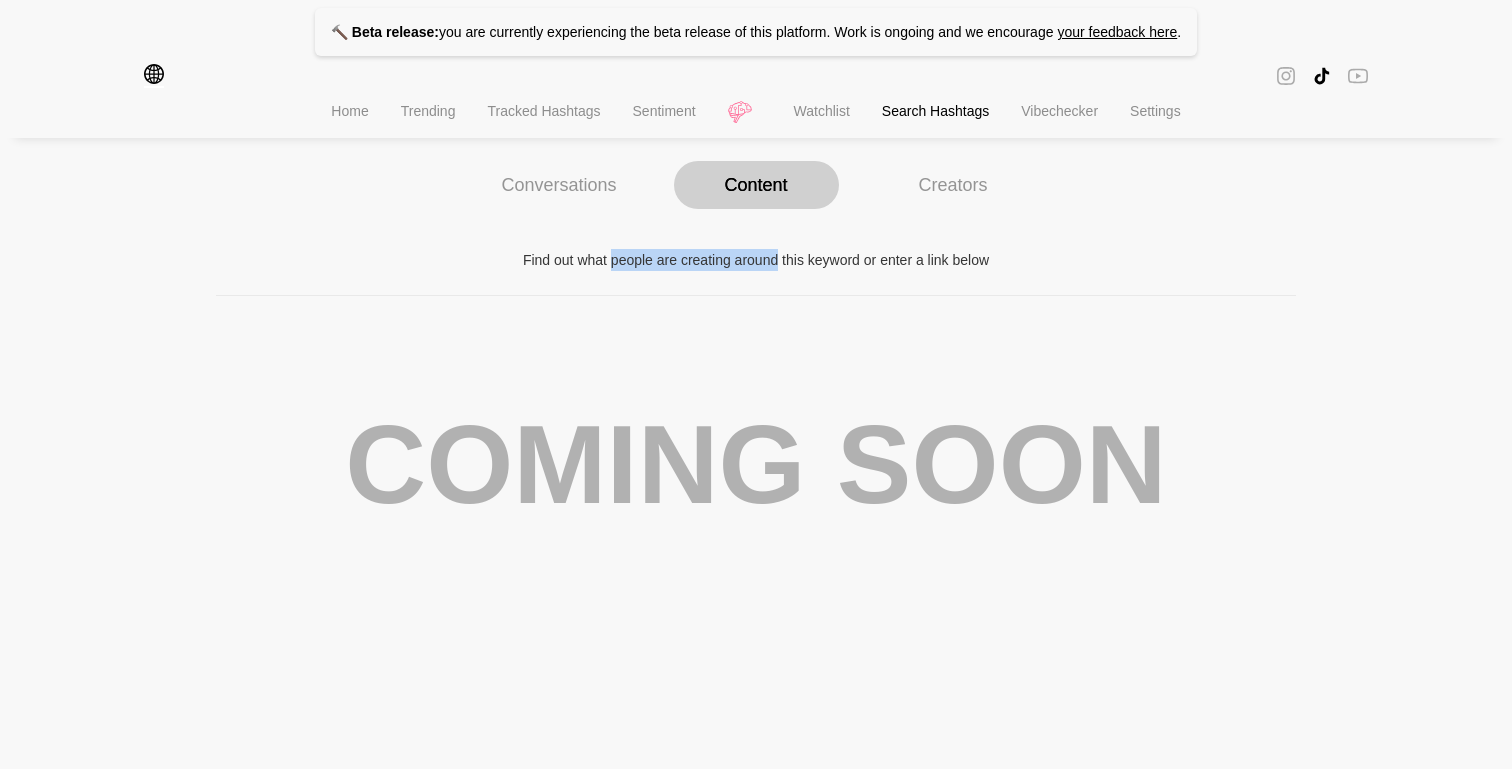 drag, startPoint x: 615, startPoint y: 267, endPoint x: 759, endPoint y: 273, distance: 144.12494 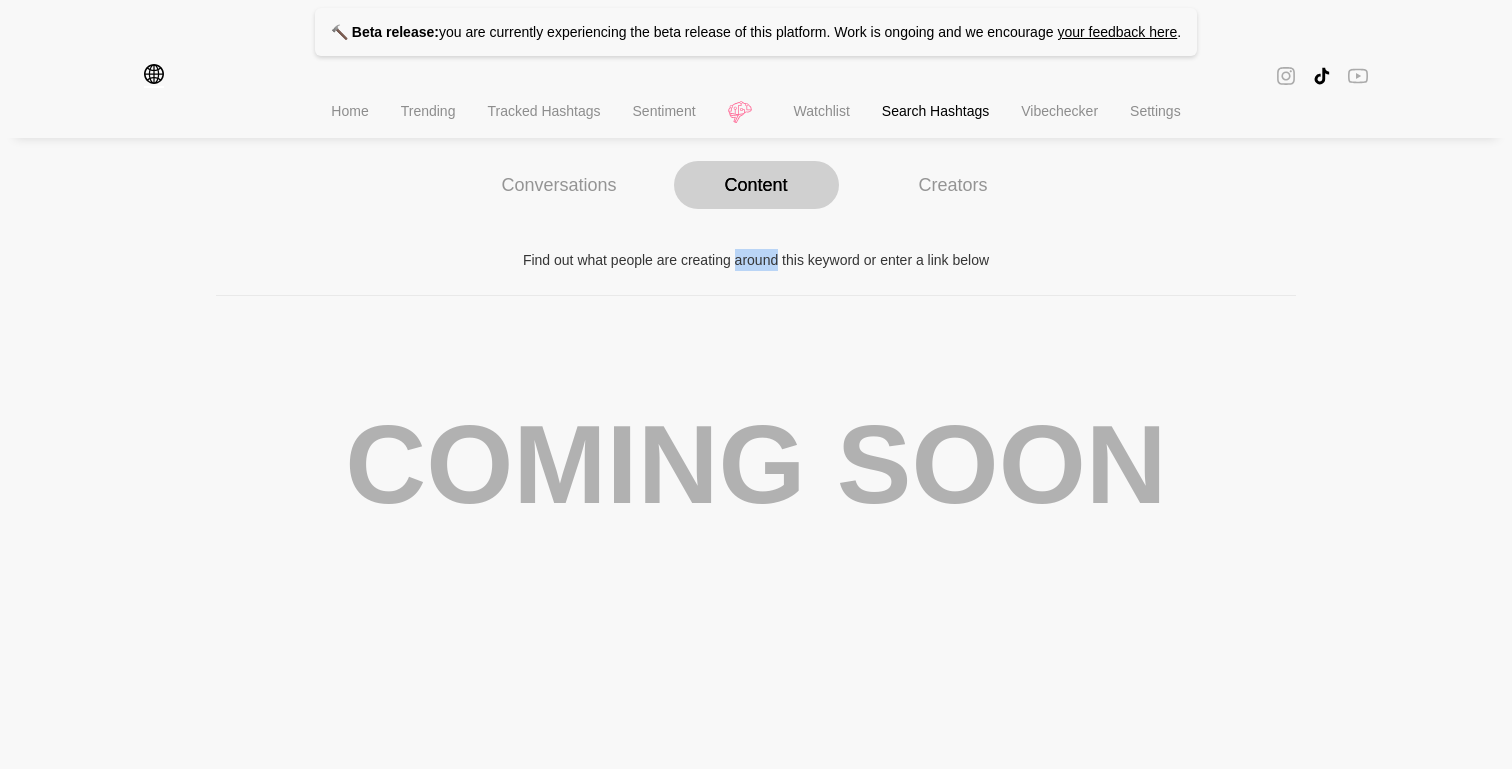 click on "Find out what people are creating around this keyword or enter a link below" at bounding box center (756, 260) 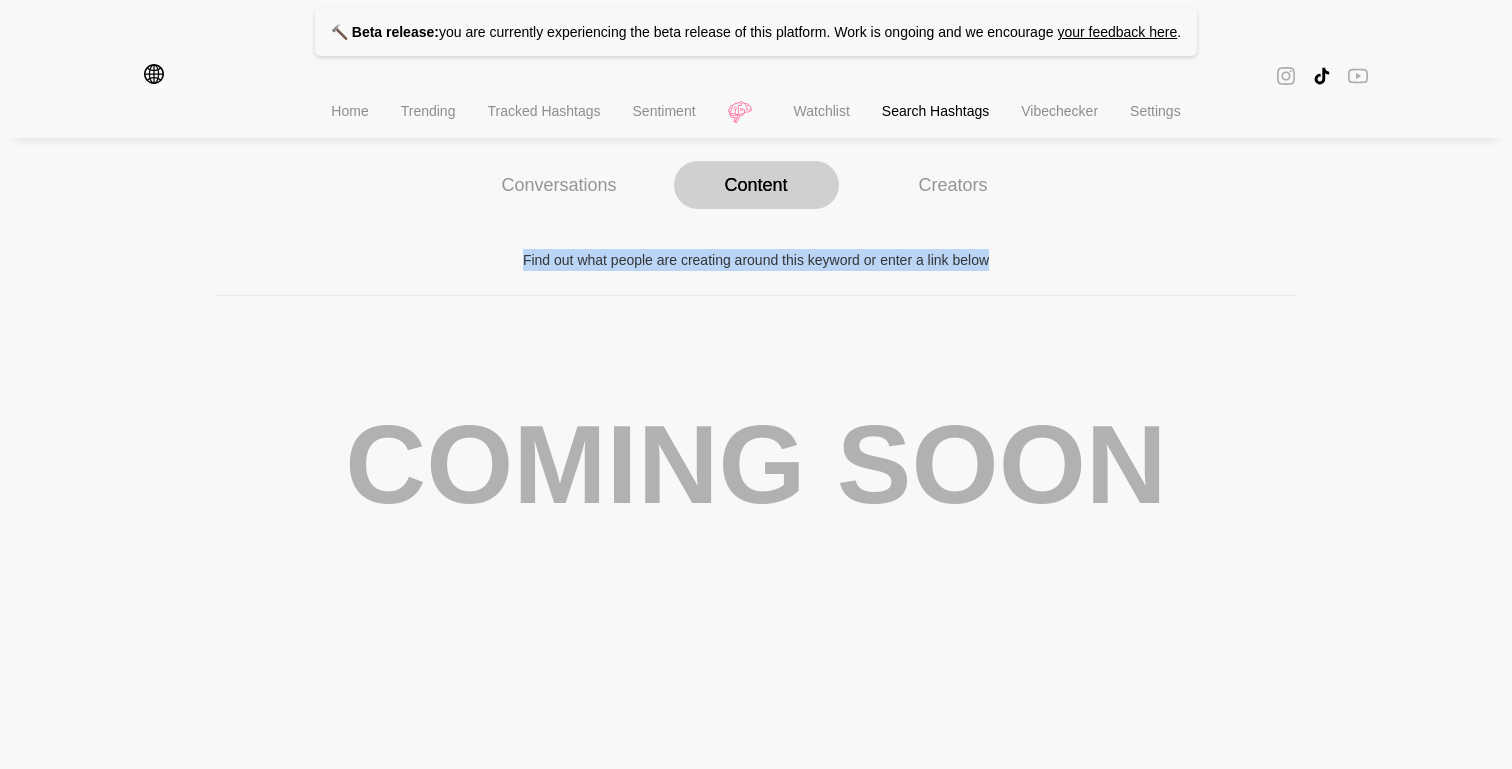 click on "Find out what people are creating around this keyword or enter a link below" at bounding box center [756, 260] 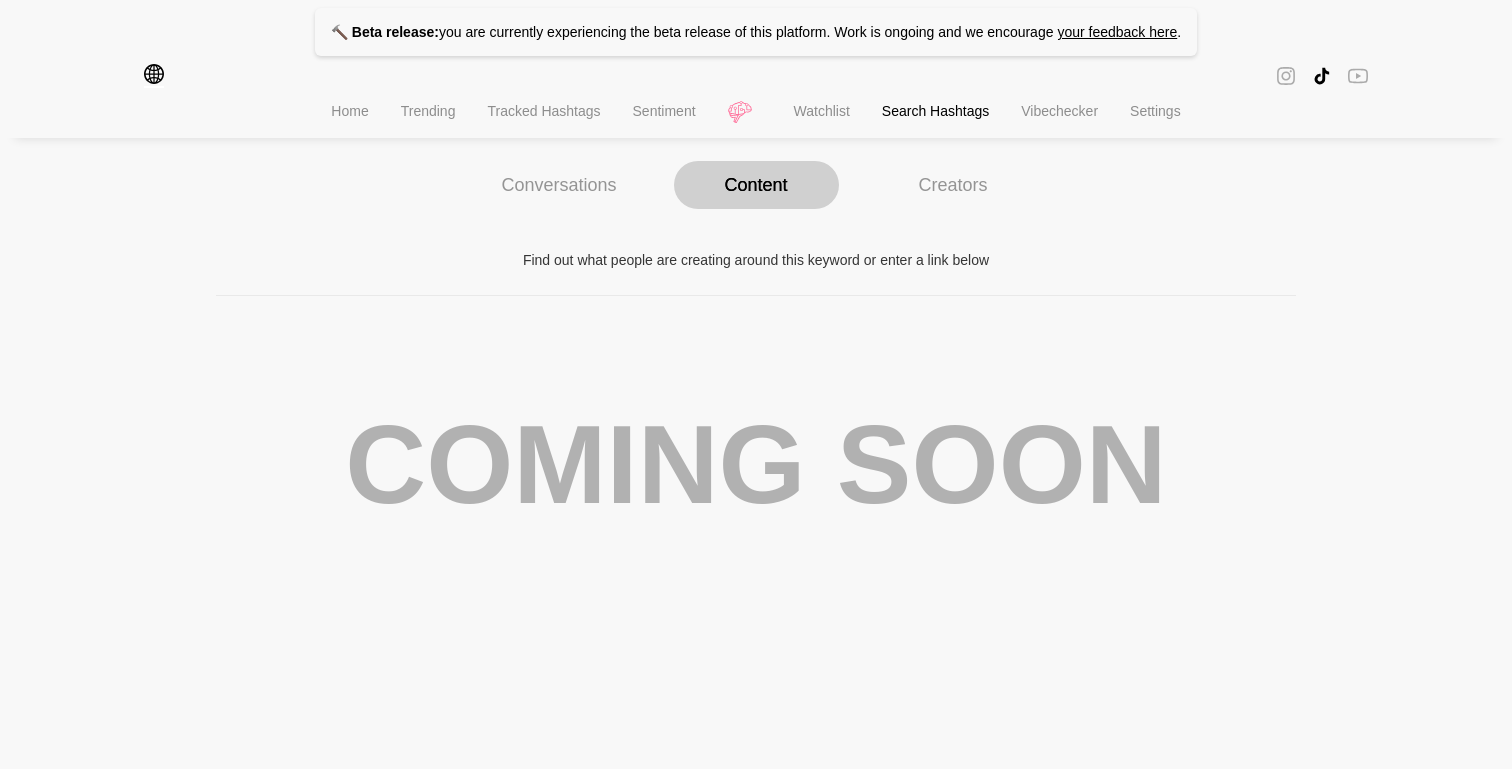 click on "Creators" at bounding box center (953, 185) 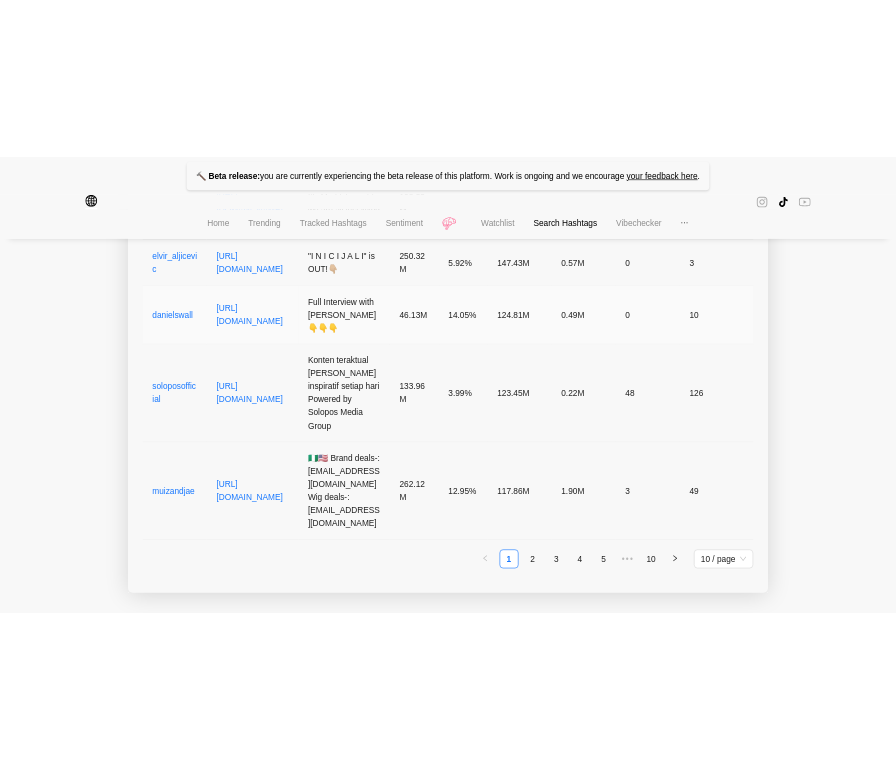 scroll, scrollTop: 2327, scrollLeft: 0, axis: vertical 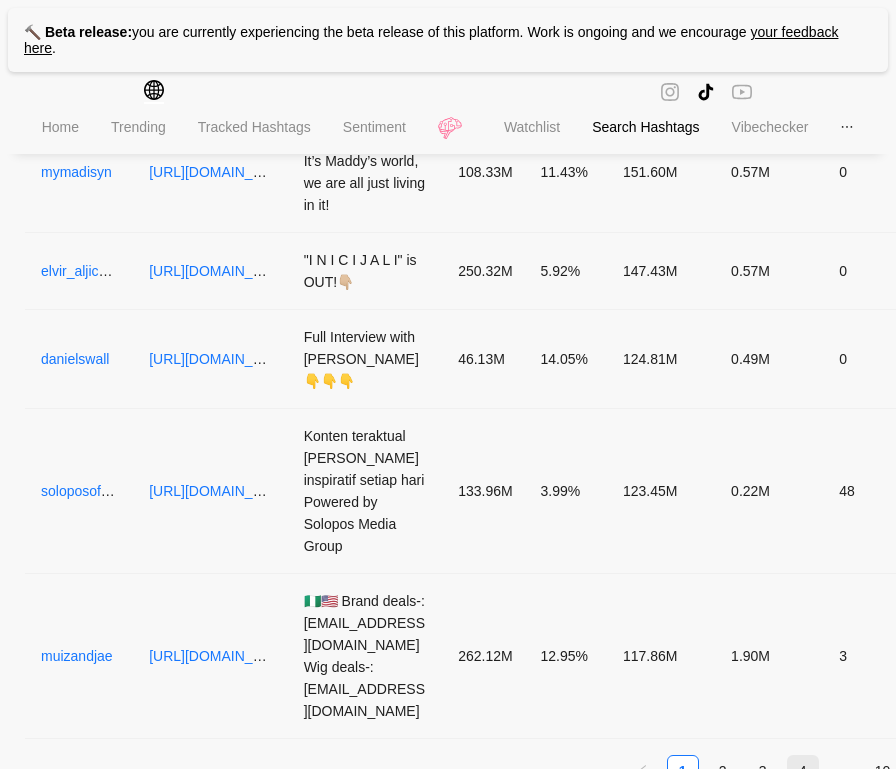 click on "4" at bounding box center [803, 771] 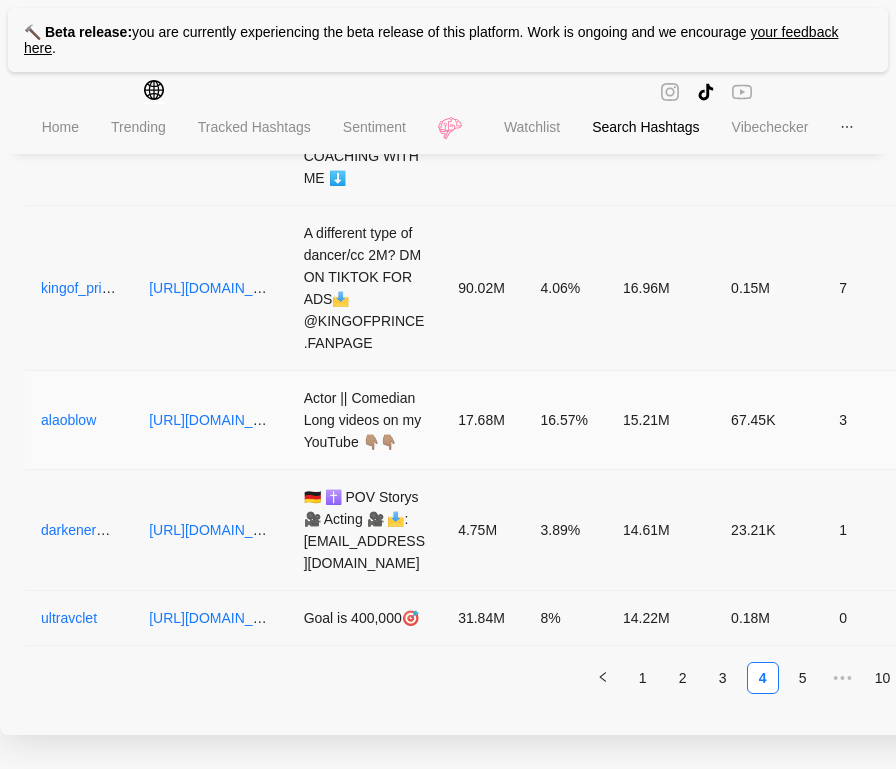 scroll, scrollTop: 2305, scrollLeft: 0, axis: vertical 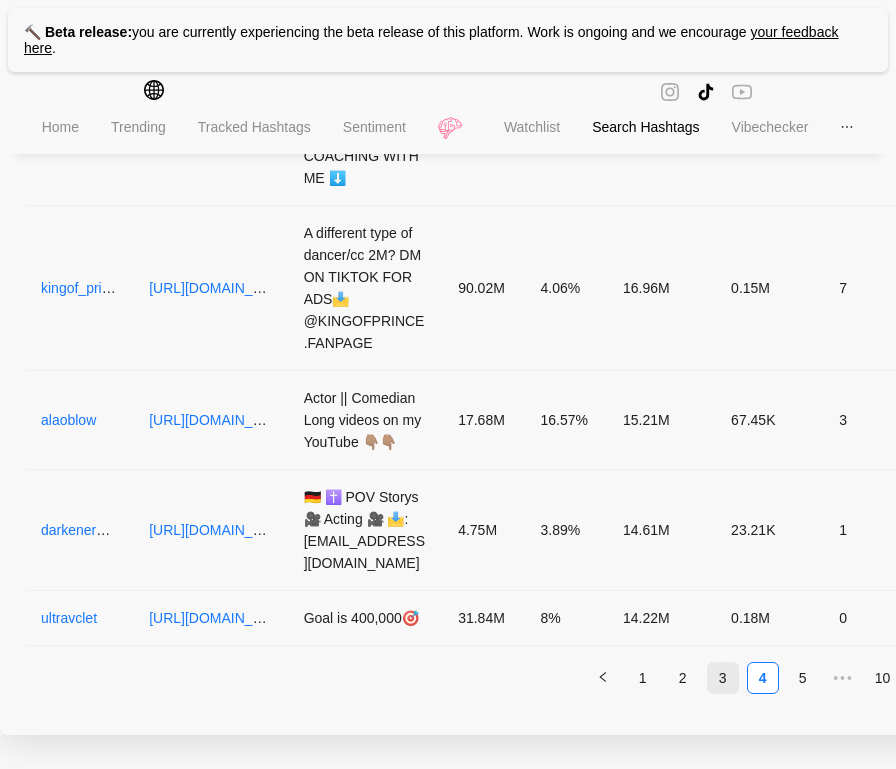 click on "3" at bounding box center (723, 678) 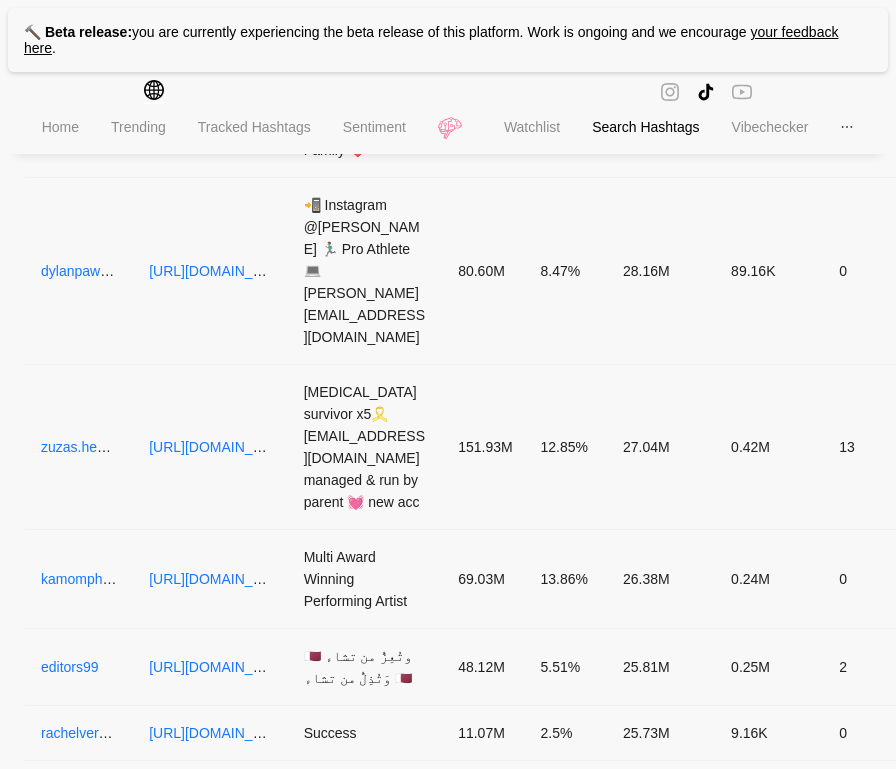 click on "1" at bounding box center [683, 793] 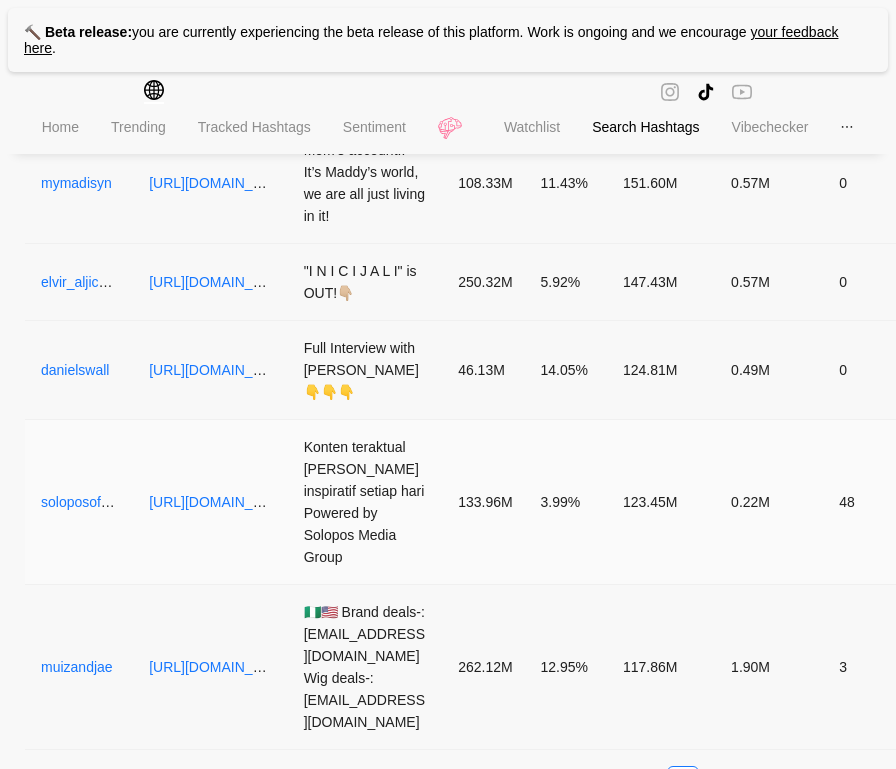 scroll, scrollTop: 2327, scrollLeft: 0, axis: vertical 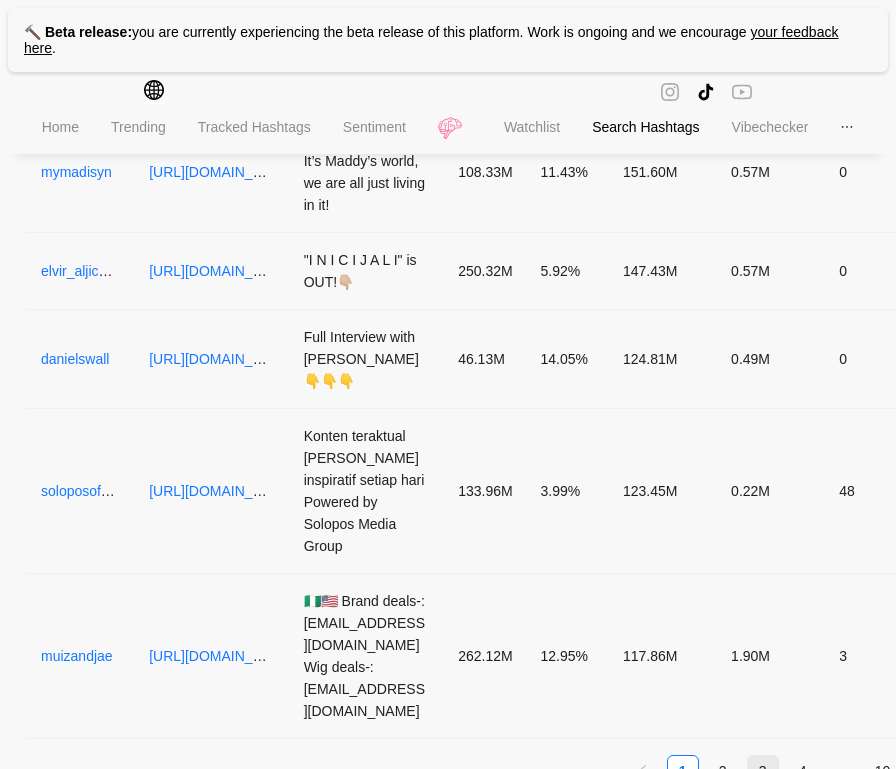 click on "3" at bounding box center (763, 771) 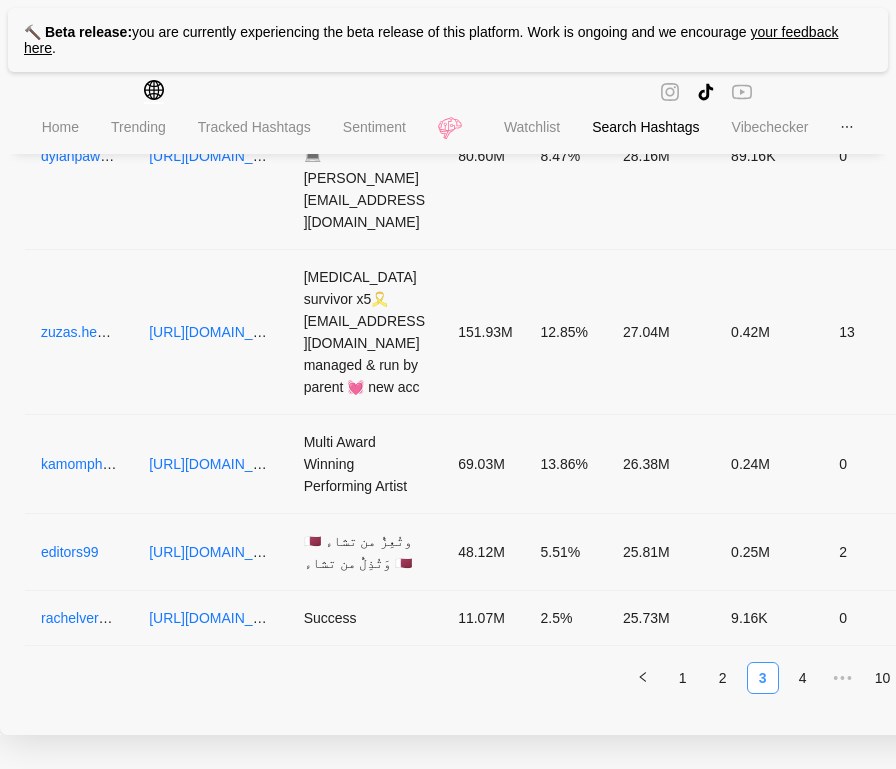scroll, scrollTop: 2107, scrollLeft: 0, axis: vertical 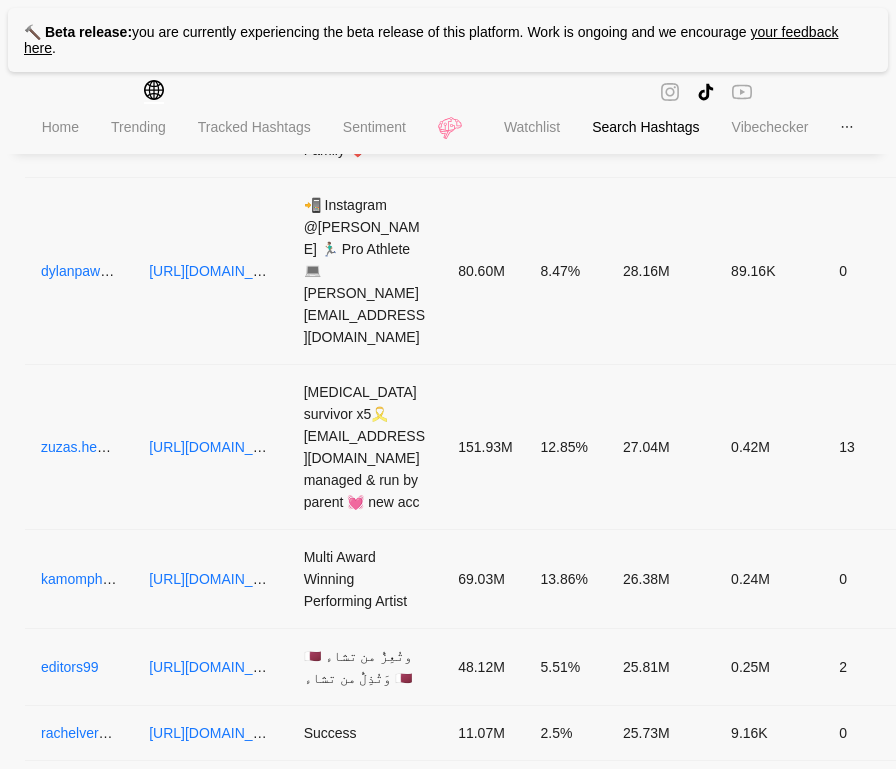 click on "4" at bounding box center [803, 793] 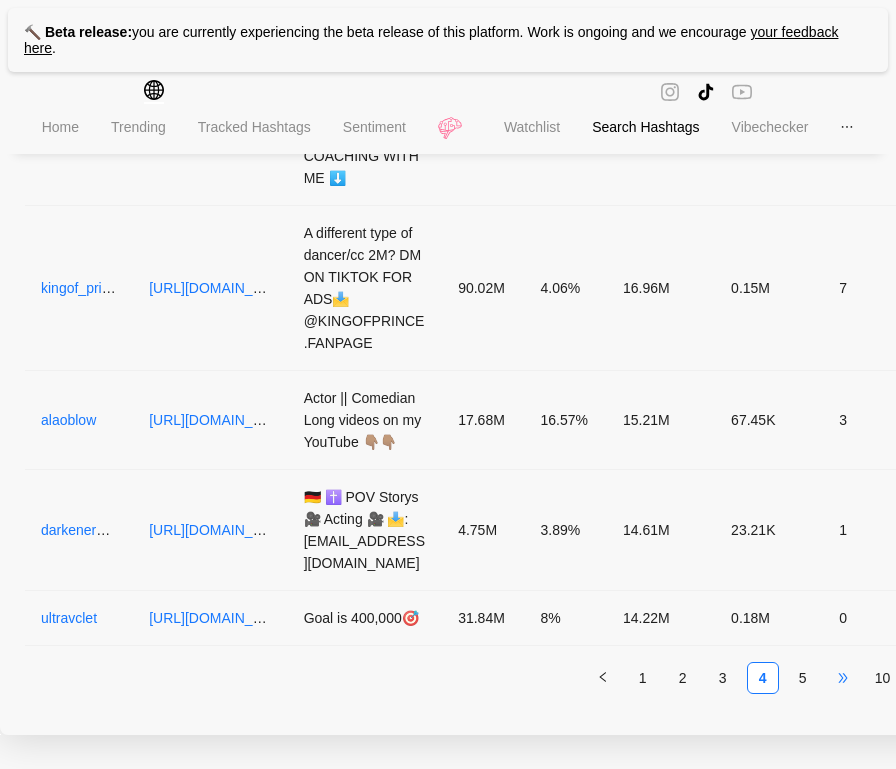 scroll, scrollTop: 2305, scrollLeft: 188, axis: both 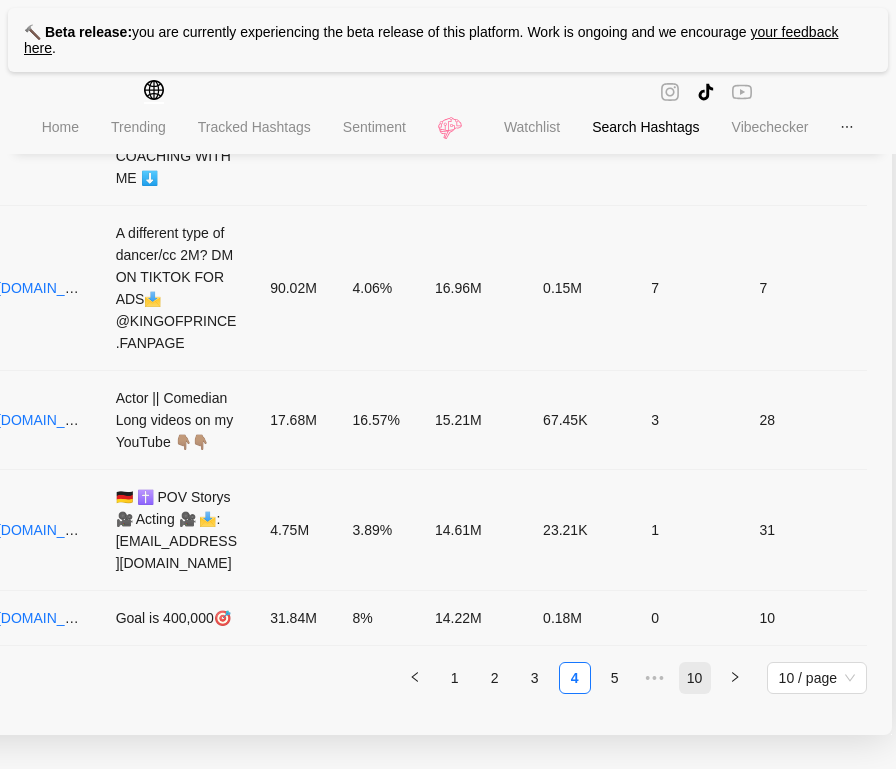 click on "10" at bounding box center (695, 678) 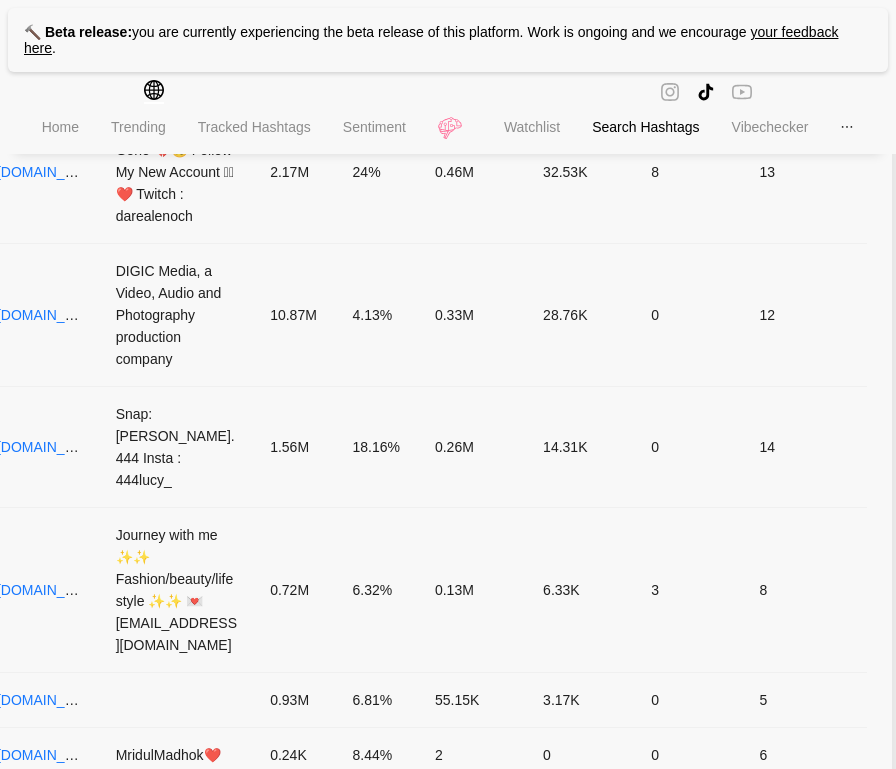 click on "9" at bounding box center [655, 815] 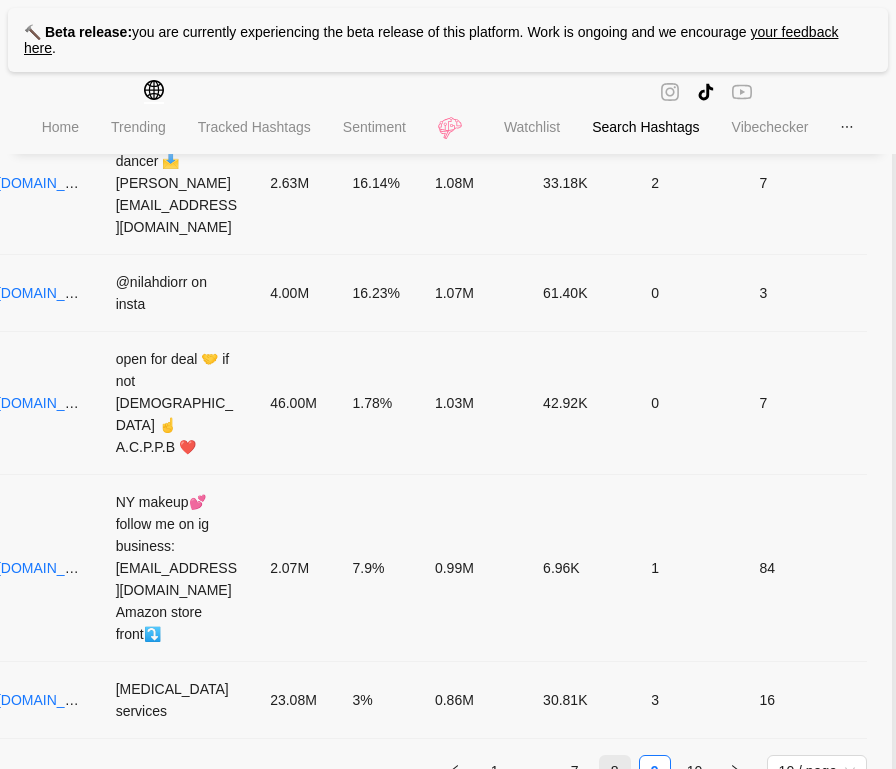 click on "8" at bounding box center [615, 771] 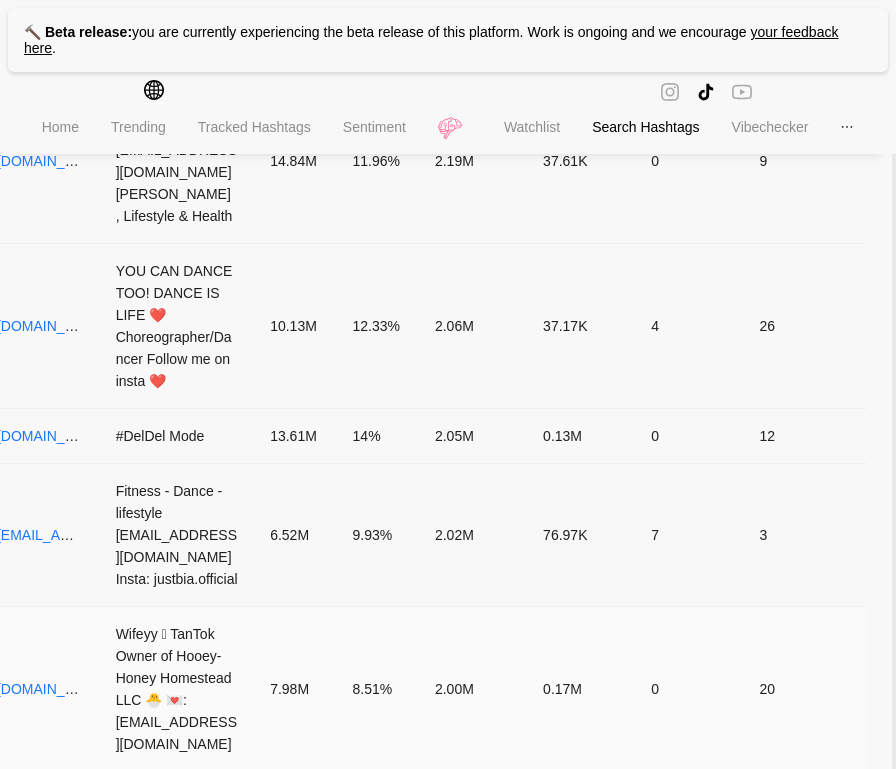 scroll, scrollTop: 2283, scrollLeft: 188, axis: both 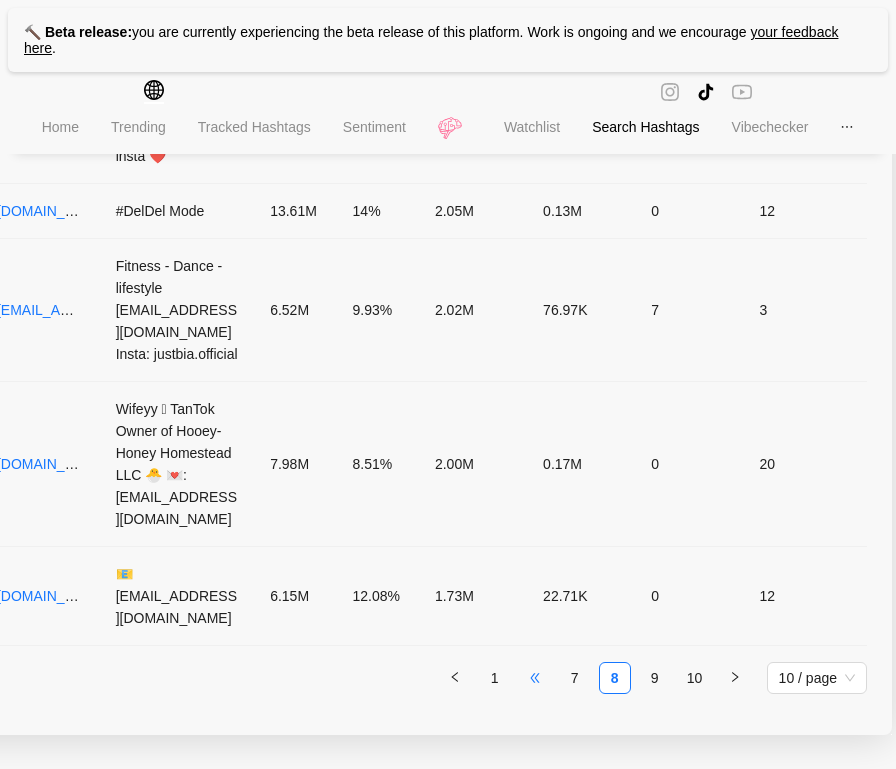 click on "•••" at bounding box center (535, 678) 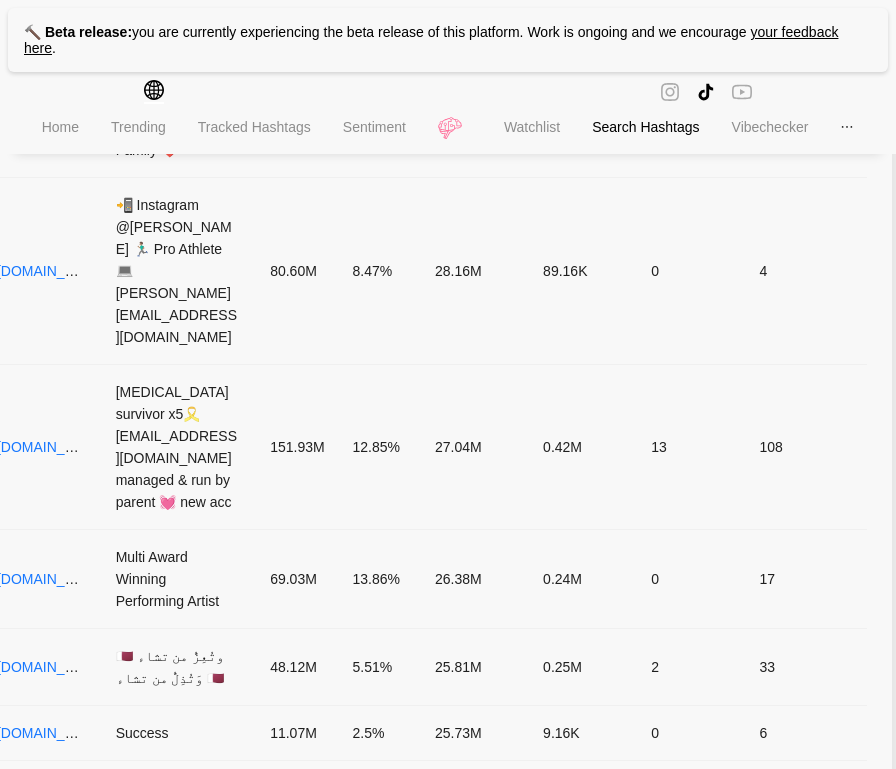 click on "1 2 3 4 5 ••• 10 10 / page" at bounding box center (352, 793) 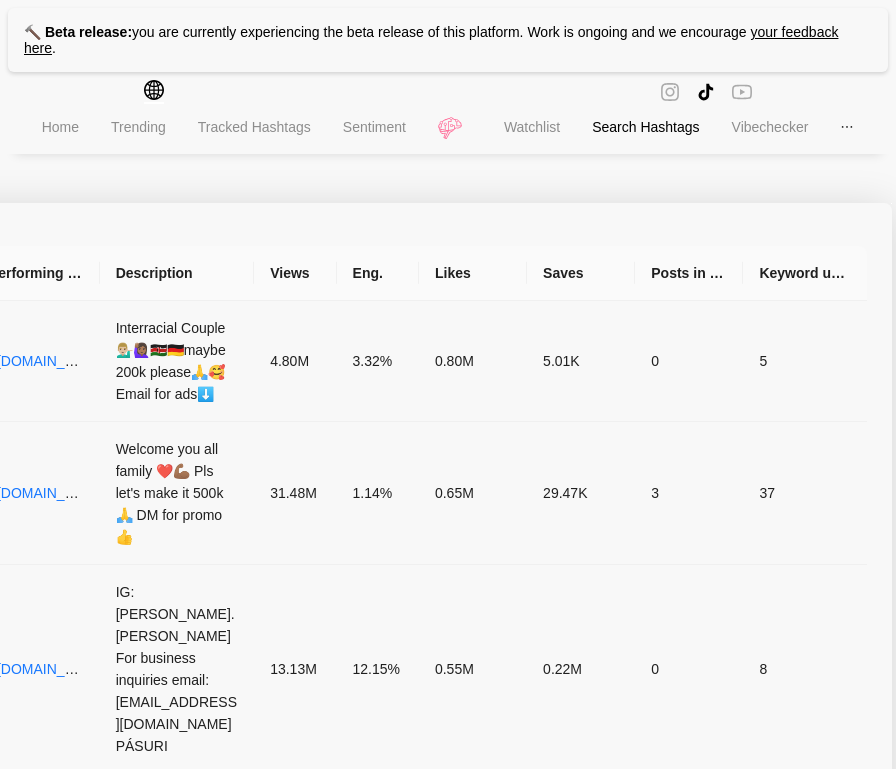 scroll, scrollTop: 994, scrollLeft: 188, axis: both 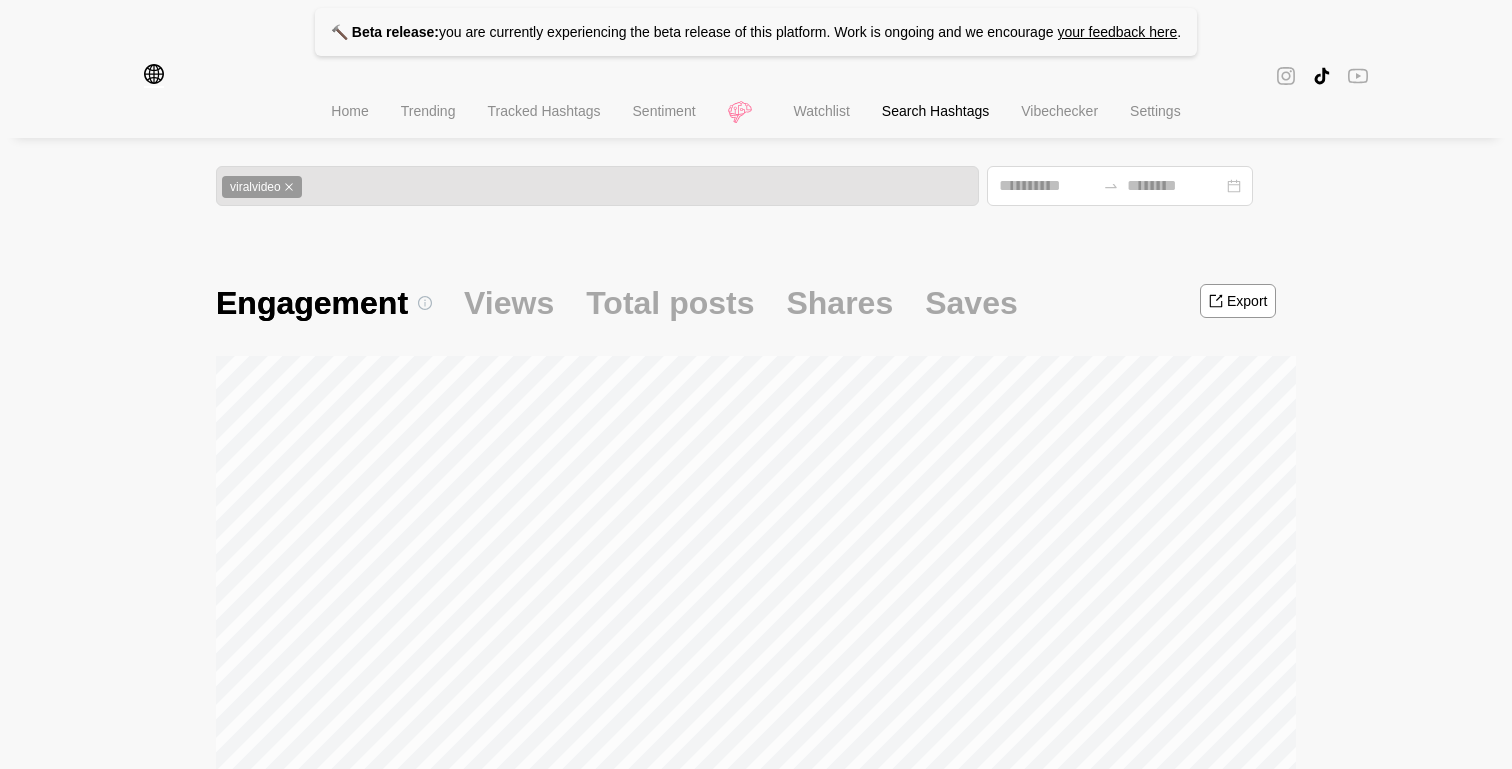 click on "Settings" at bounding box center (1155, 113) 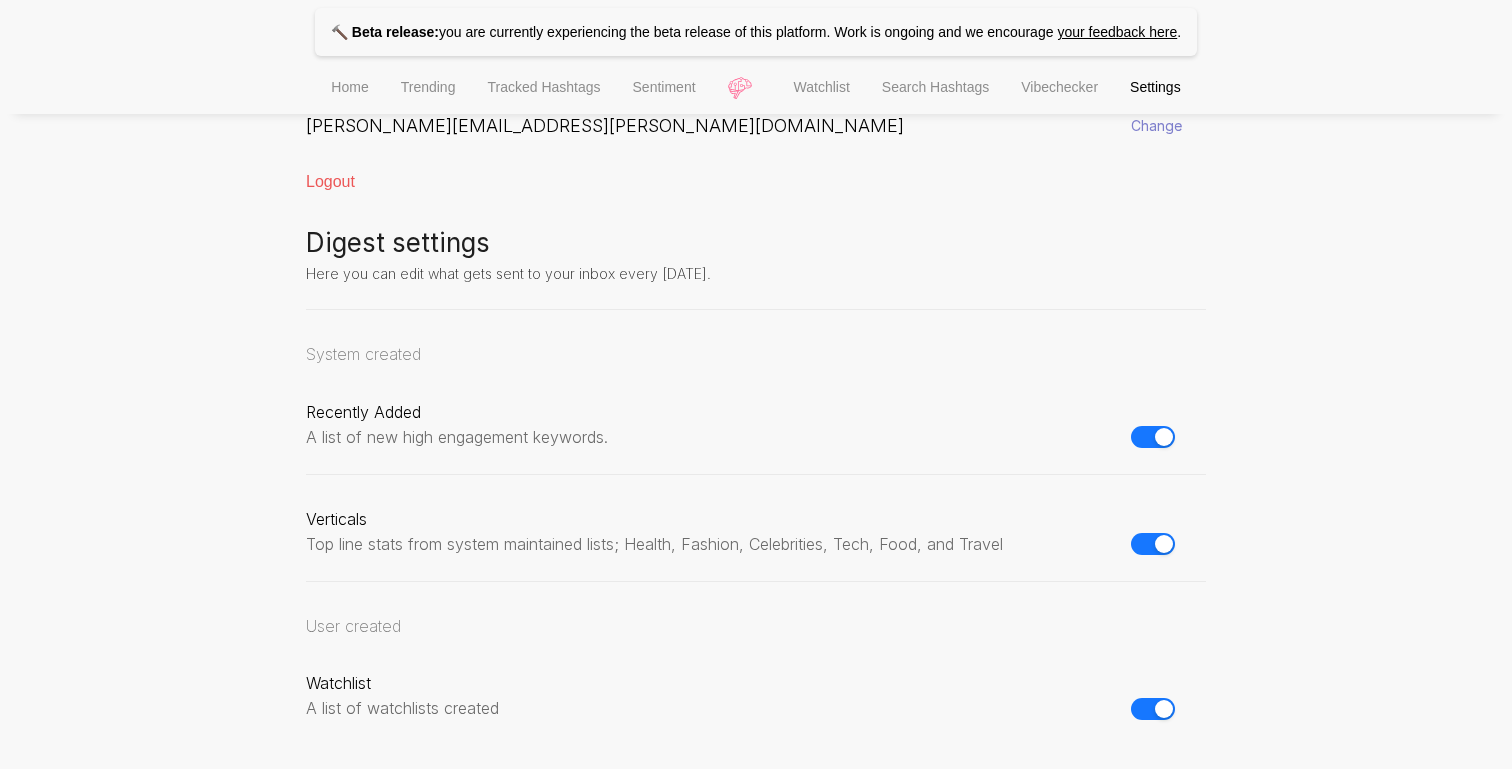 scroll, scrollTop: 0, scrollLeft: 0, axis: both 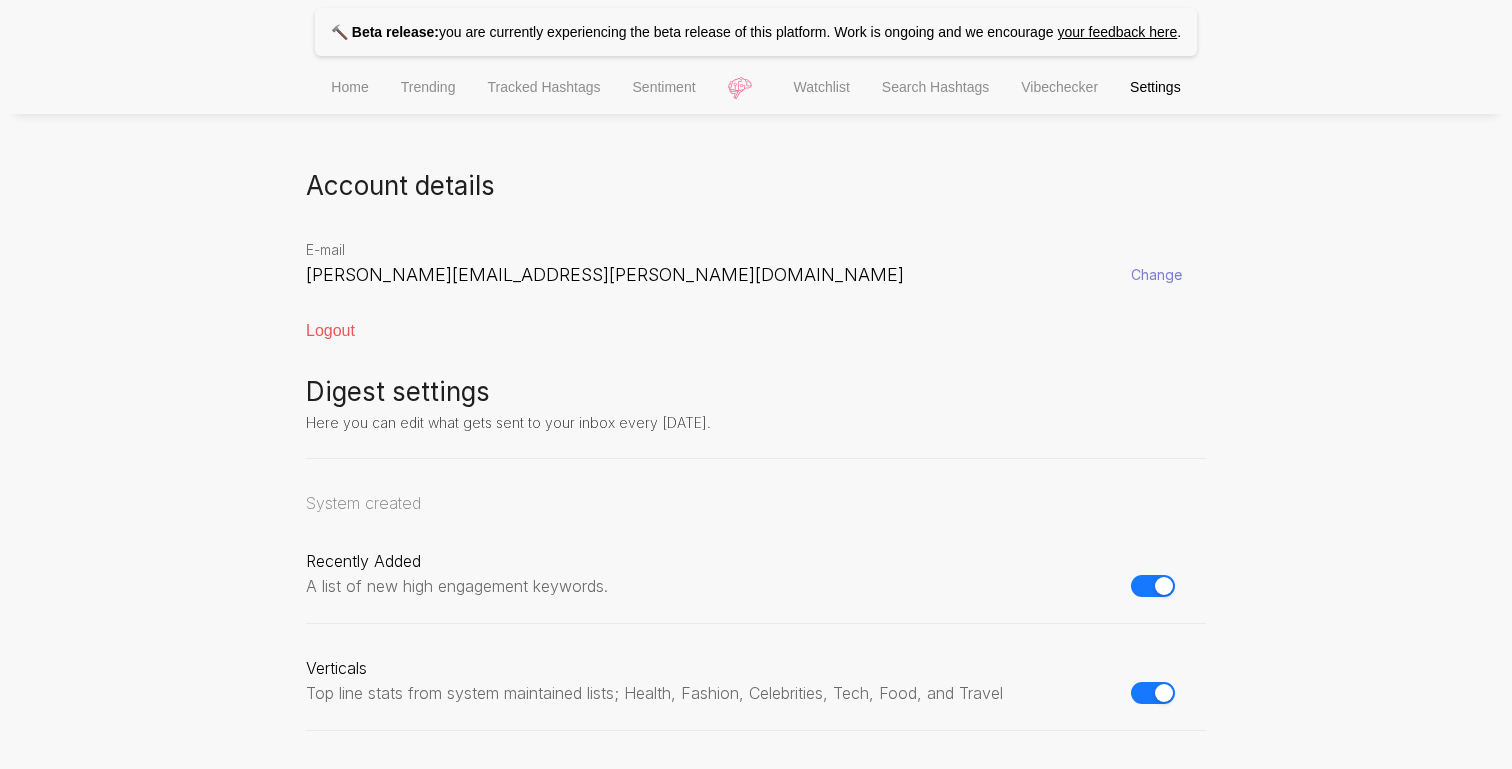 click on "Home Trending Tracked Hashtags Sentiment Watchlist Search Hashtags Vibechecker Settings" at bounding box center [756, 89] 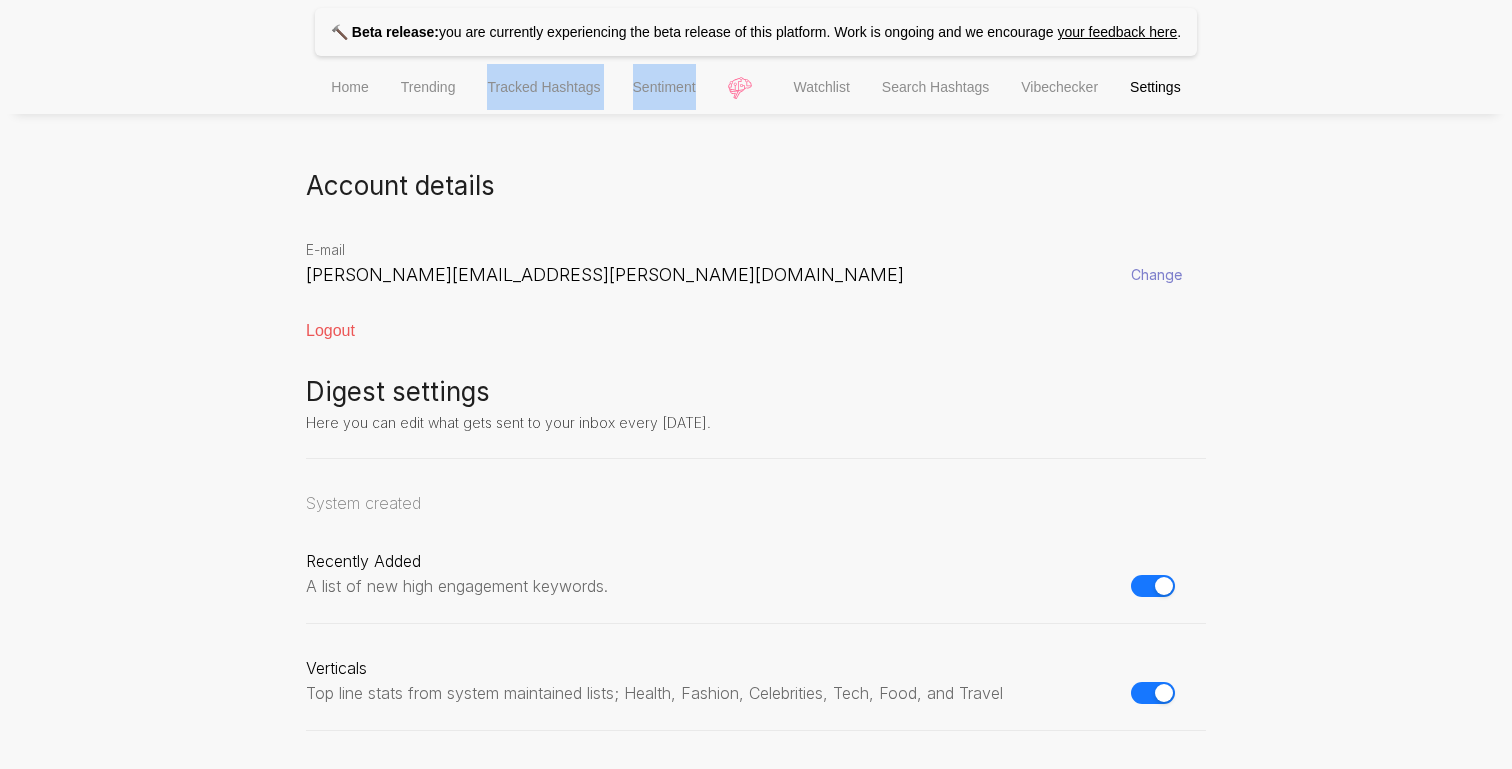 drag, startPoint x: 735, startPoint y: 92, endPoint x: 460, endPoint y: 95, distance: 275.01636 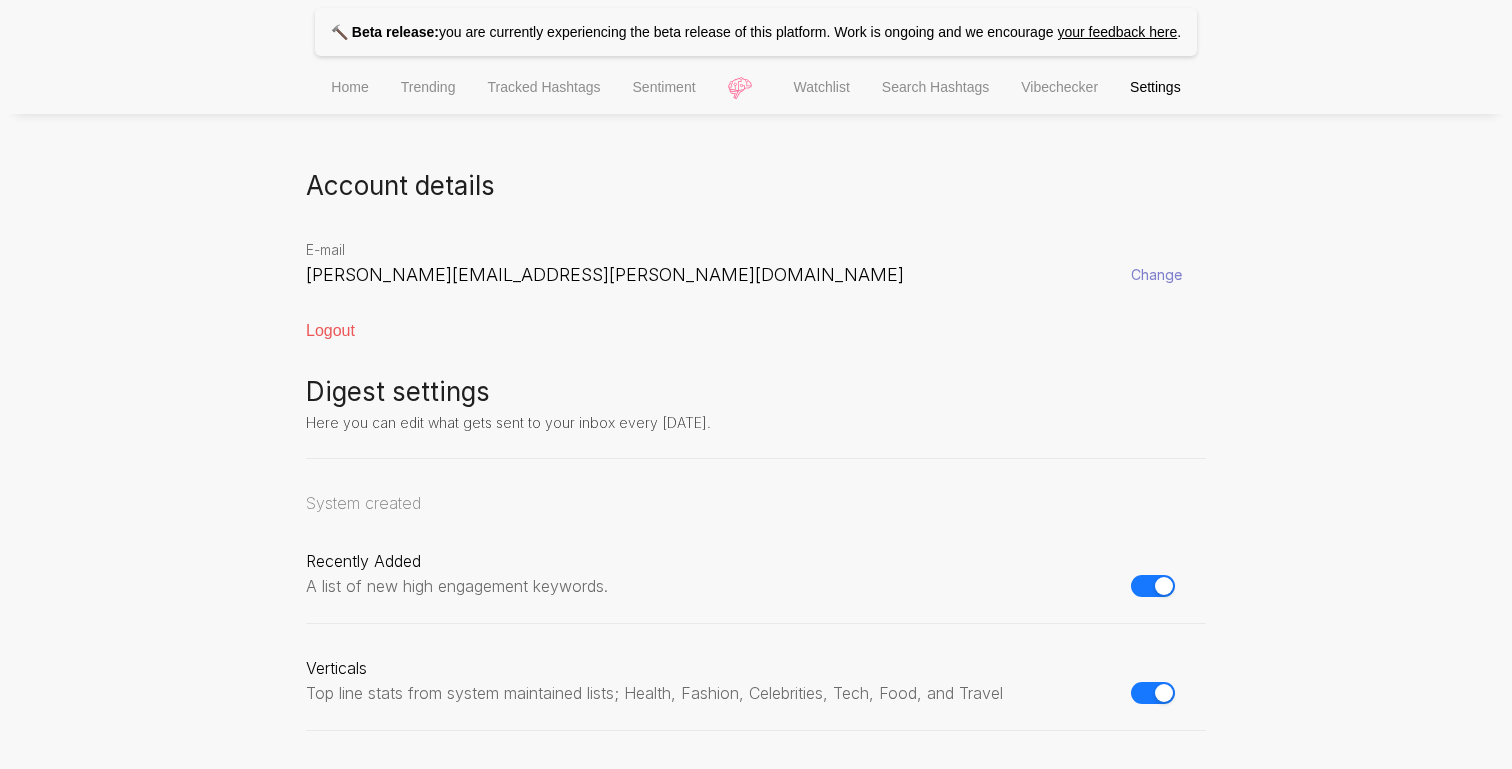 click on "Home" at bounding box center (349, 87) 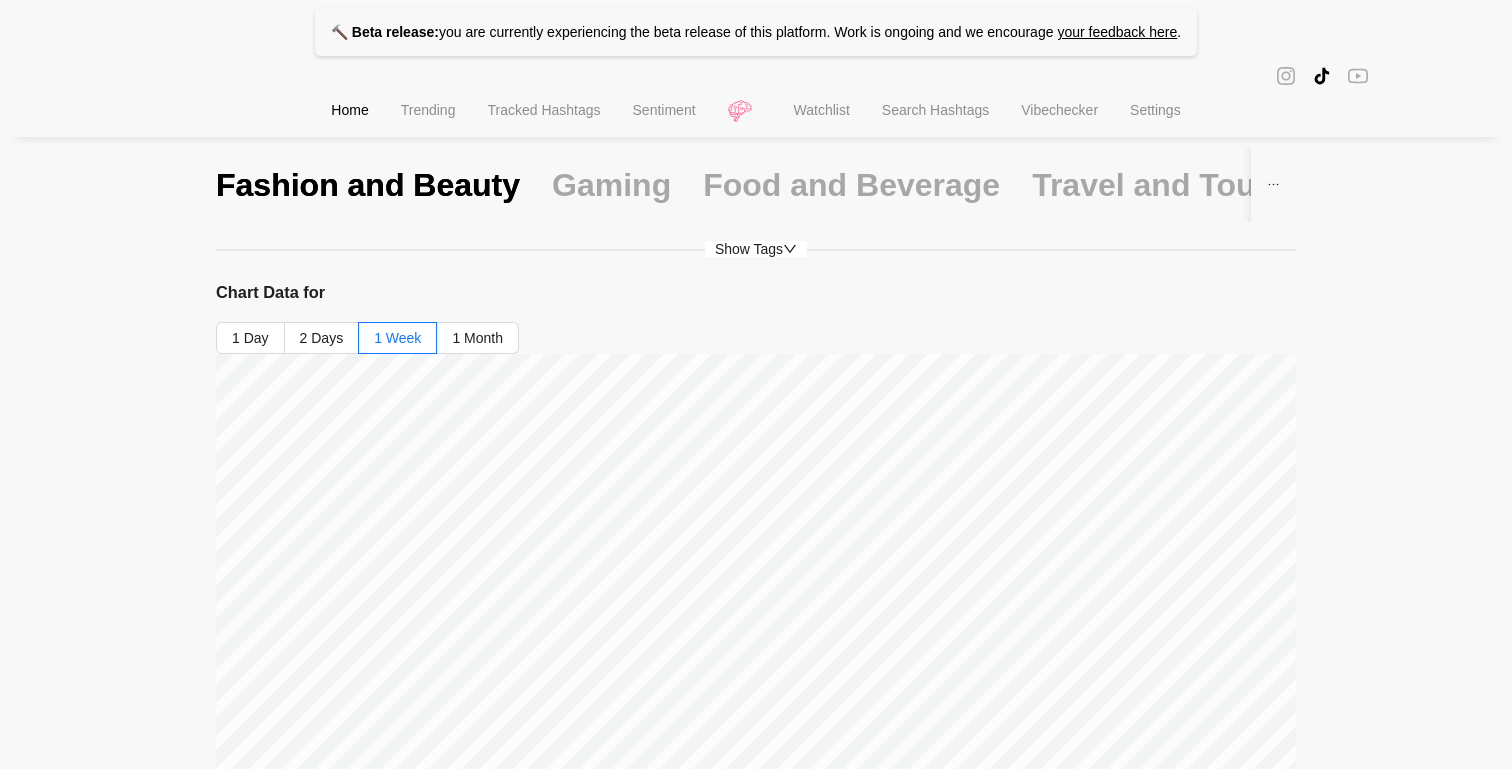 scroll, scrollTop: 0, scrollLeft: 0, axis: both 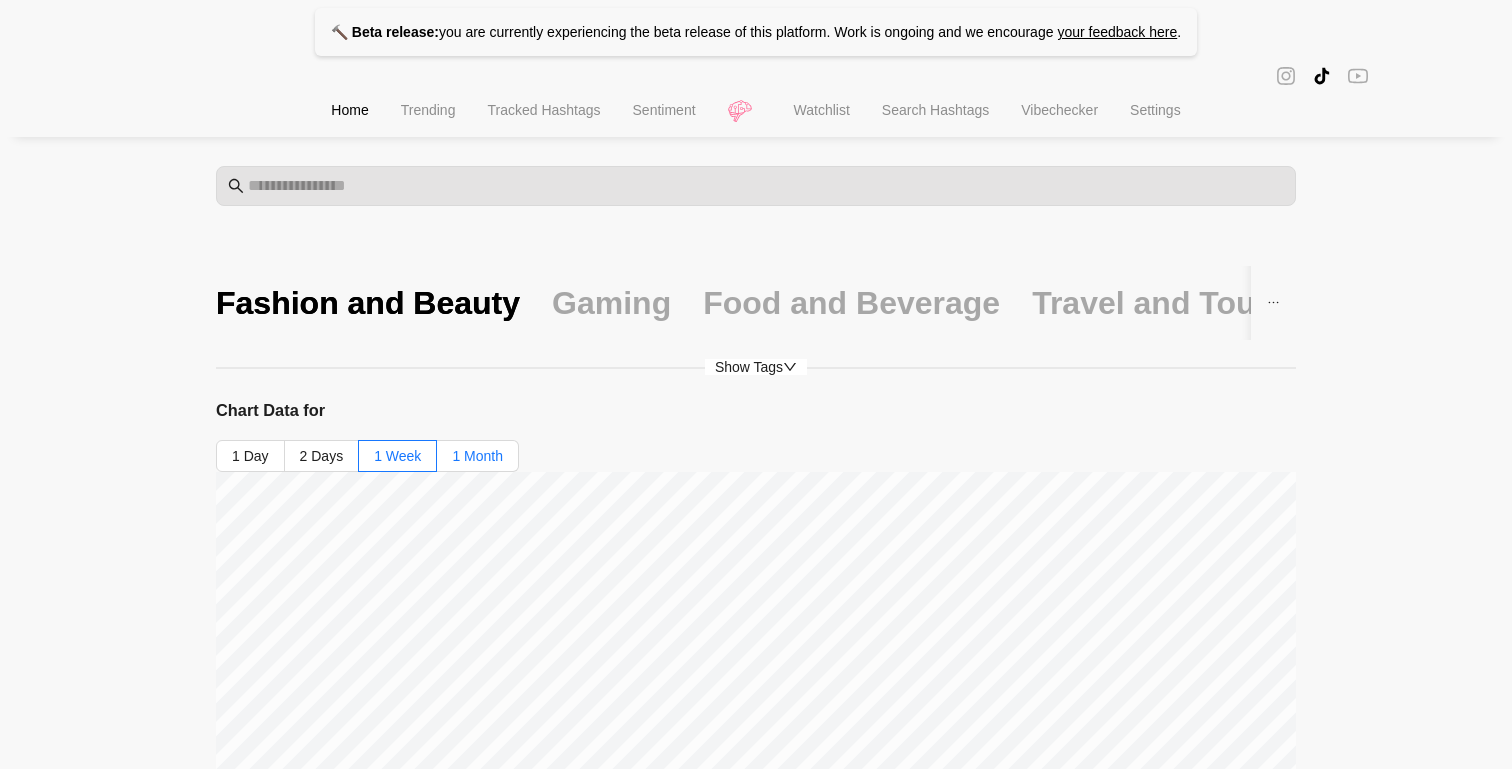click on "1 Month" at bounding box center (477, 456) 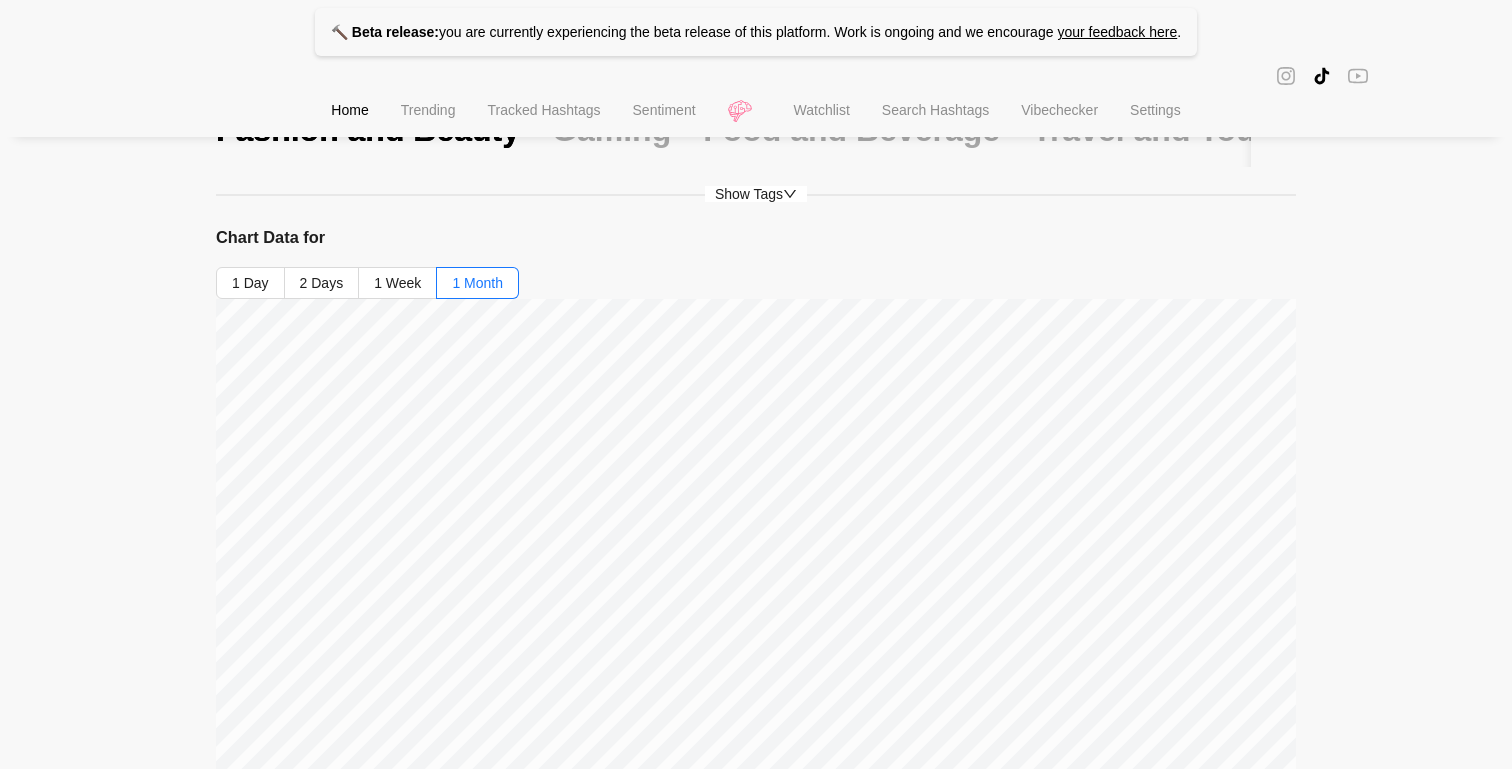scroll, scrollTop: 0, scrollLeft: 0, axis: both 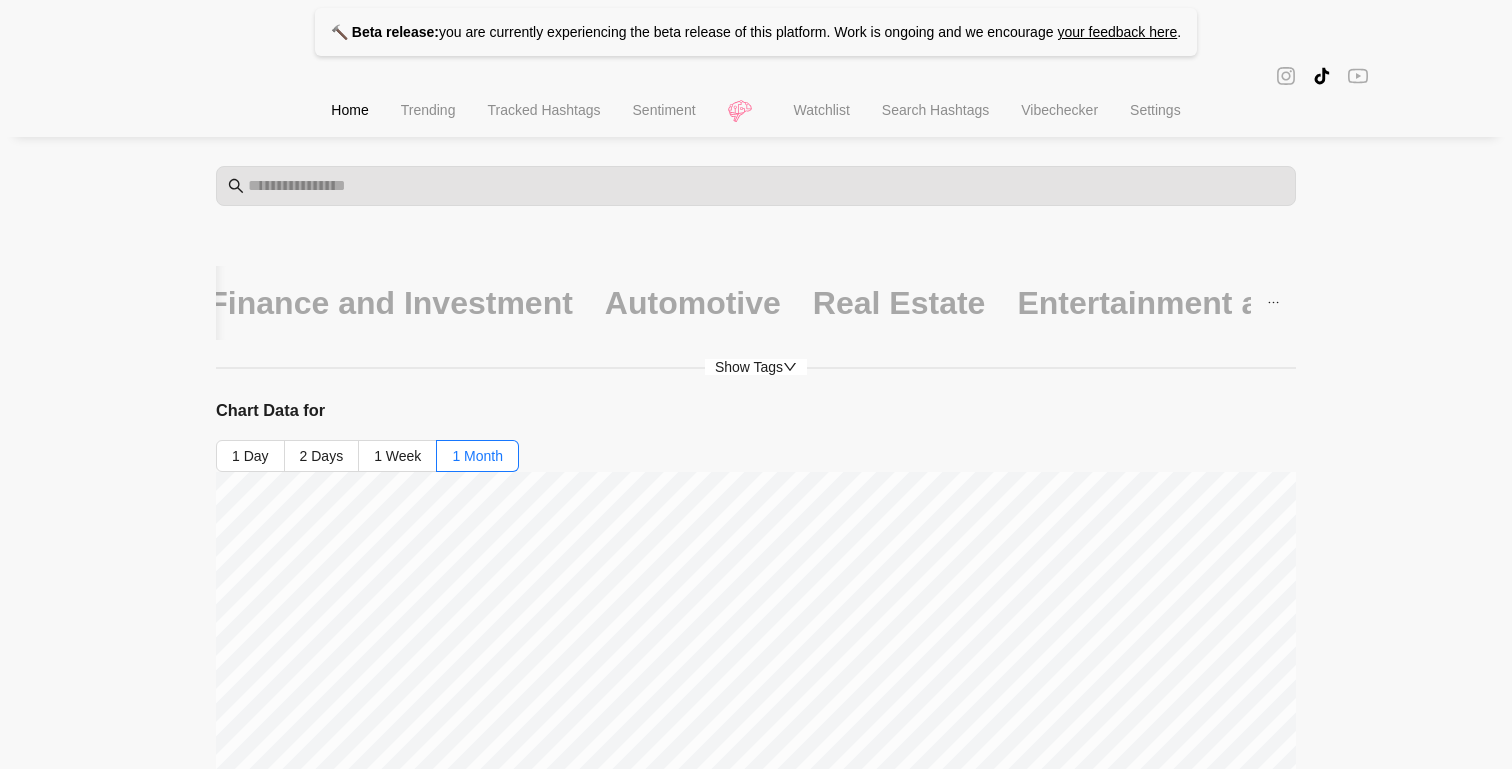 click on "Show Tags" at bounding box center [756, 367] 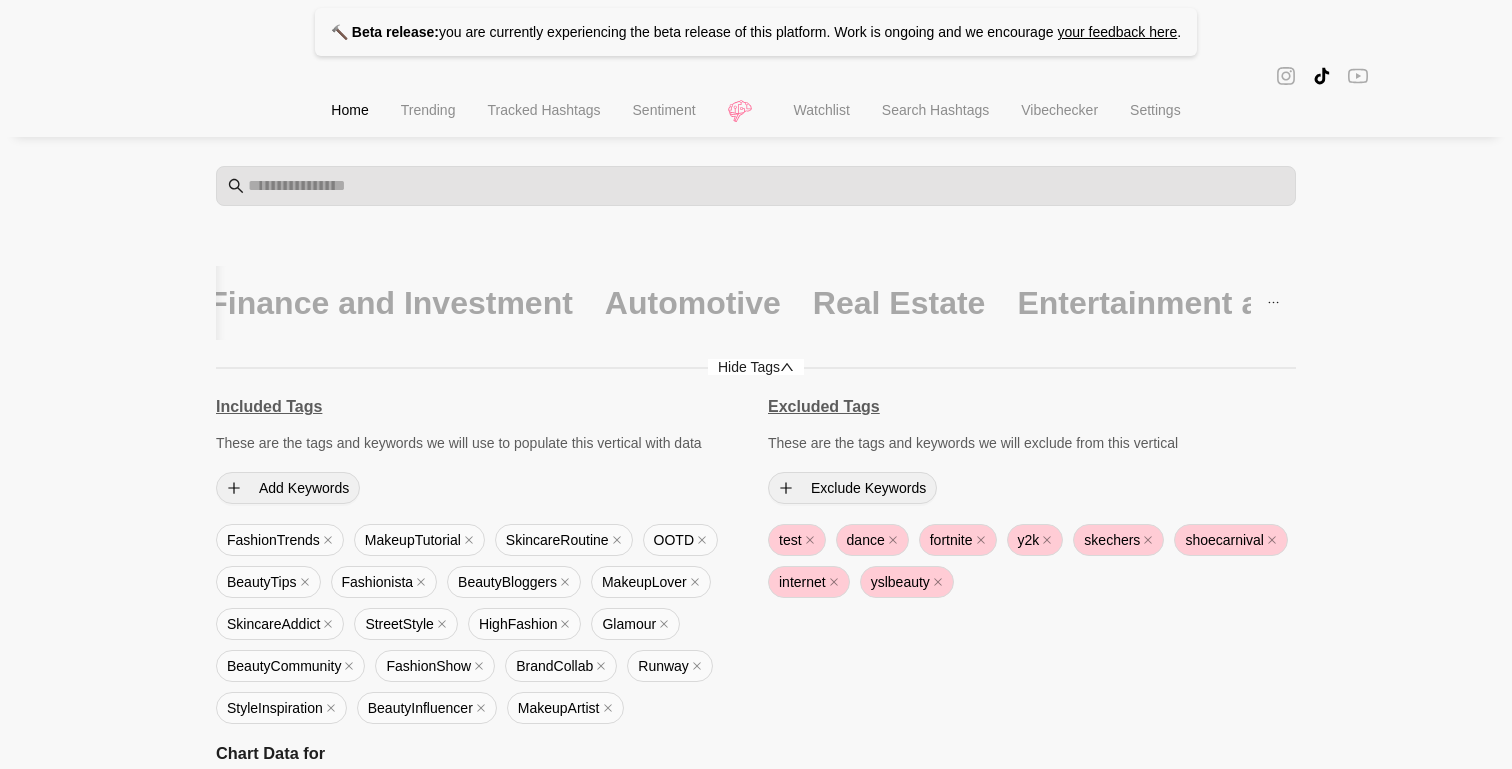 click on "Hide Tags" at bounding box center (756, 367) 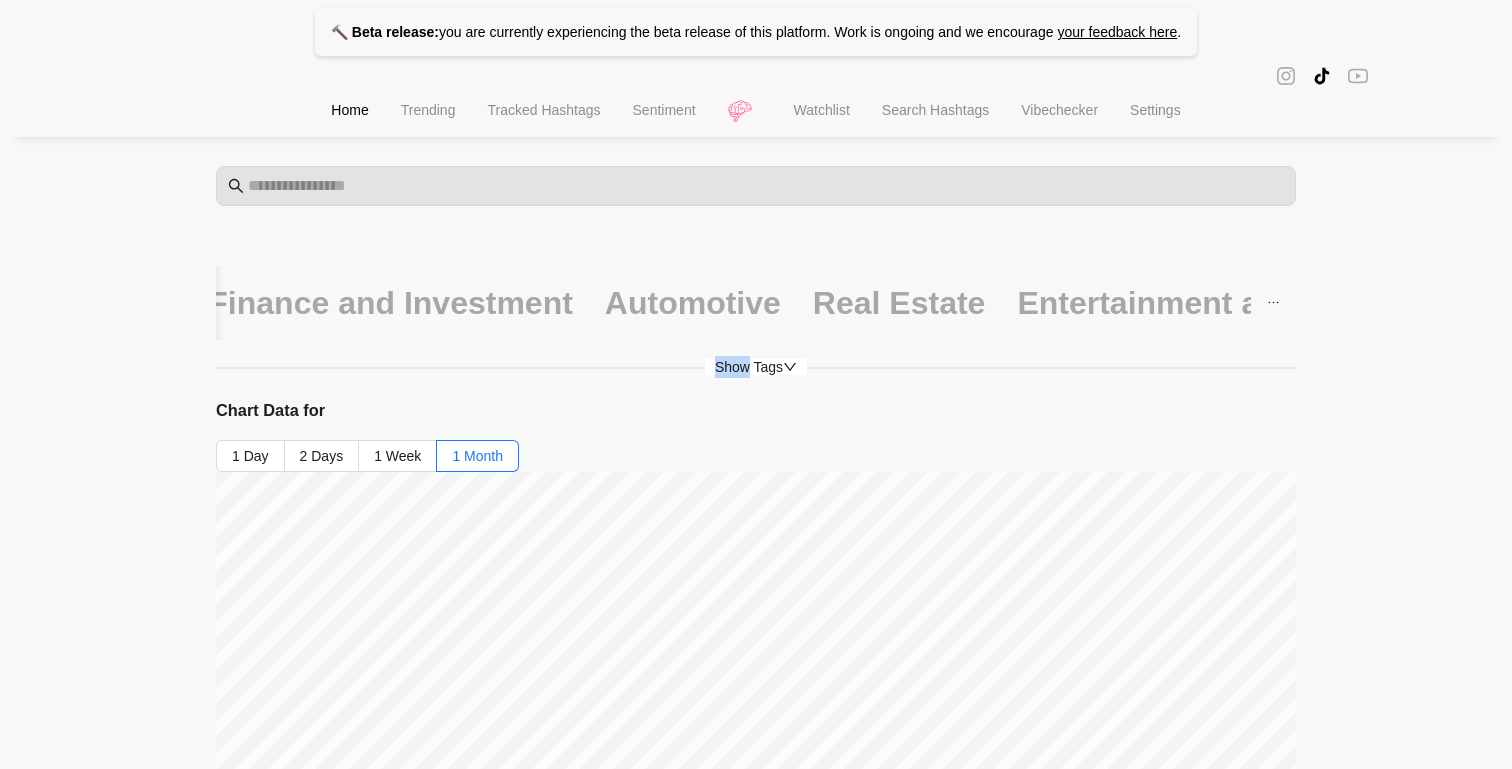 click on "Show Tags" at bounding box center [756, 367] 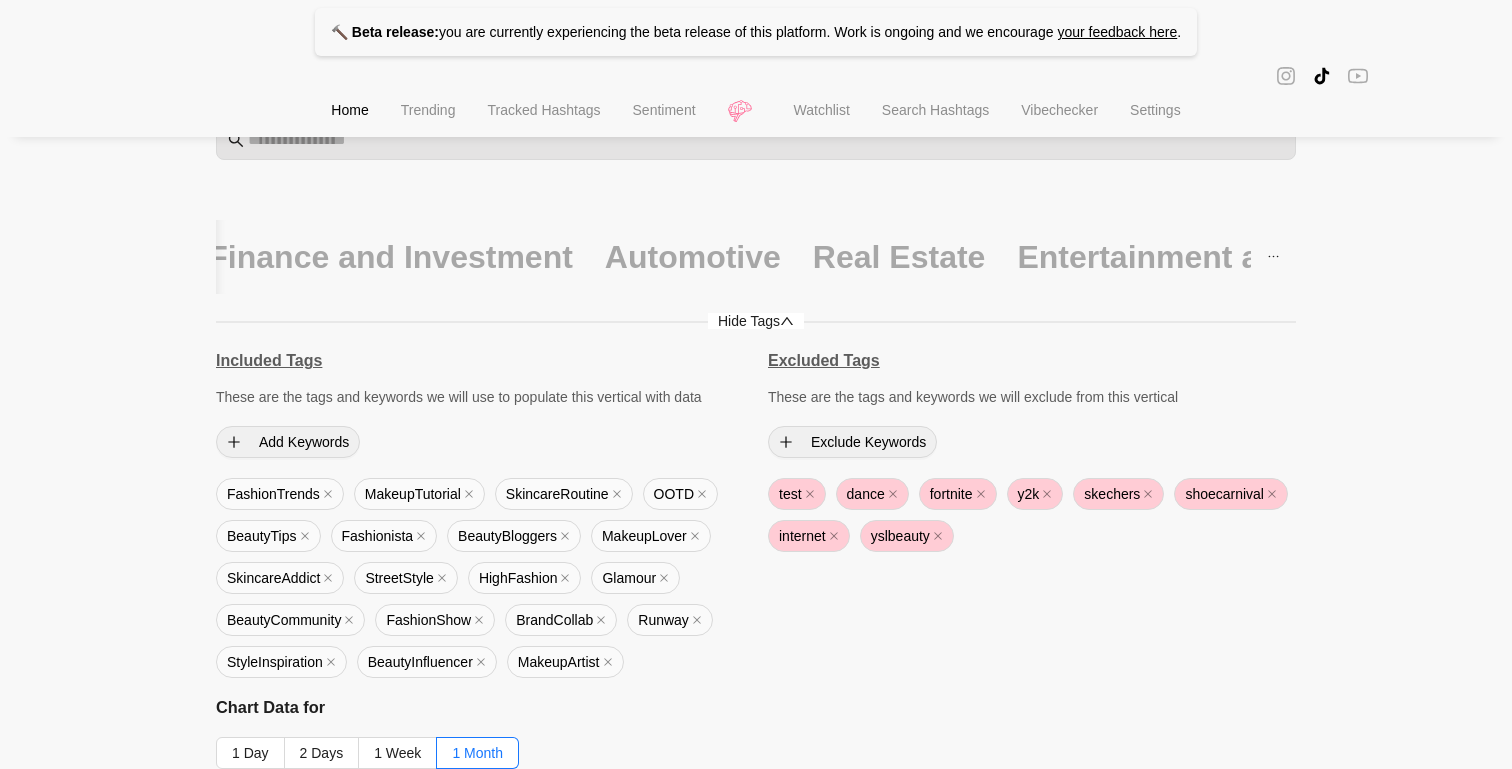 scroll, scrollTop: 0, scrollLeft: 0, axis: both 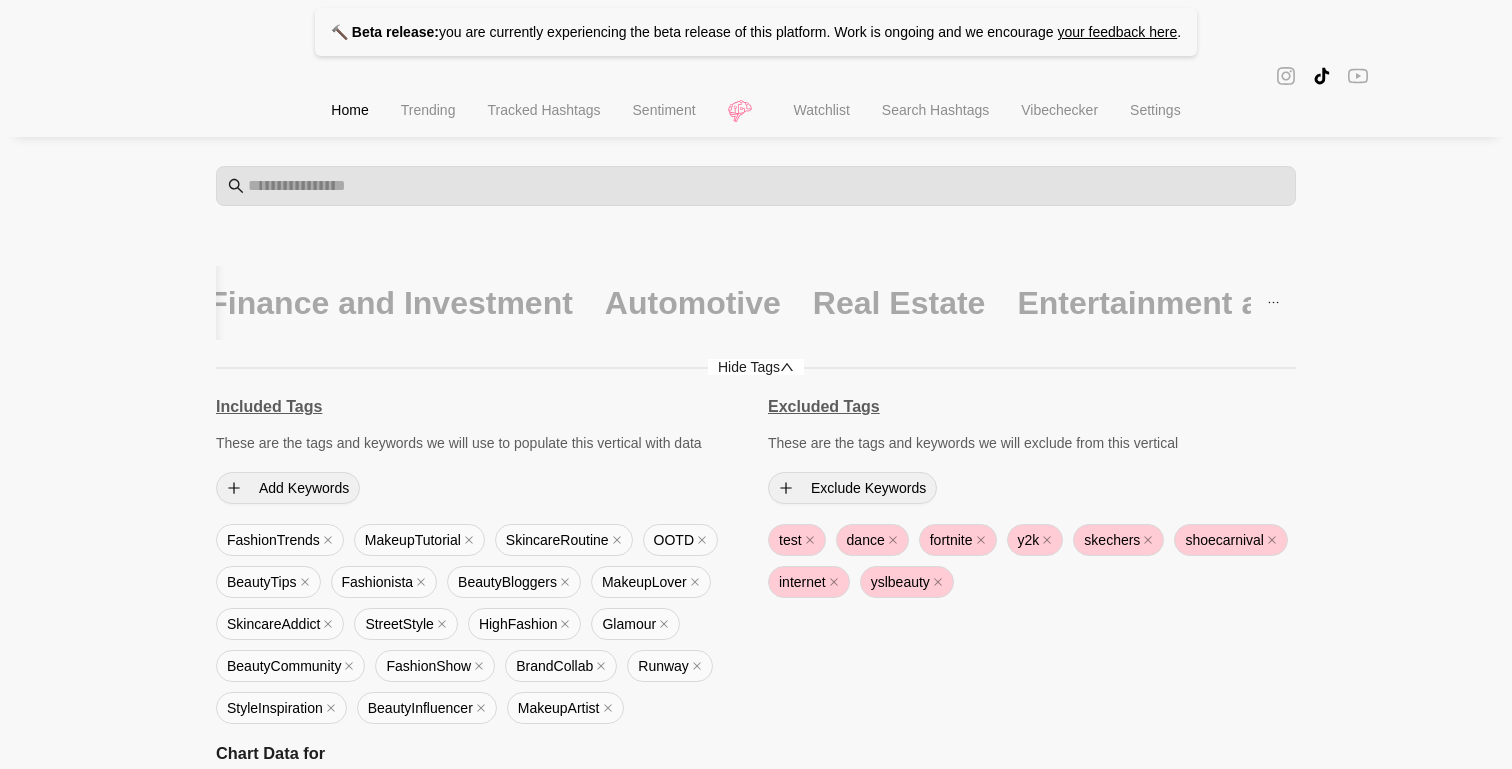 click on "Hide Tags" at bounding box center (756, 367) 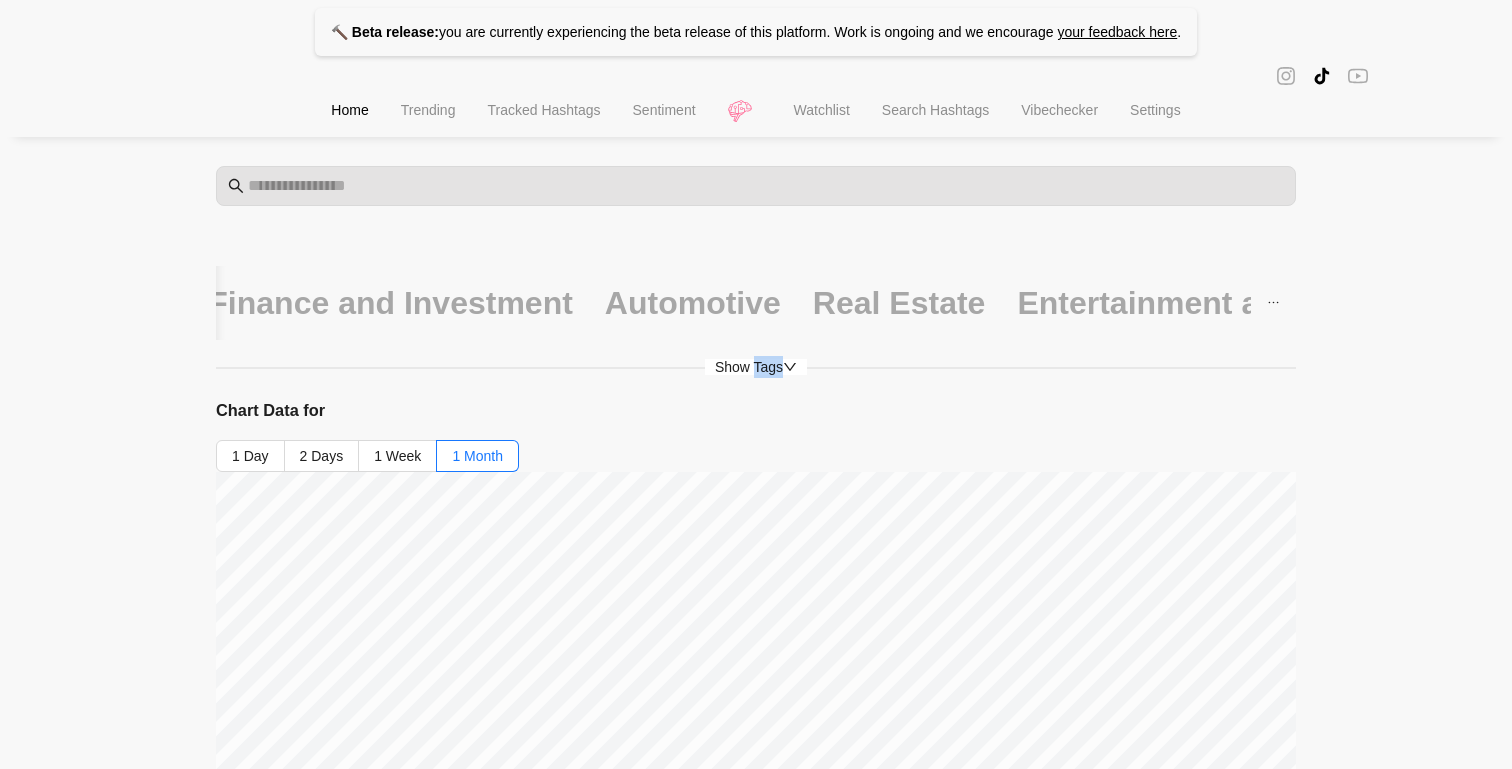 click on "Show Tags" at bounding box center (756, 367) 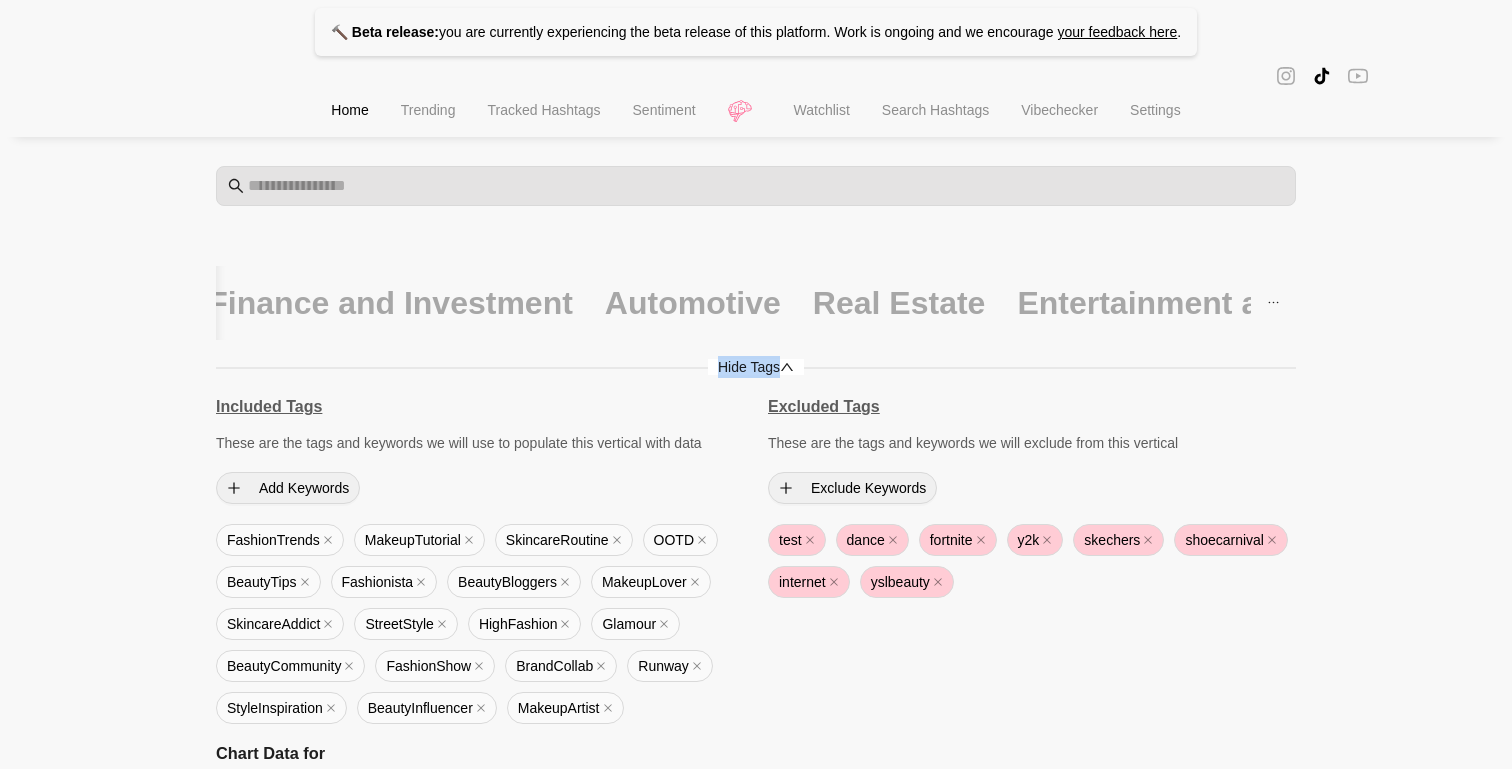 click on "Hide Tags" at bounding box center (756, 367) 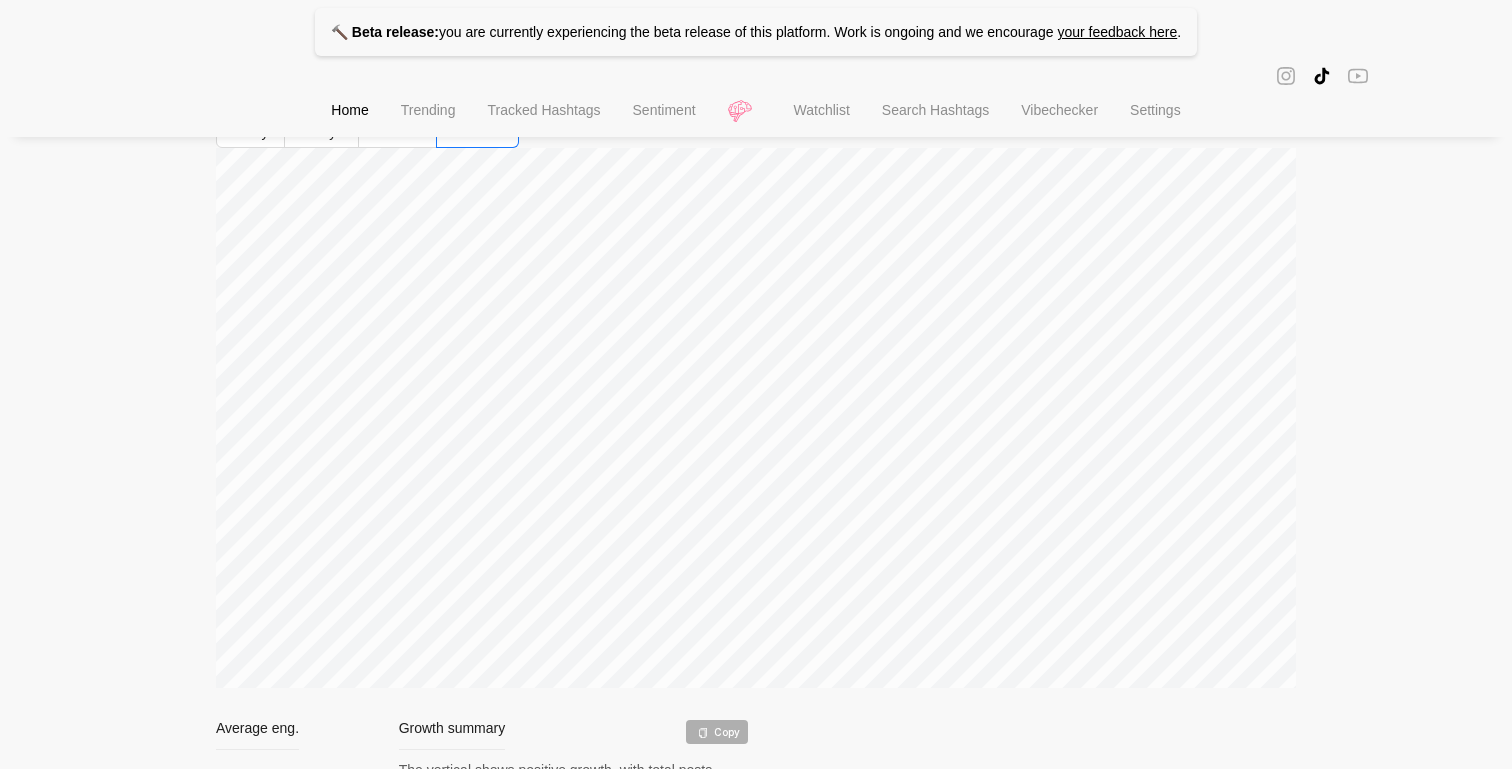 scroll, scrollTop: 441, scrollLeft: 0, axis: vertical 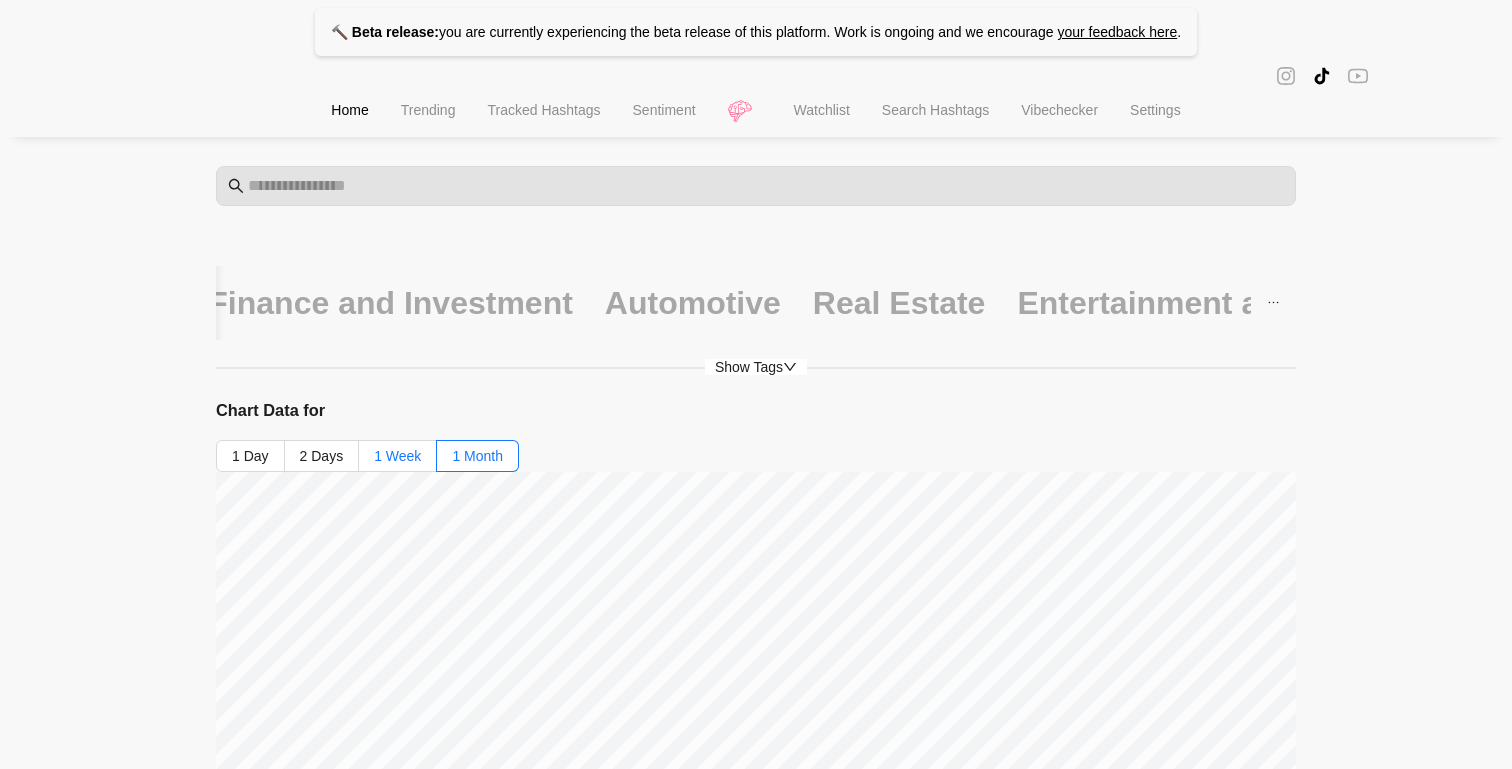 click on "1 Week" at bounding box center [398, 456] 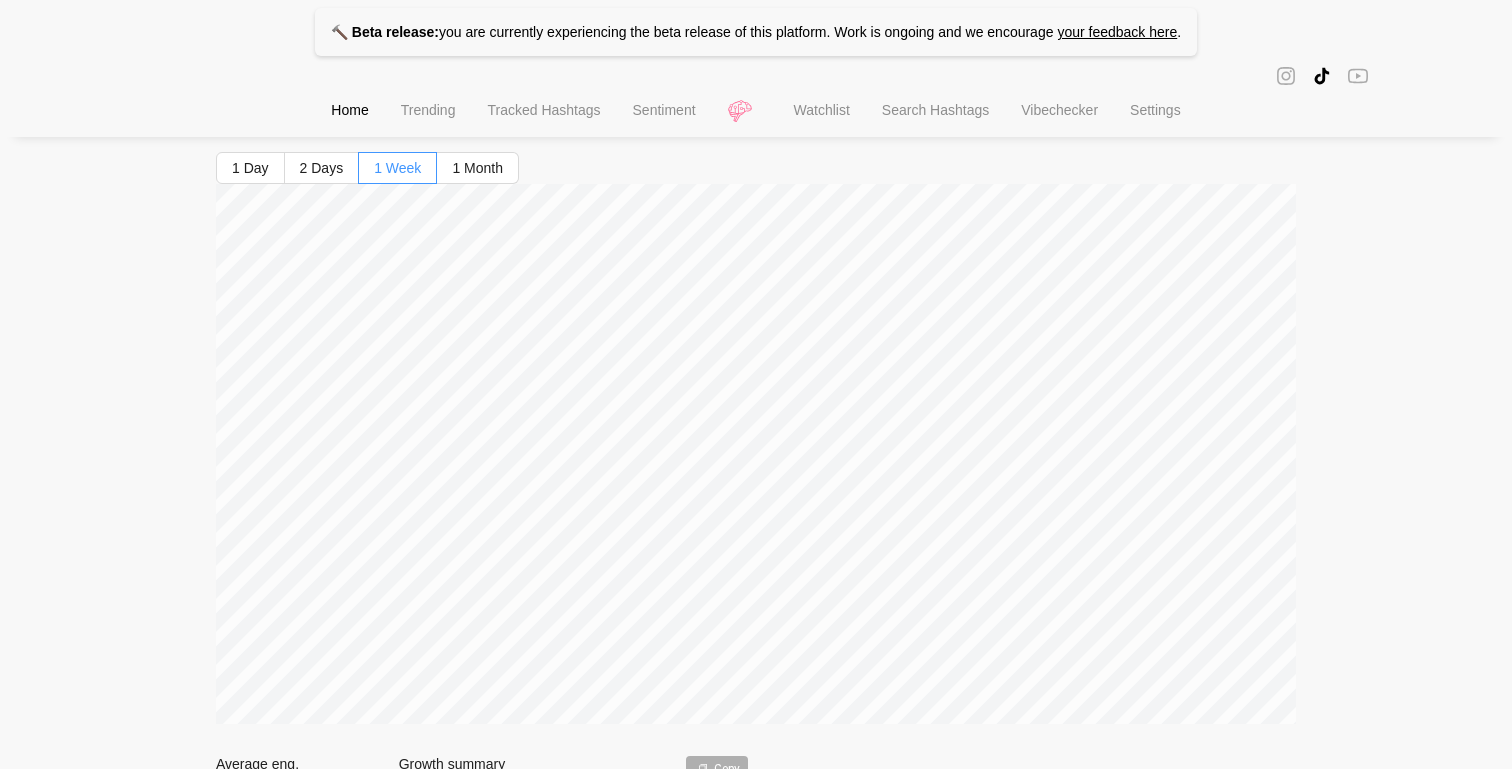 scroll, scrollTop: 278, scrollLeft: 0, axis: vertical 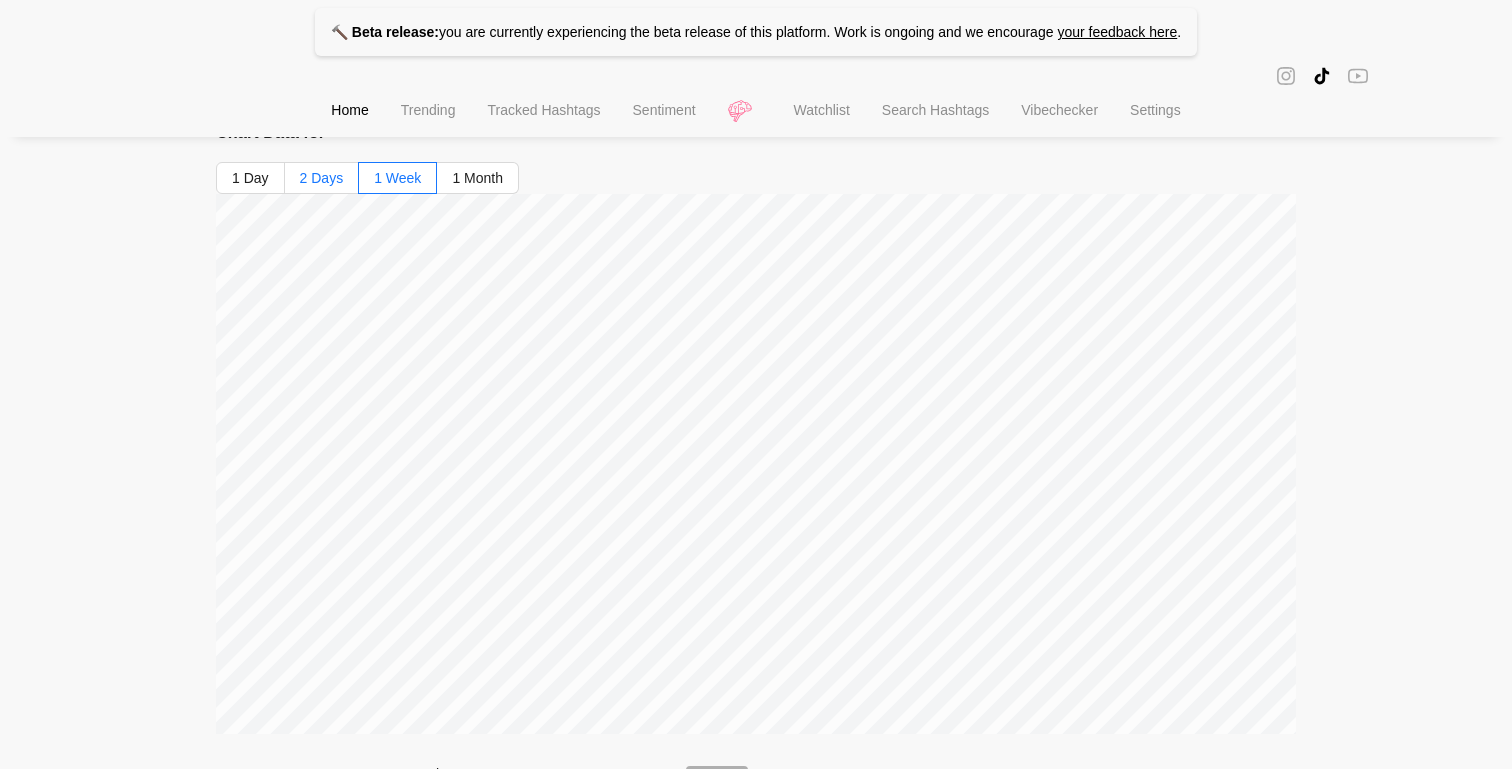 click on "2 Days" at bounding box center [322, 178] 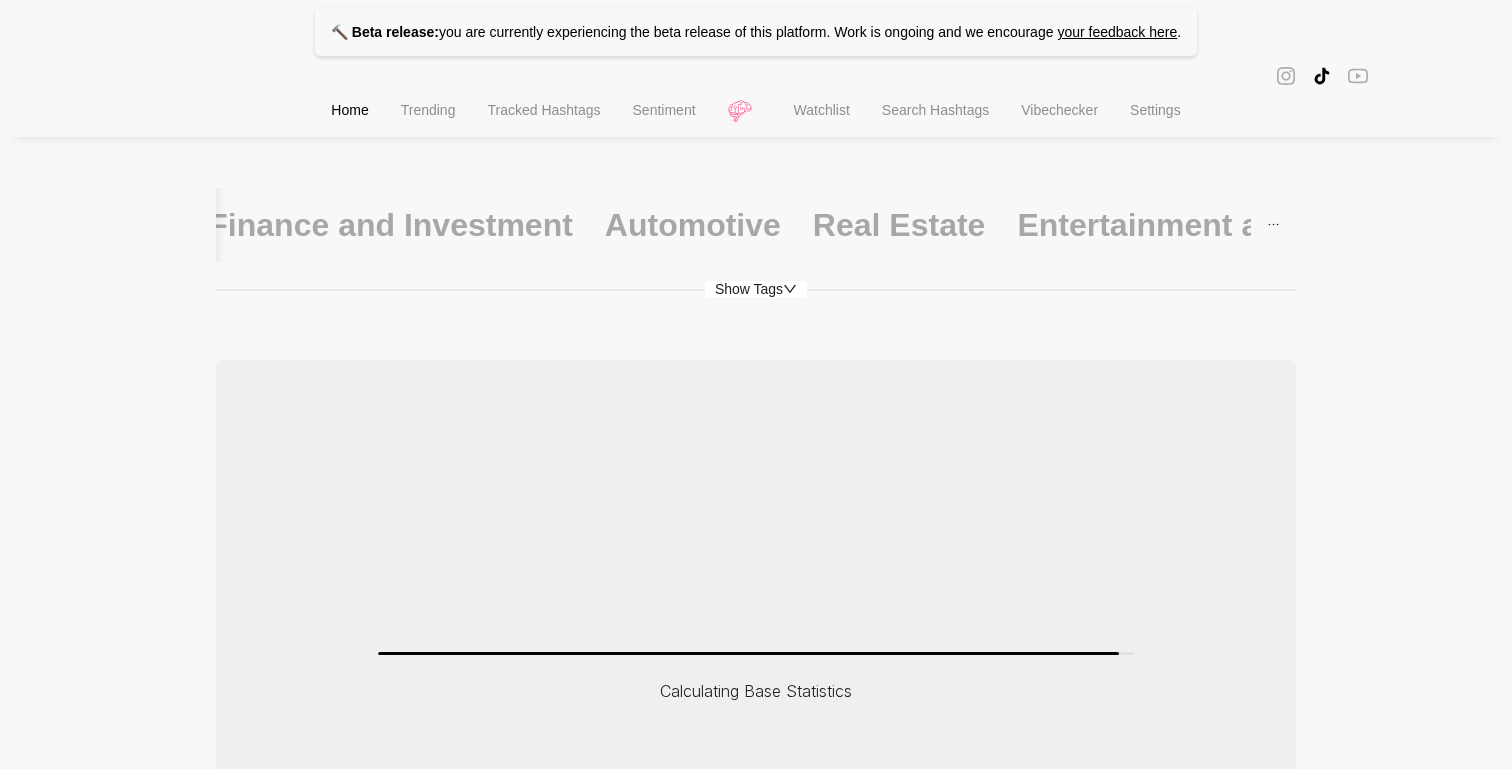 scroll, scrollTop: 76, scrollLeft: 0, axis: vertical 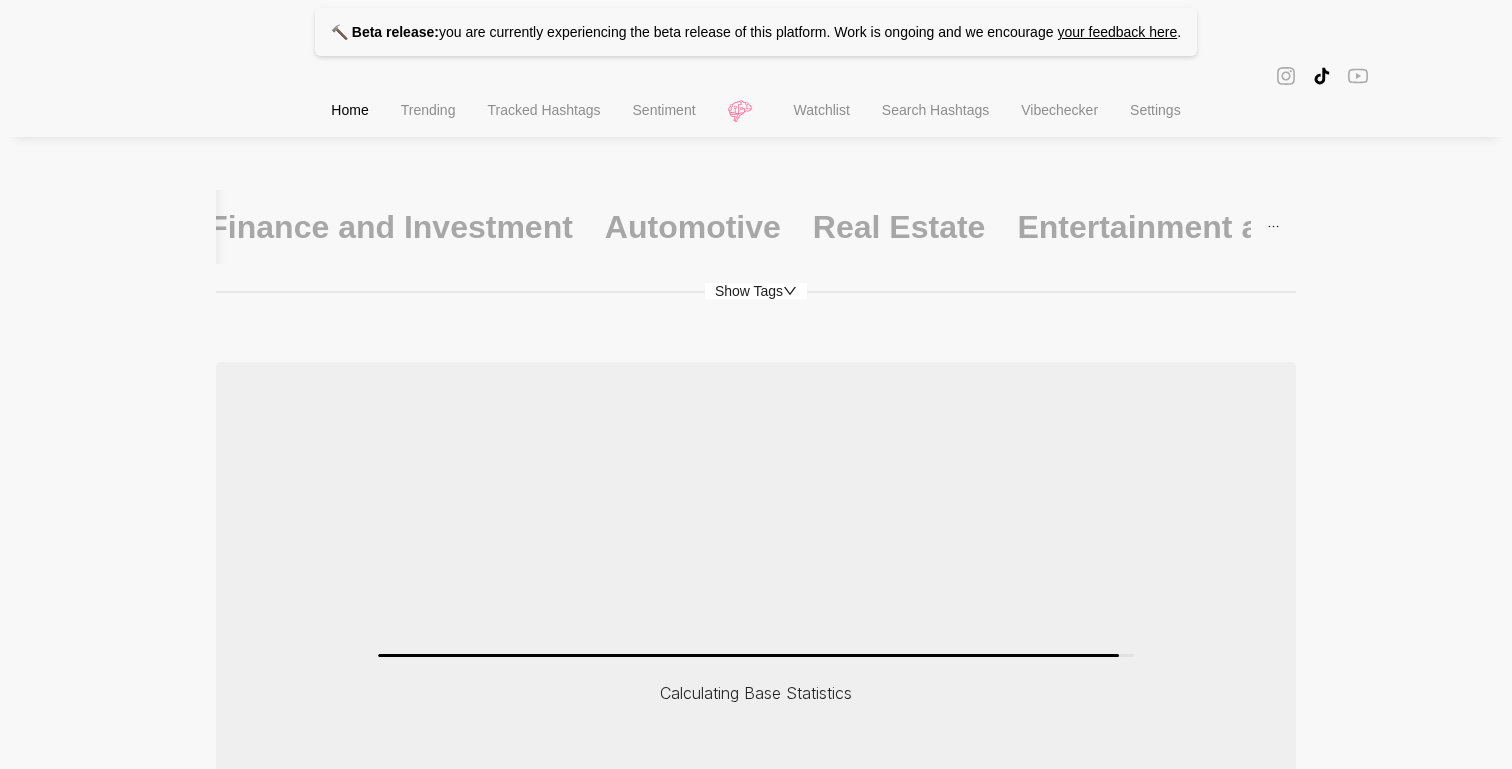 click on "Sentiment" at bounding box center [664, 112] 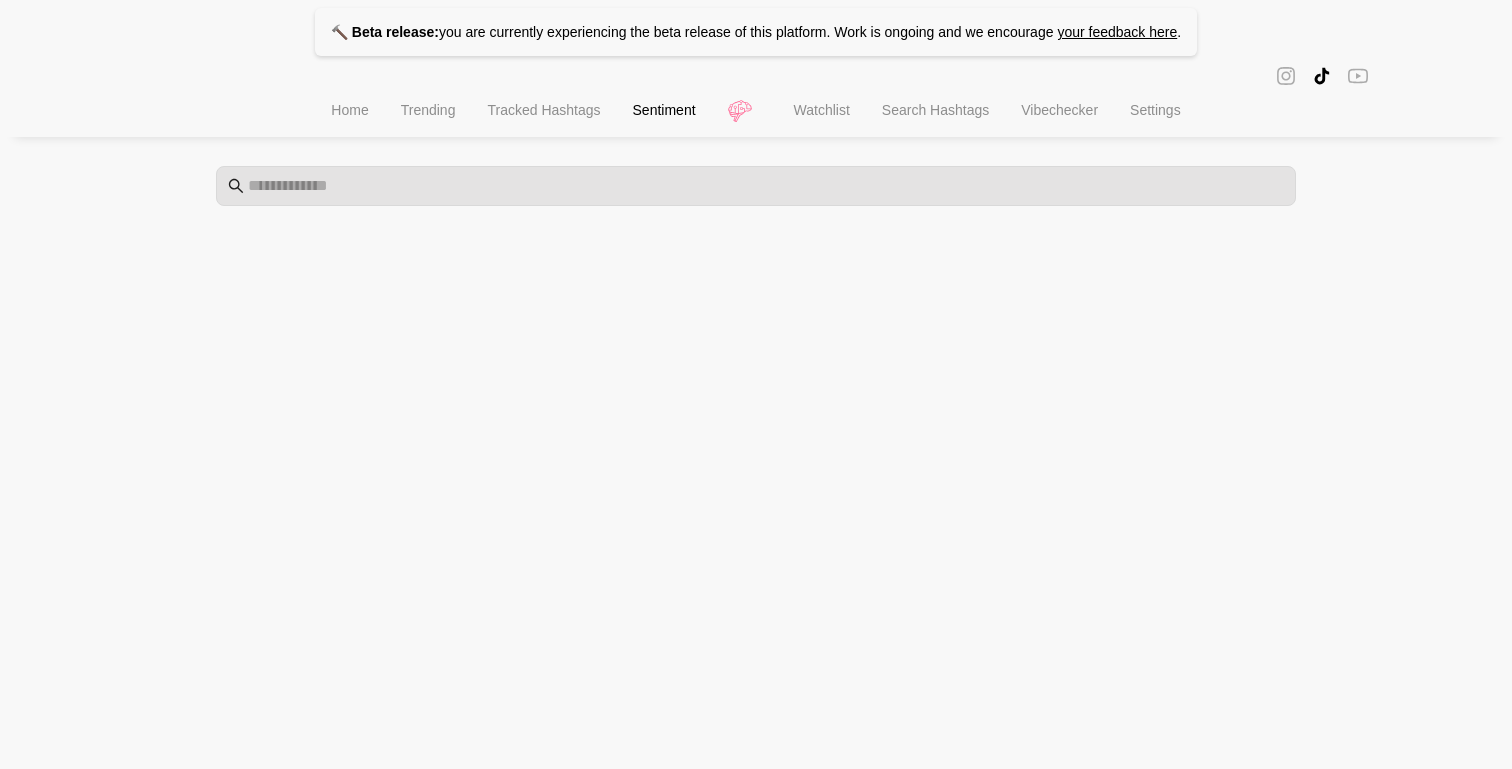 scroll, scrollTop: 0, scrollLeft: 0, axis: both 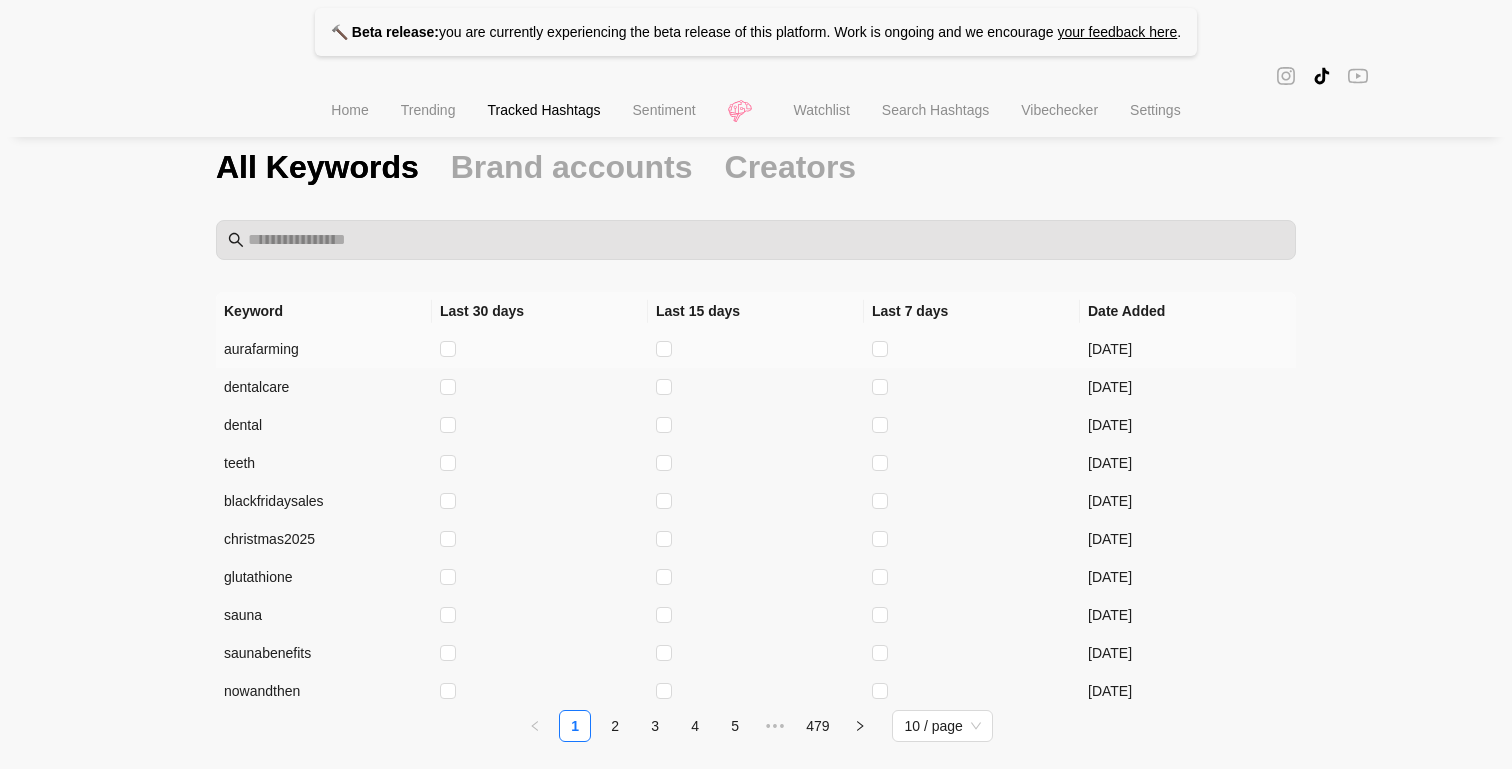 click on "aurafarming" at bounding box center [324, 349] 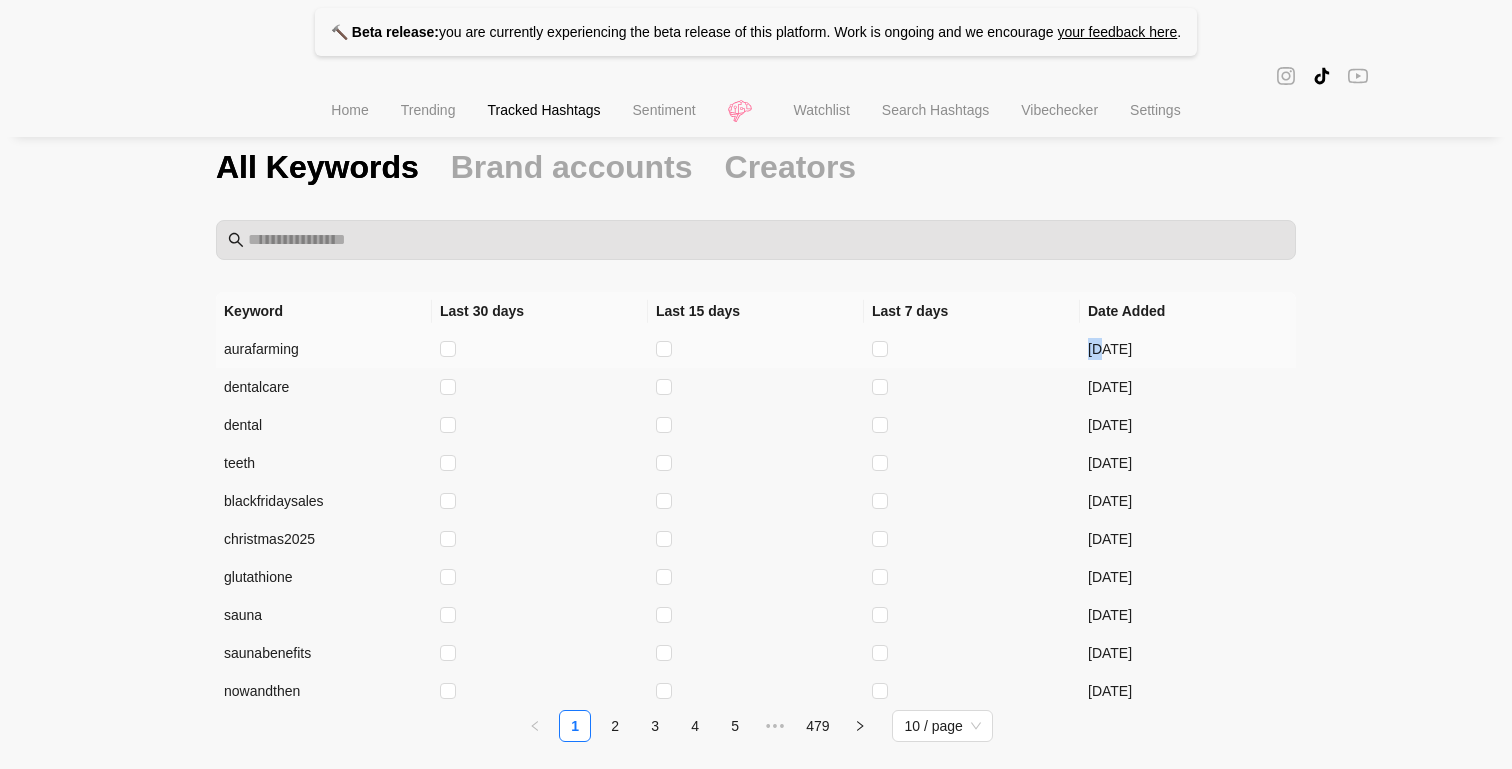 click on "[DATE]" at bounding box center (1188, 349) 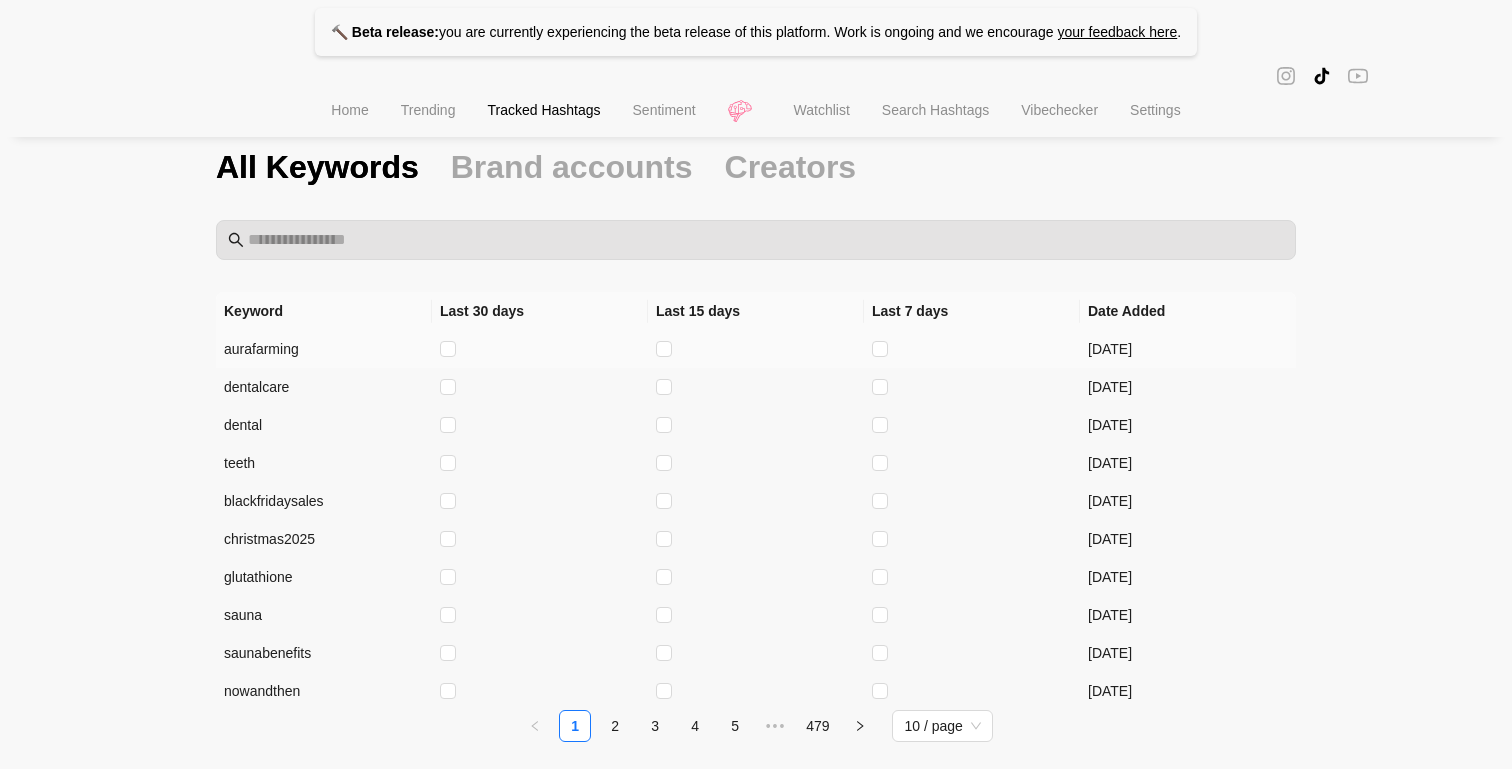 click on "aurafarming" at bounding box center [324, 349] 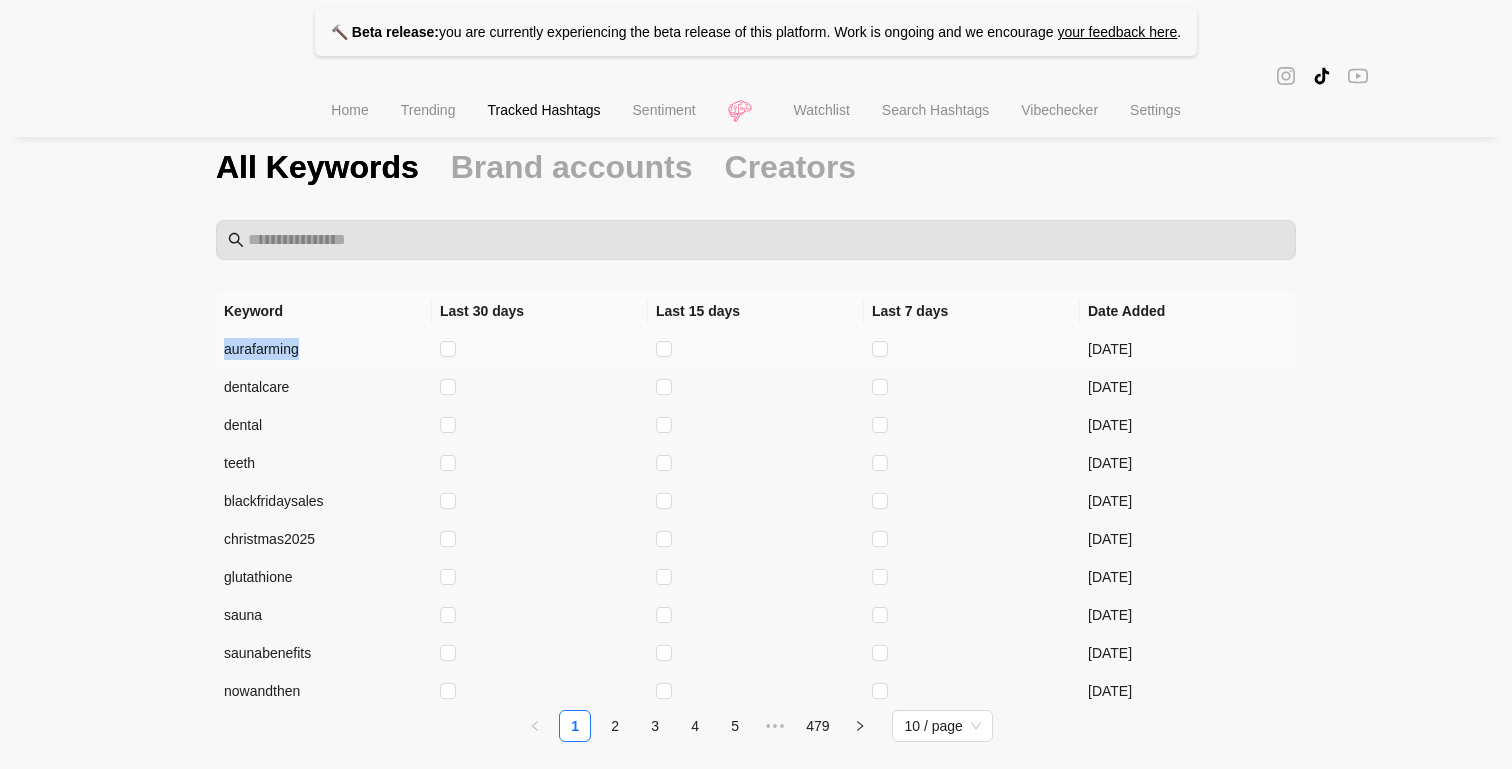 click on "aurafarming" at bounding box center (324, 349) 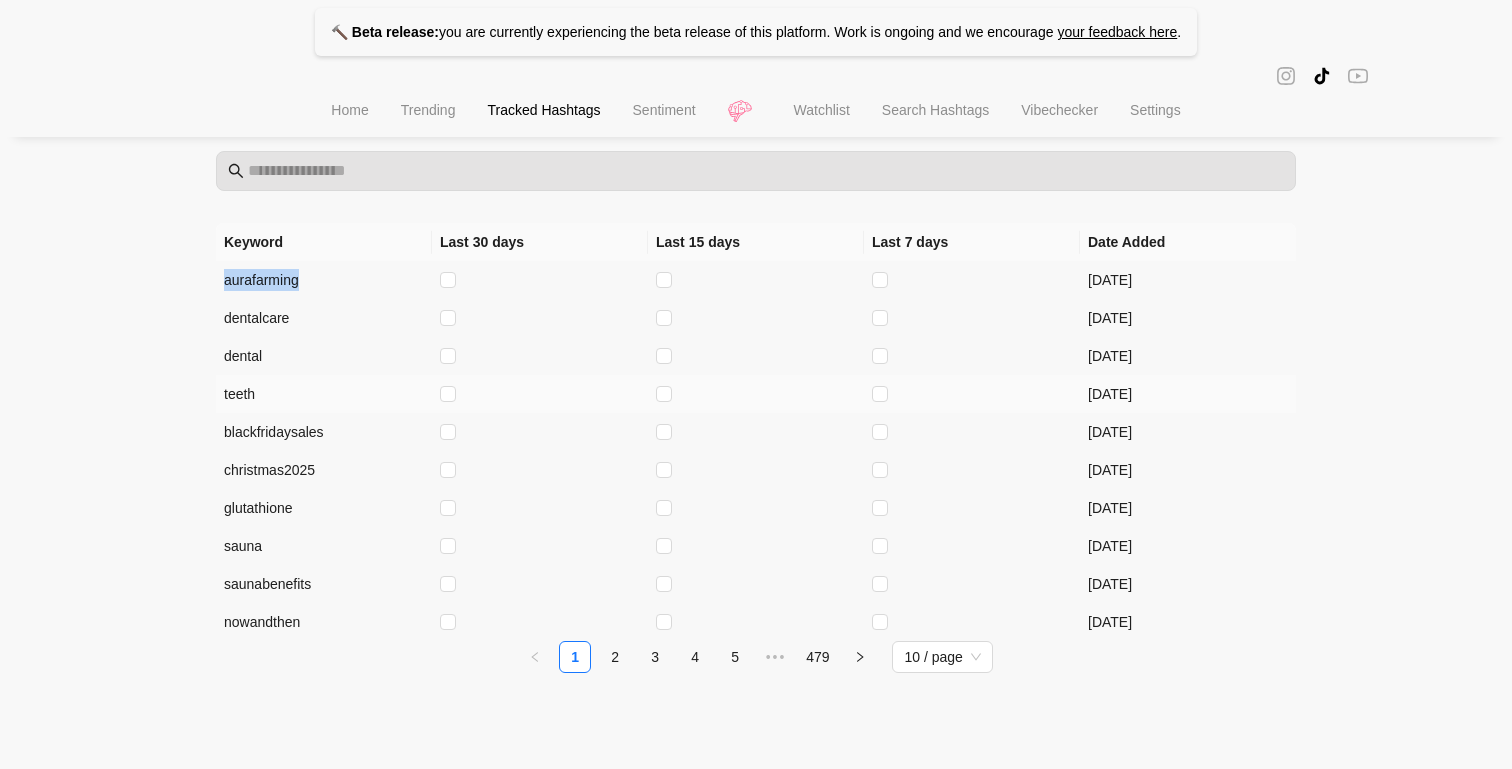scroll, scrollTop: 0, scrollLeft: 0, axis: both 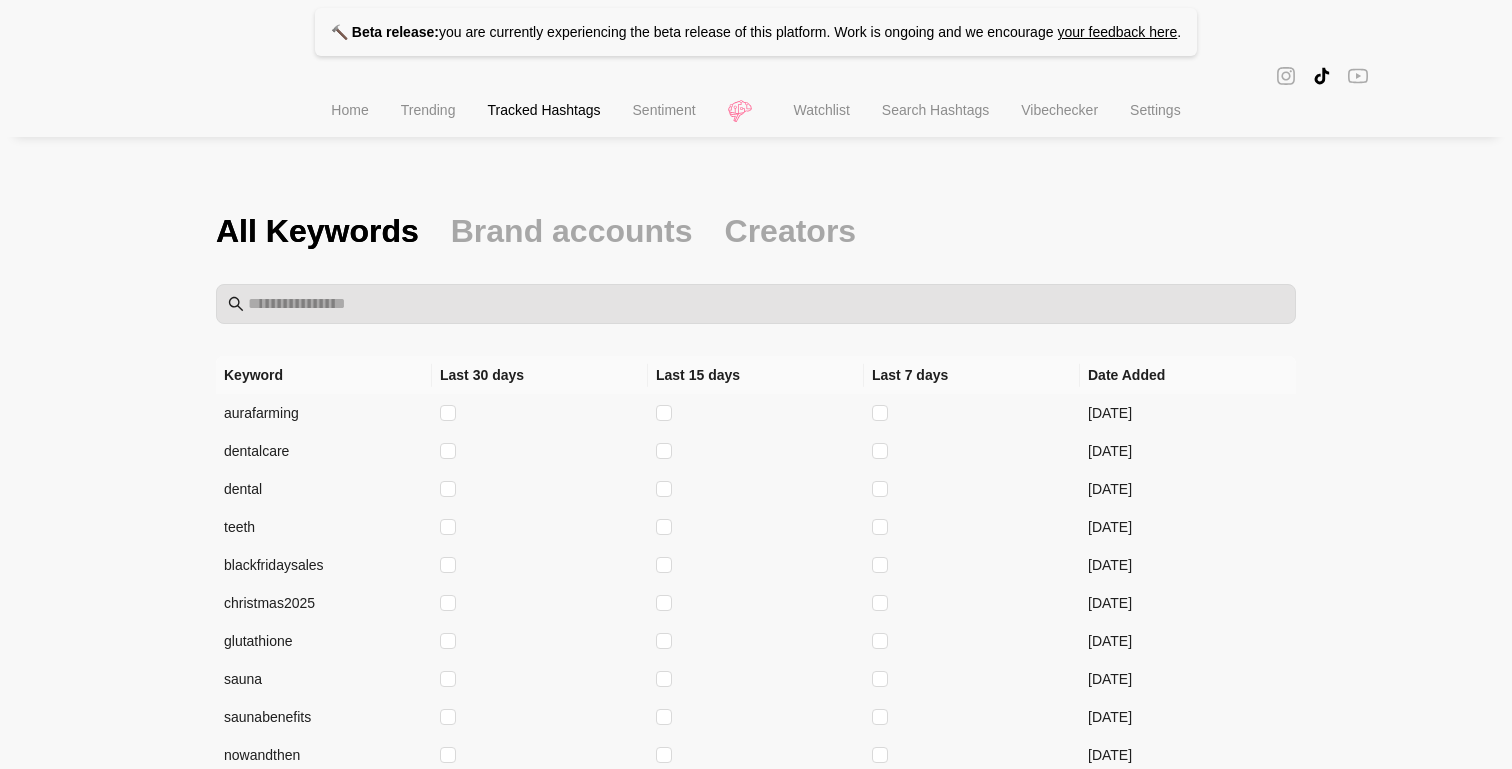 click on "Brand accounts" at bounding box center (572, 231) 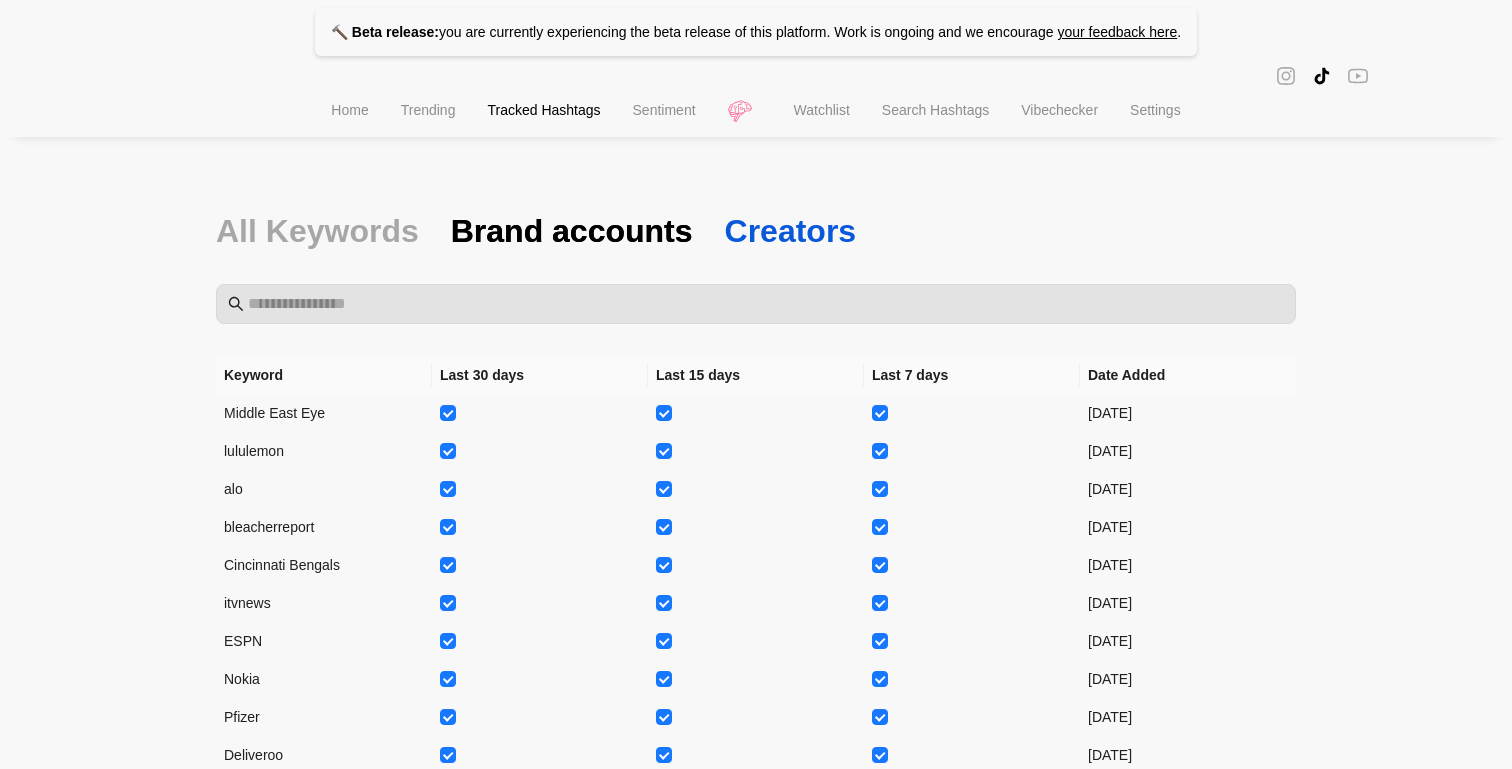click on "Creators" at bounding box center (791, 231) 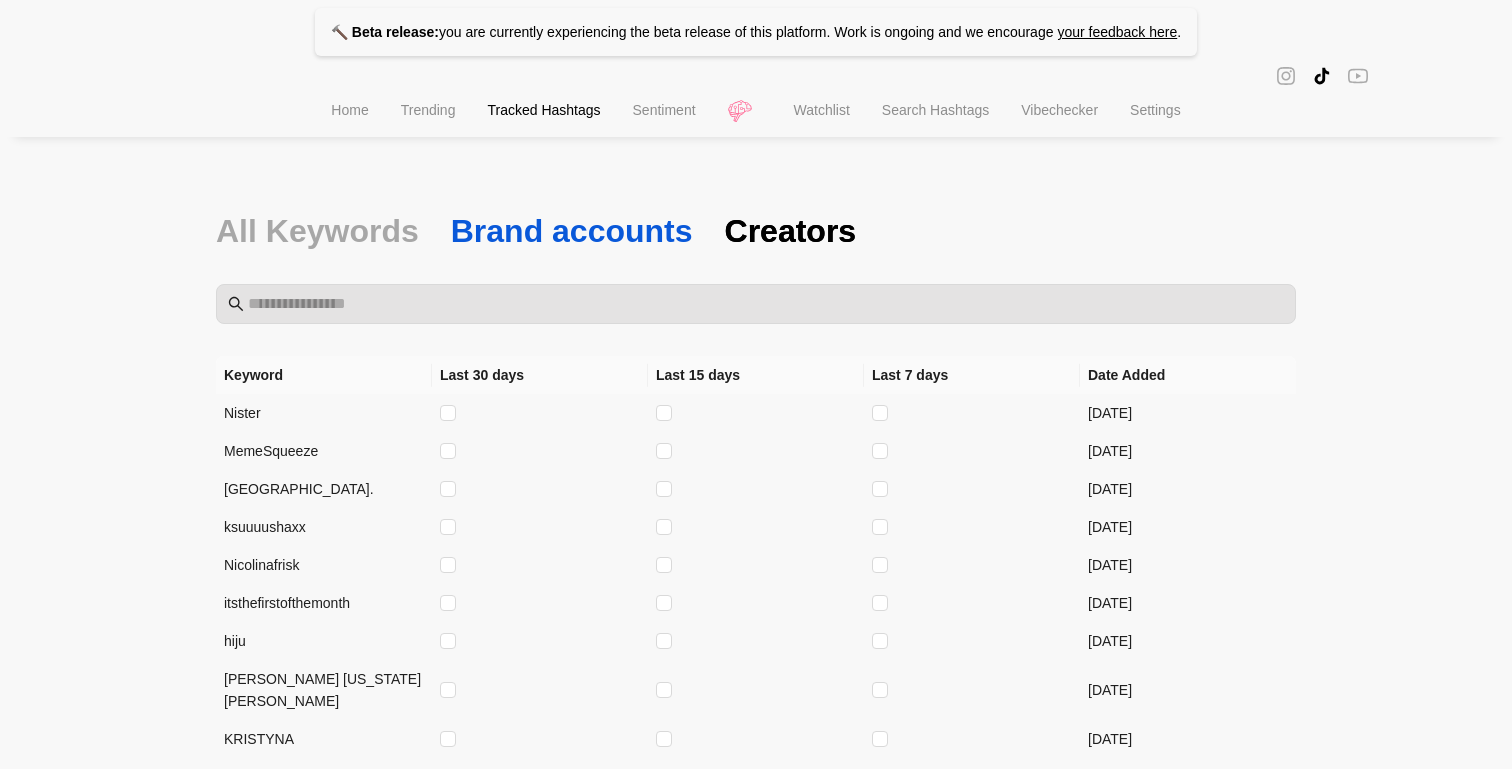 click on "Brand accounts" at bounding box center (572, 231) 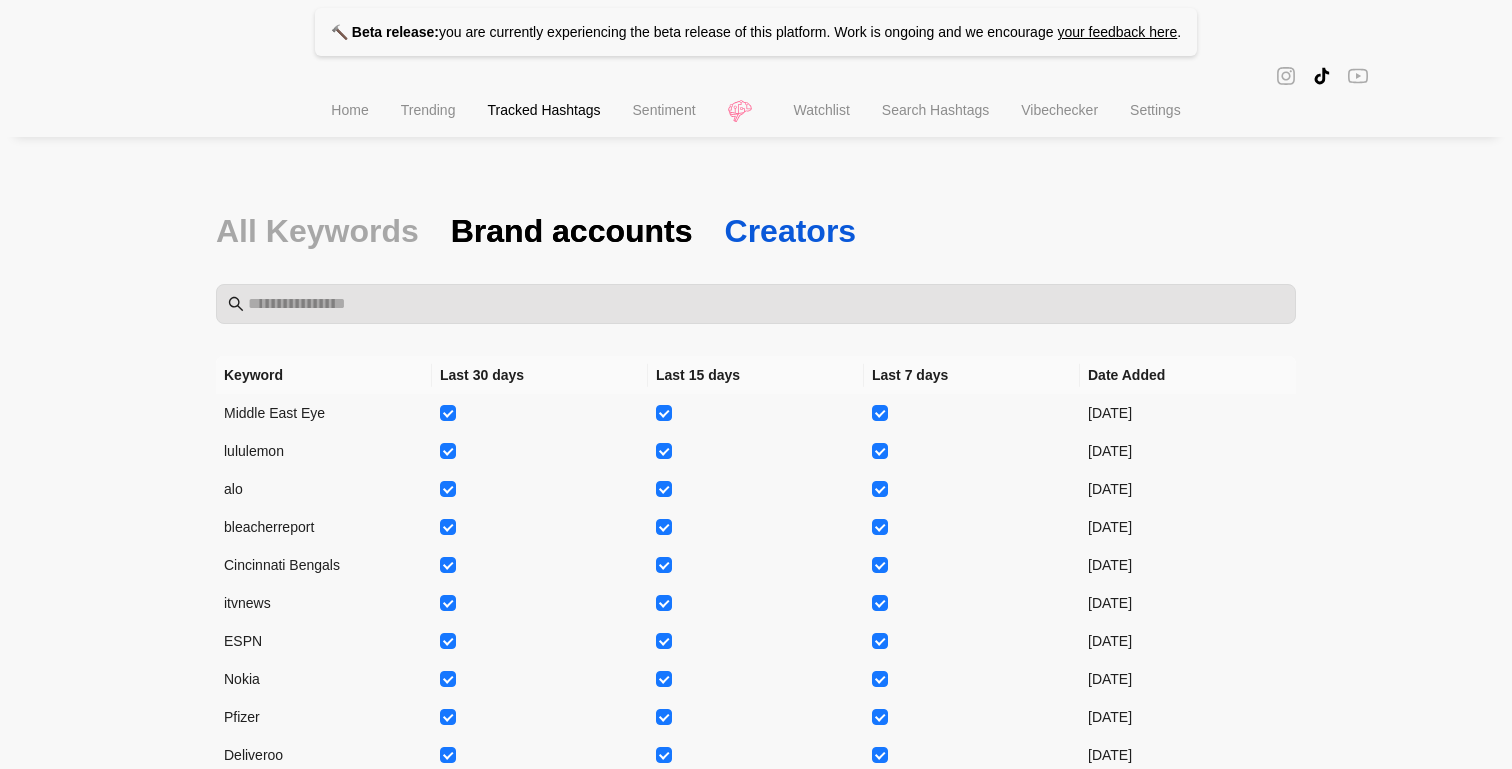click on "Creators" at bounding box center [791, 231] 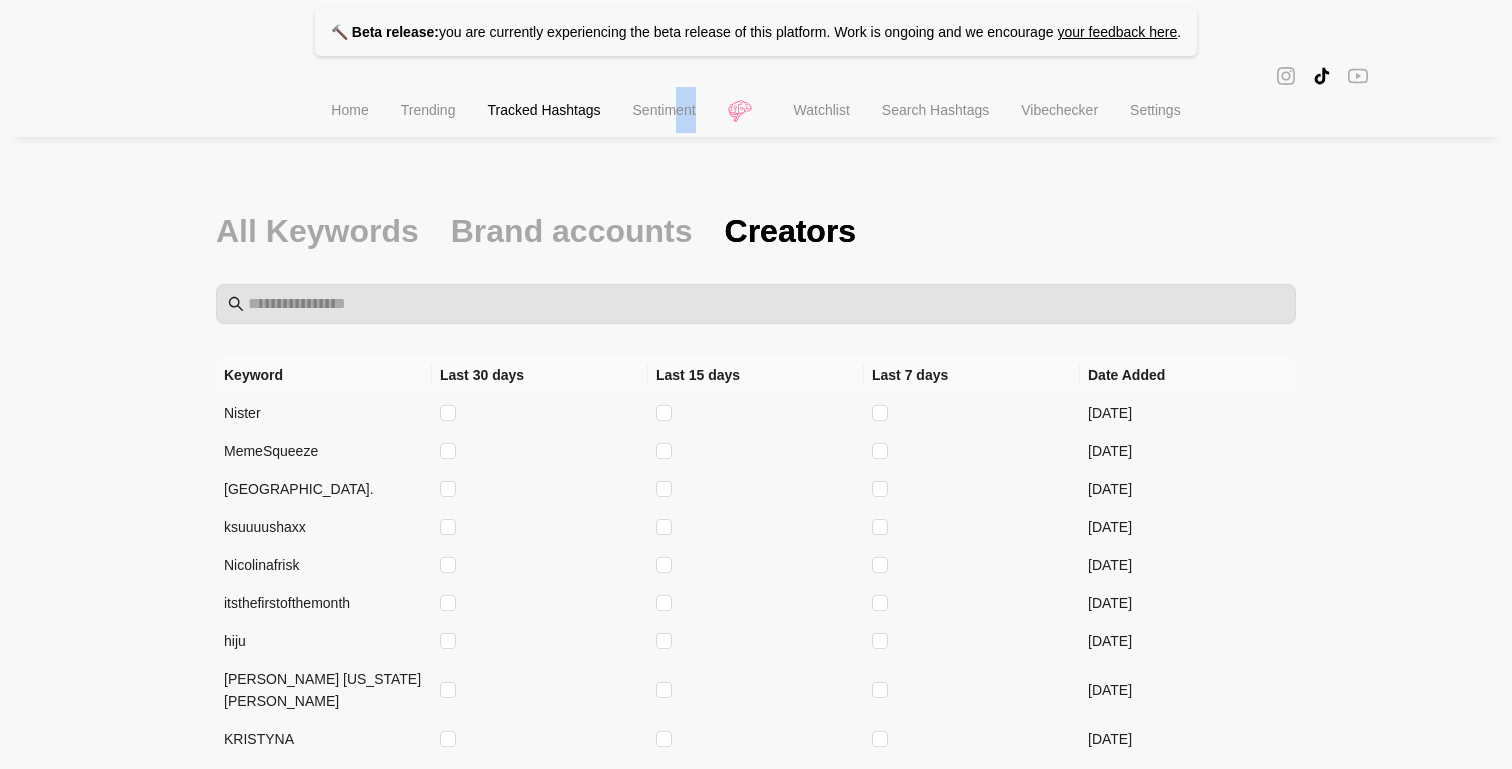 click on "Sentiment" at bounding box center (664, 112) 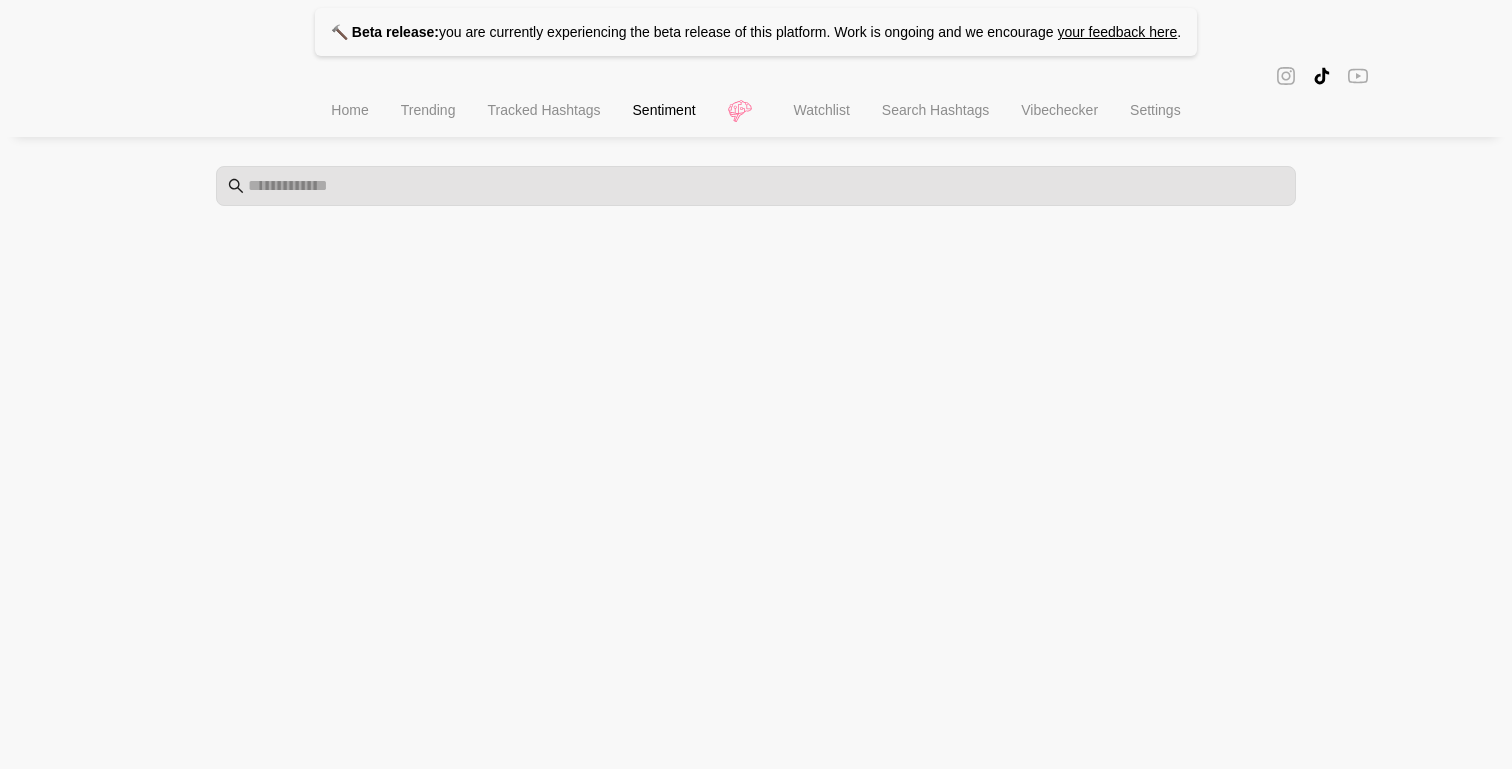 click on "Watchlist" at bounding box center (822, 112) 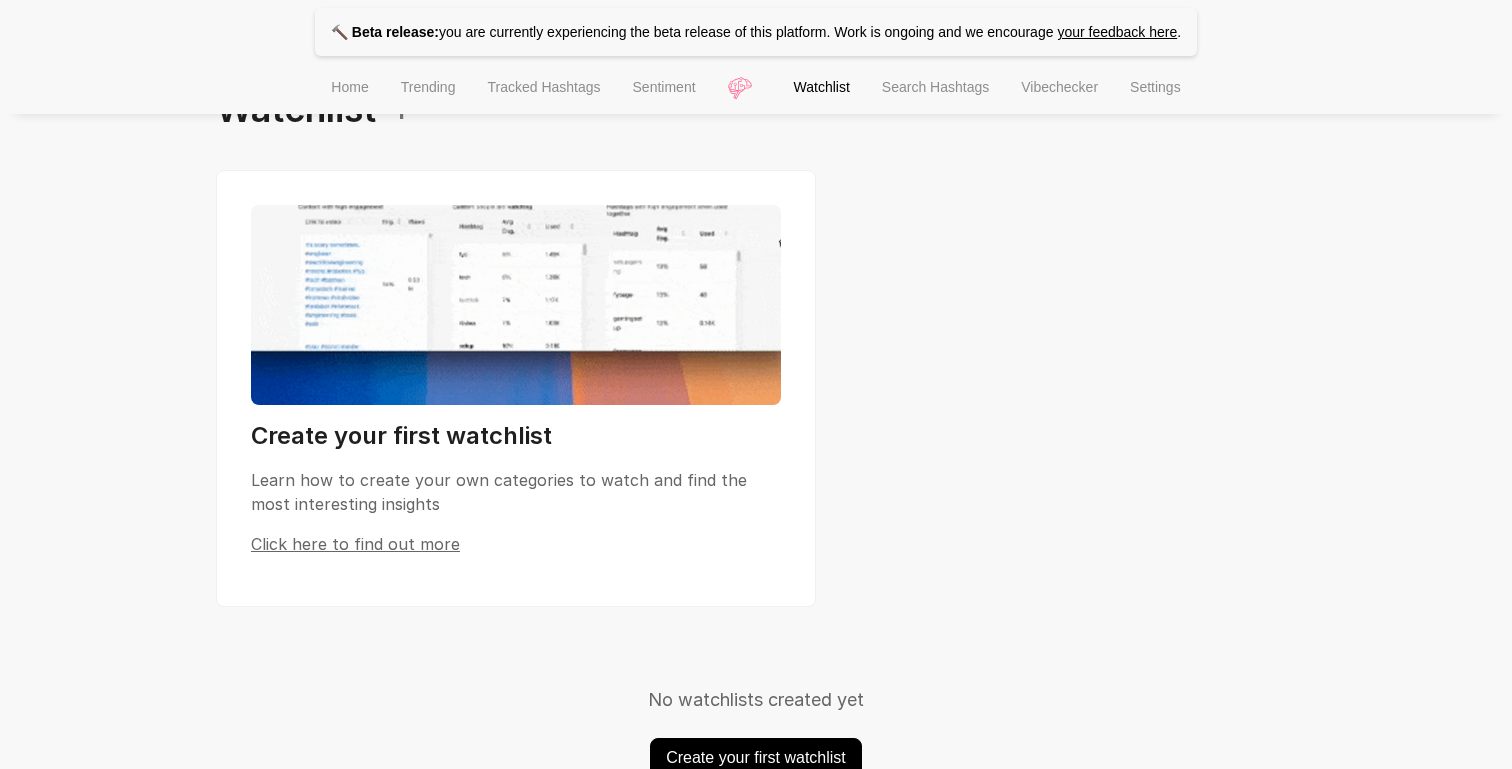 scroll, scrollTop: 161, scrollLeft: 0, axis: vertical 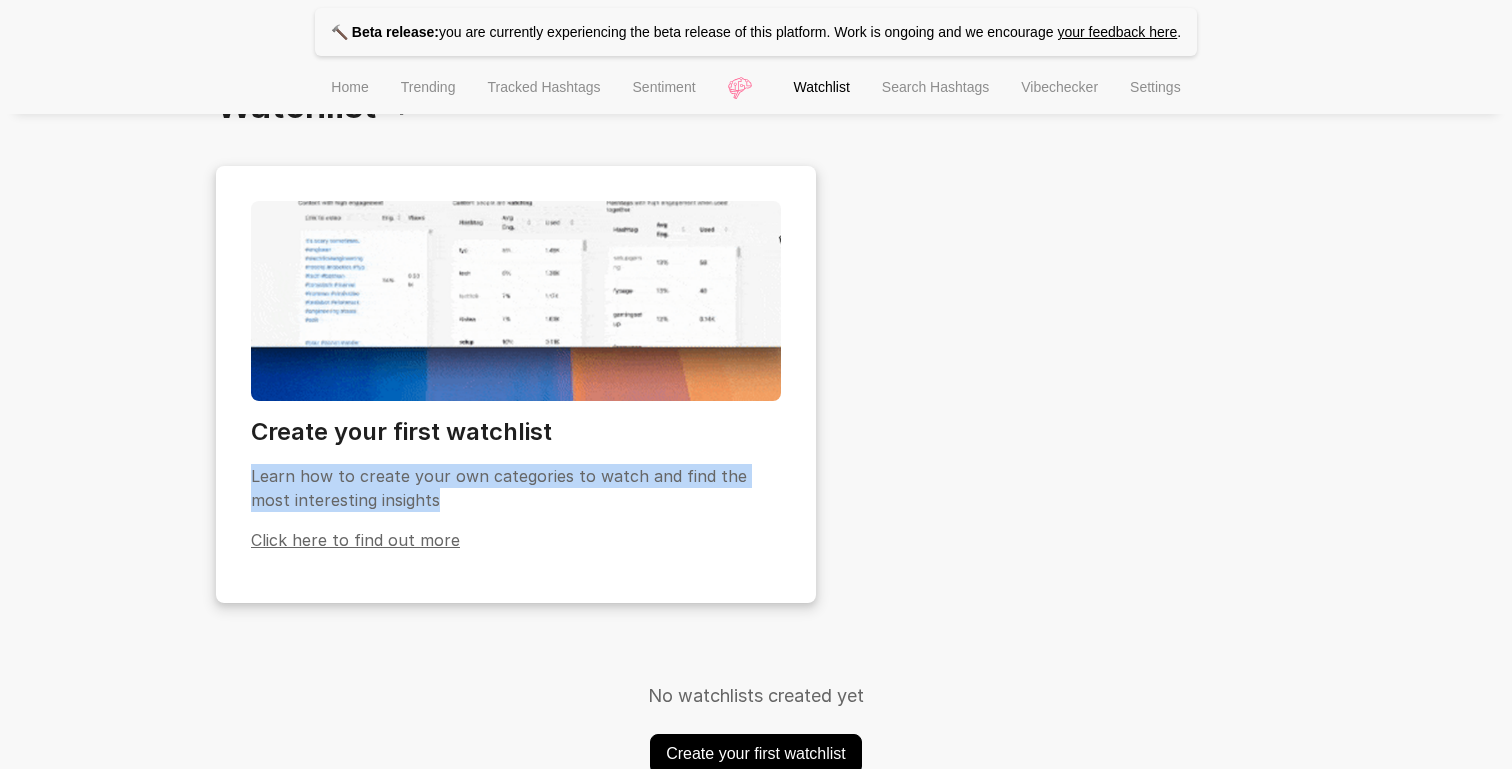 drag, startPoint x: 249, startPoint y: 463, endPoint x: 433, endPoint y: 510, distance: 189.90787 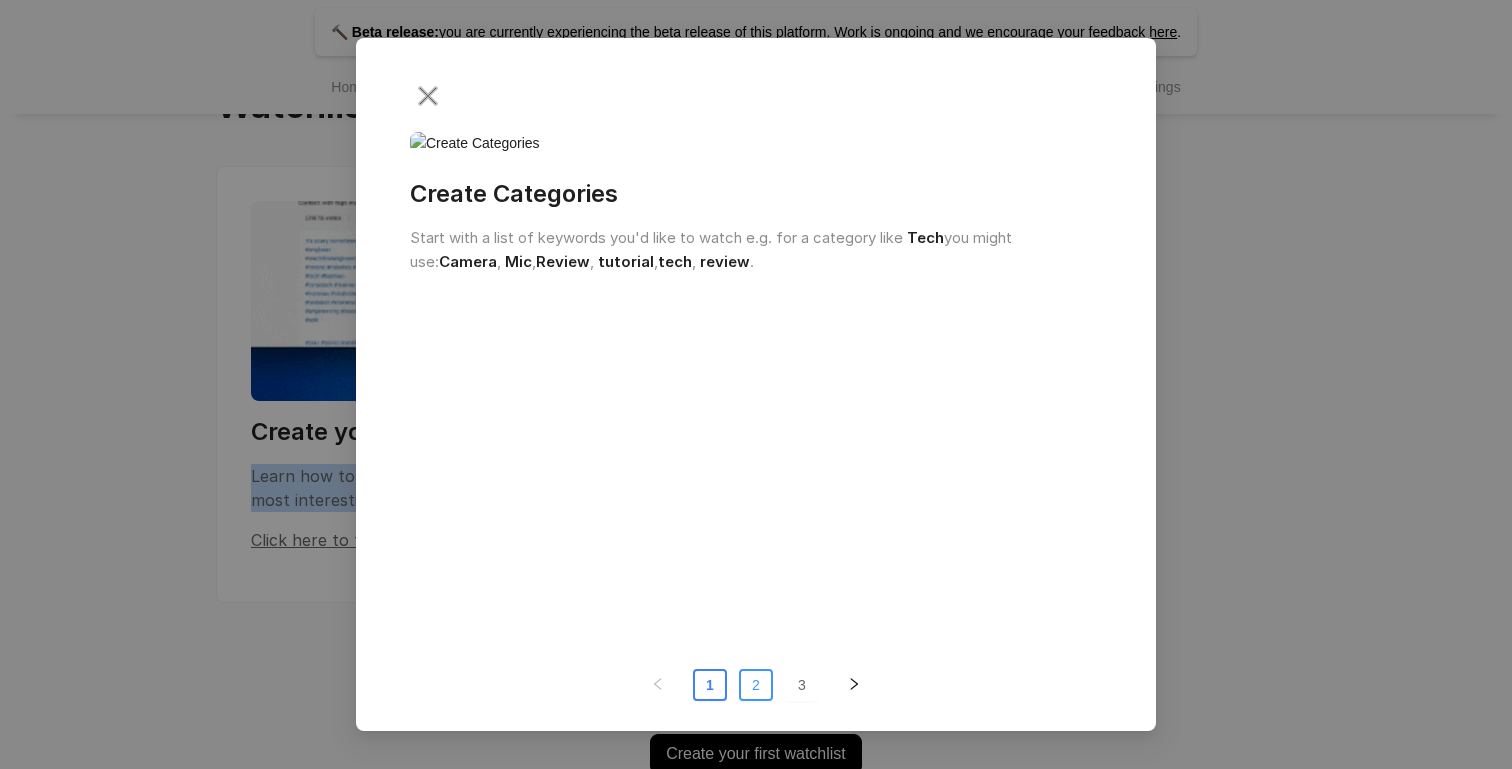 click on "2" at bounding box center [756, 685] 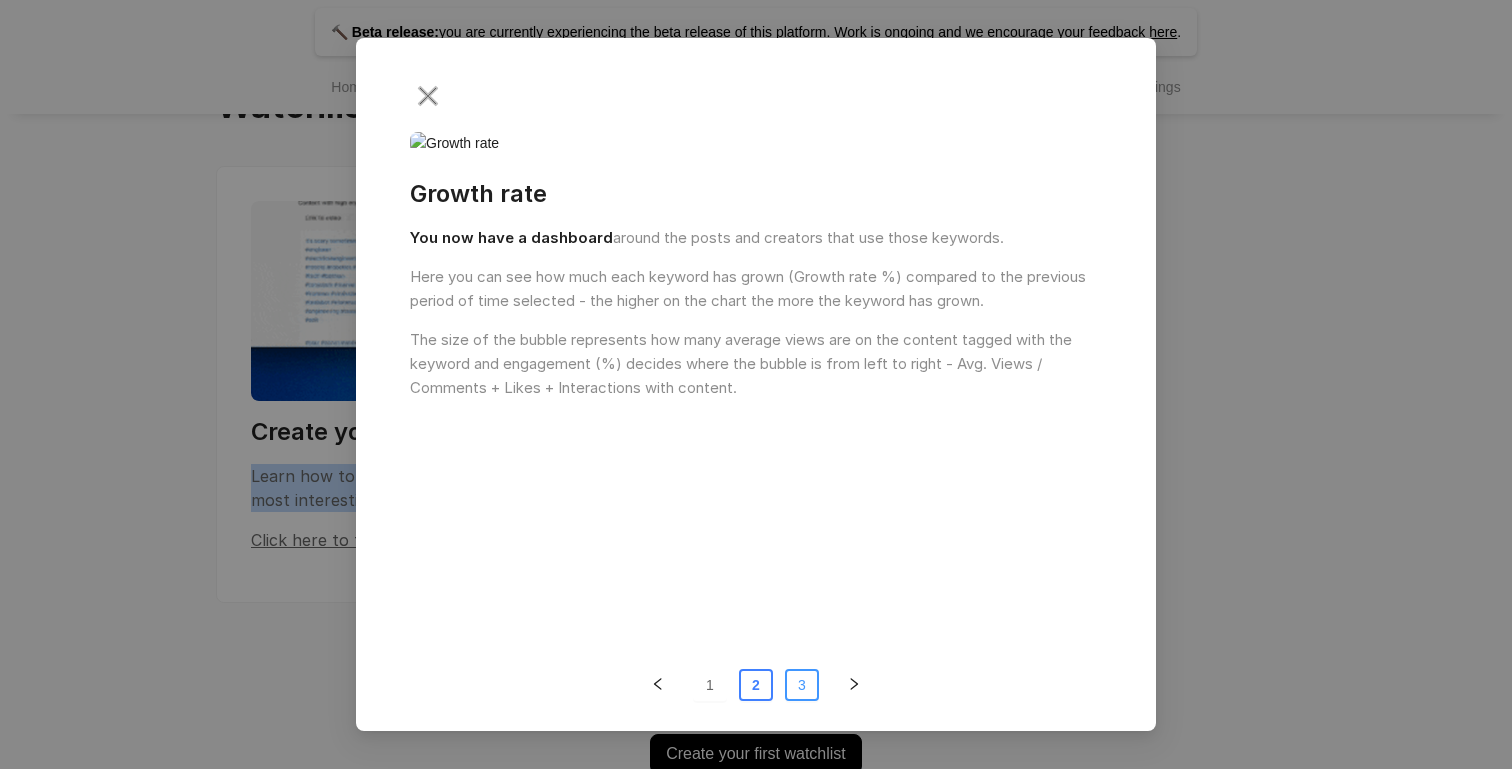 click on "3" at bounding box center [802, 685] 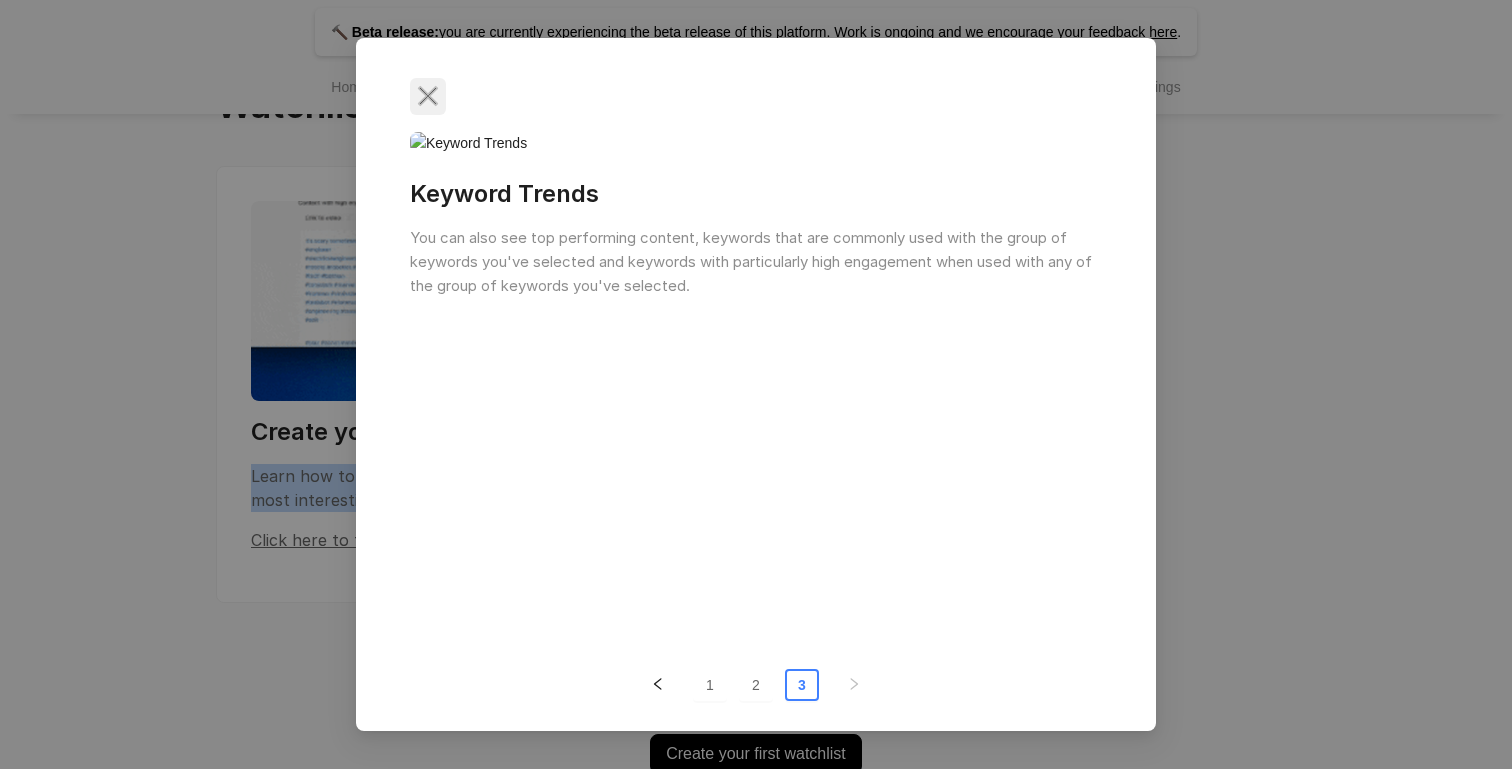 click 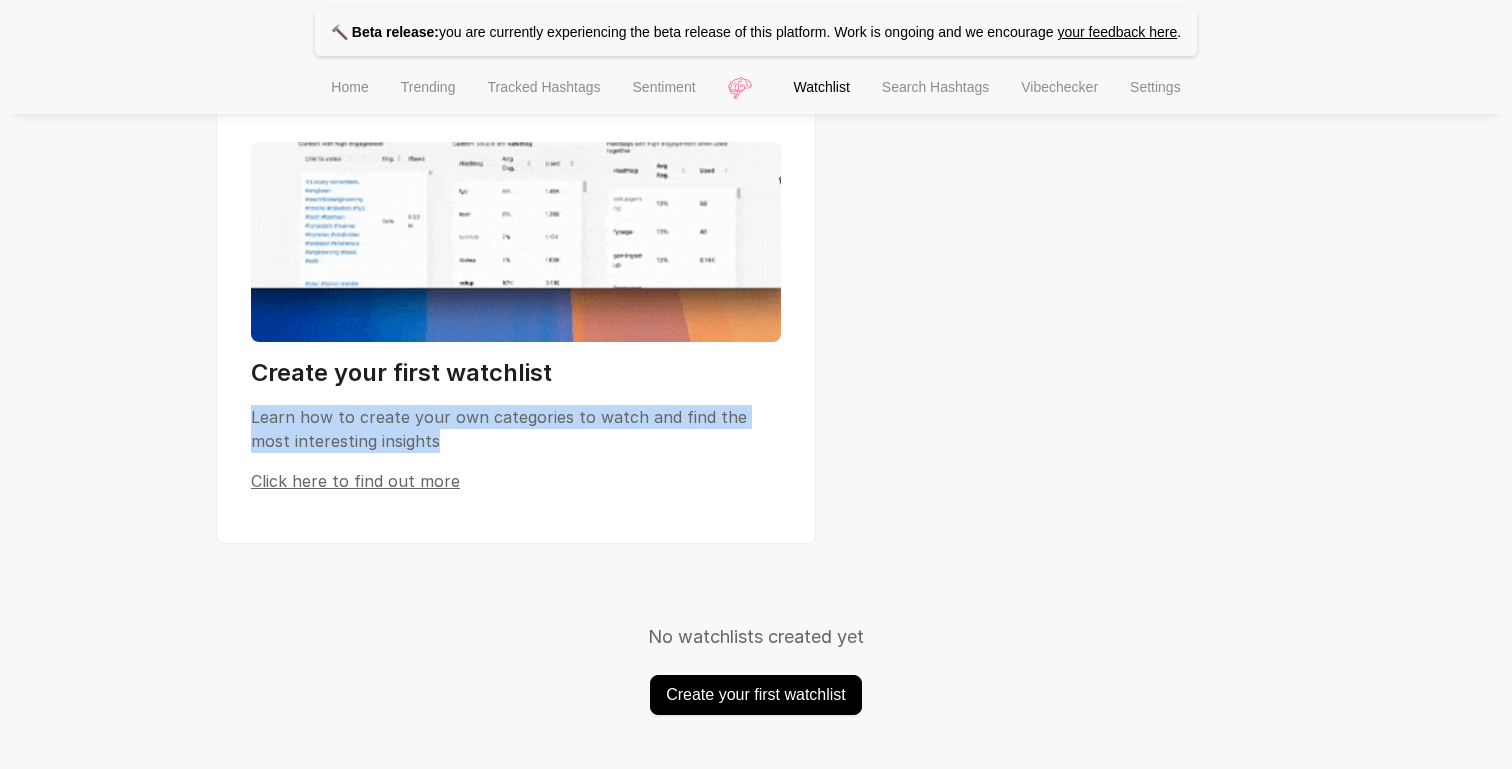 scroll, scrollTop: 0, scrollLeft: 0, axis: both 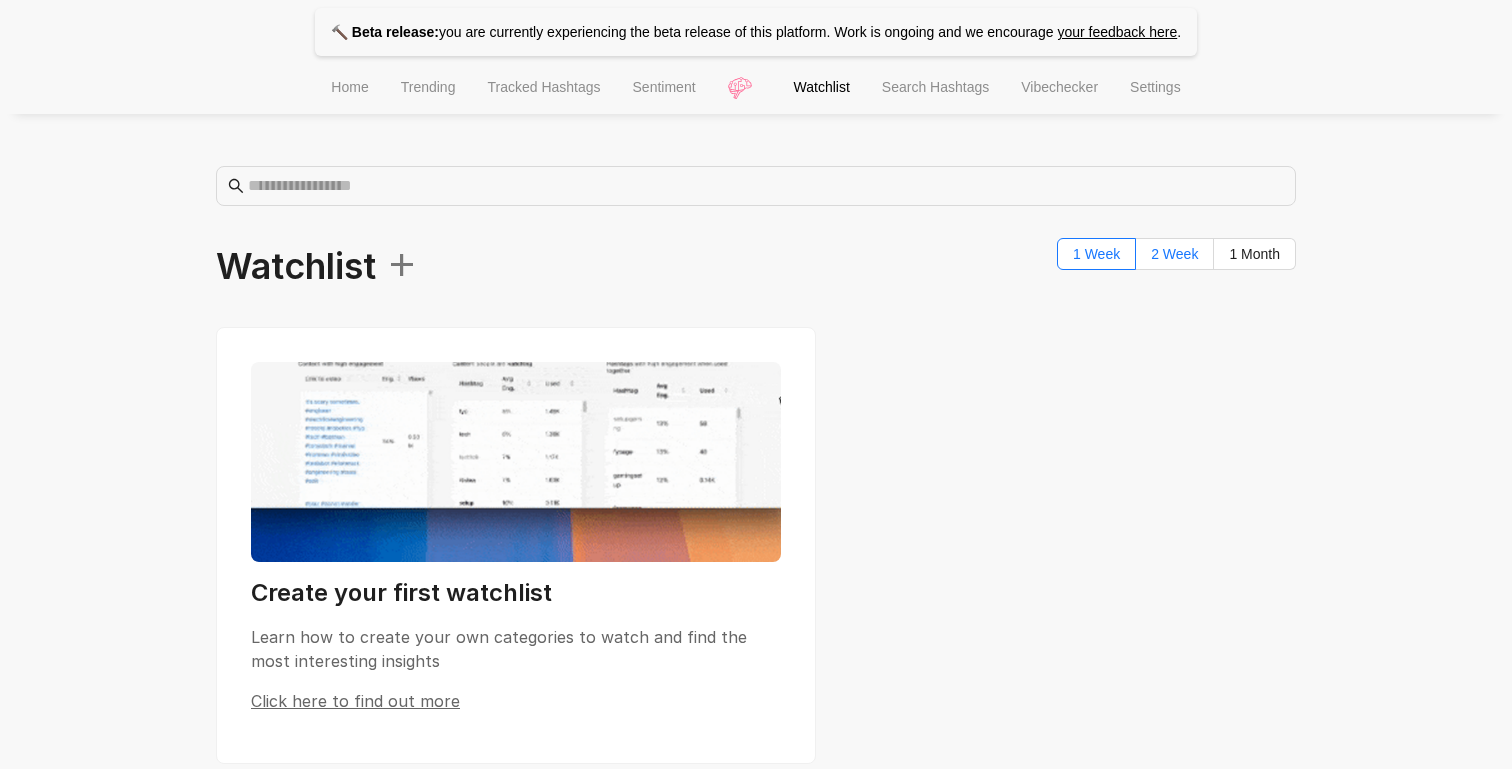 click on "2 Week" at bounding box center [1174, 254] 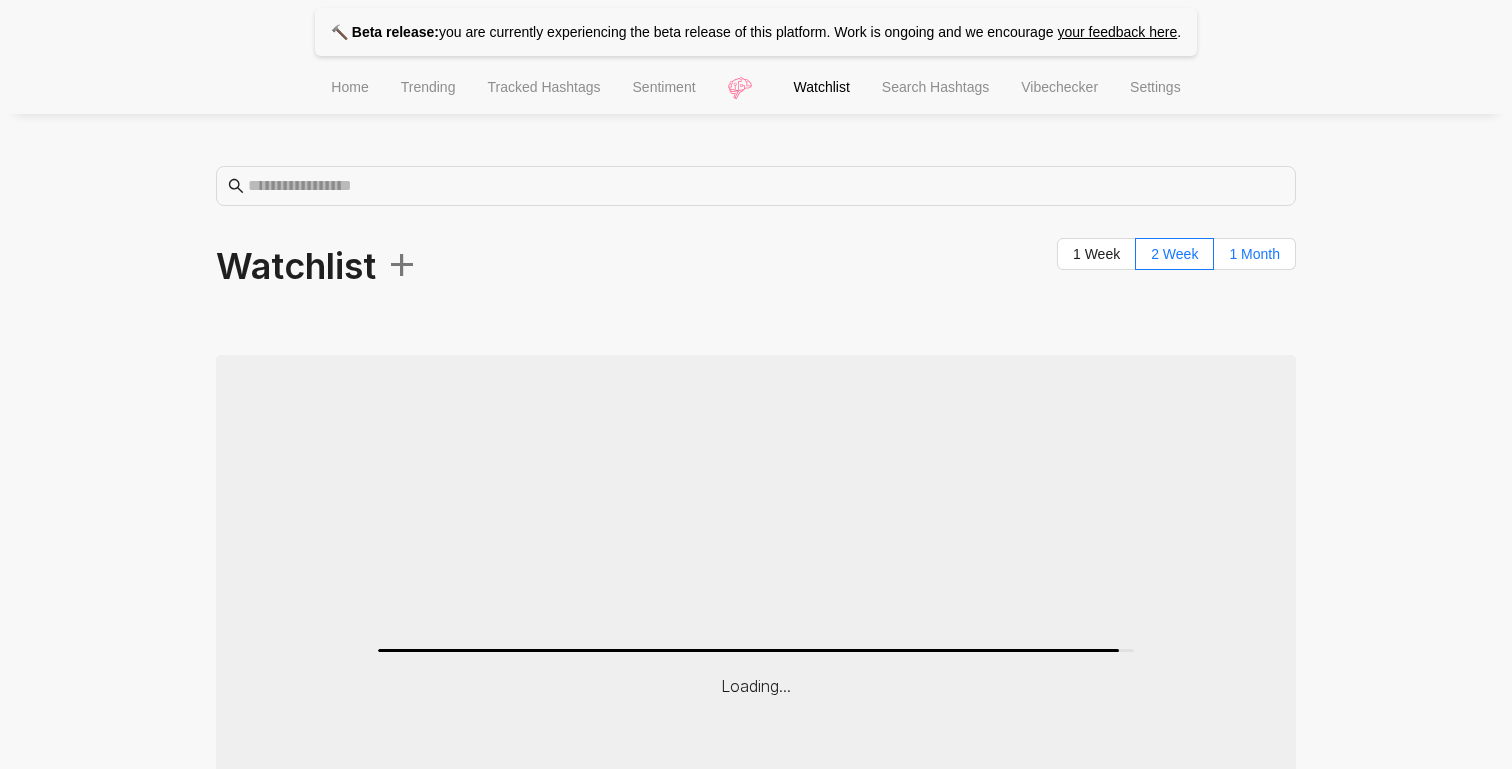 click on "1 Month" at bounding box center (1254, 254) 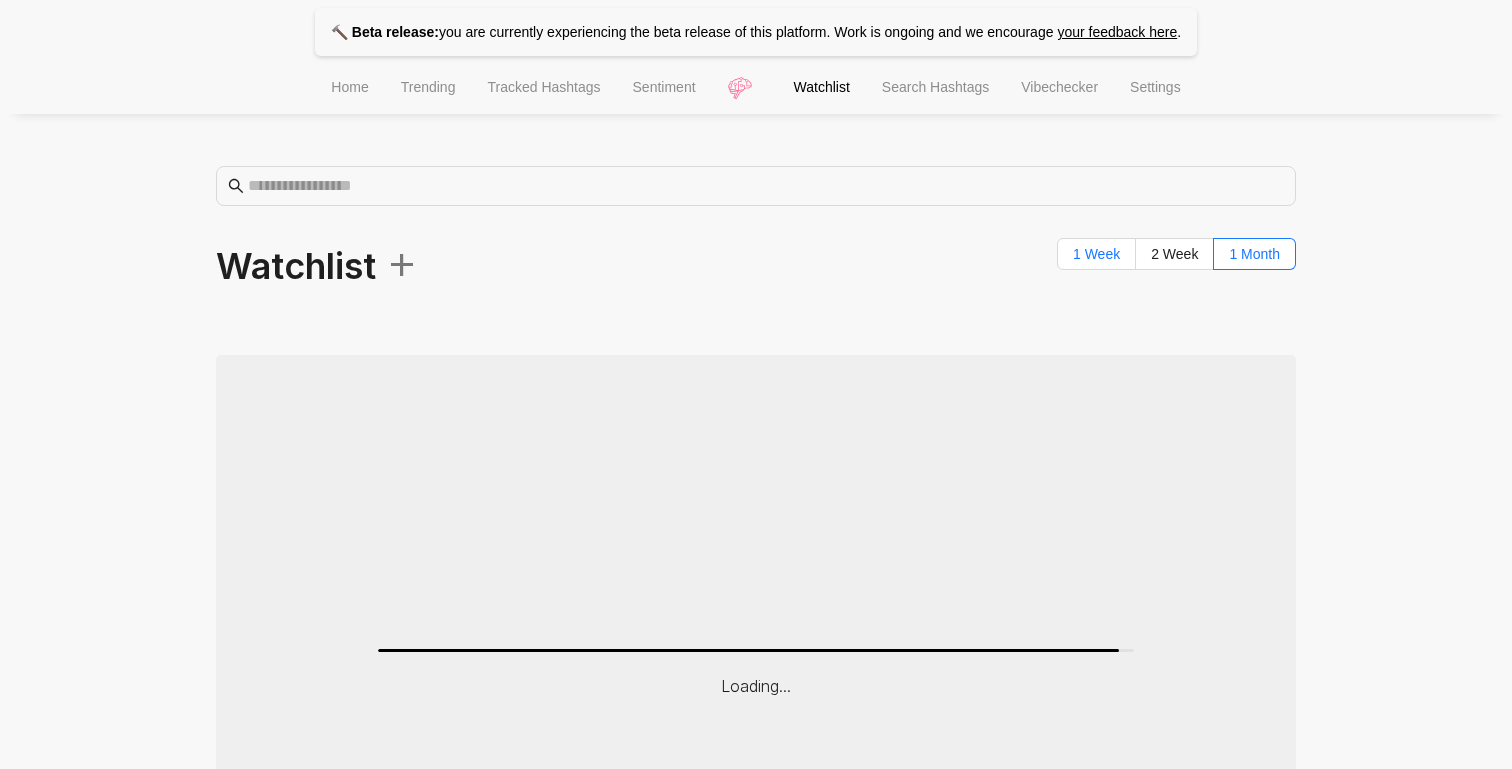 click on "1 Week" at bounding box center (1096, 254) 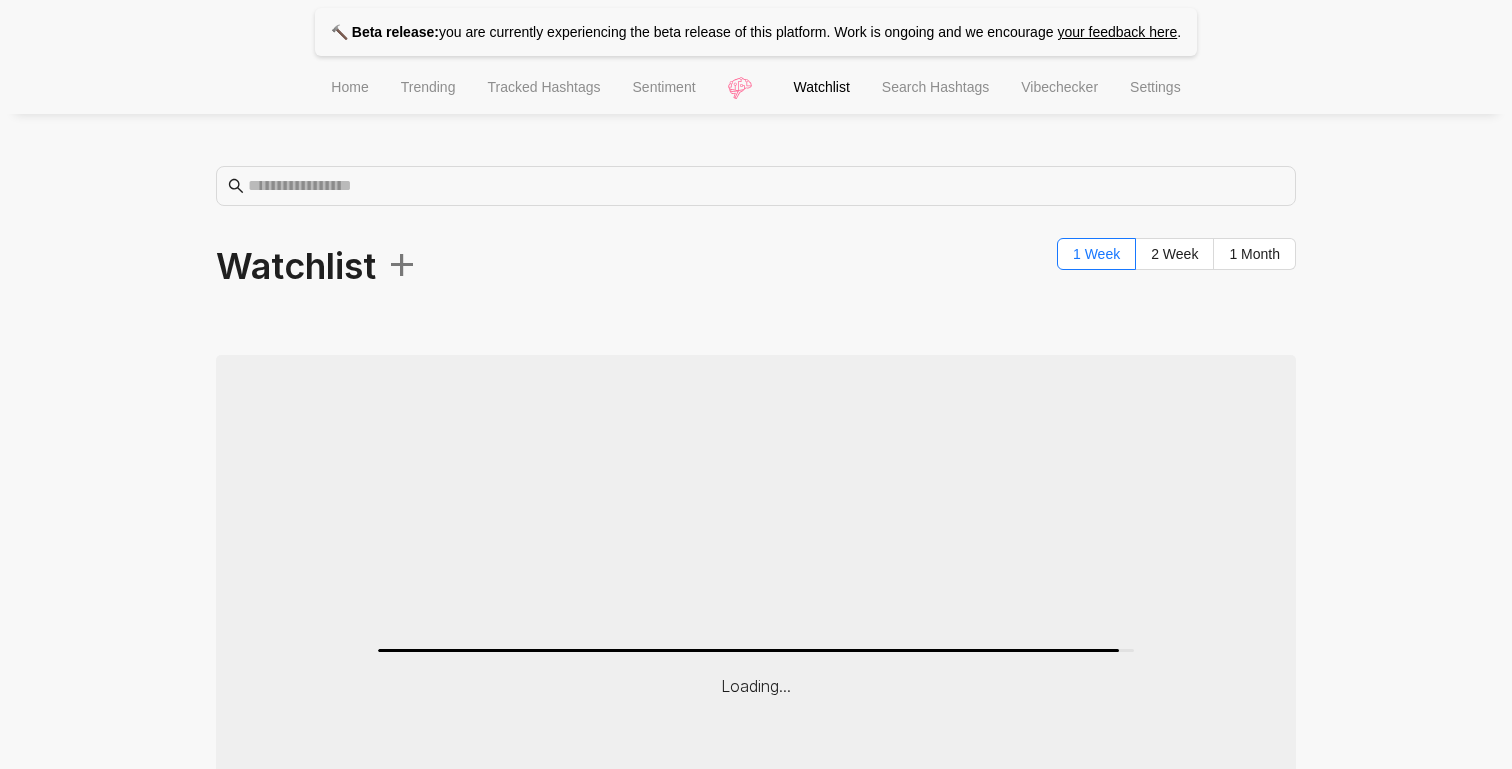click on "+" at bounding box center (397, 261) 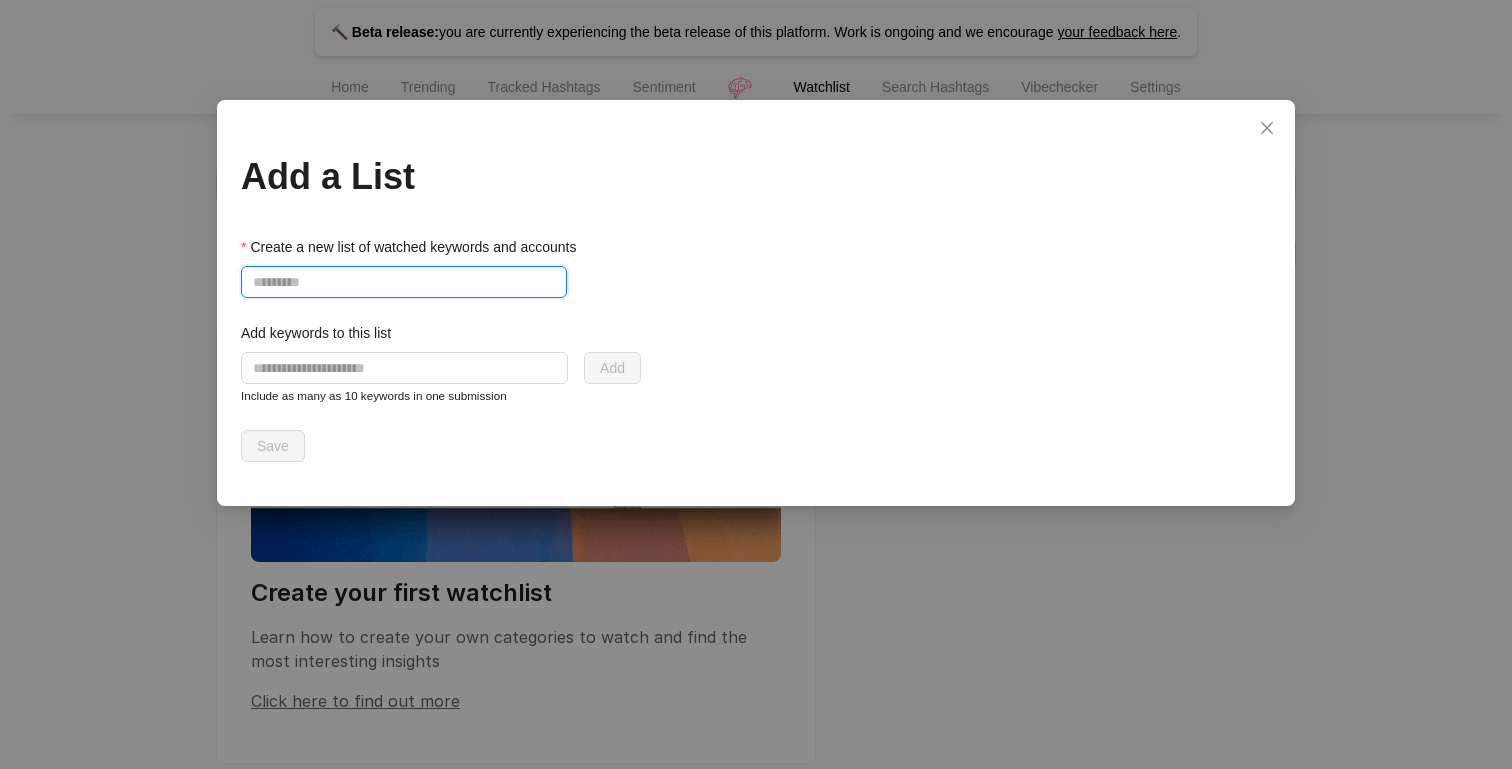 click on "Create a new list of watched keywords and accounts" at bounding box center [404, 282] 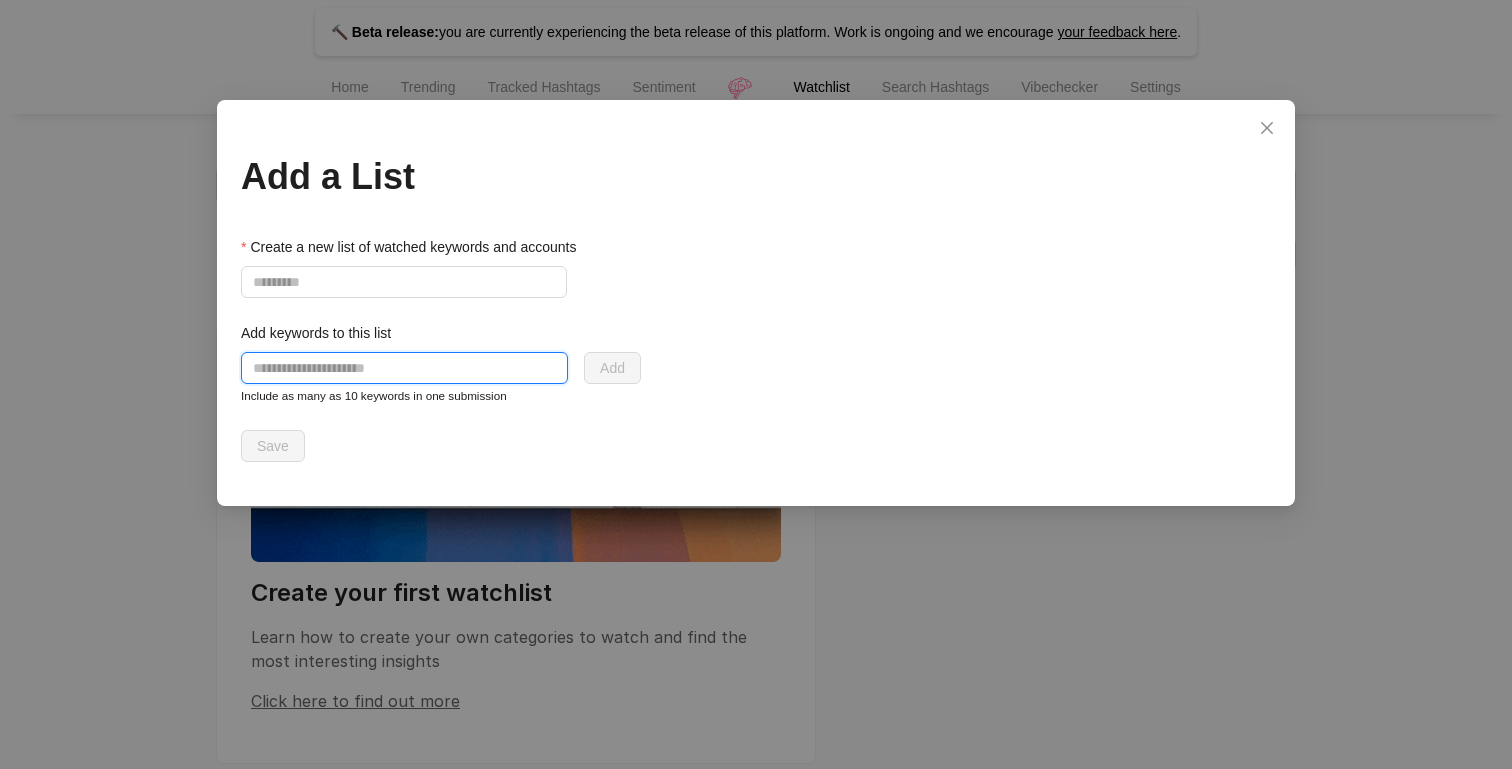 click at bounding box center [404, 368] 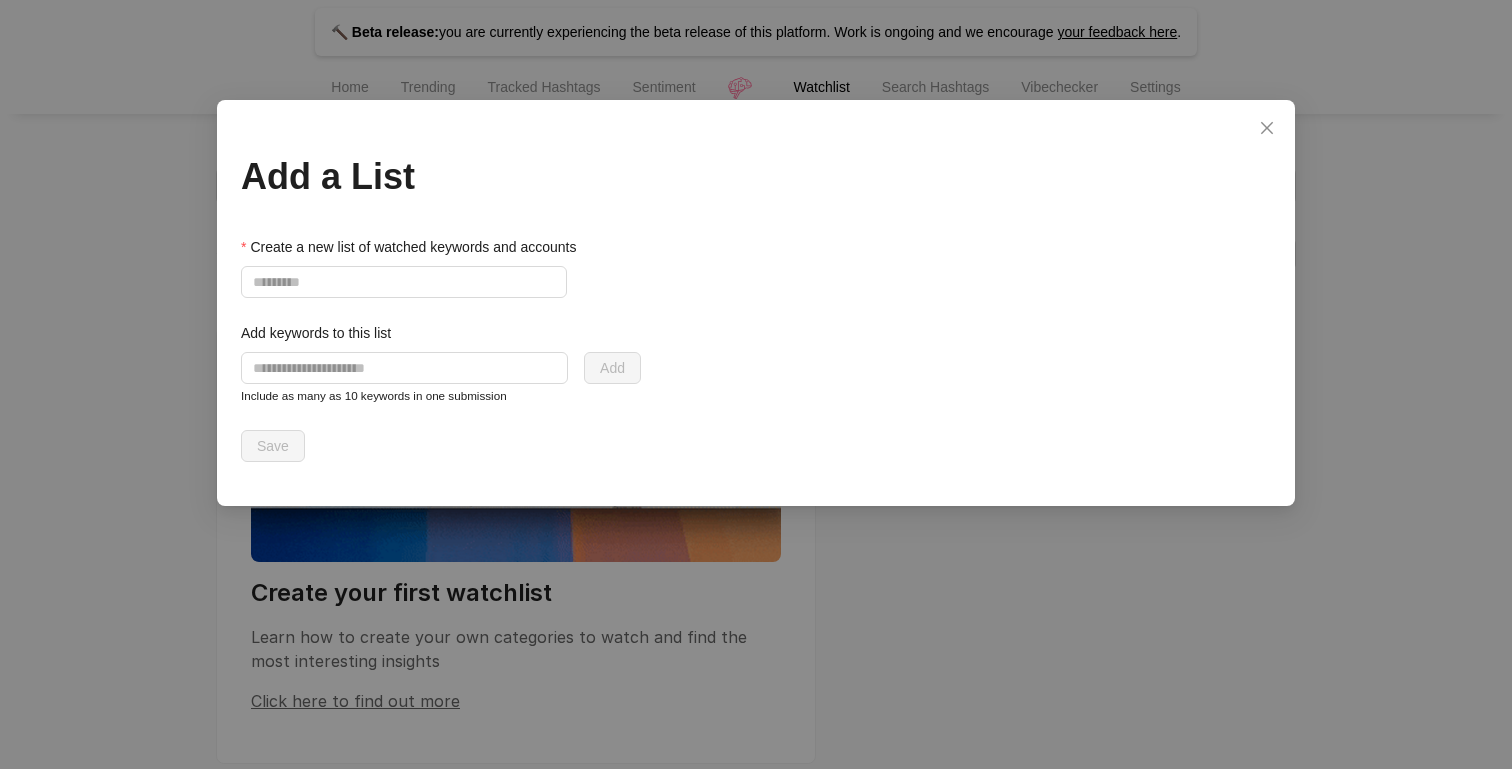 click on "Include as many as 10 keywords in one submission" at bounding box center [374, 395] 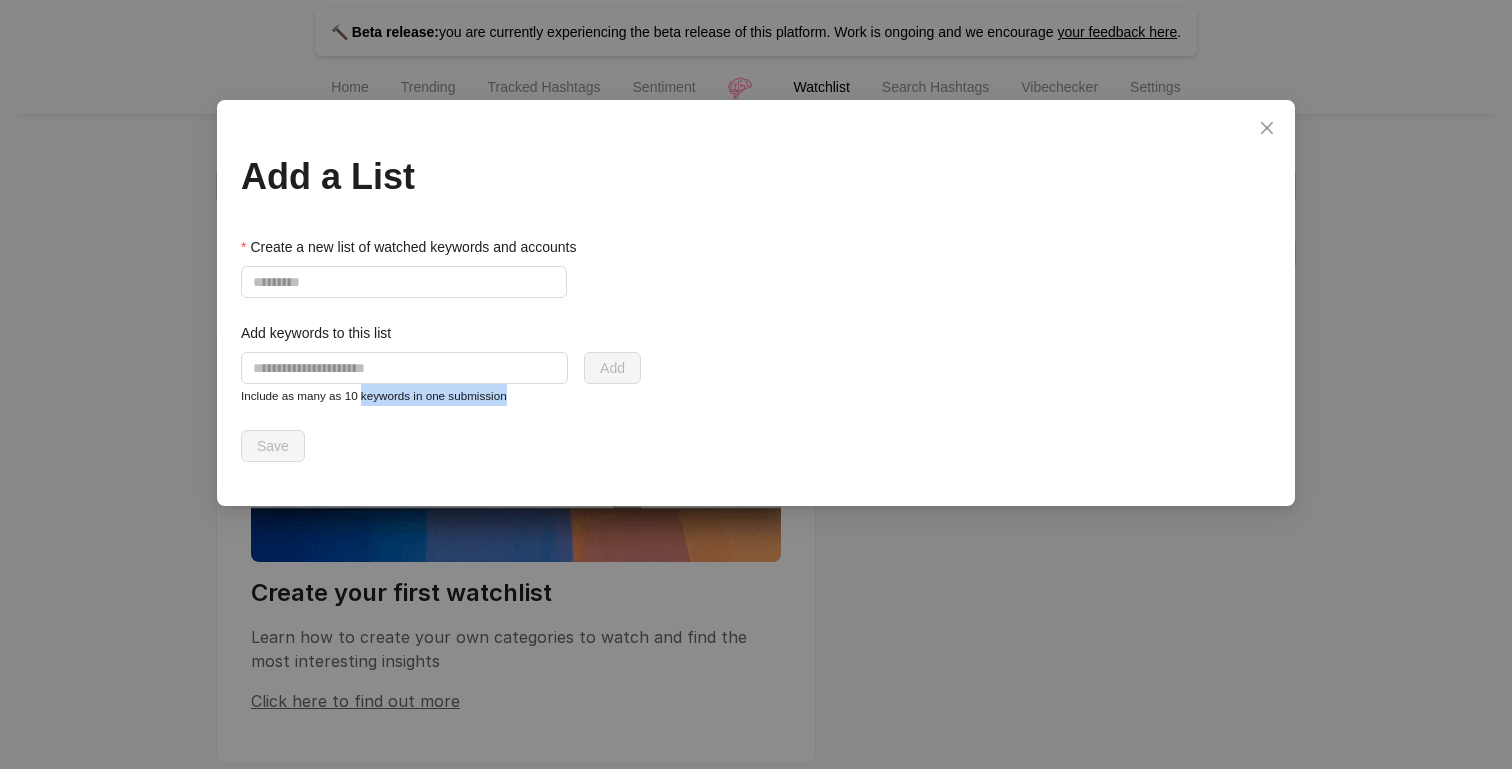 drag, startPoint x: 371, startPoint y: 393, endPoint x: 514, endPoint y: 411, distance: 144.12842 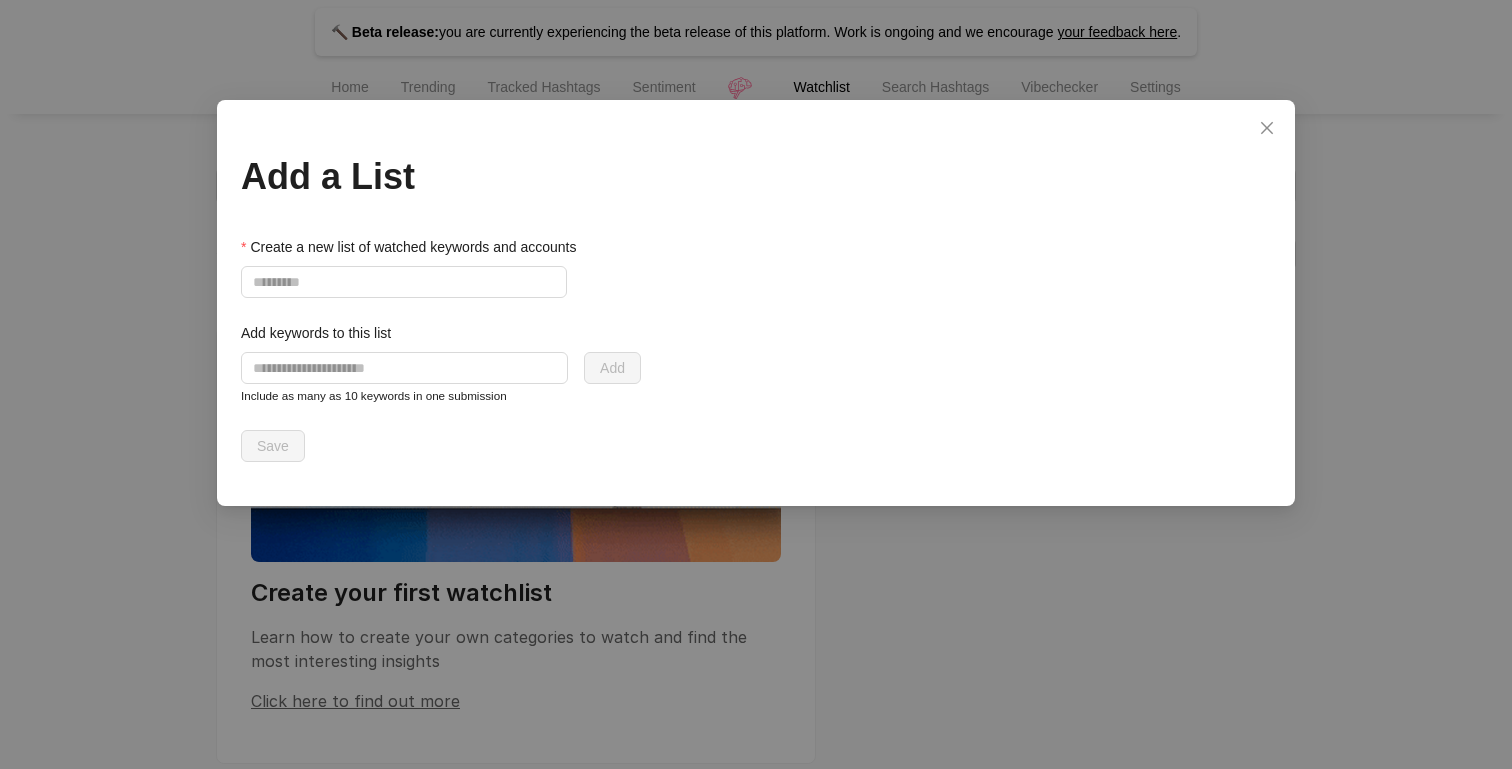 click on "Create a new list of watched keywords and accounts Add keywords to this list Add Include as many as 10 keywords in one submission Save" at bounding box center [441, 349] 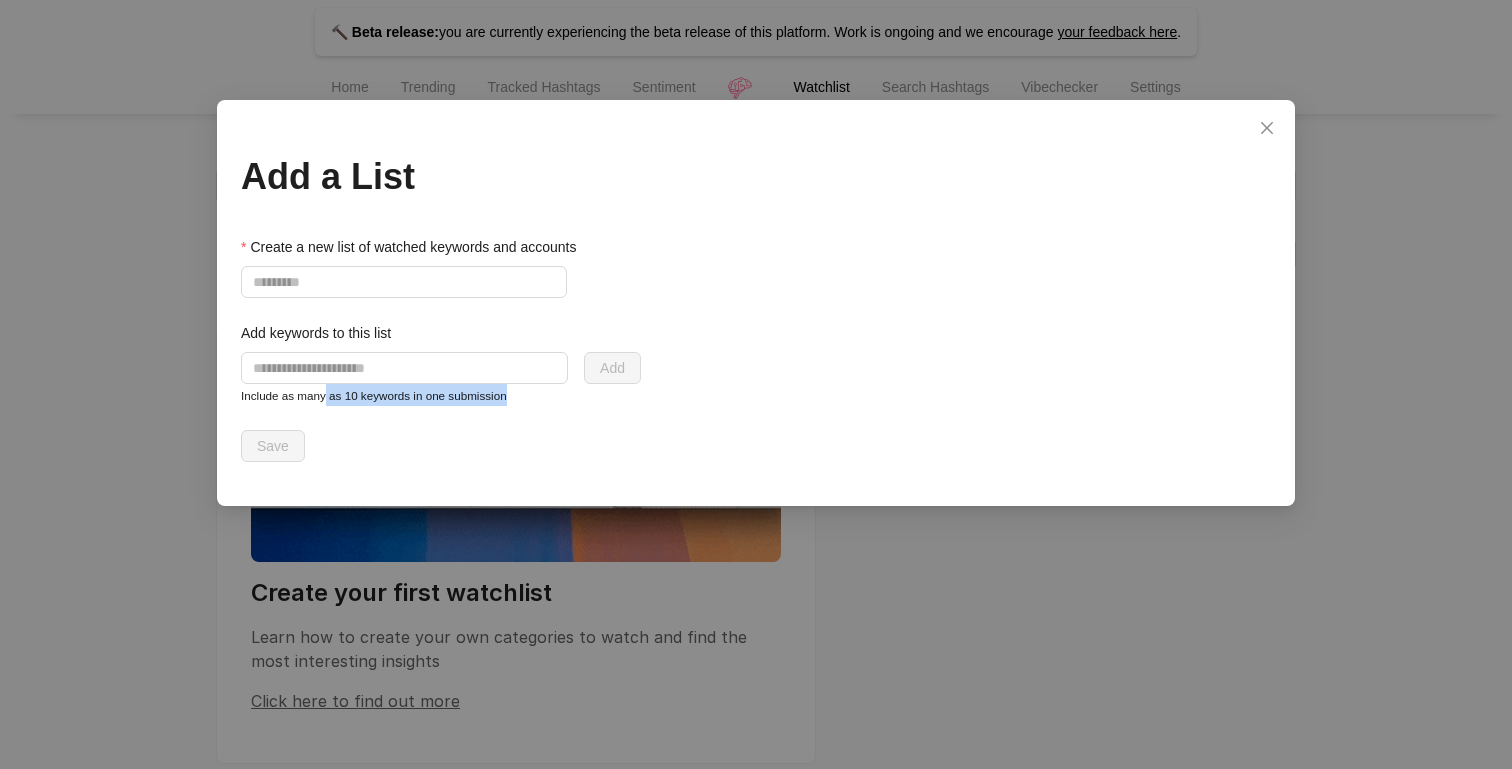 drag, startPoint x: 514, startPoint y: 411, endPoint x: 327, endPoint y: 386, distance: 188.66373 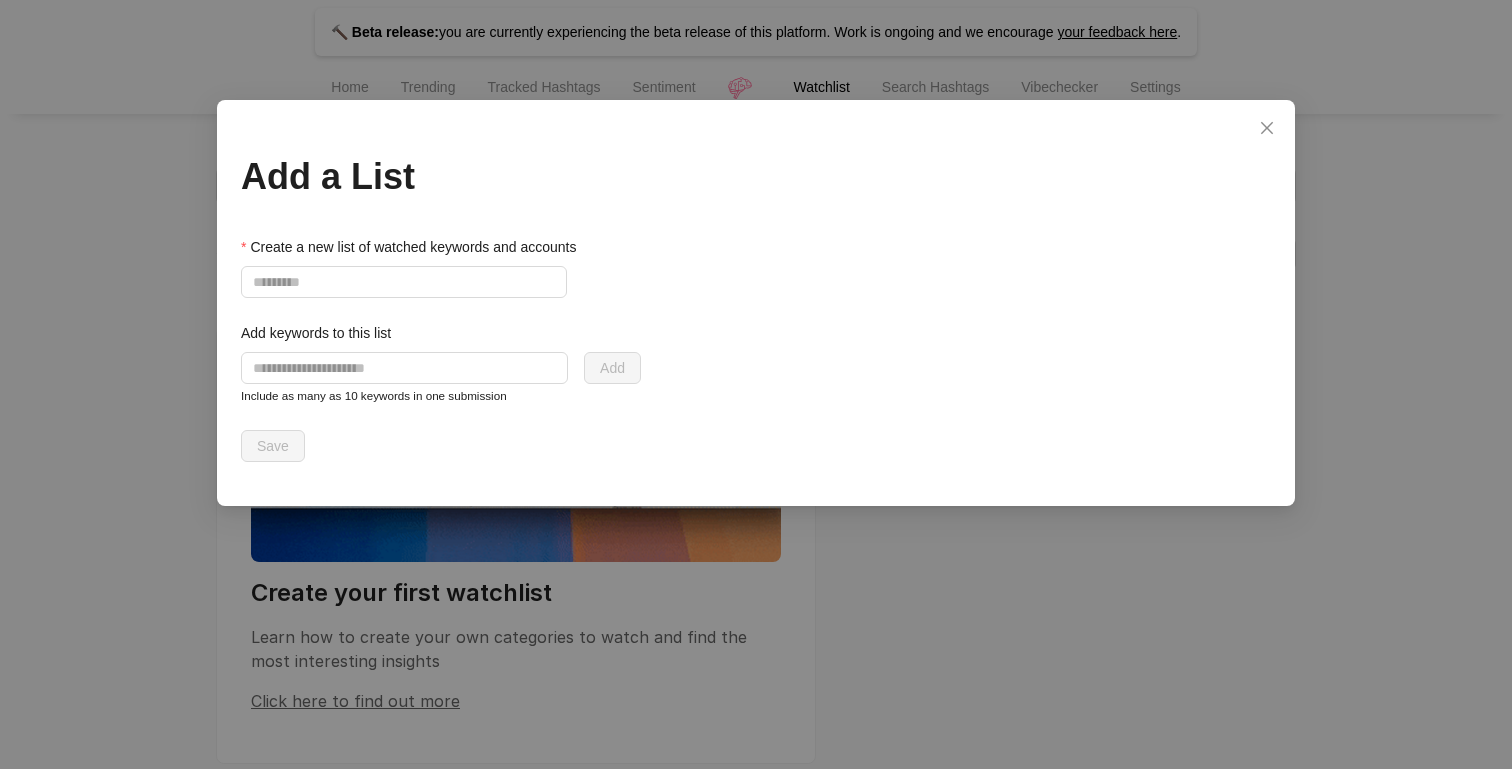click on "Add a List Create a new list of watched keywords and accounts Add keywords to this list Add Include as many as 10 keywords in one submission Save" at bounding box center (756, 384) 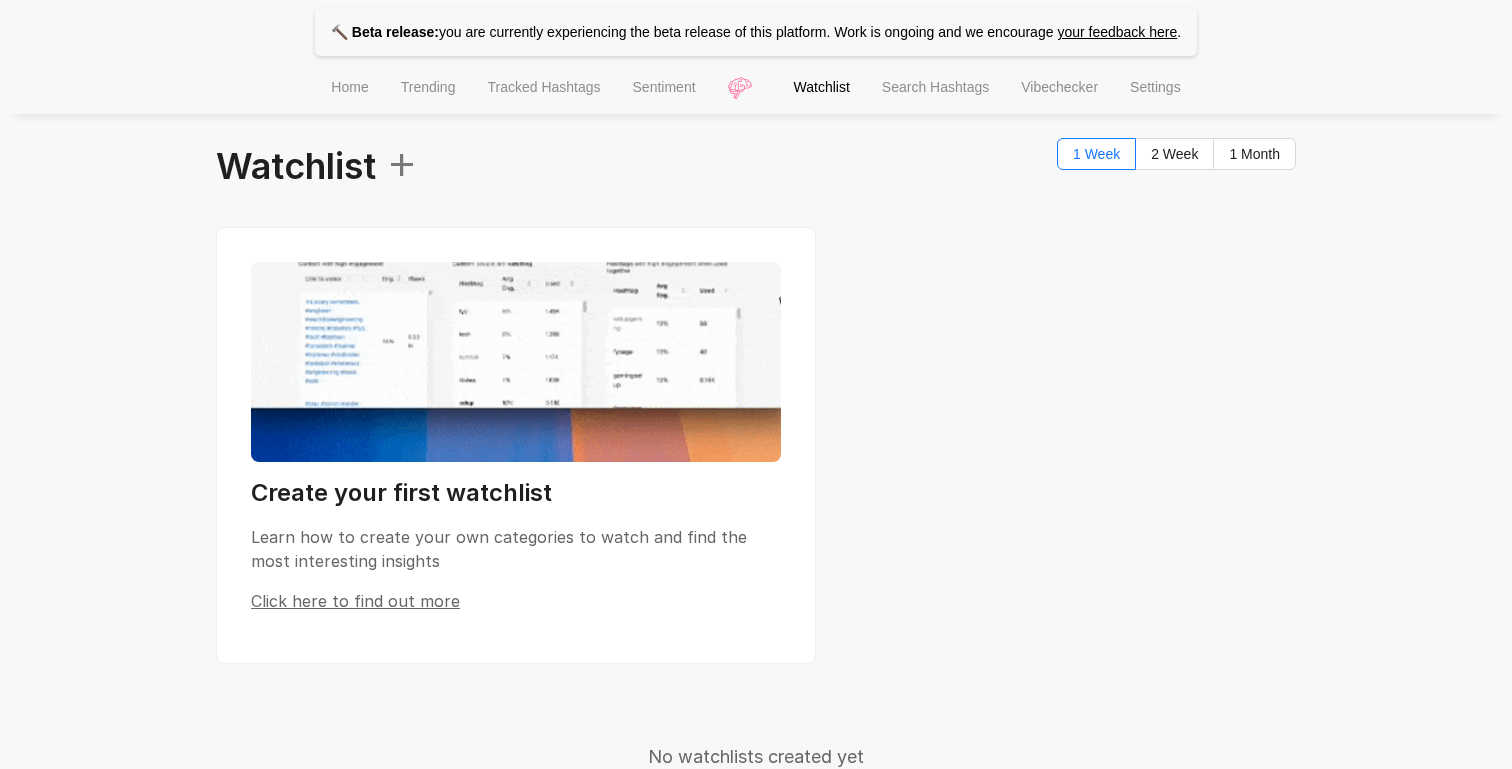 scroll, scrollTop: 0, scrollLeft: 0, axis: both 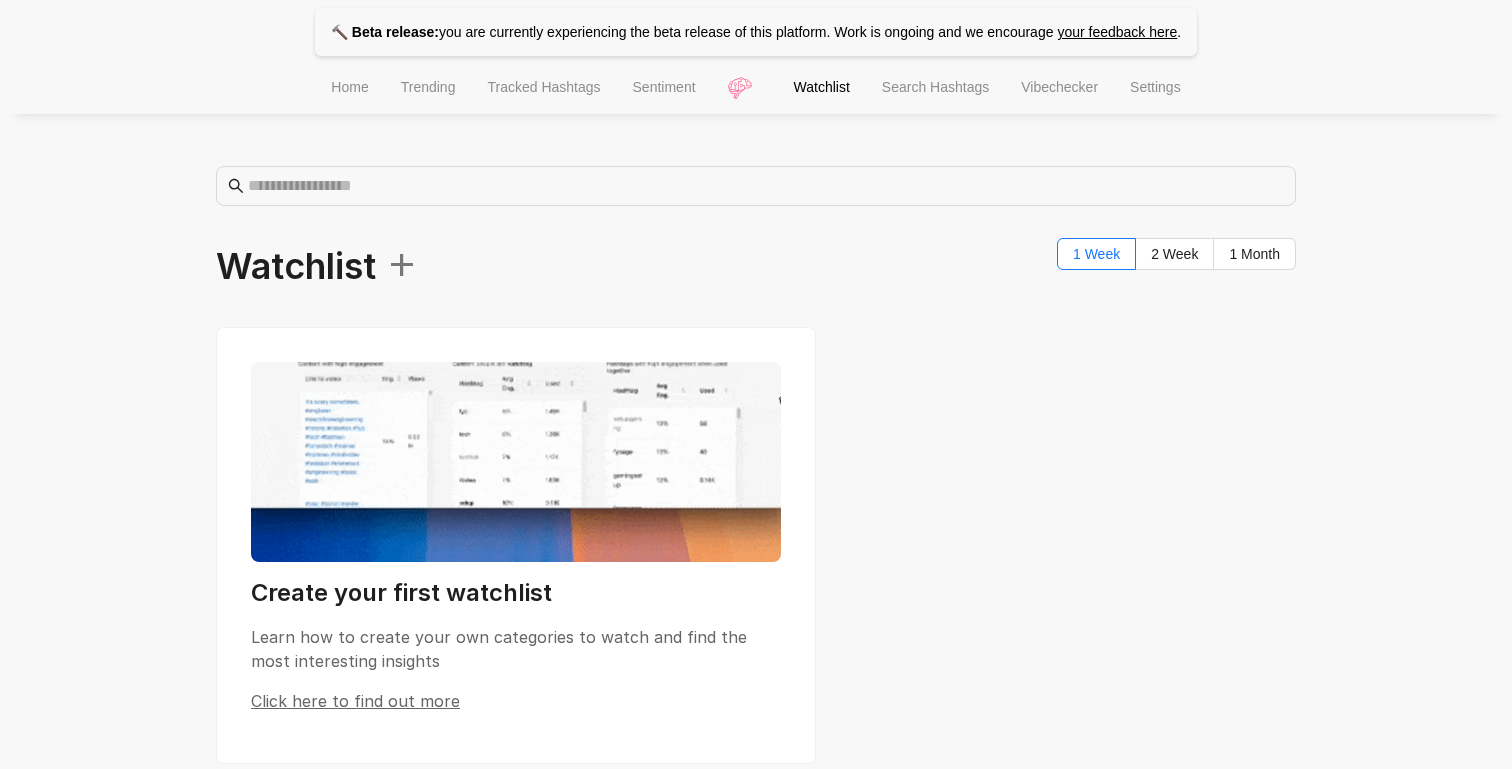 click on "Search Hashtags" at bounding box center [935, 87] 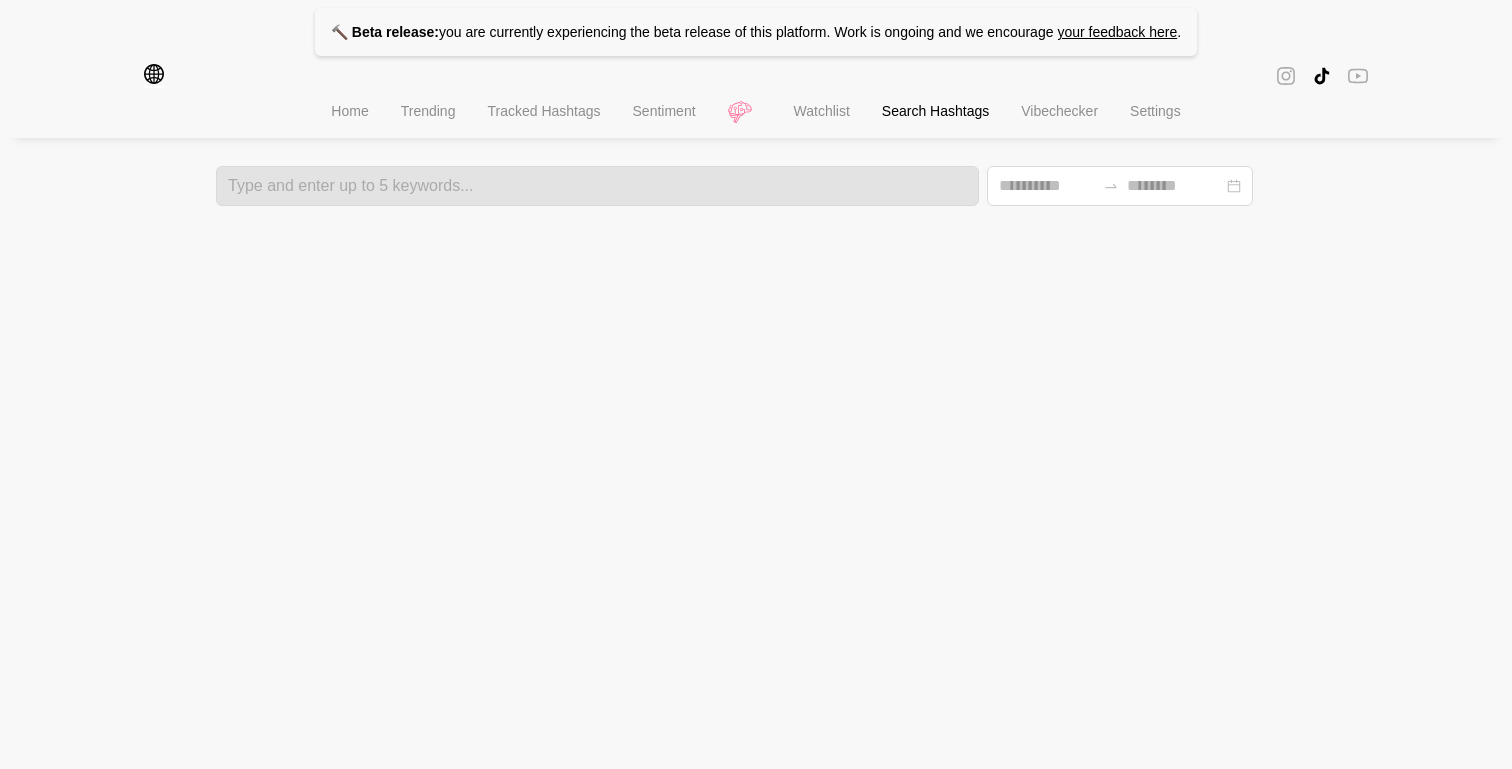 click on "Vibechecker" at bounding box center [1059, 111] 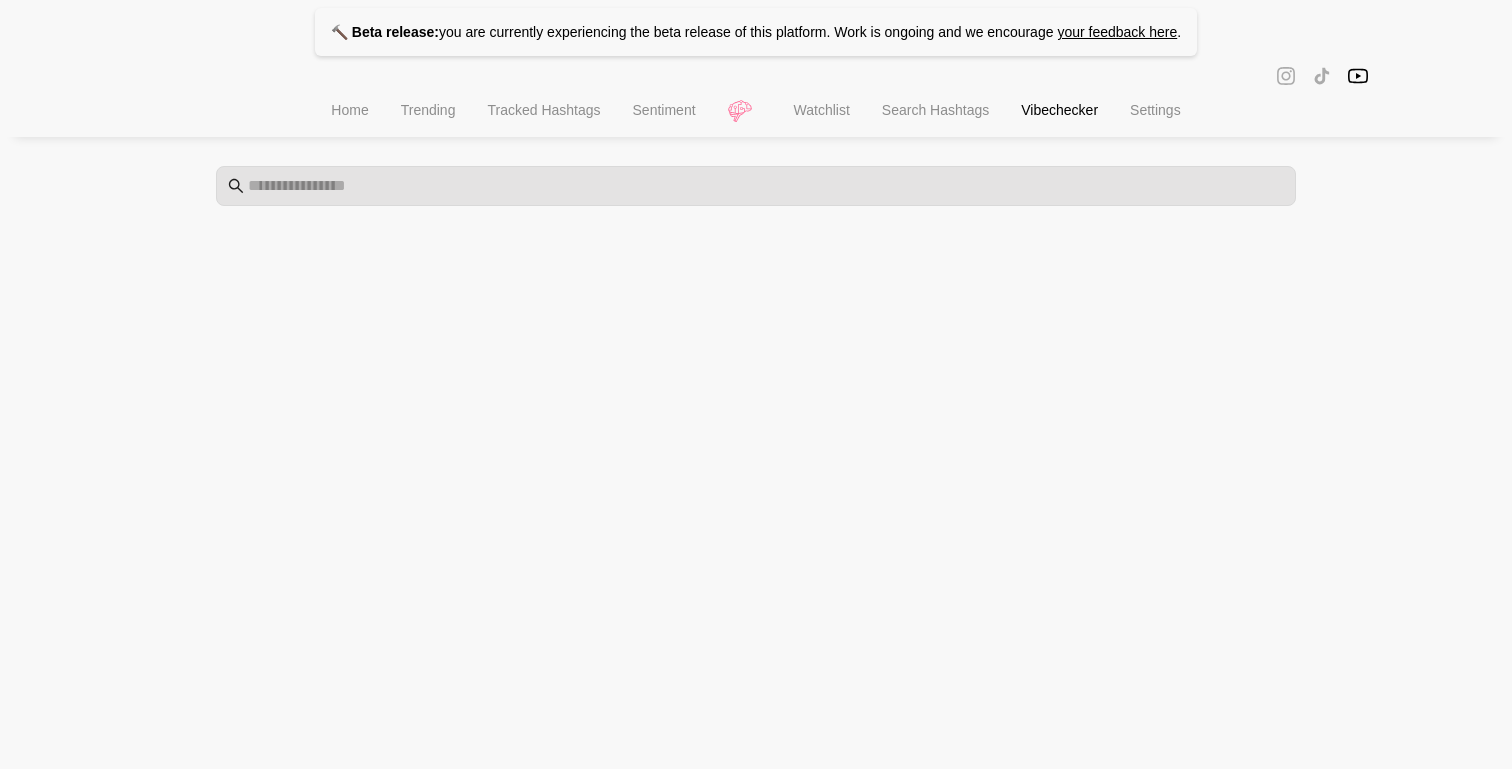 click on "Search Hashtags" at bounding box center (935, 112) 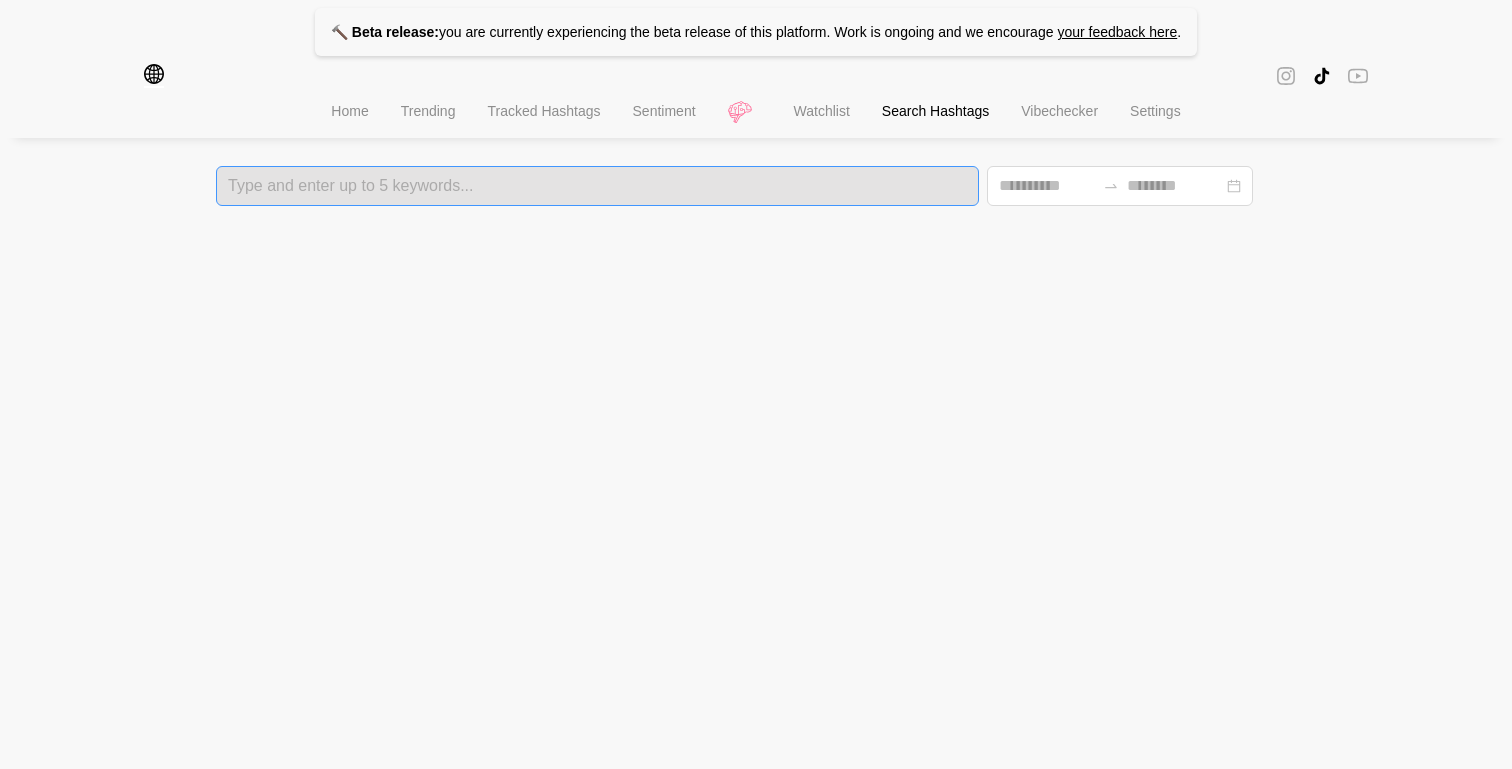 click on "Type and enter up to 5 keywords..." at bounding box center (597, 186) 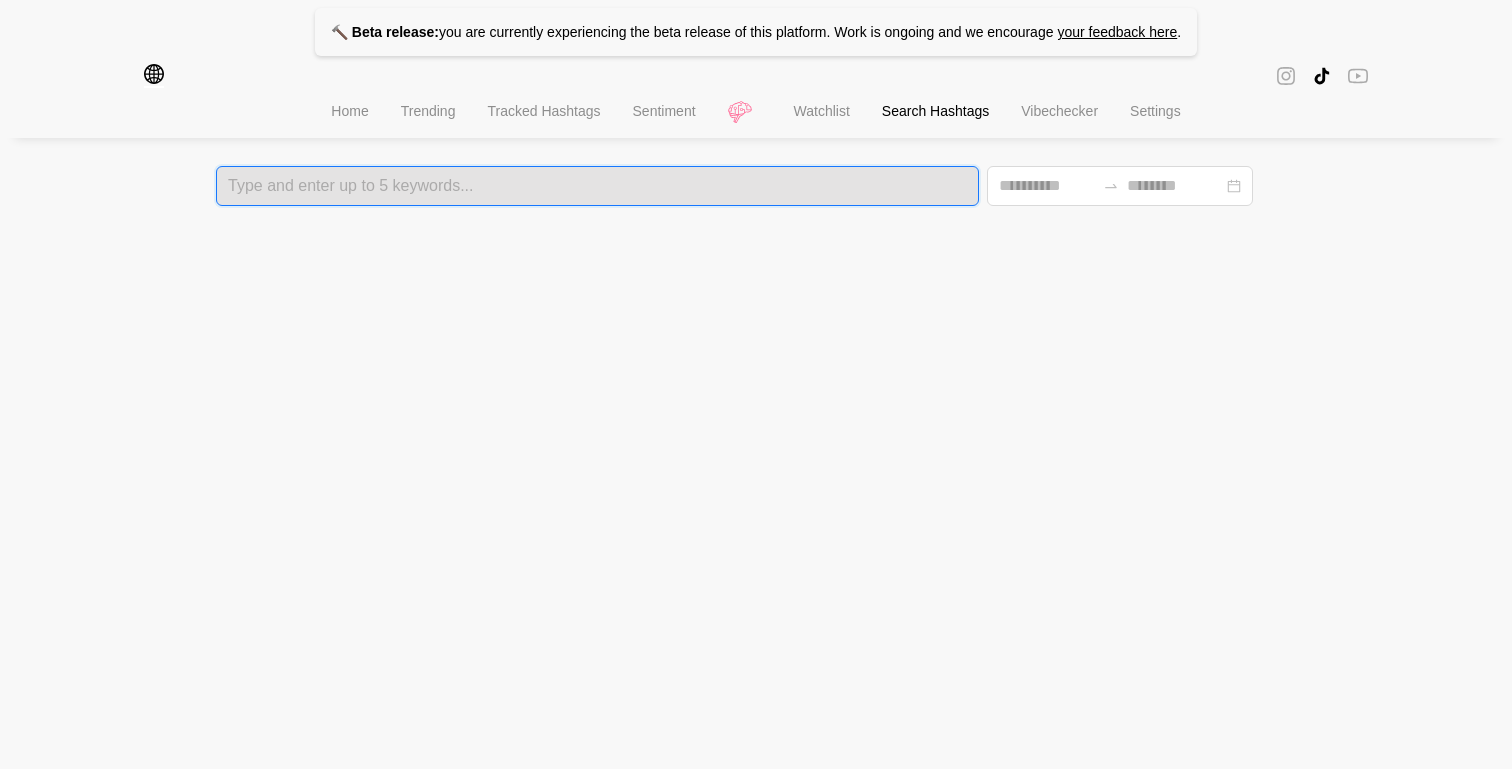 click on "Type and enter up to 5 keywords..." at bounding box center [597, 186] 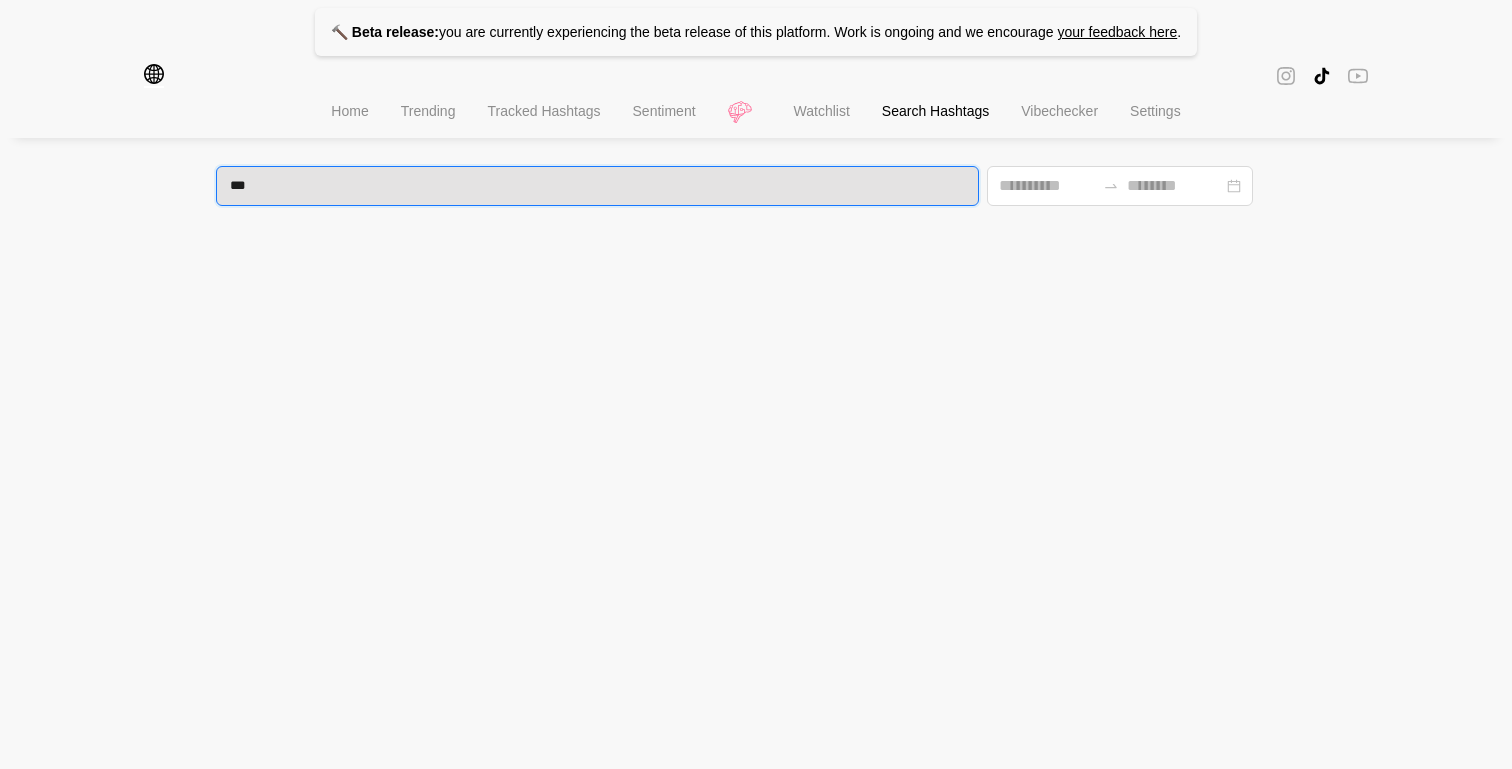 type on "****" 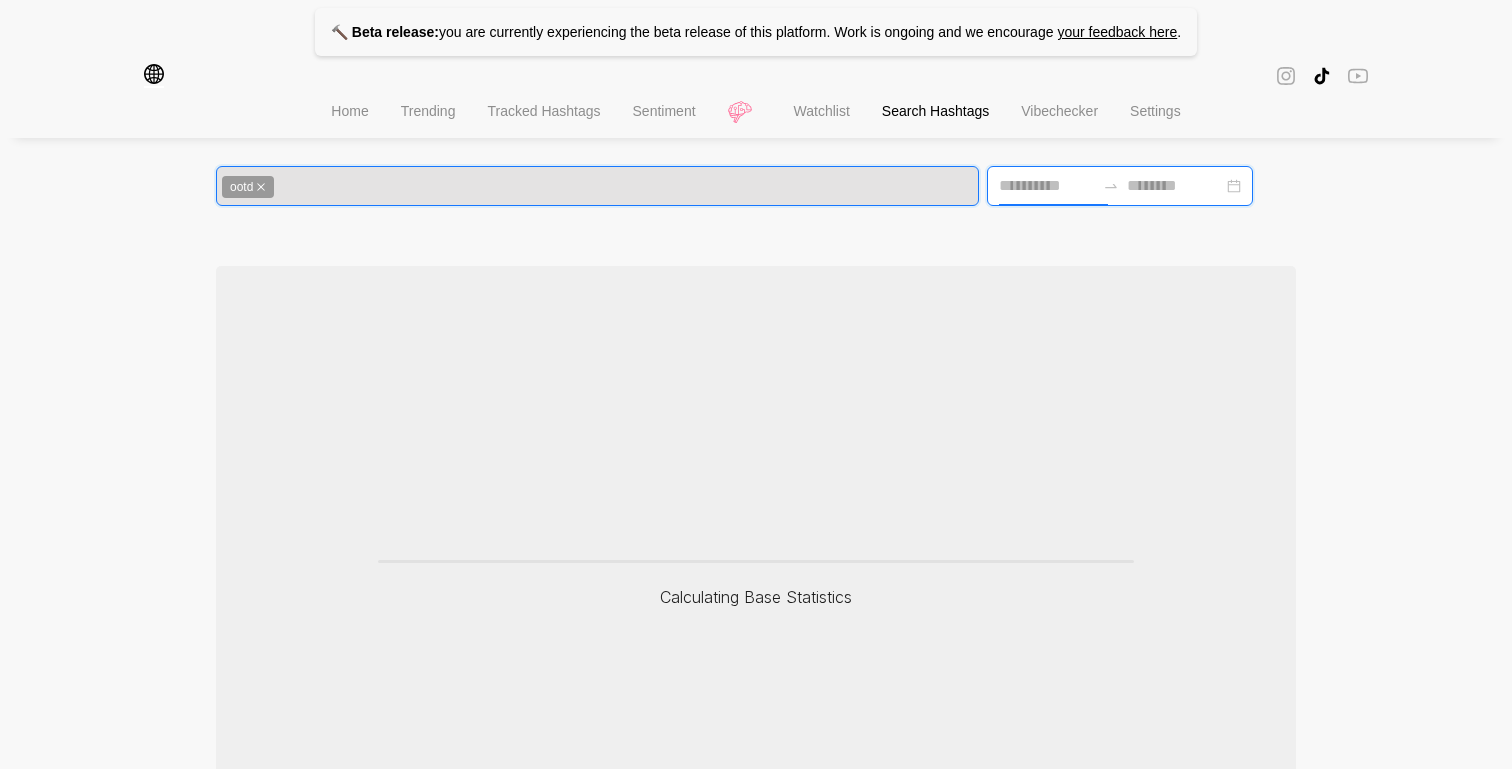 click at bounding box center [1047, 186] 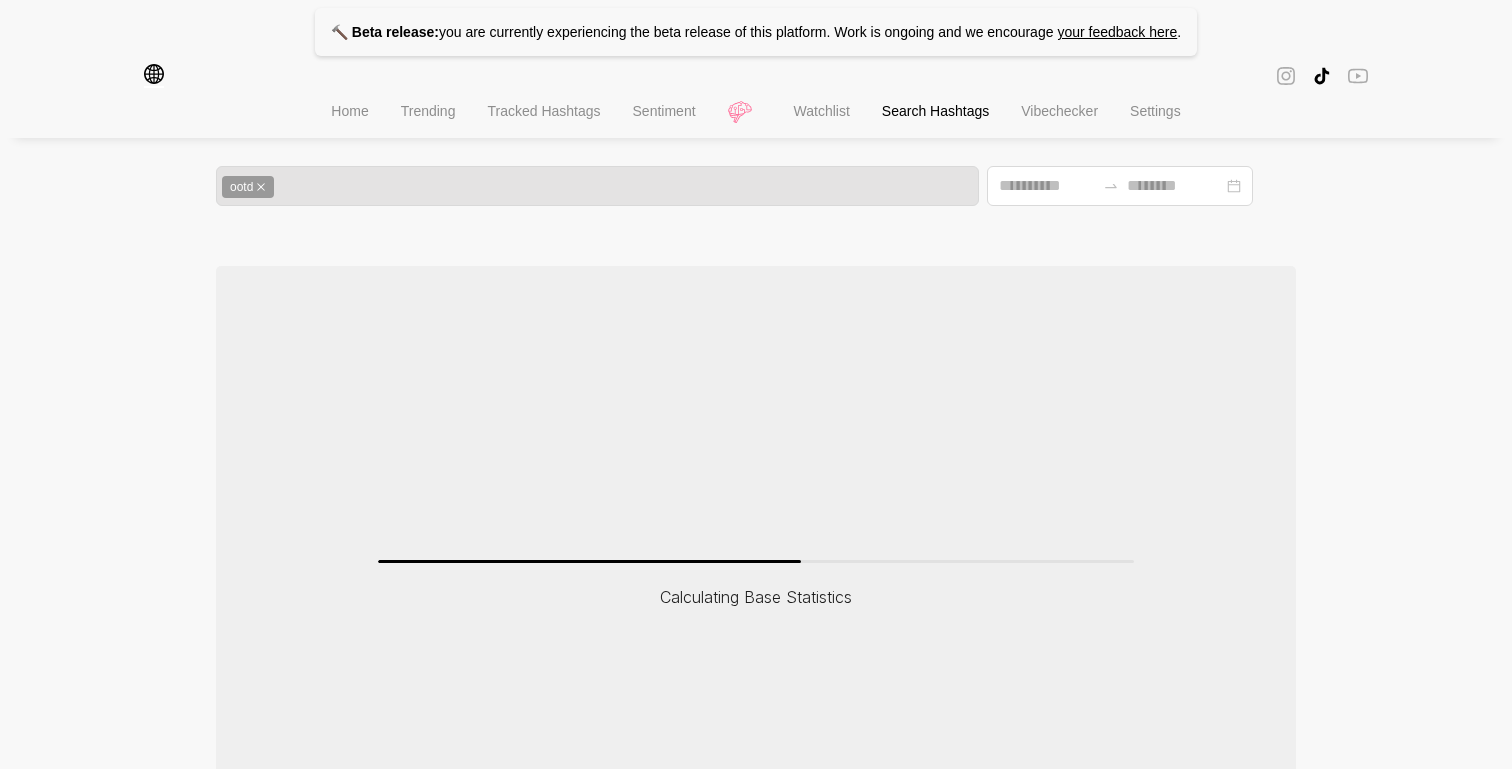 click on "🔨 Beta release:  you are currently experiencing the beta release of this platform. Work is ongoing and we encourage   your feedback here . Region filters Remove all All Asia [GEOGRAPHIC_DATA] [GEOGRAPHIC_DATA] [GEOGRAPHIC_DATA] [GEOGRAPHIC_DATA] Home Trending Tracked Hashtags Sentiment Watchlist Search Hashtags Vibechecker Settings ootd   Calculating Base Statistics" at bounding box center [756, 453] 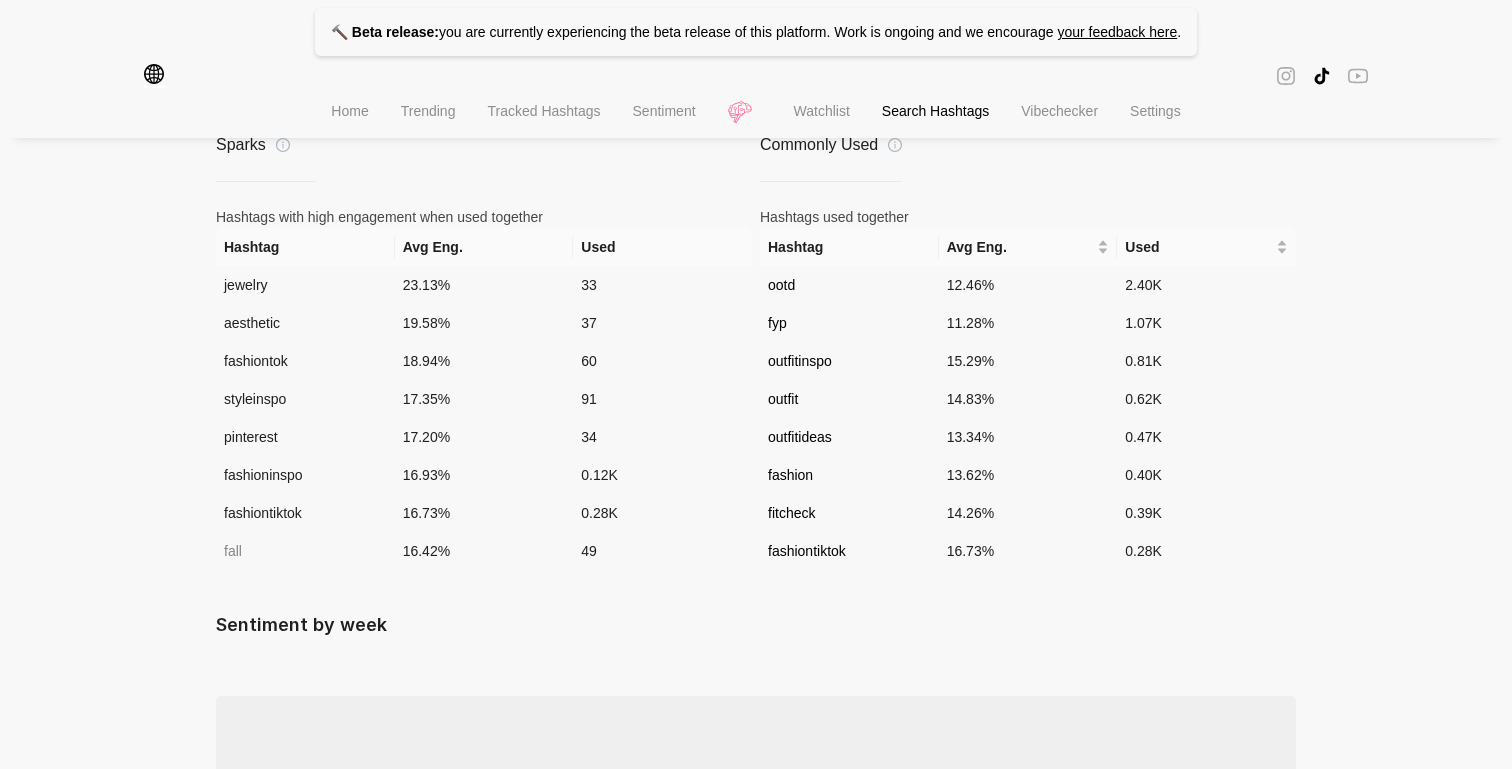 scroll, scrollTop: 1421, scrollLeft: 0, axis: vertical 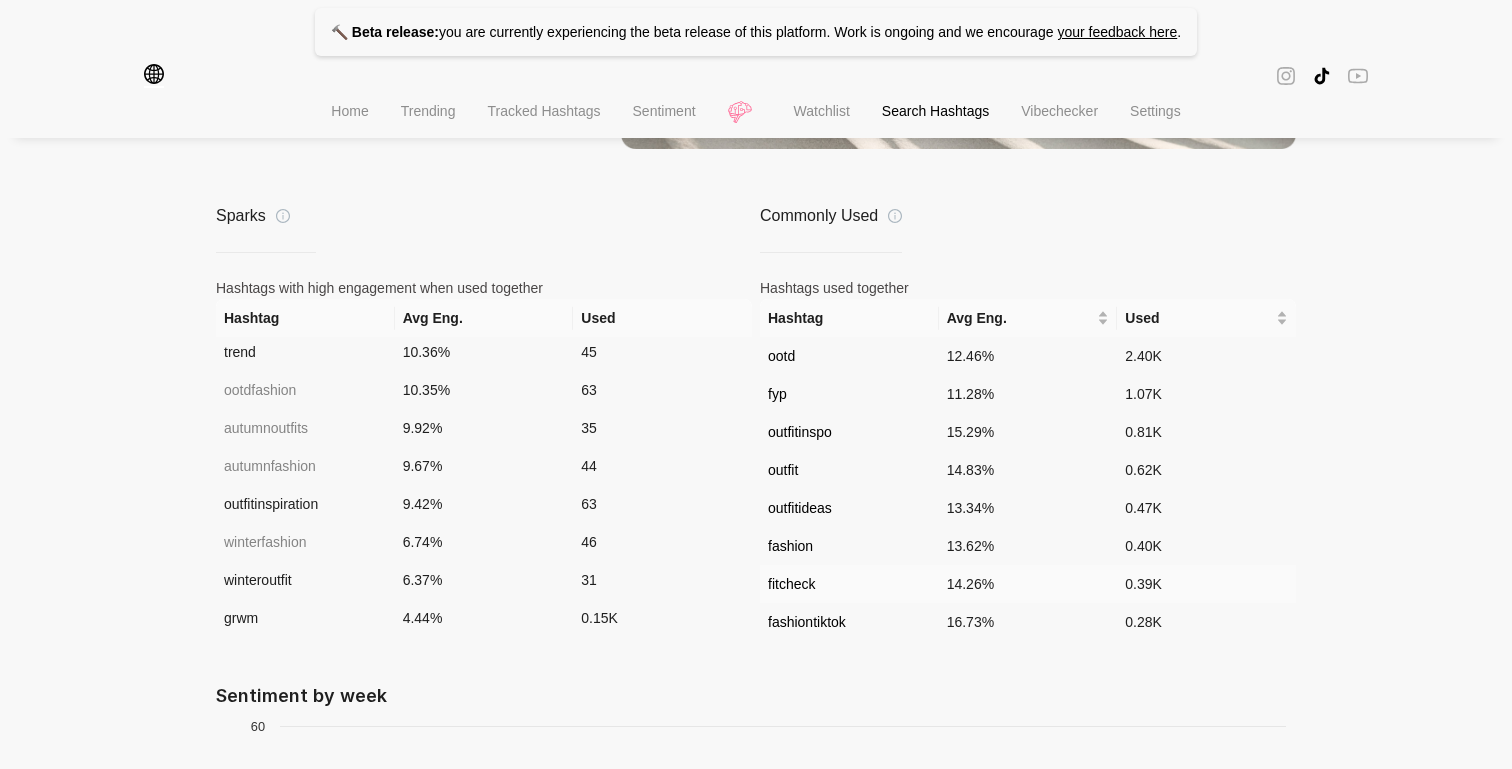 click on "fitcheck" at bounding box center (849, 584) 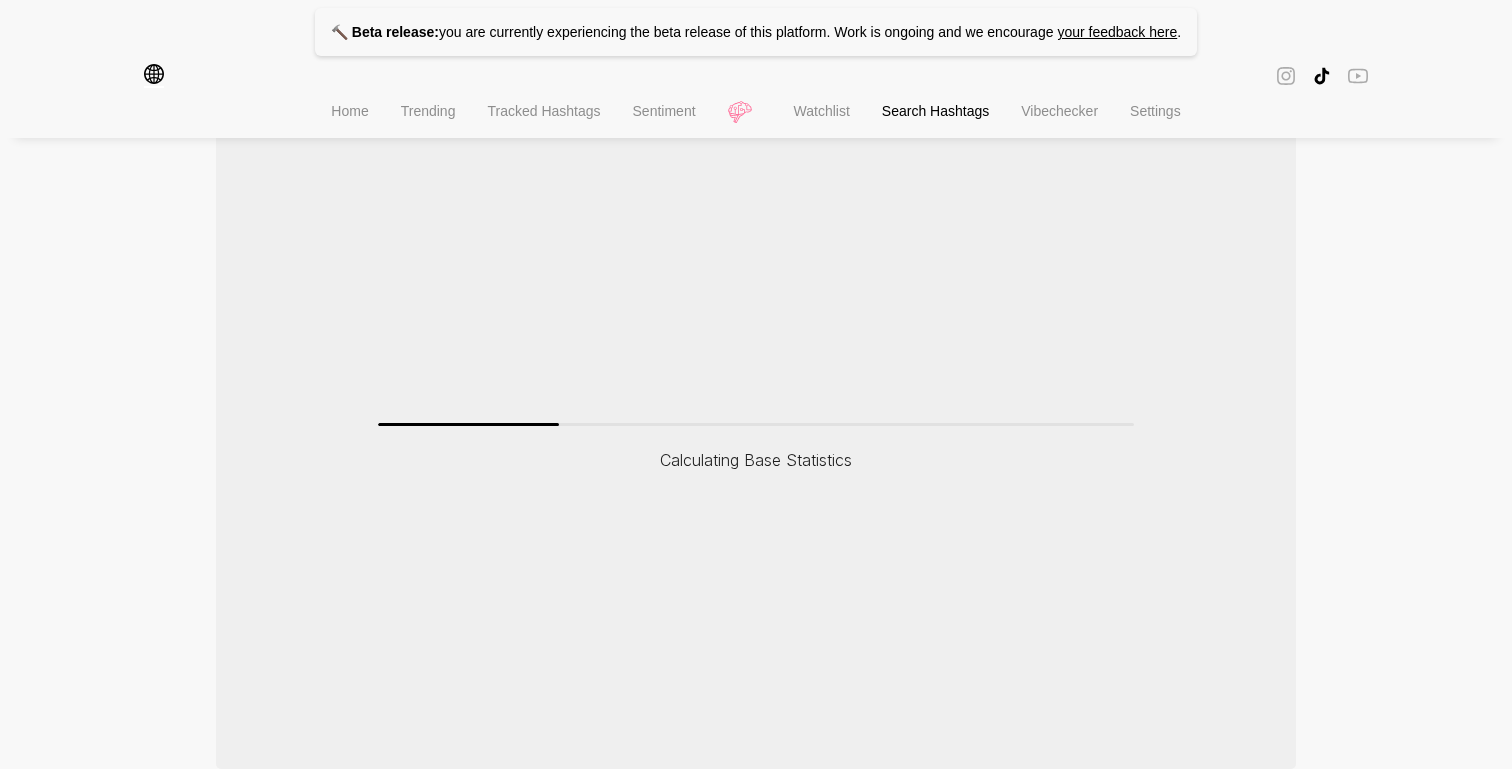 scroll, scrollTop: 0, scrollLeft: 0, axis: both 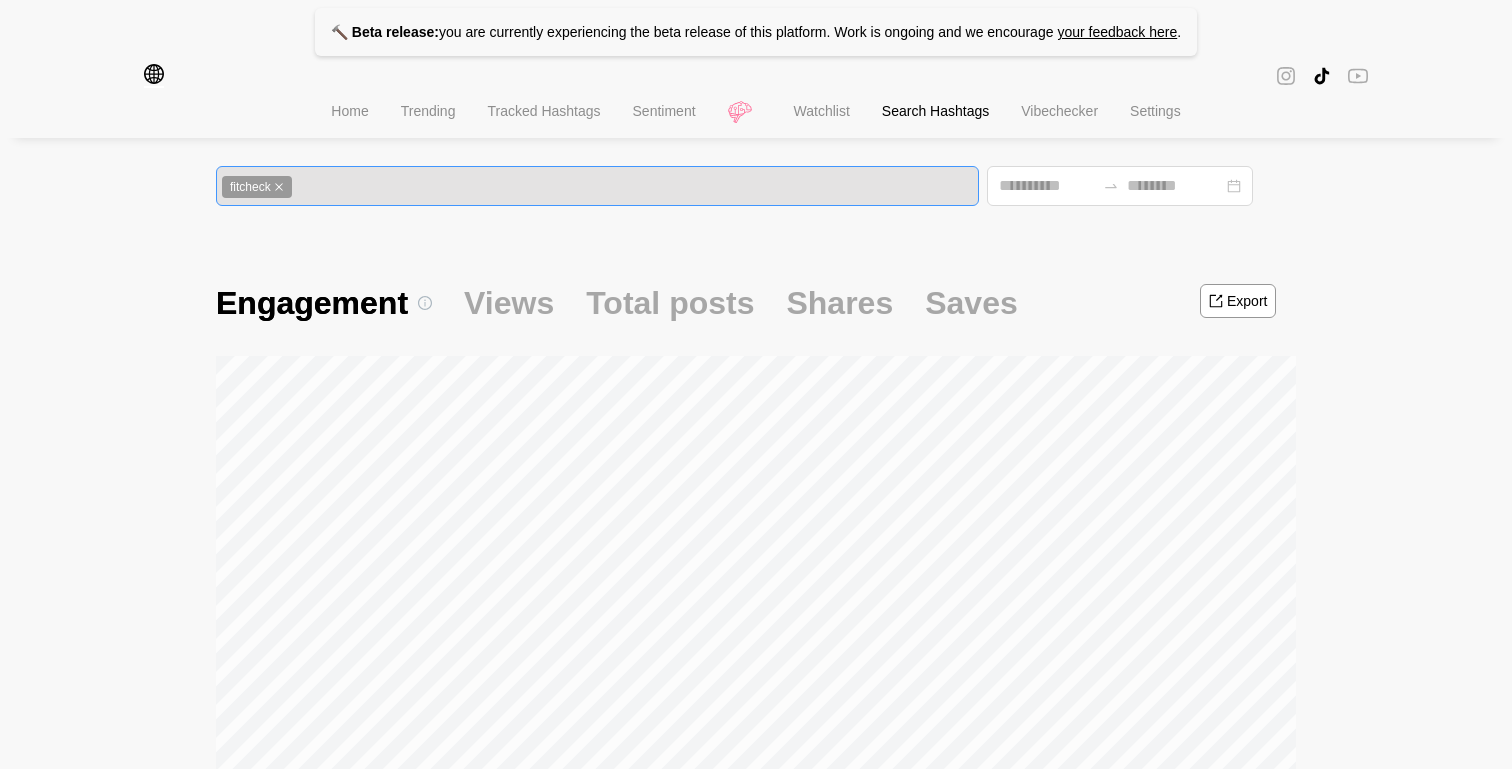 click 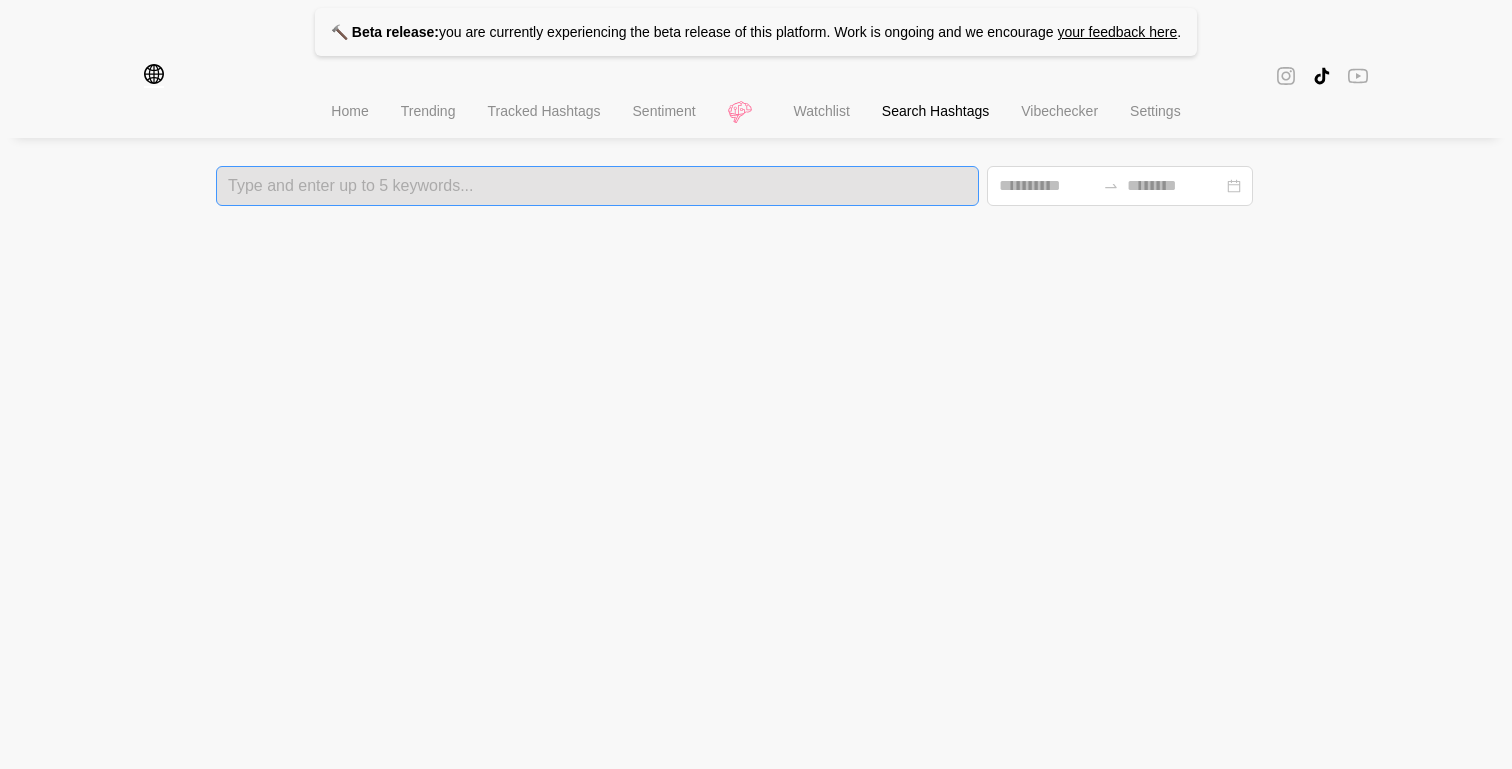 click at bounding box center (597, 186) 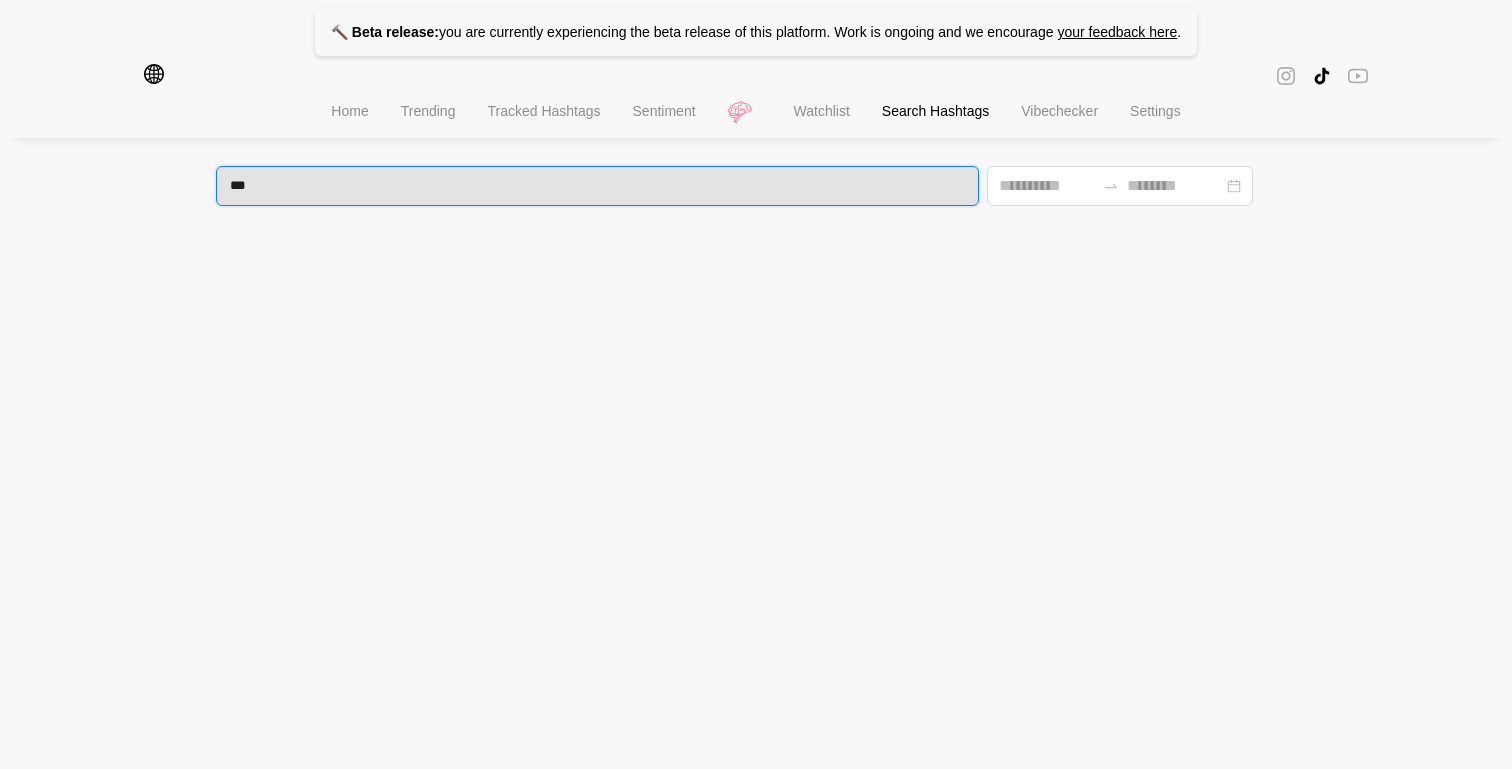 type on "****" 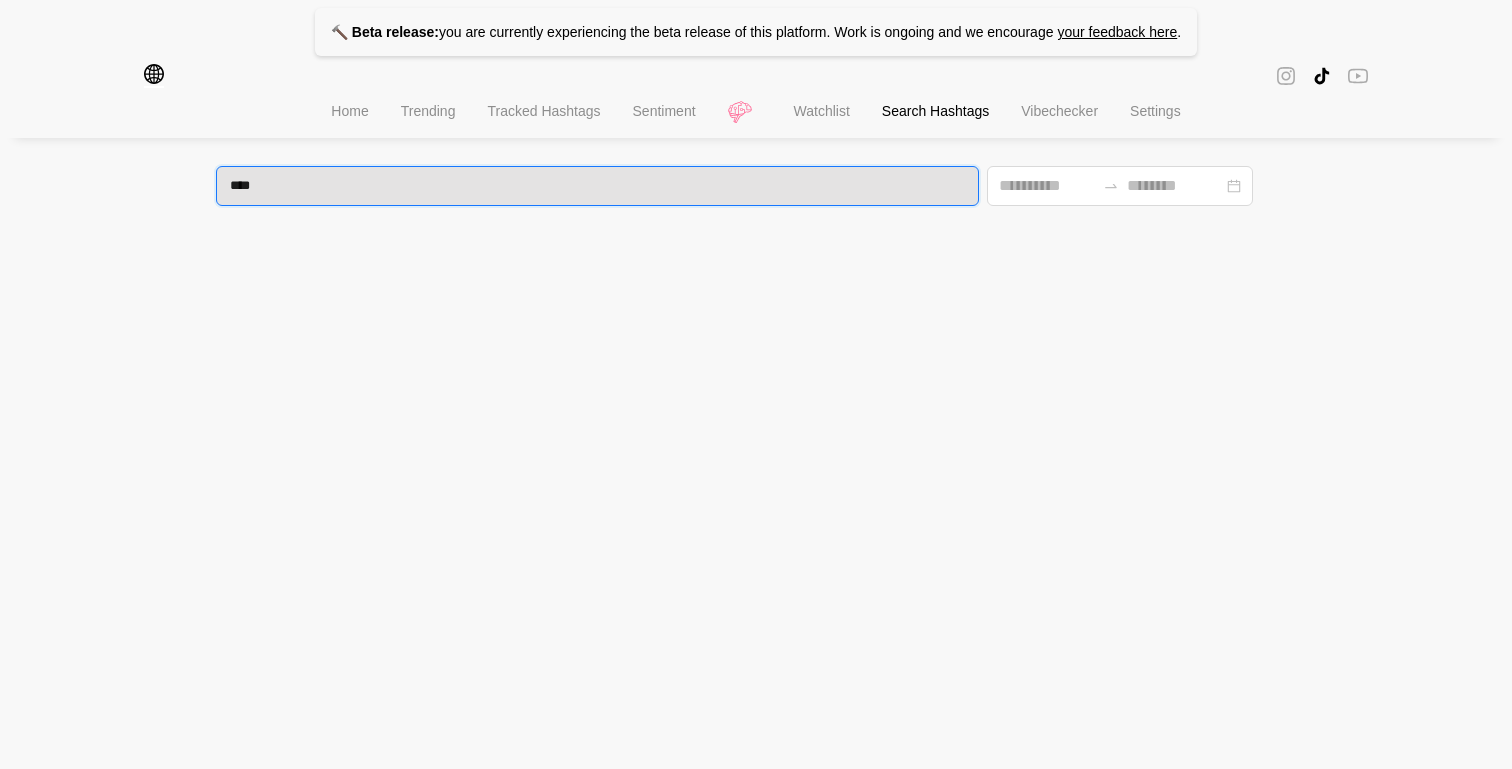 type 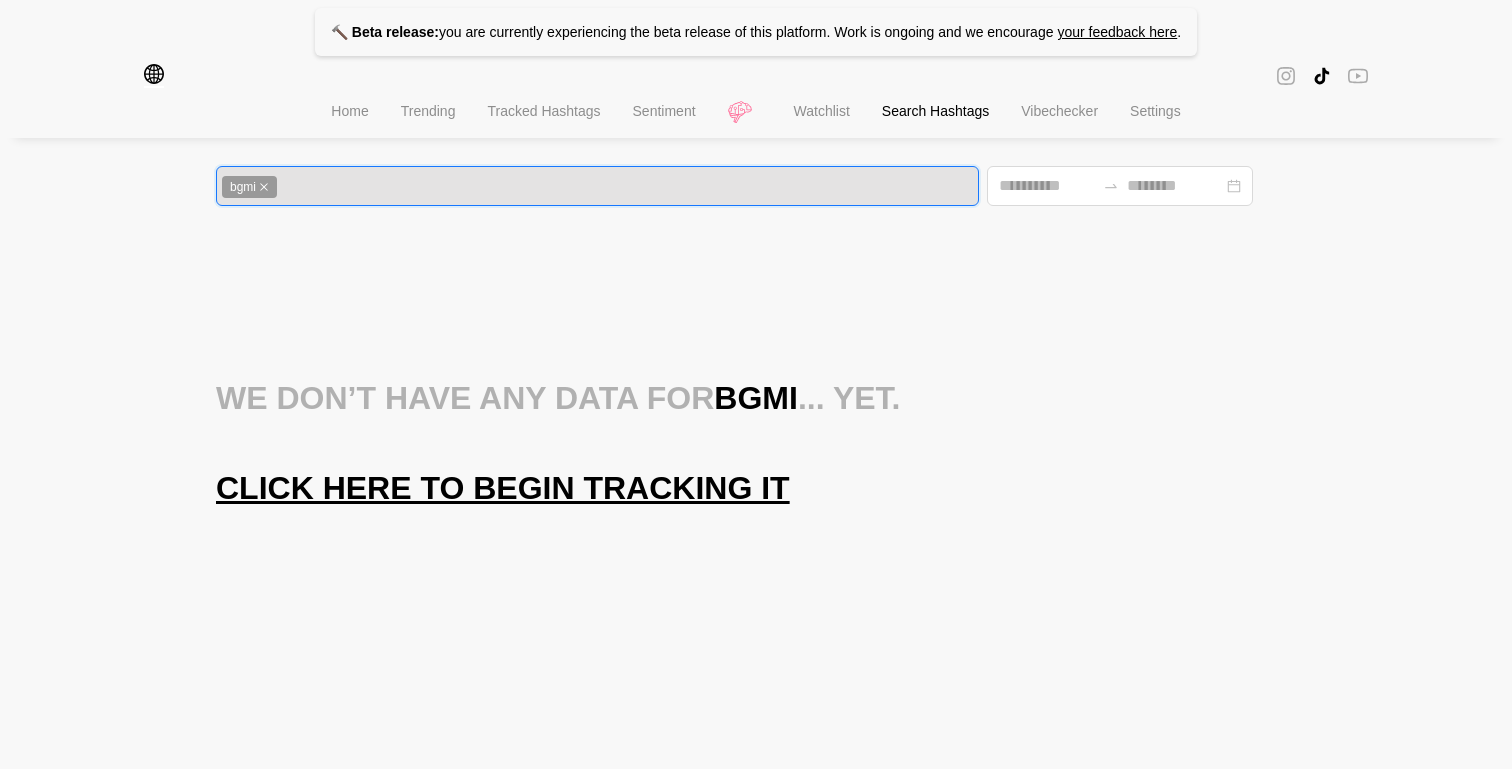 click on "Click here to begin tracking it" at bounding box center [503, 488] 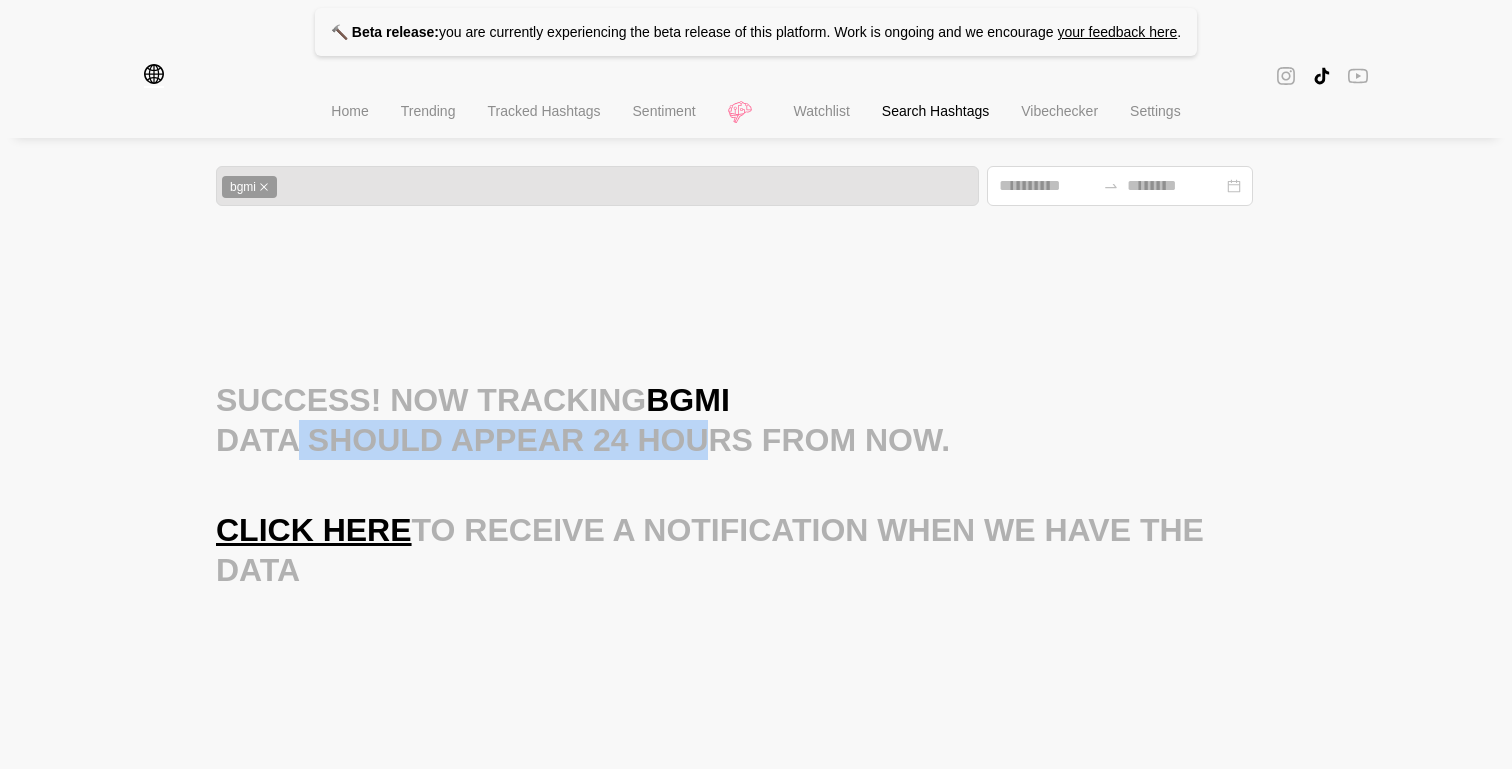 drag, startPoint x: 288, startPoint y: 420, endPoint x: 679, endPoint y: 438, distance: 391.4141 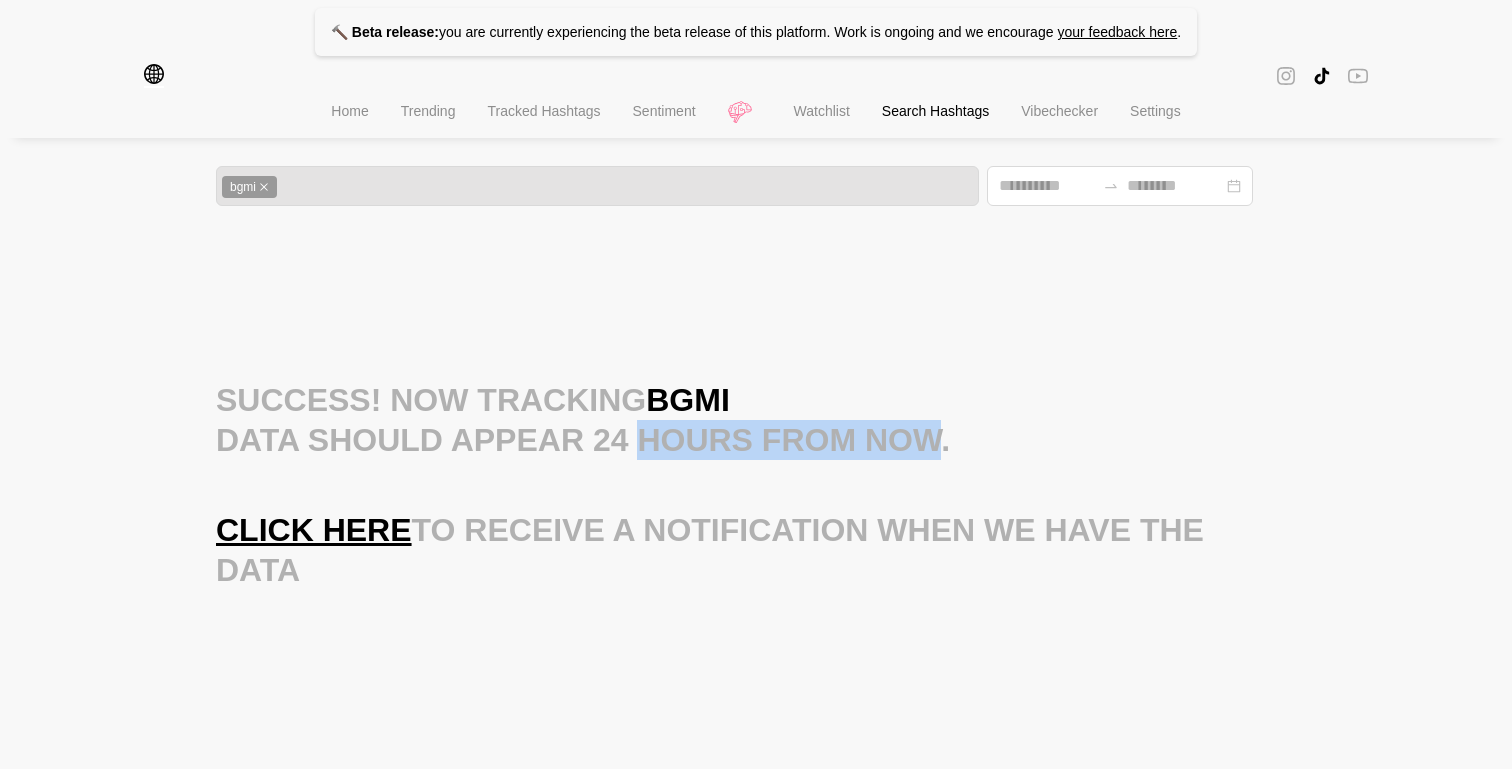 drag, startPoint x: 679, startPoint y: 438, endPoint x: 876, endPoint y: 438, distance: 197 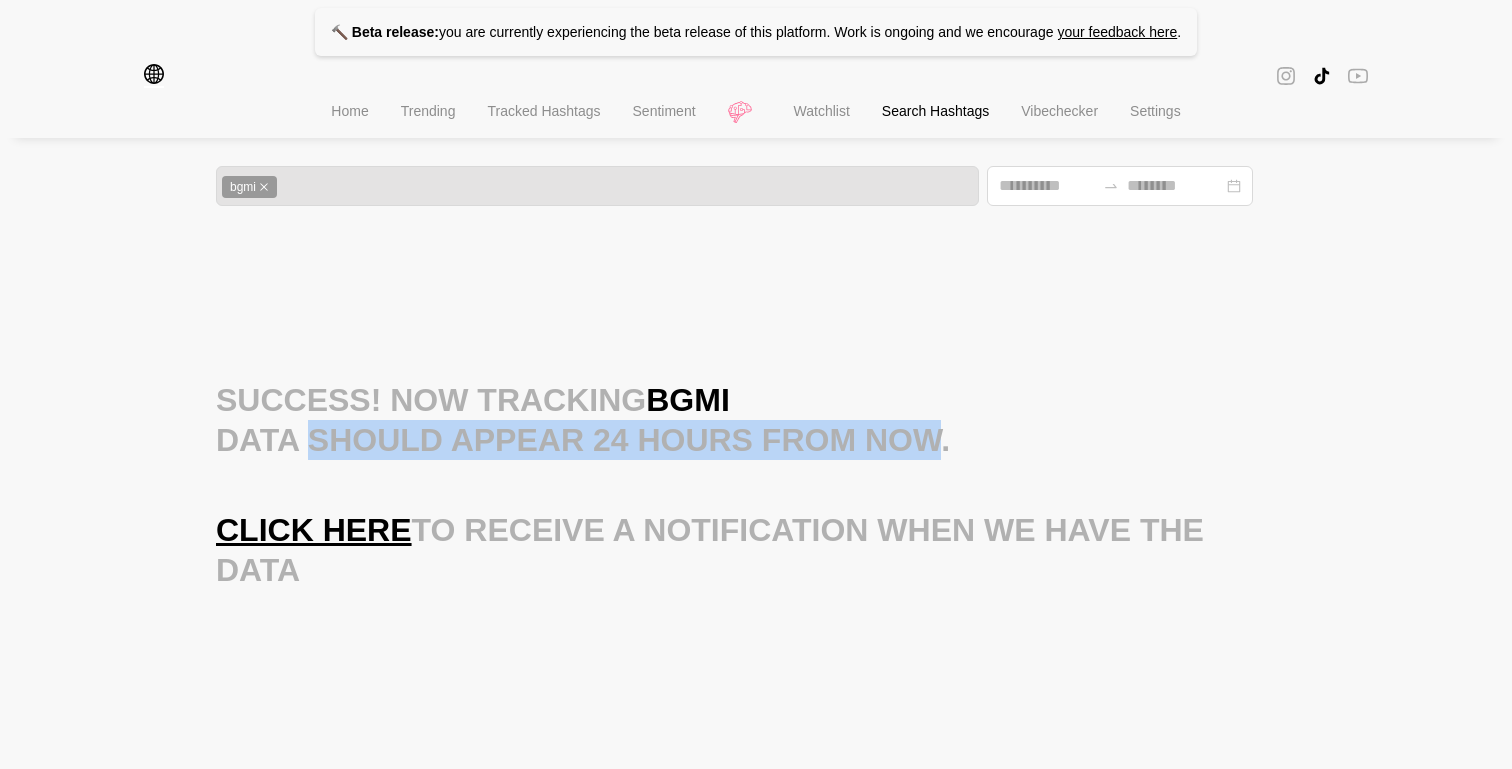 drag, startPoint x: 876, startPoint y: 438, endPoint x: 389, endPoint y: 438, distance: 487 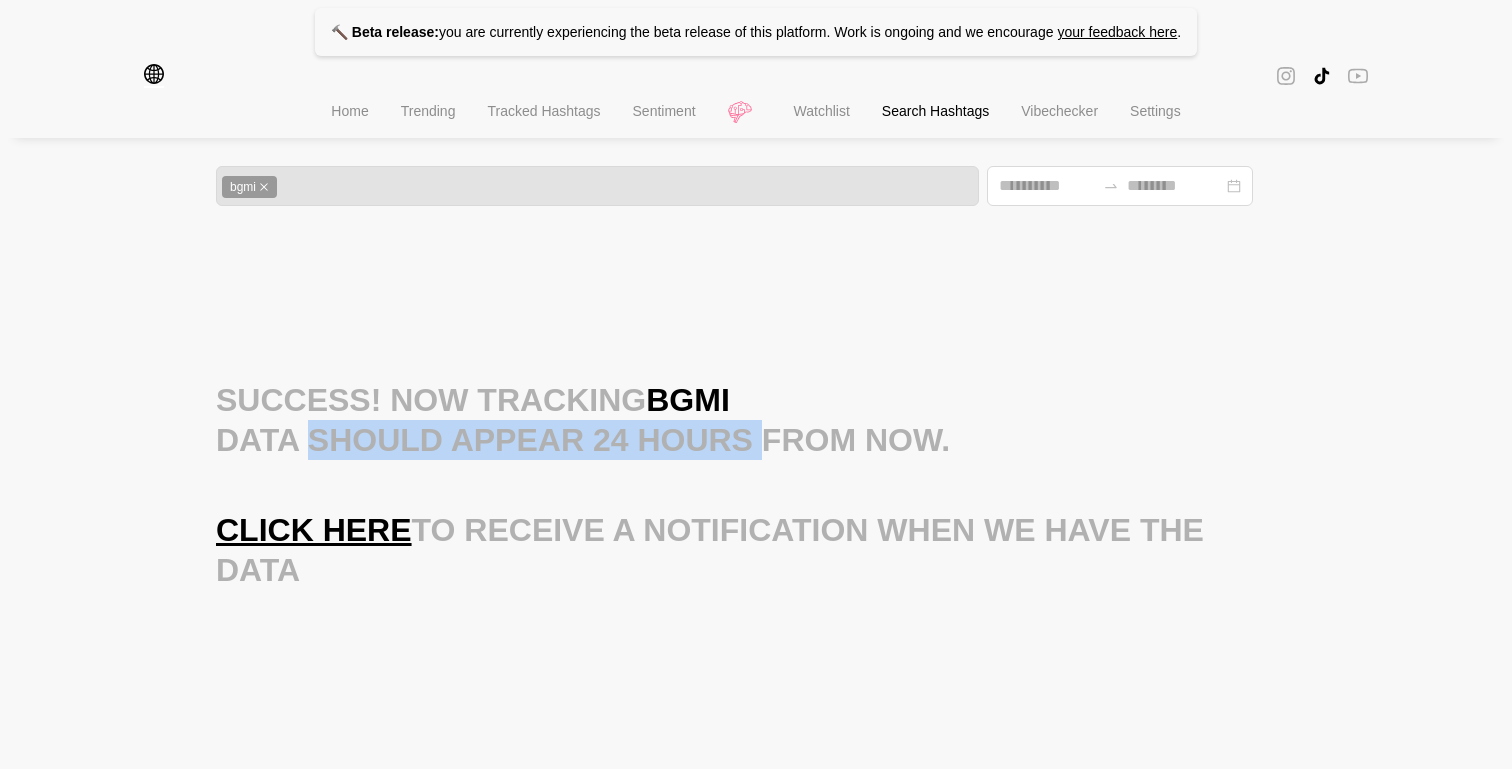 drag, startPoint x: 389, startPoint y: 438, endPoint x: 737, endPoint y: 438, distance: 348 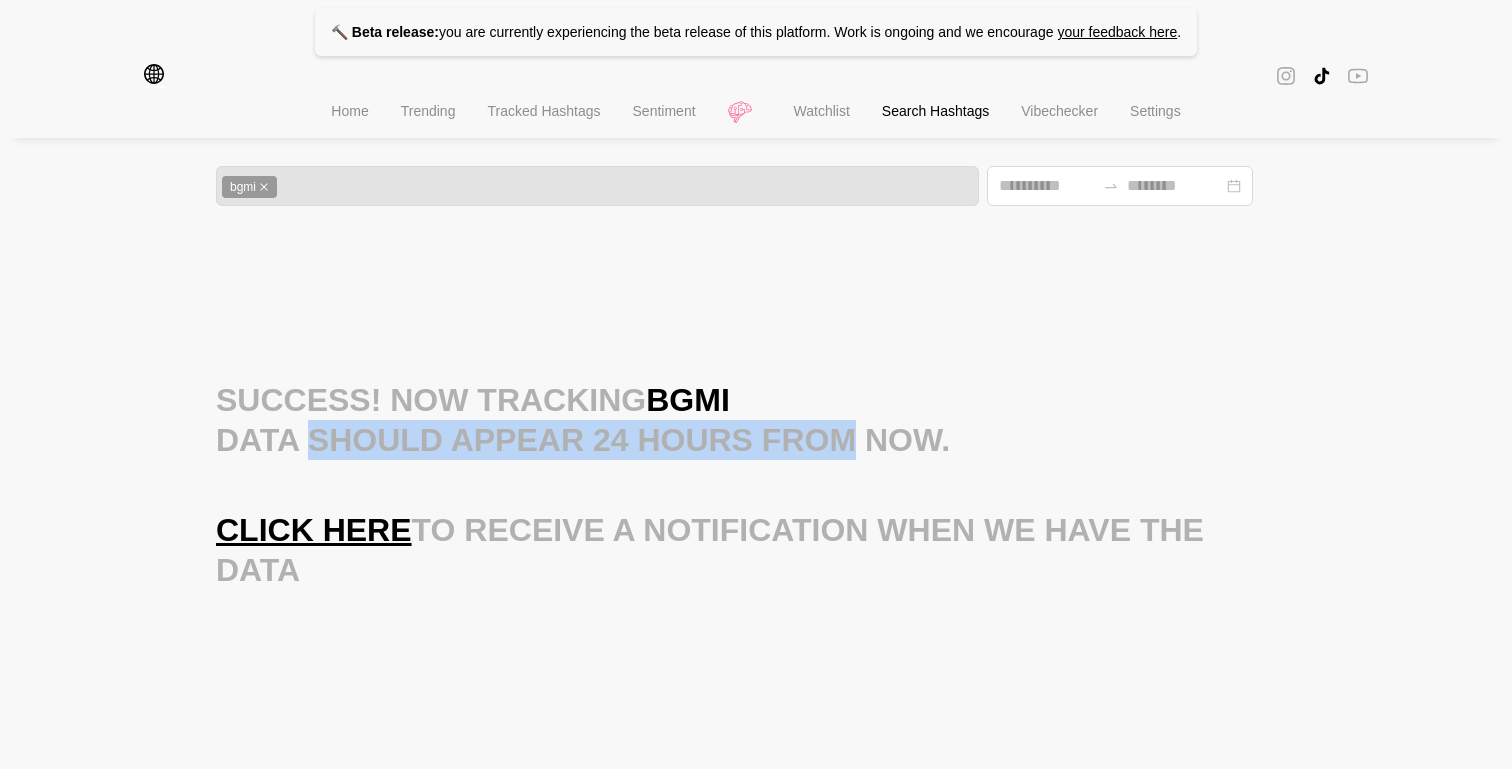 click on "Data should appear 24 hours from now." at bounding box center (756, 440) 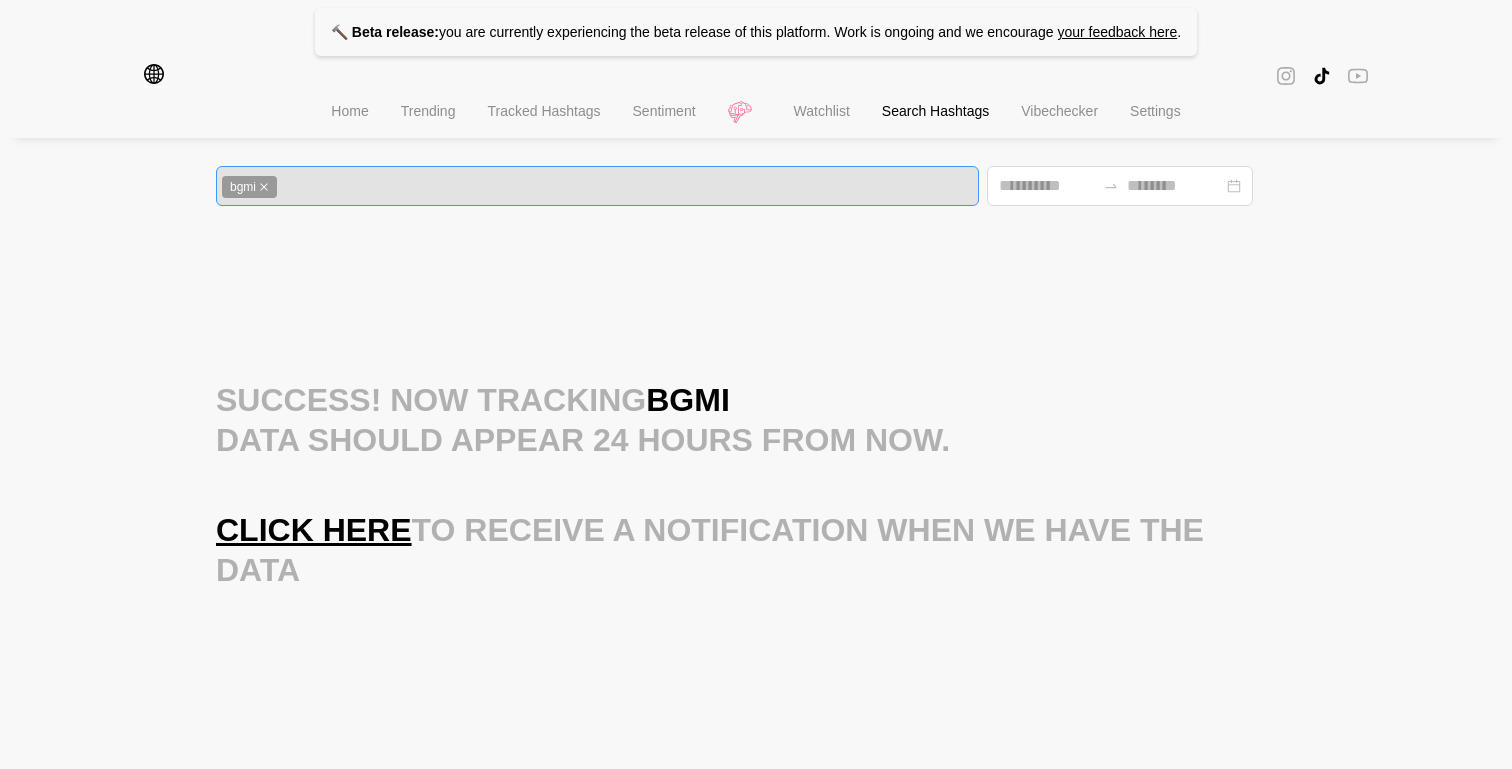 click 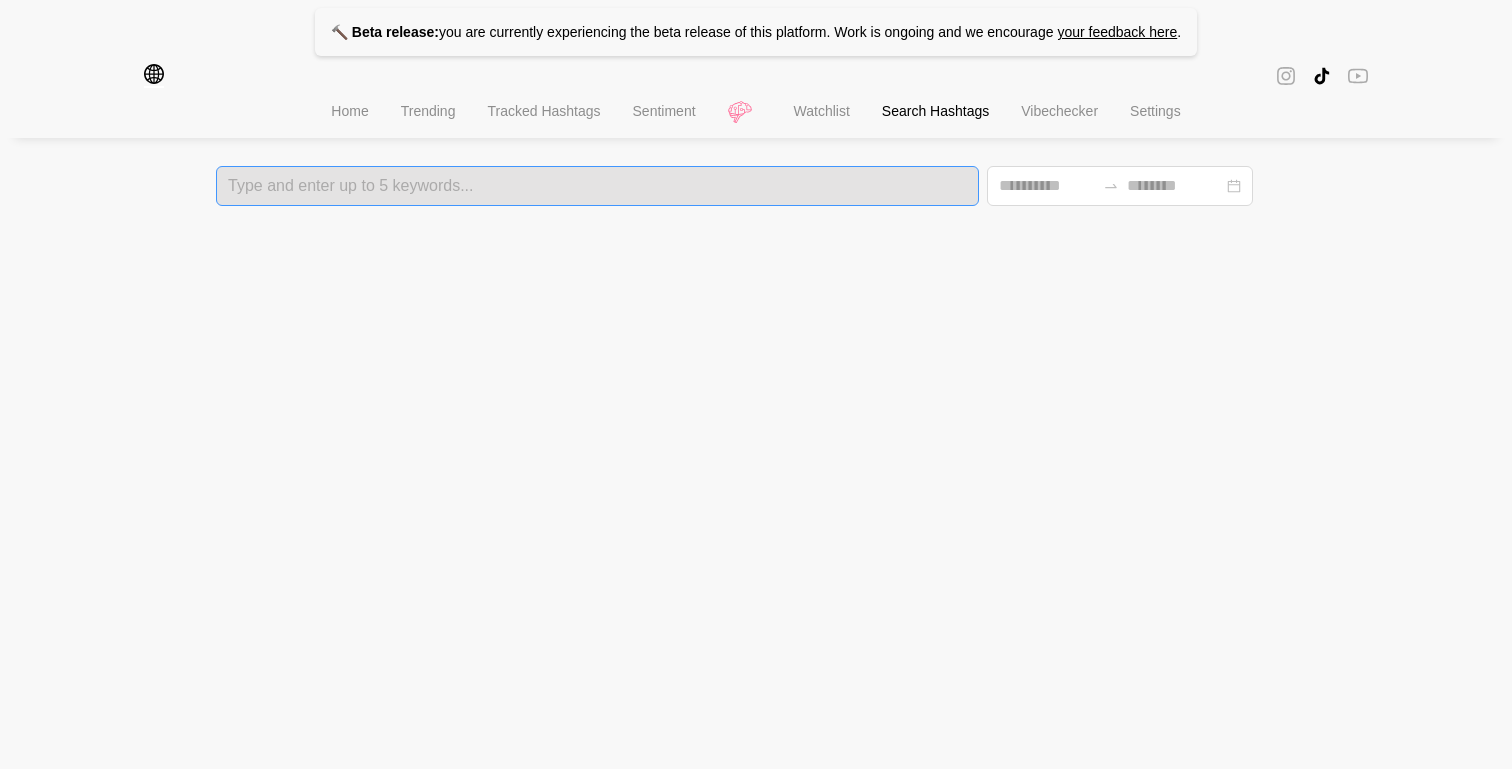 click on "Watchlist" at bounding box center [822, 111] 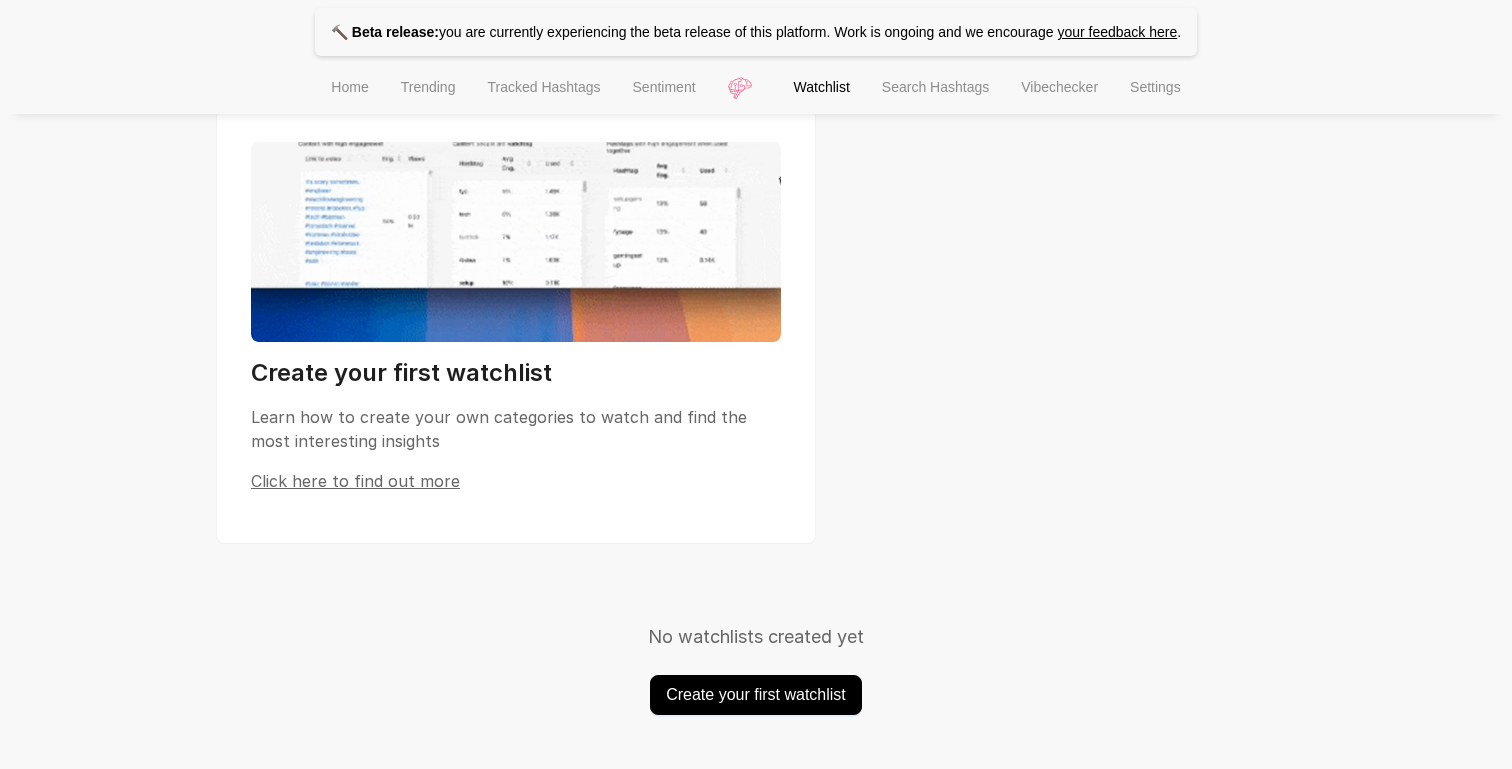 scroll, scrollTop: 0, scrollLeft: 0, axis: both 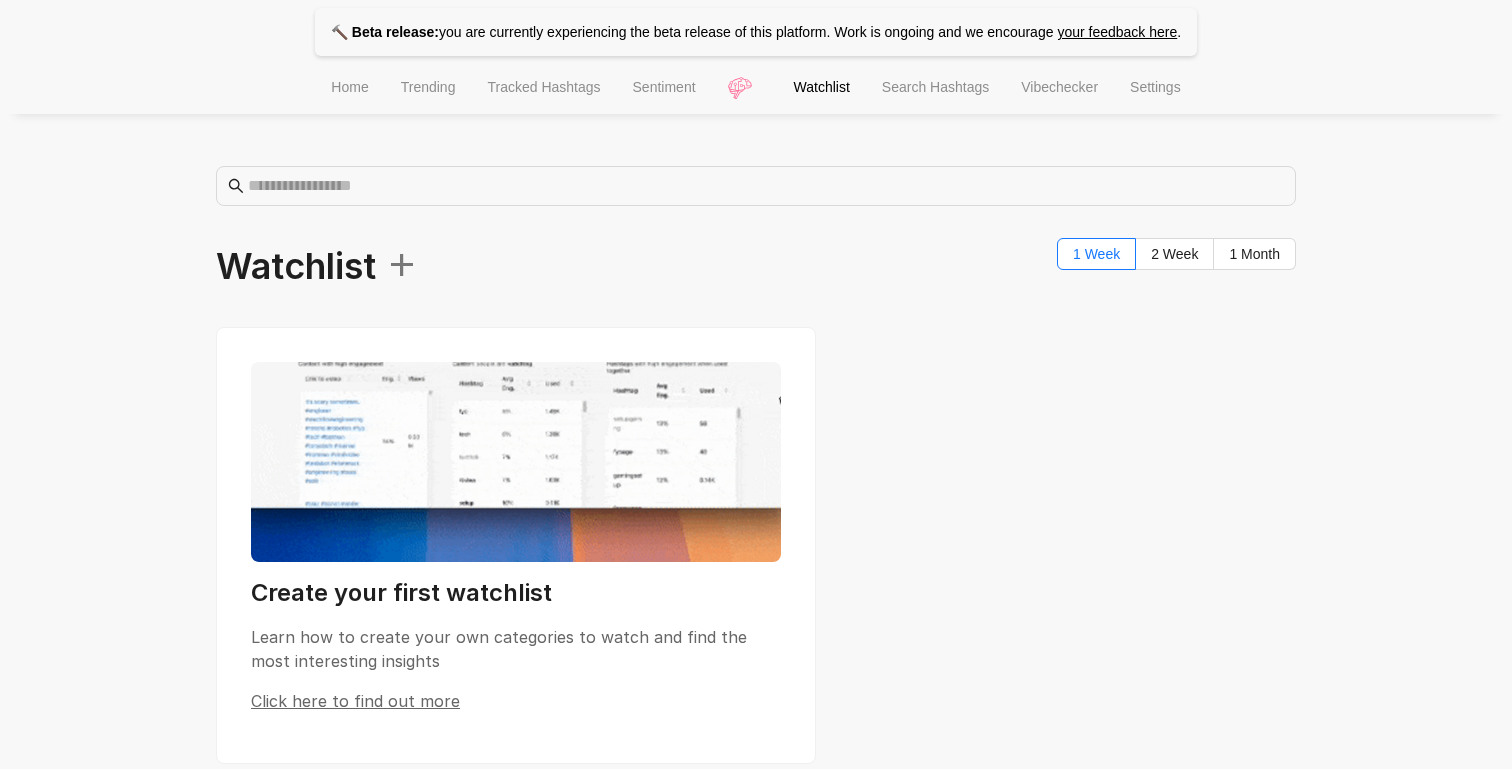 click on "Search Hashtags" at bounding box center [935, 89] 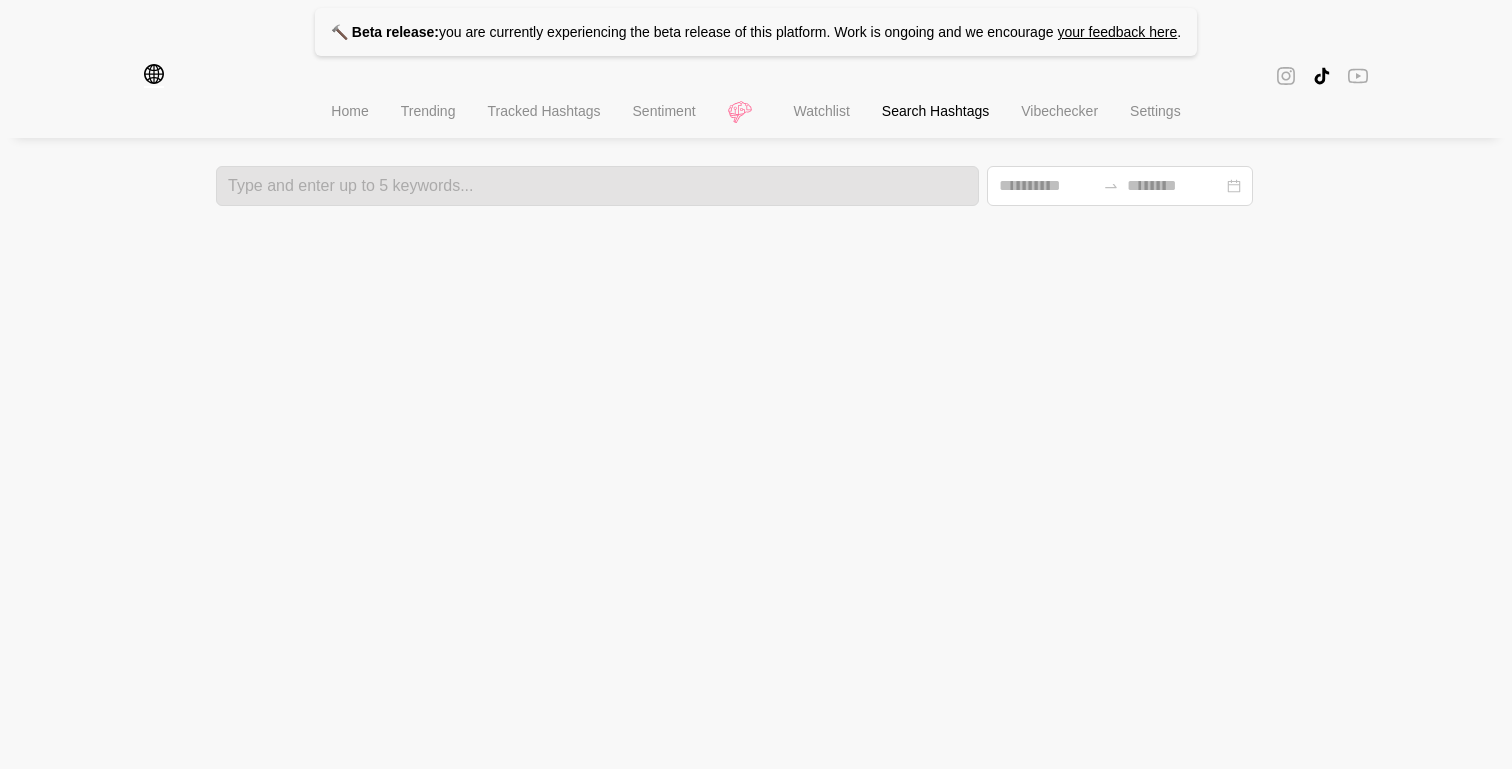 click on "Vibechecker" at bounding box center (1059, 111) 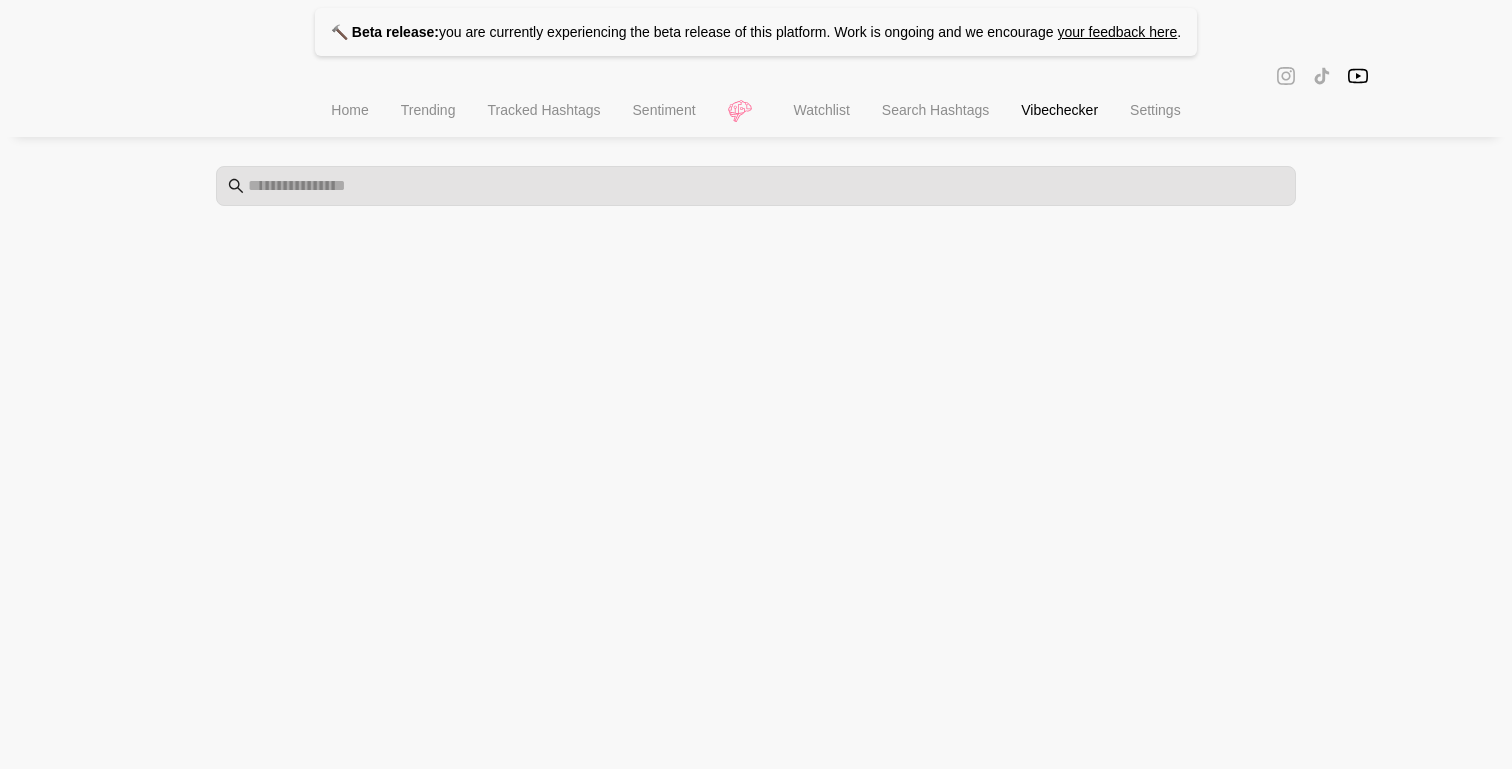 click on "Home" at bounding box center (349, 110) 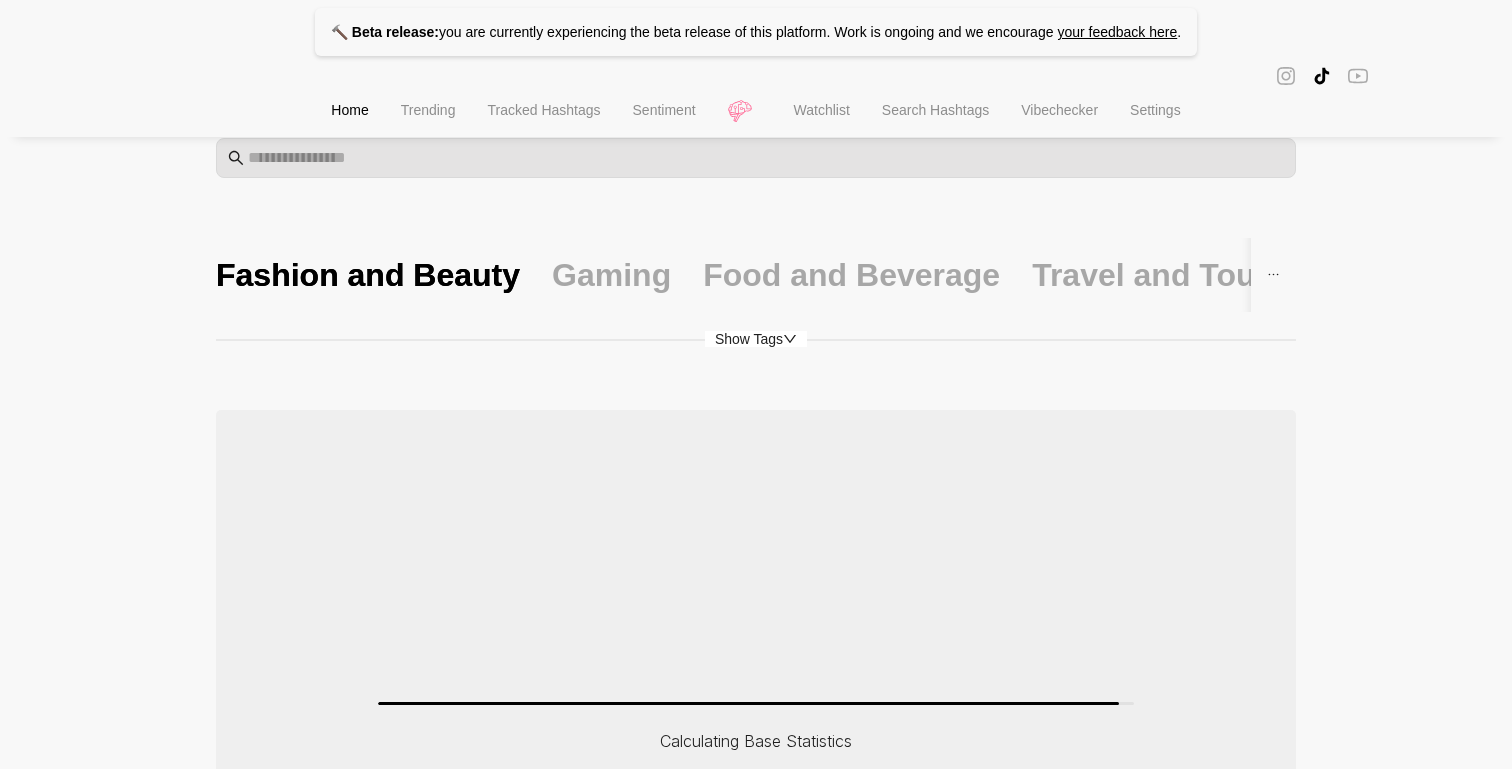 scroll, scrollTop: 0, scrollLeft: 0, axis: both 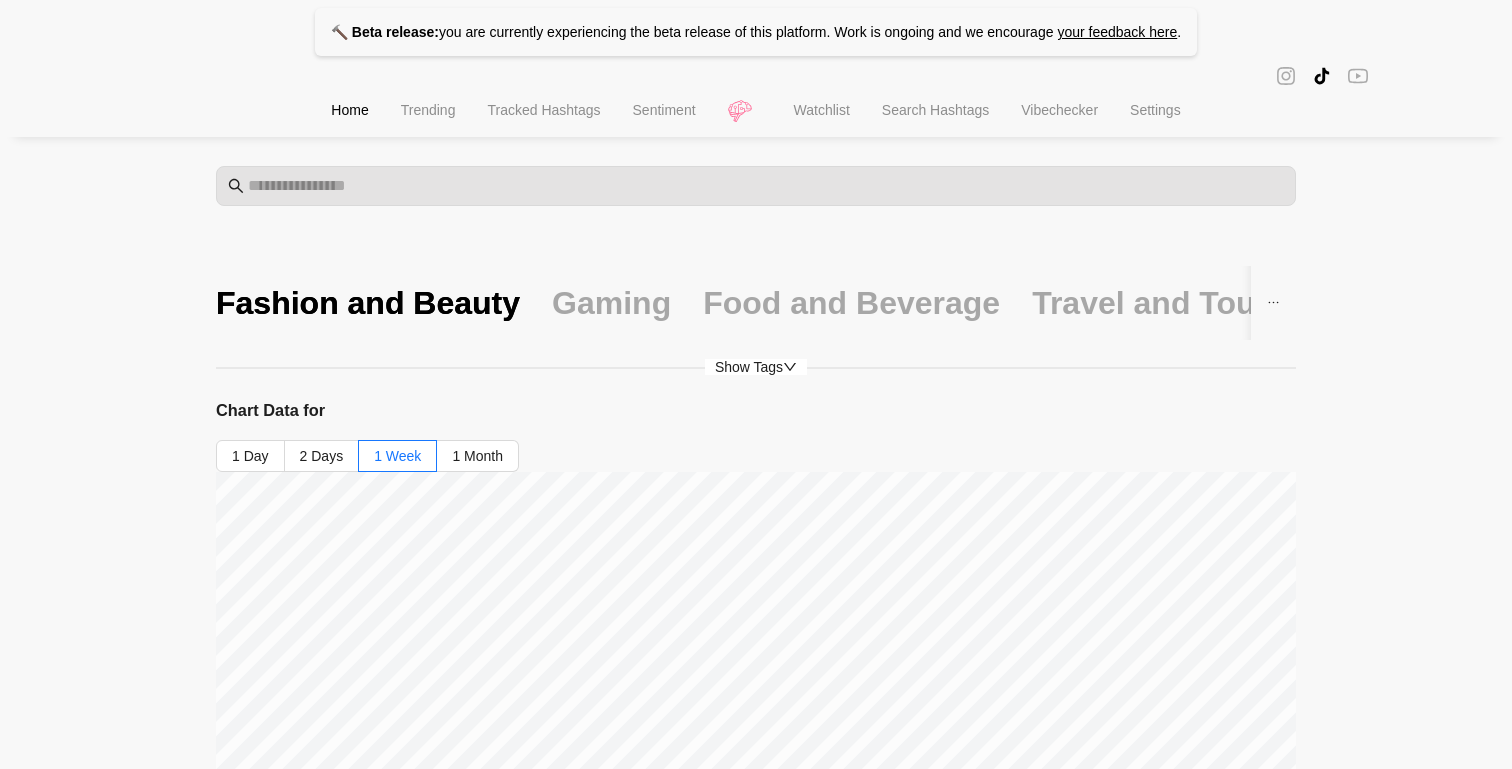 click on "Trending" at bounding box center (428, 112) 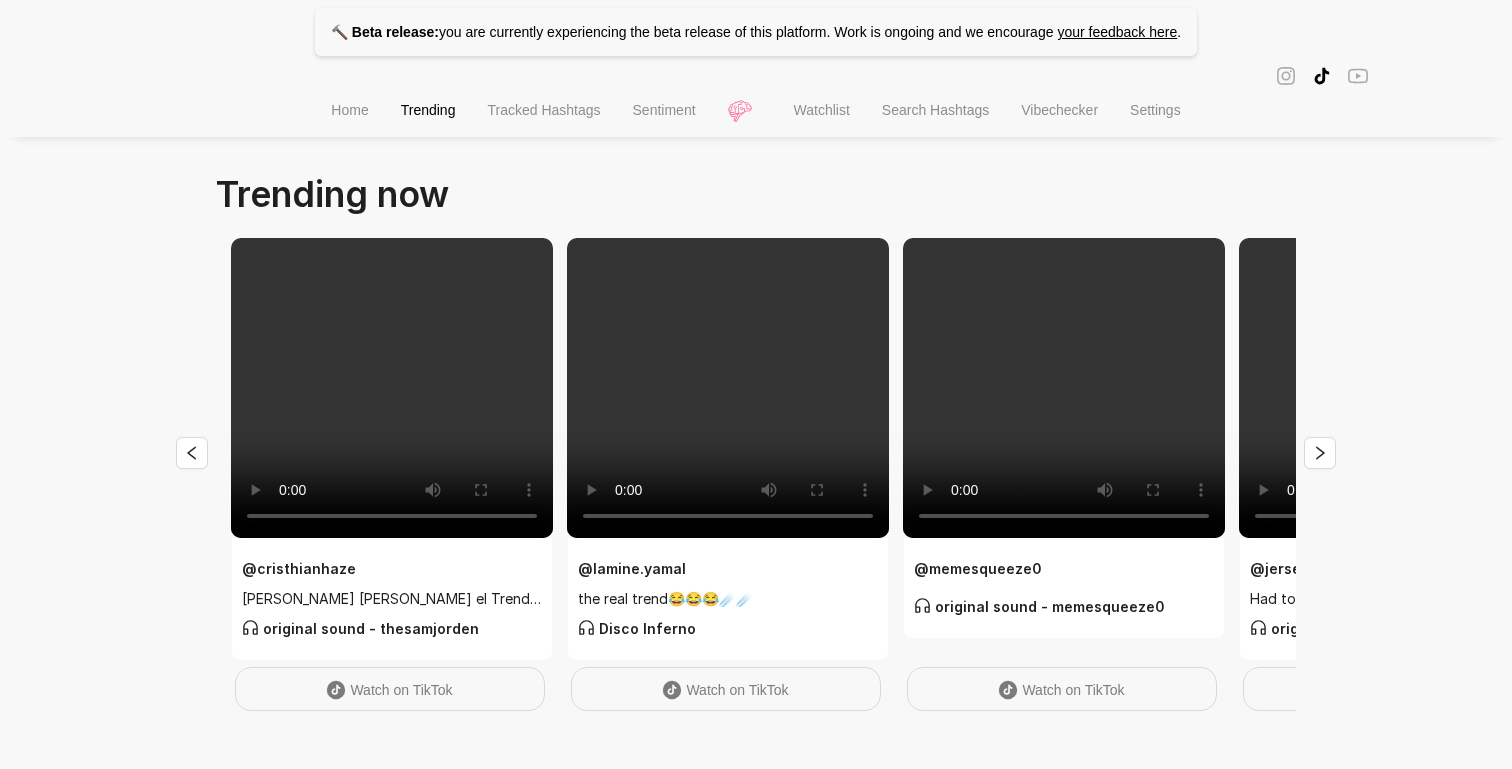 click on "Tracked Hashtags" at bounding box center [543, 110] 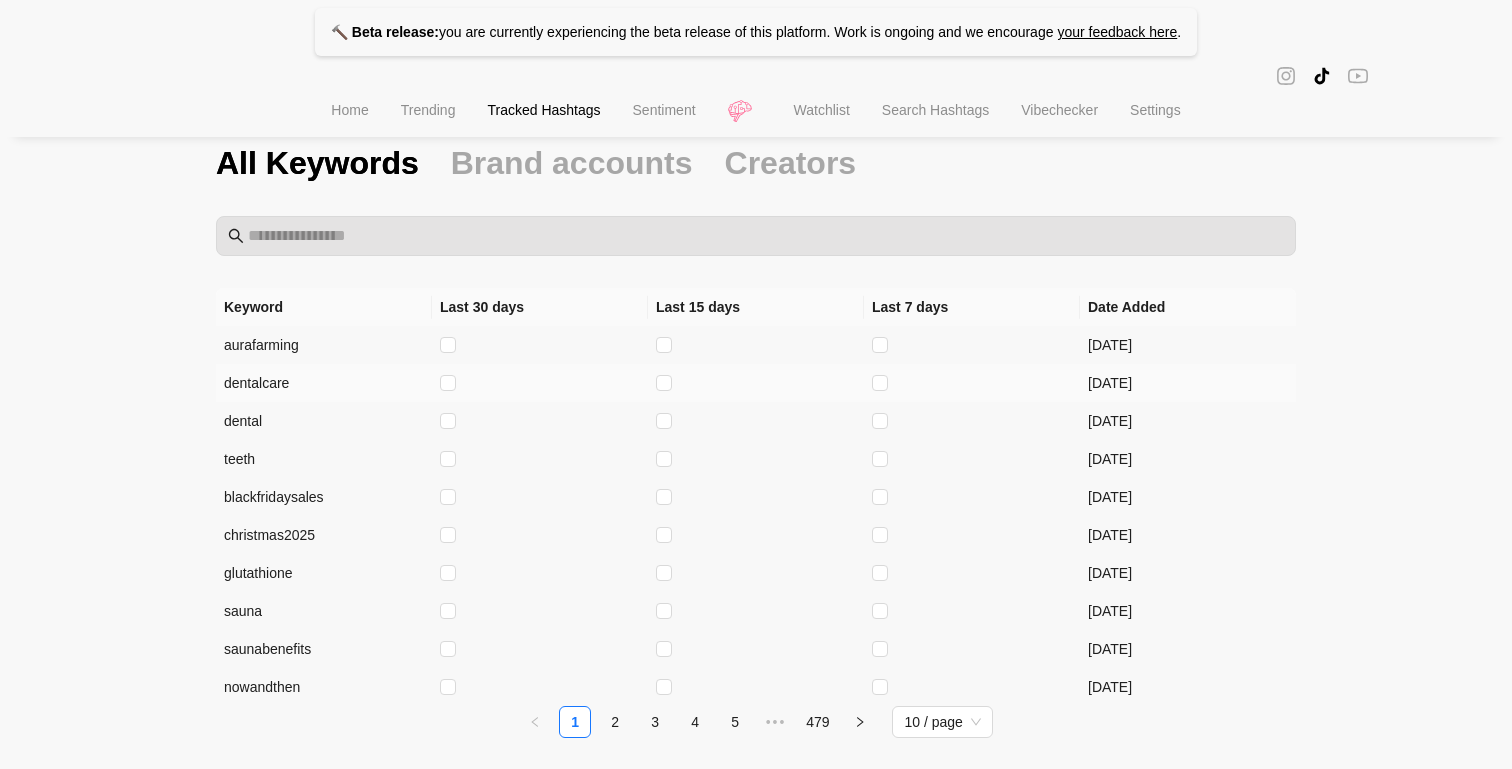 scroll, scrollTop: 133, scrollLeft: 0, axis: vertical 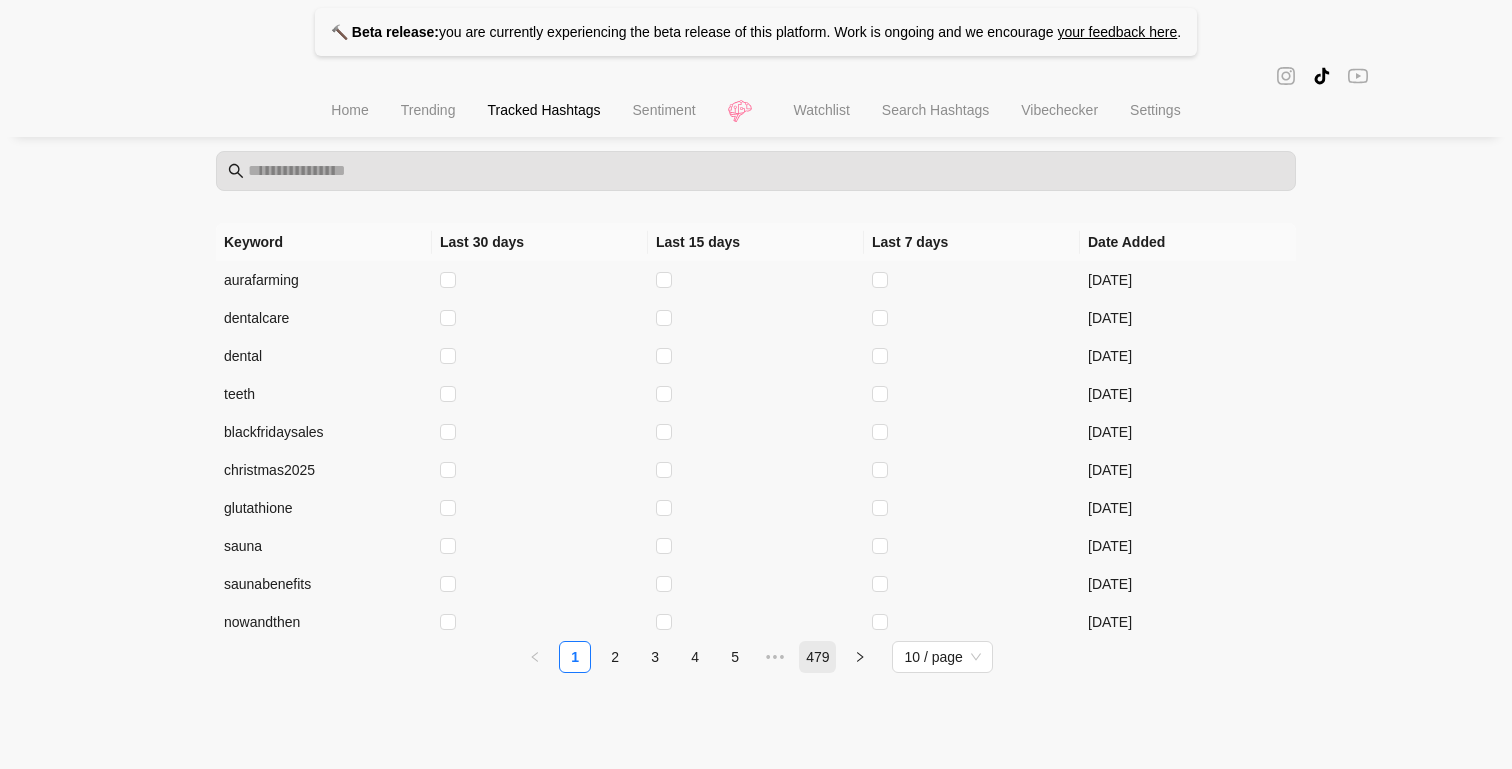 click on "479" at bounding box center (817, 657) 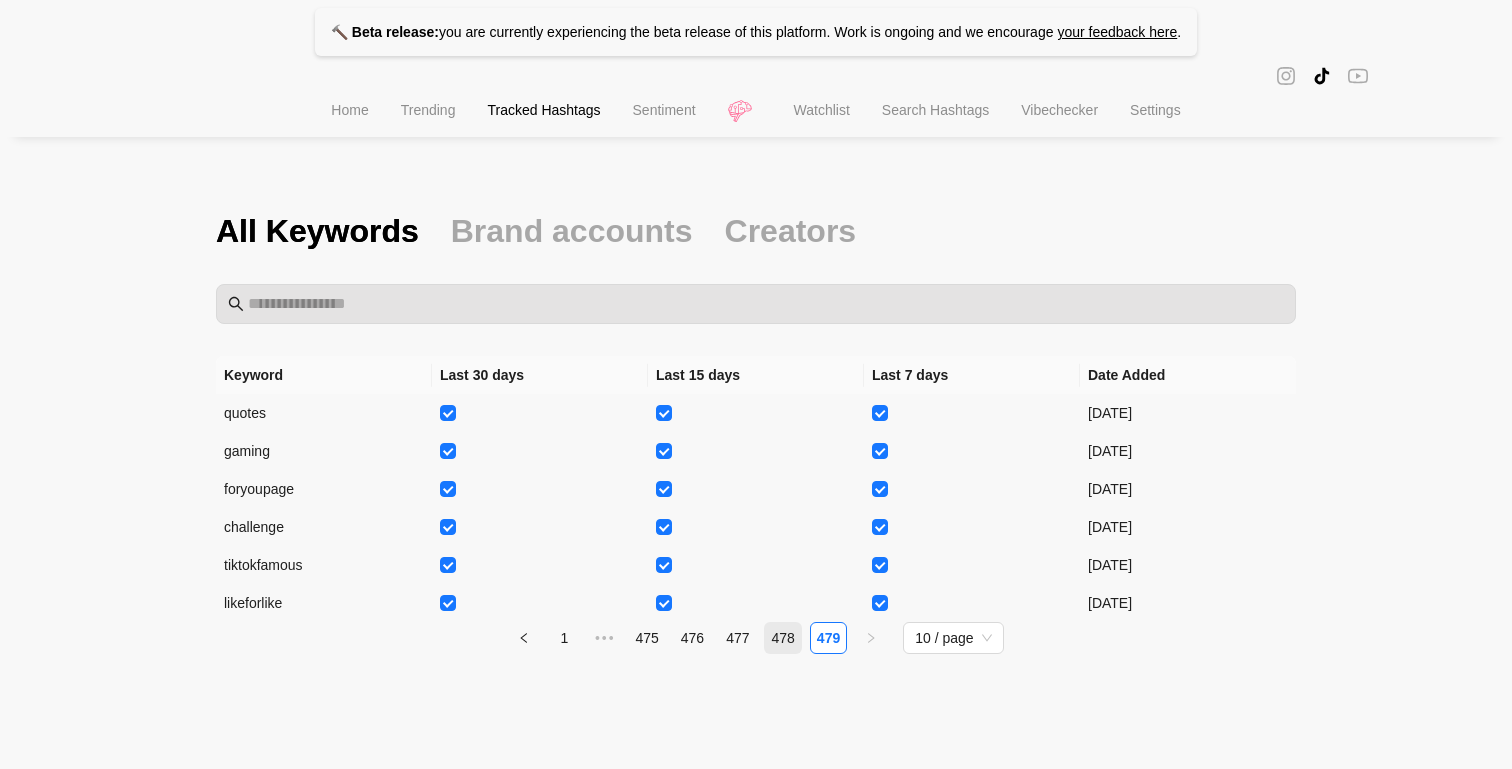 click on "478" at bounding box center (782, 638) 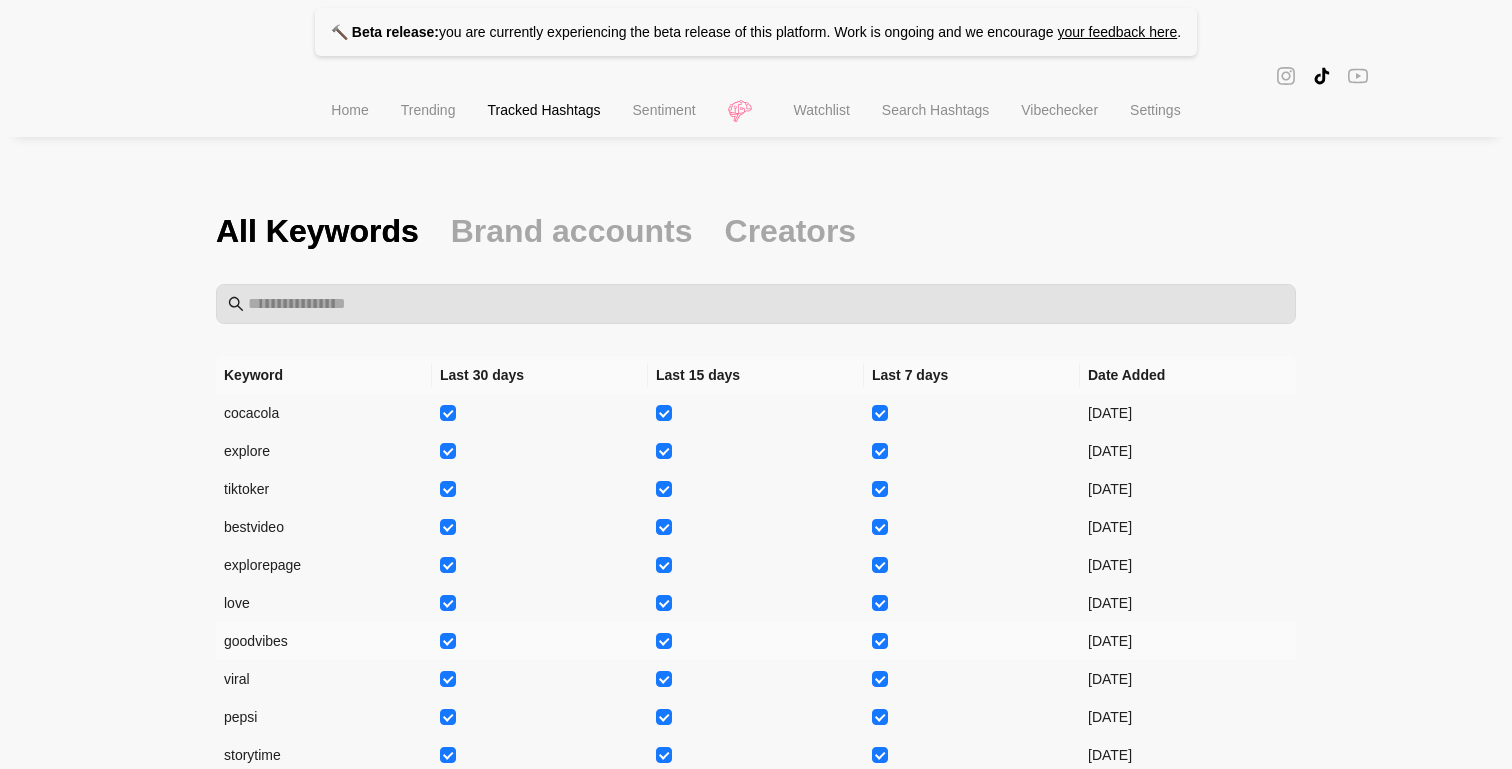 scroll, scrollTop: 133, scrollLeft: 0, axis: vertical 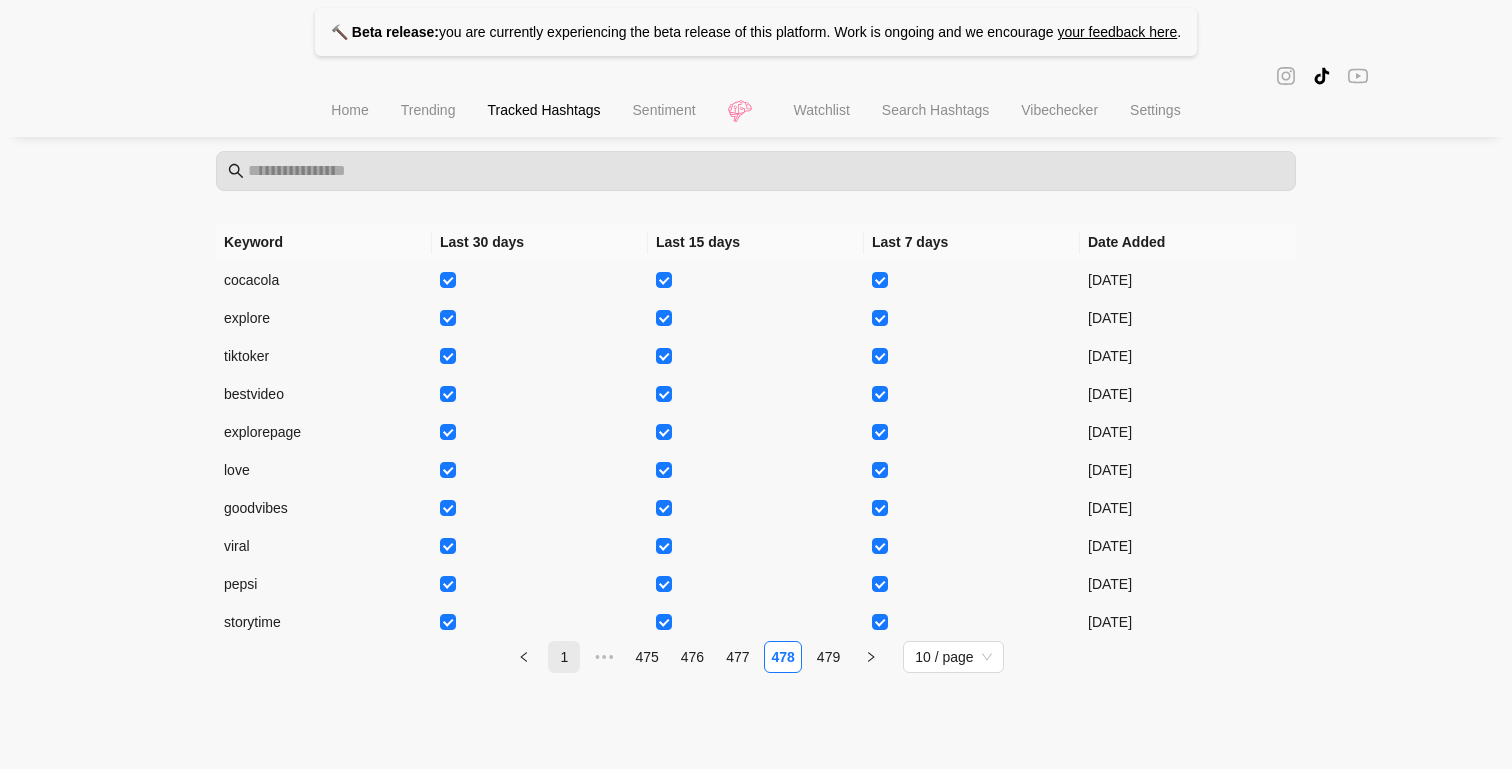 click on "1" at bounding box center (564, 657) 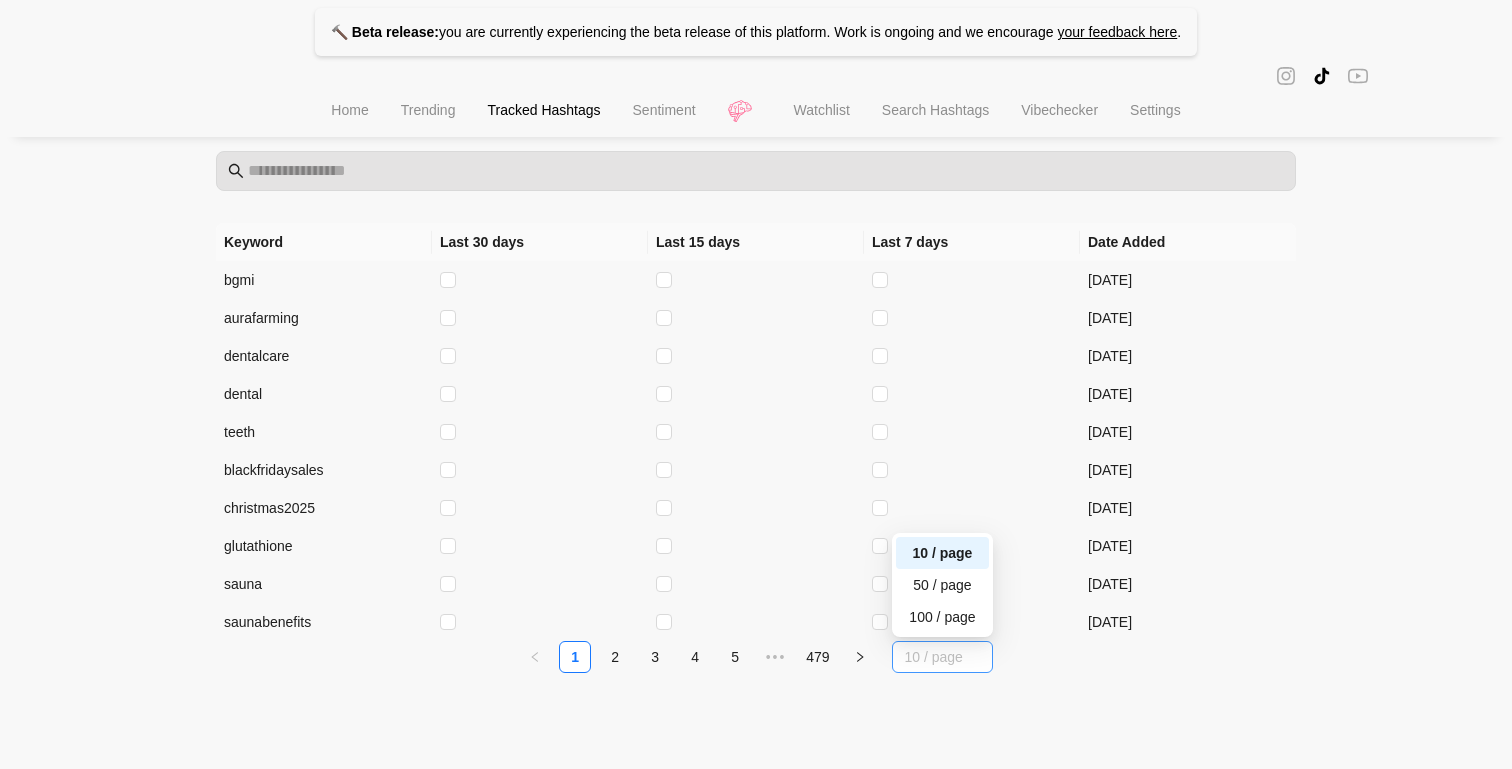 click on "10 / page" at bounding box center [942, 657] 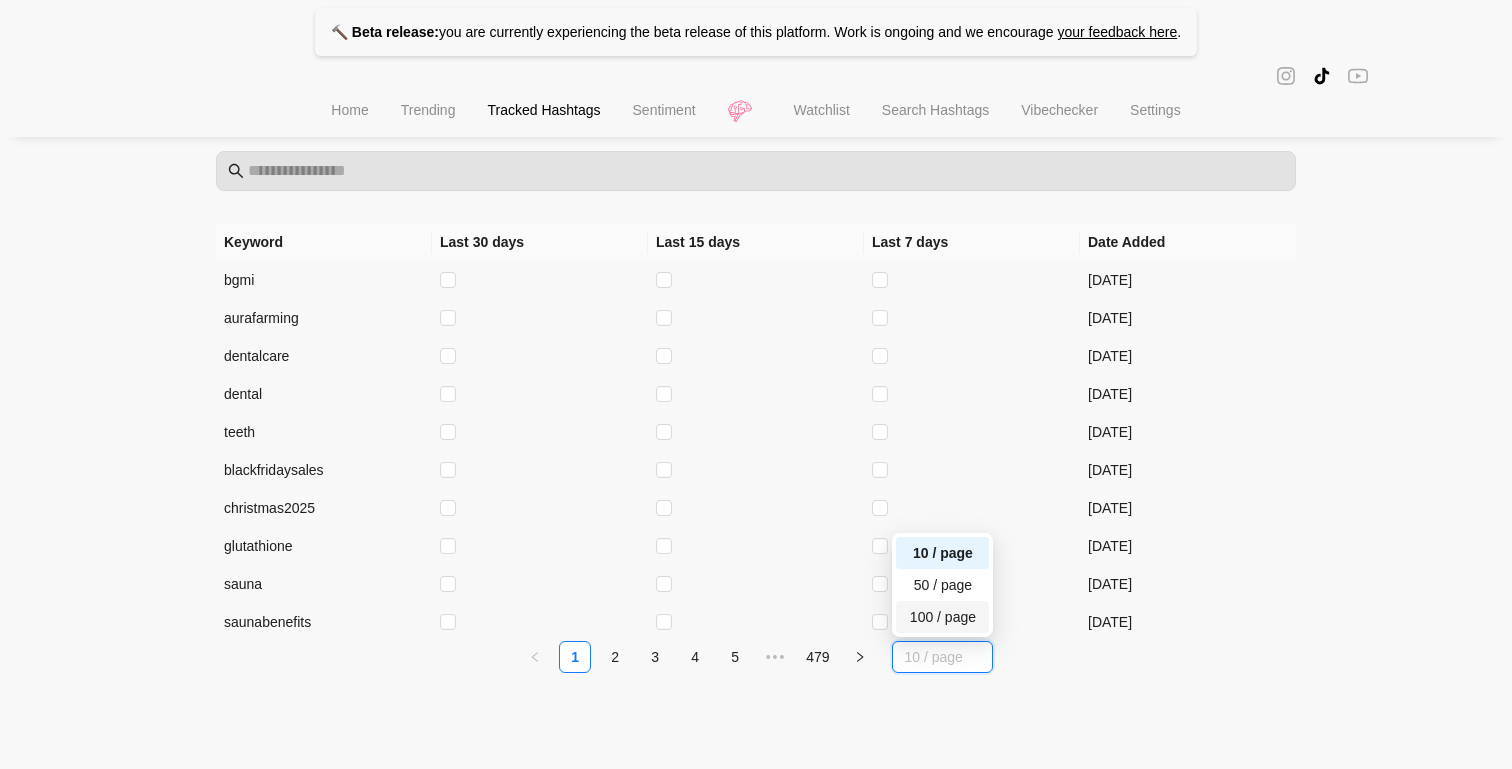 click on "100 / page" at bounding box center [942, 617] 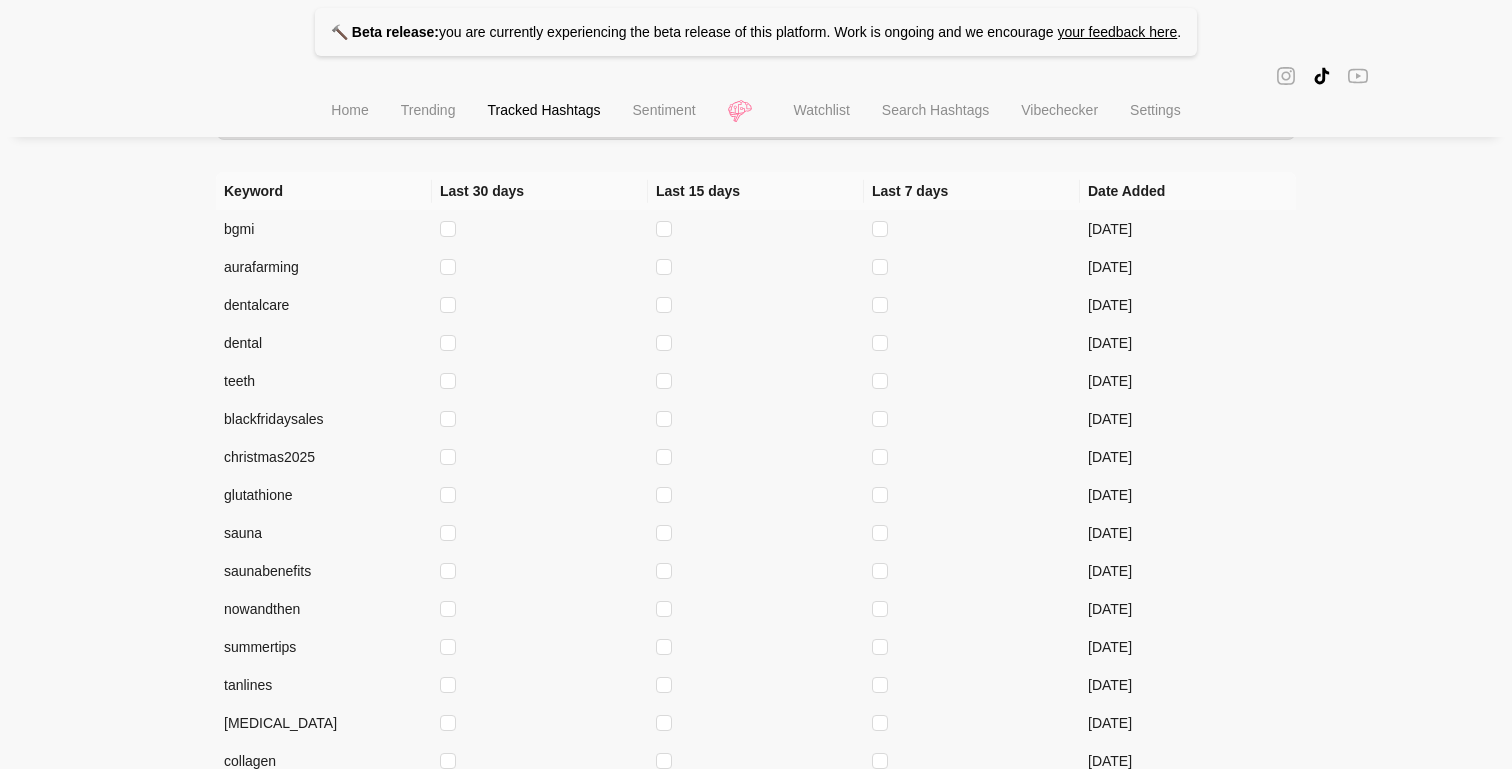 scroll, scrollTop: 0, scrollLeft: 0, axis: both 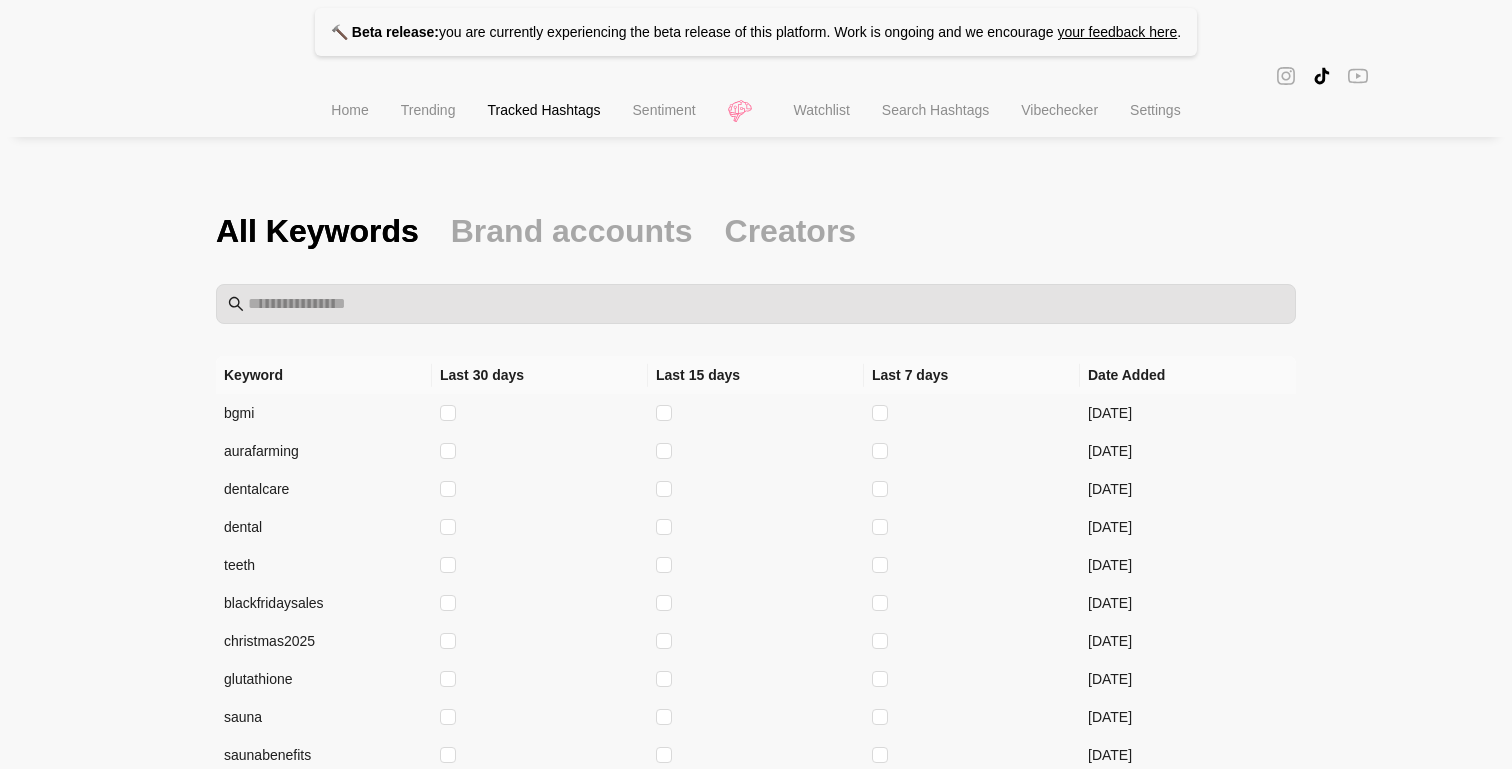 click on "Trending" at bounding box center [428, 112] 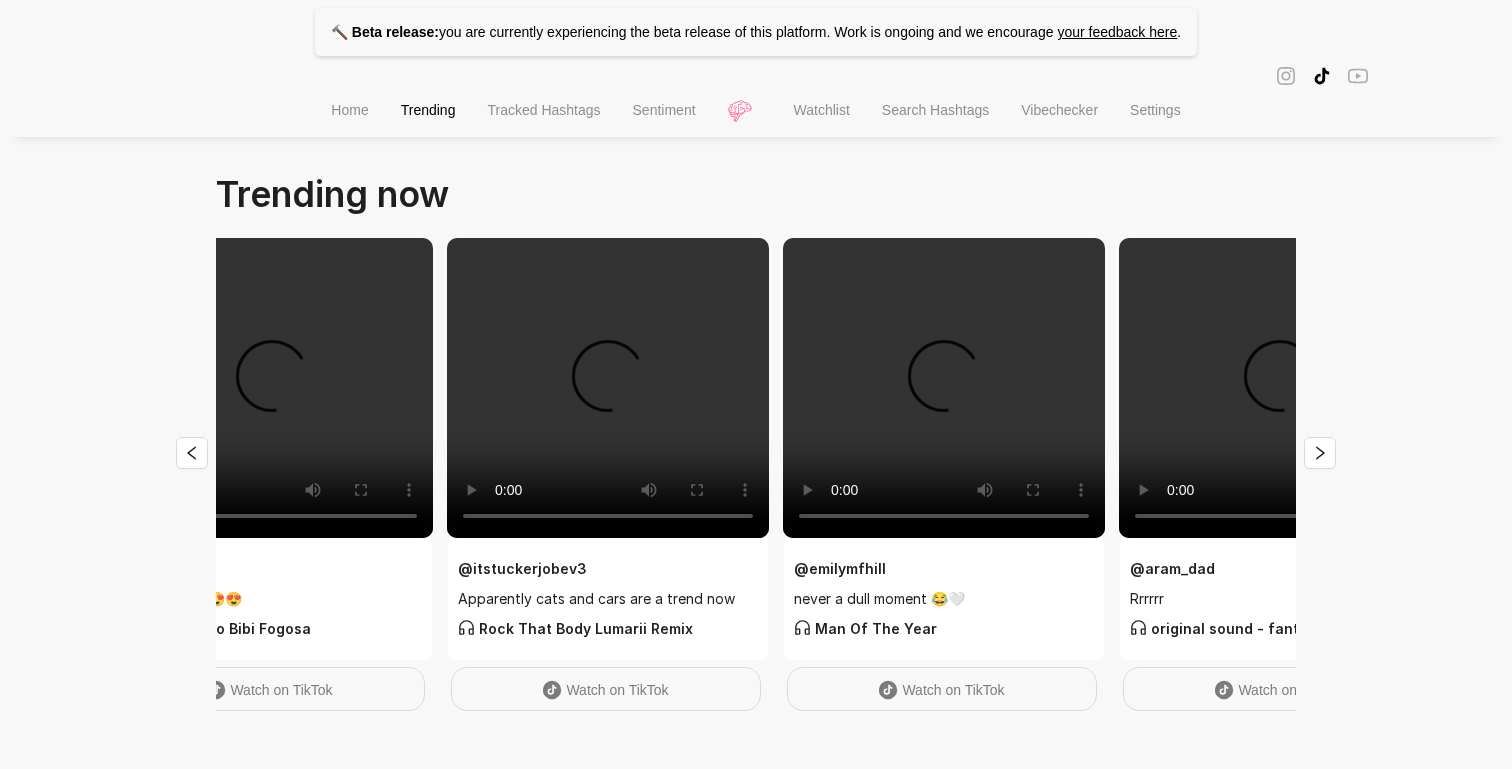 scroll, scrollTop: 0, scrollLeft: 3128, axis: horizontal 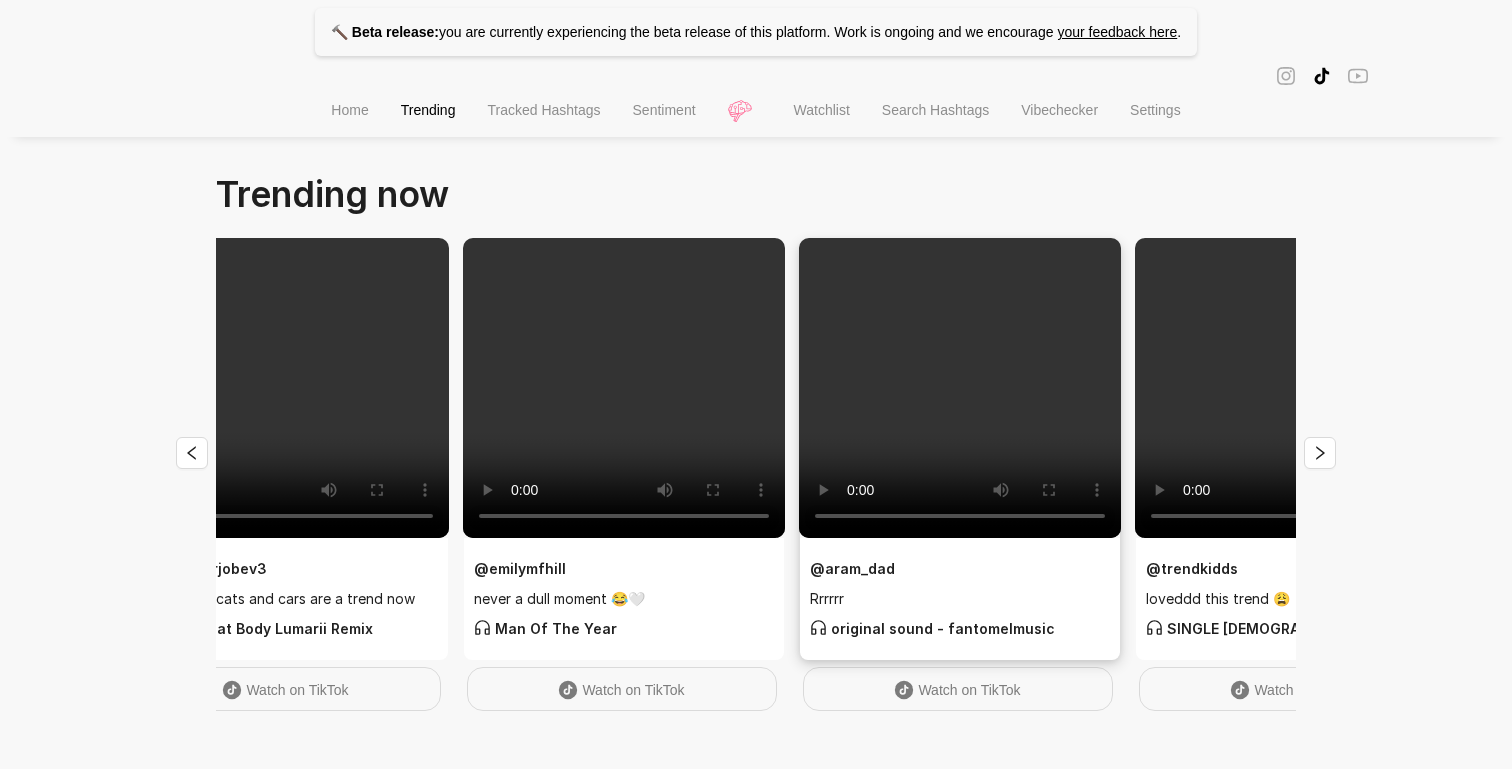 type 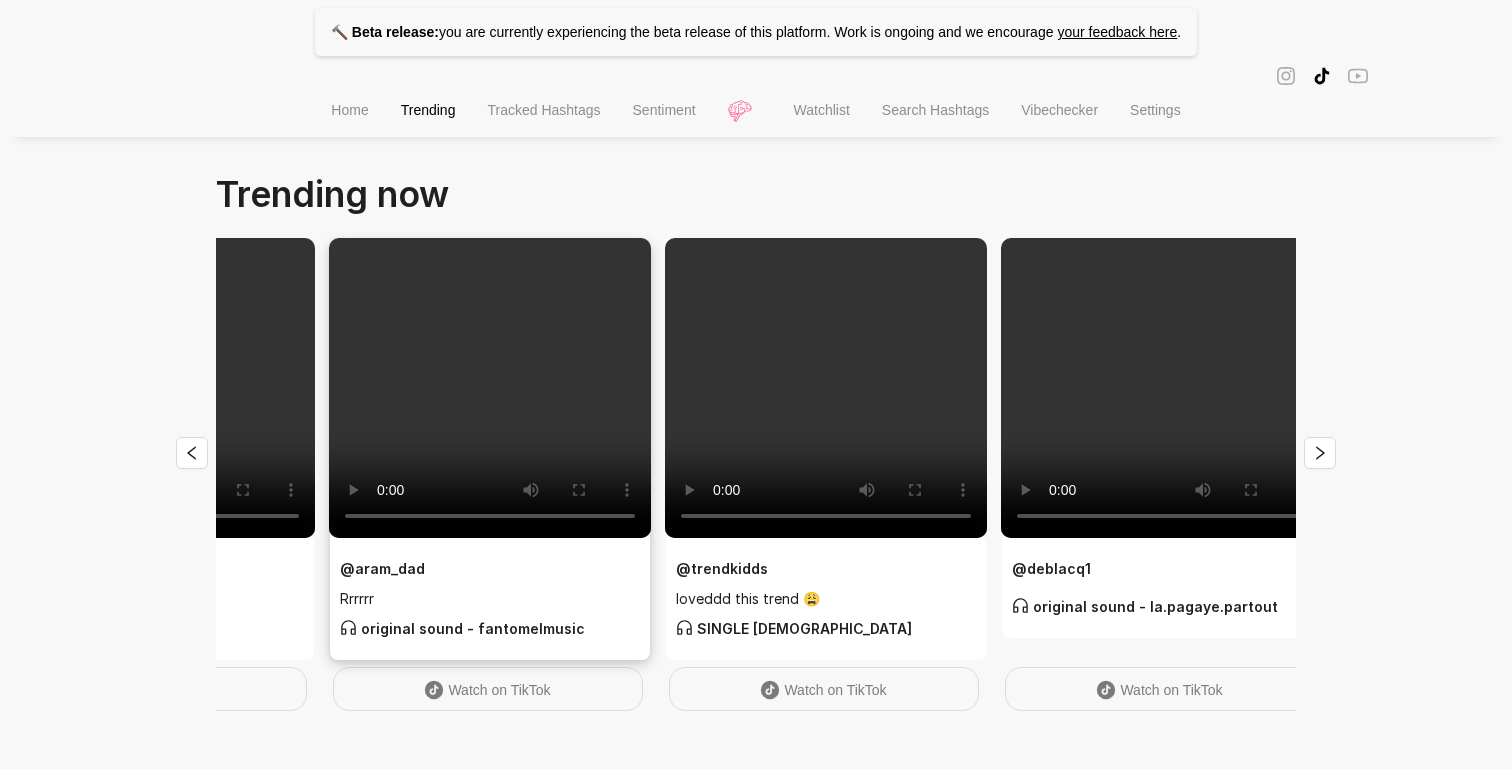 scroll, scrollTop: 0, scrollLeft: 3538, axis: horizontal 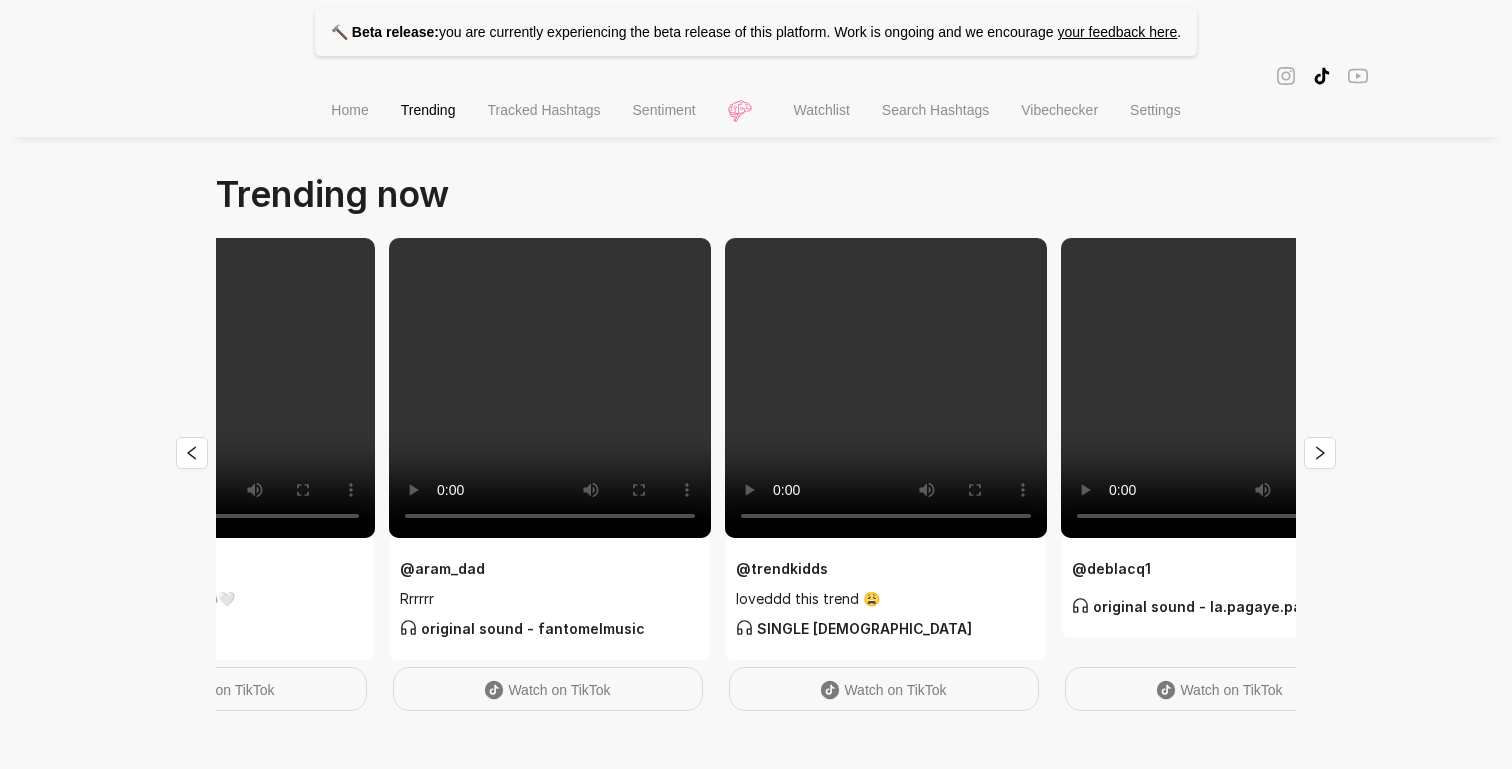 click on "Watchlist" at bounding box center [822, 110] 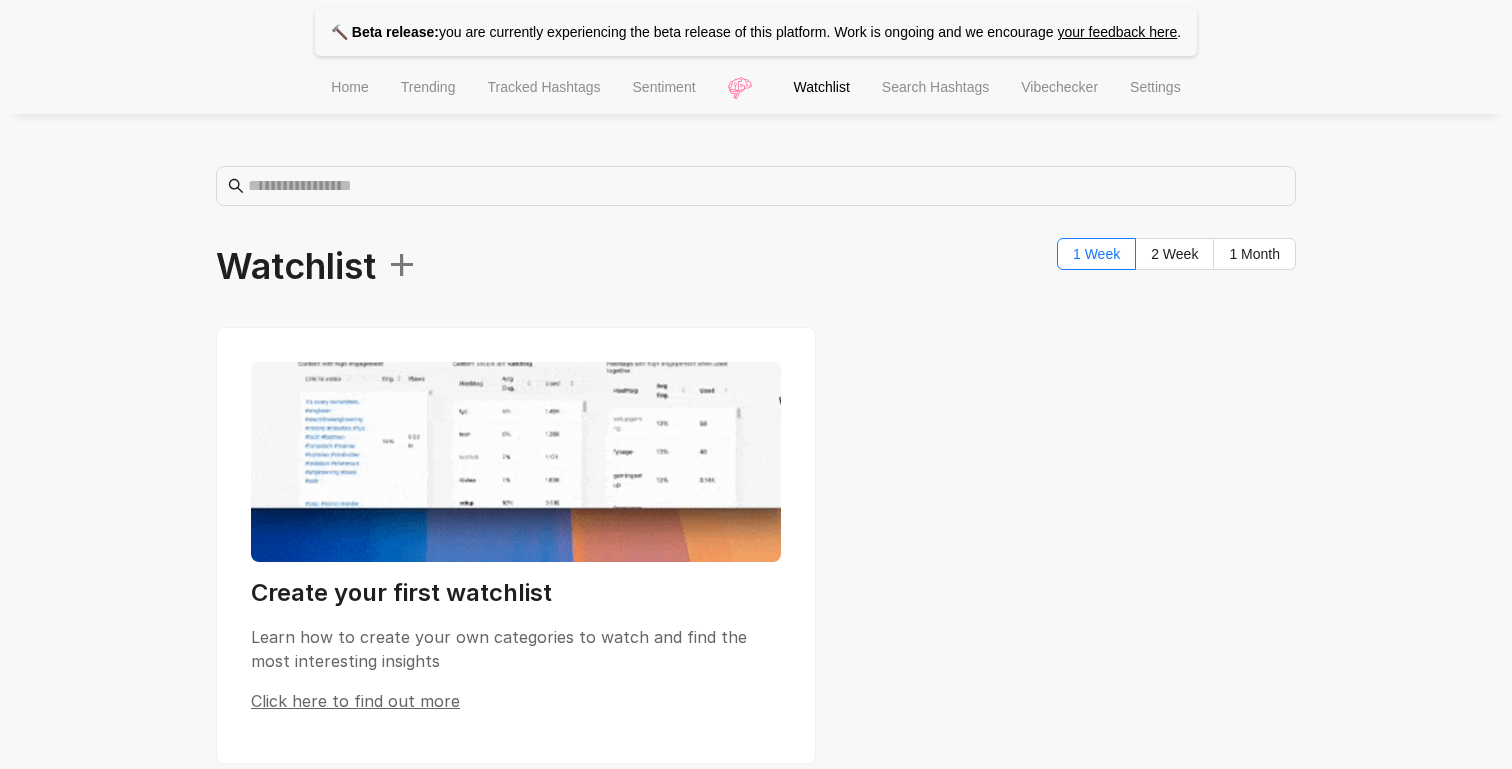 scroll, scrollTop: 220, scrollLeft: 0, axis: vertical 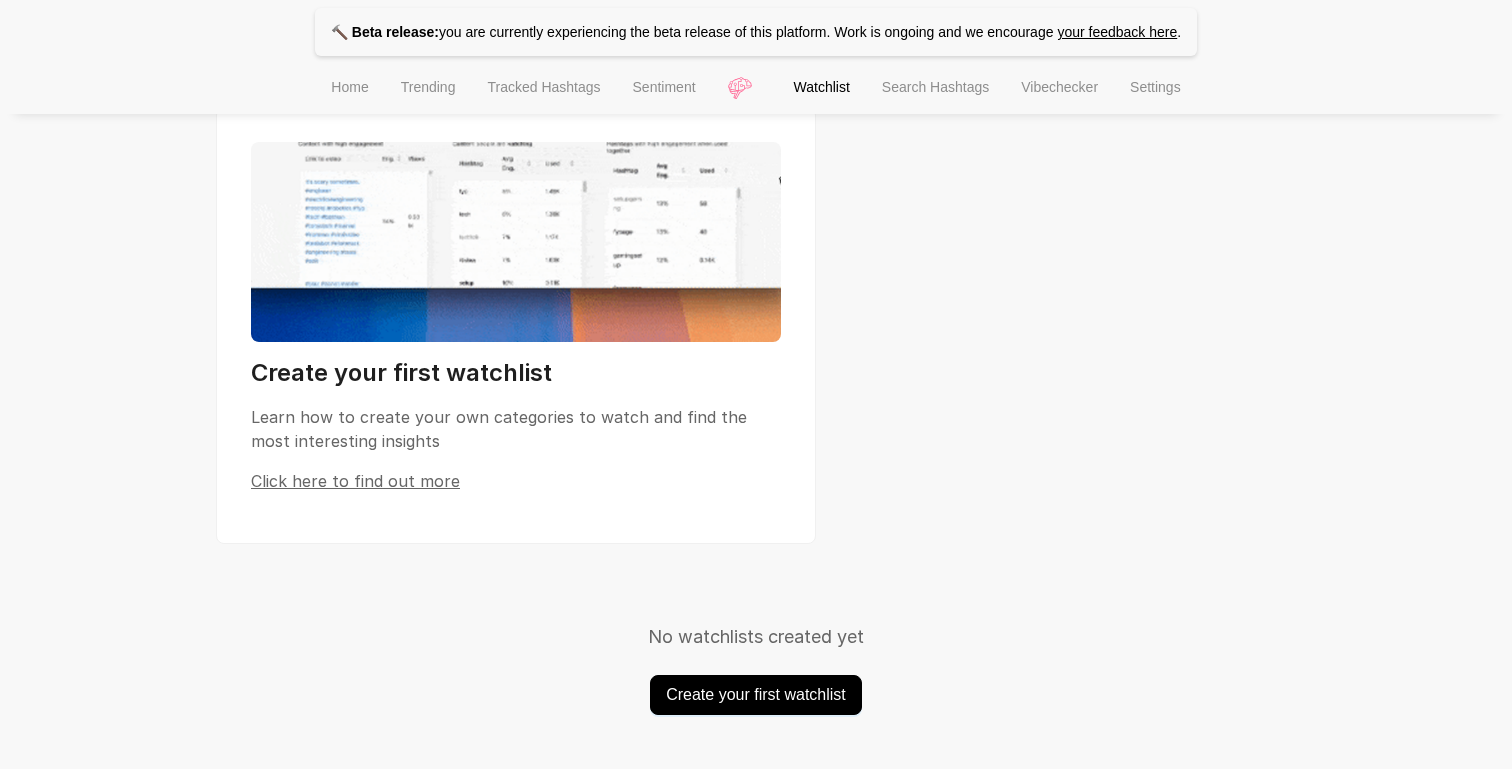 click on "Watchlist  + 1 Week 2 Week 1 Month Create your first watchlist Learn how to create your own categories to watch and find the most interesting insights Click here to find out more No watchlists created yet Create your first watchlist" at bounding box center [756, 357] 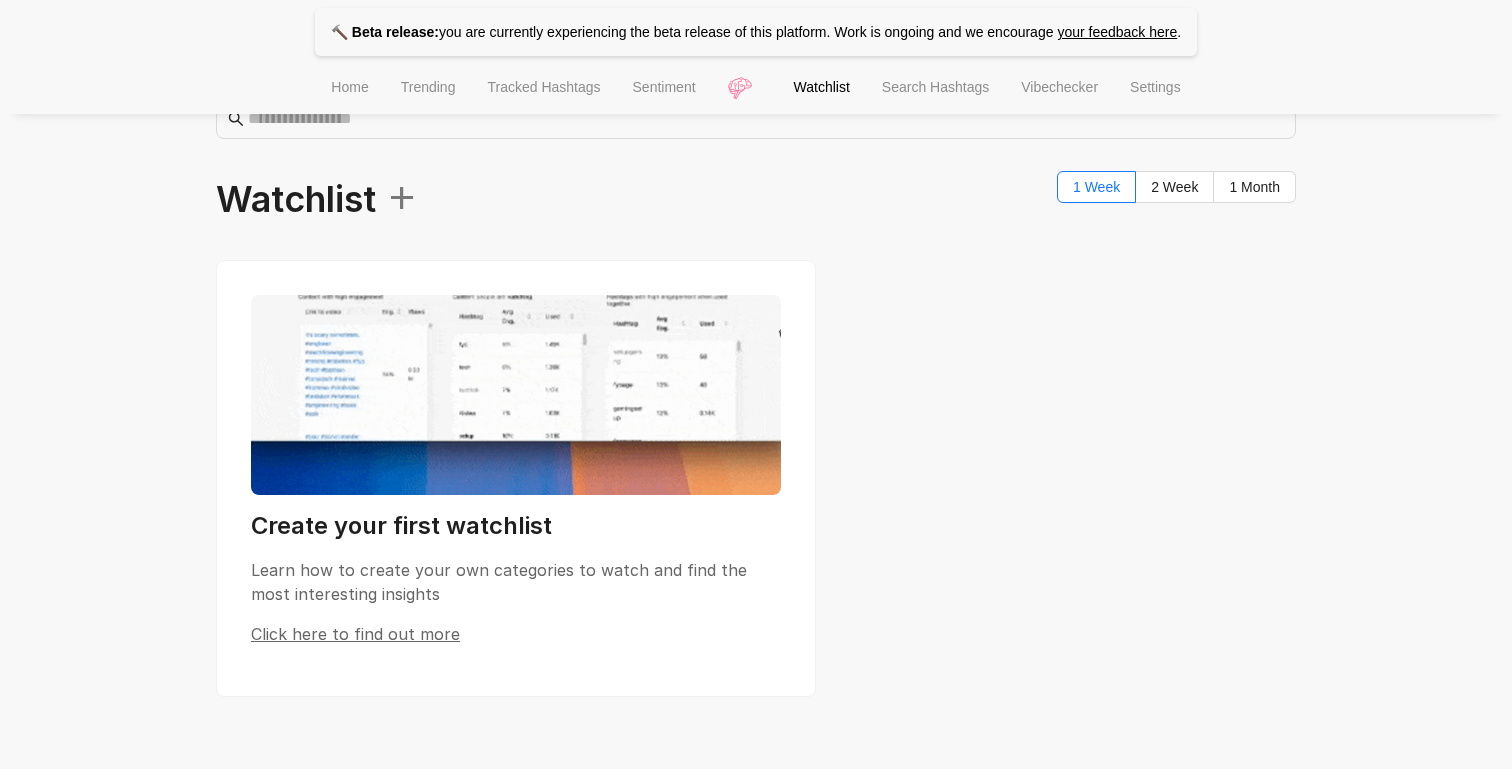 scroll, scrollTop: 63, scrollLeft: 0, axis: vertical 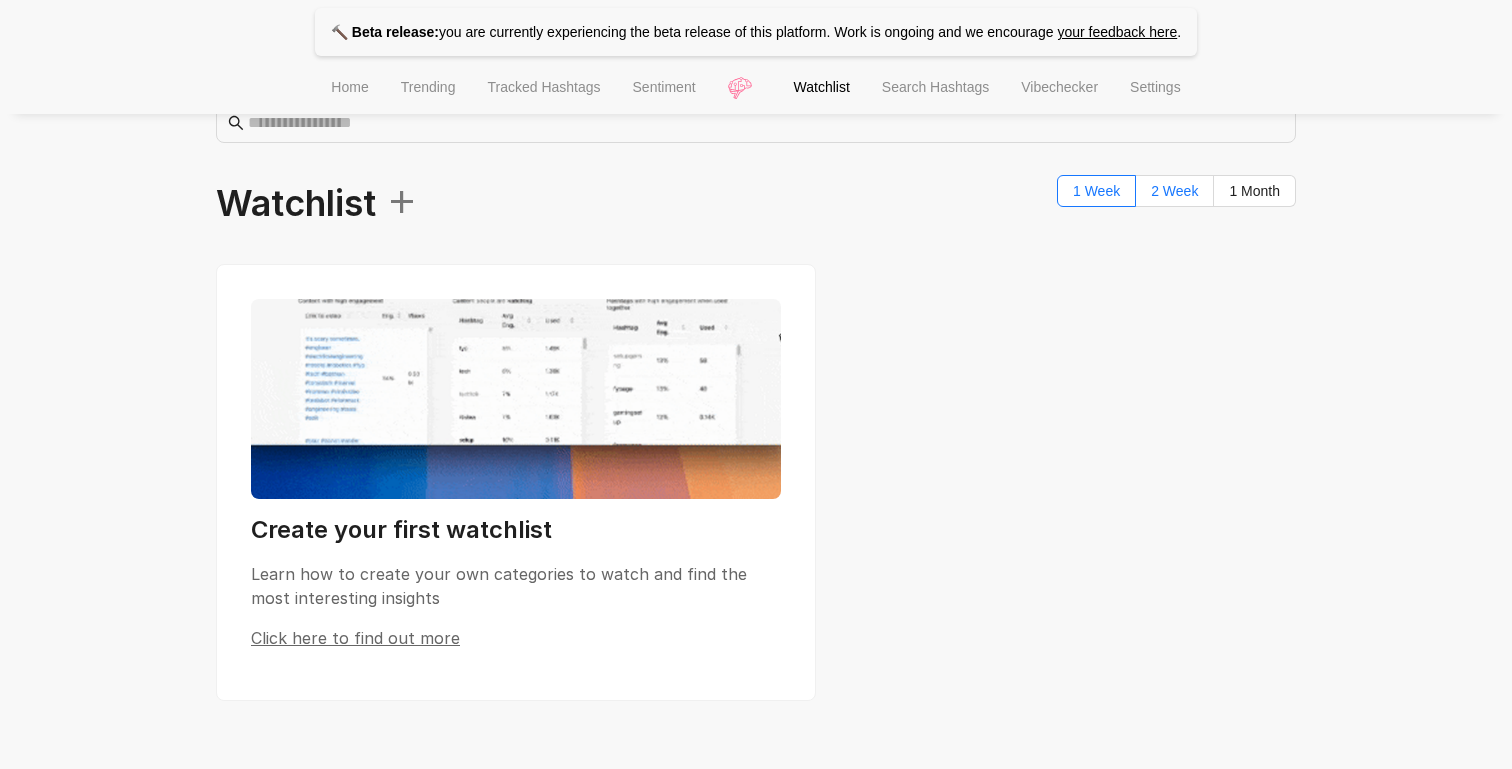 click on "2 Week" at bounding box center (1175, 191) 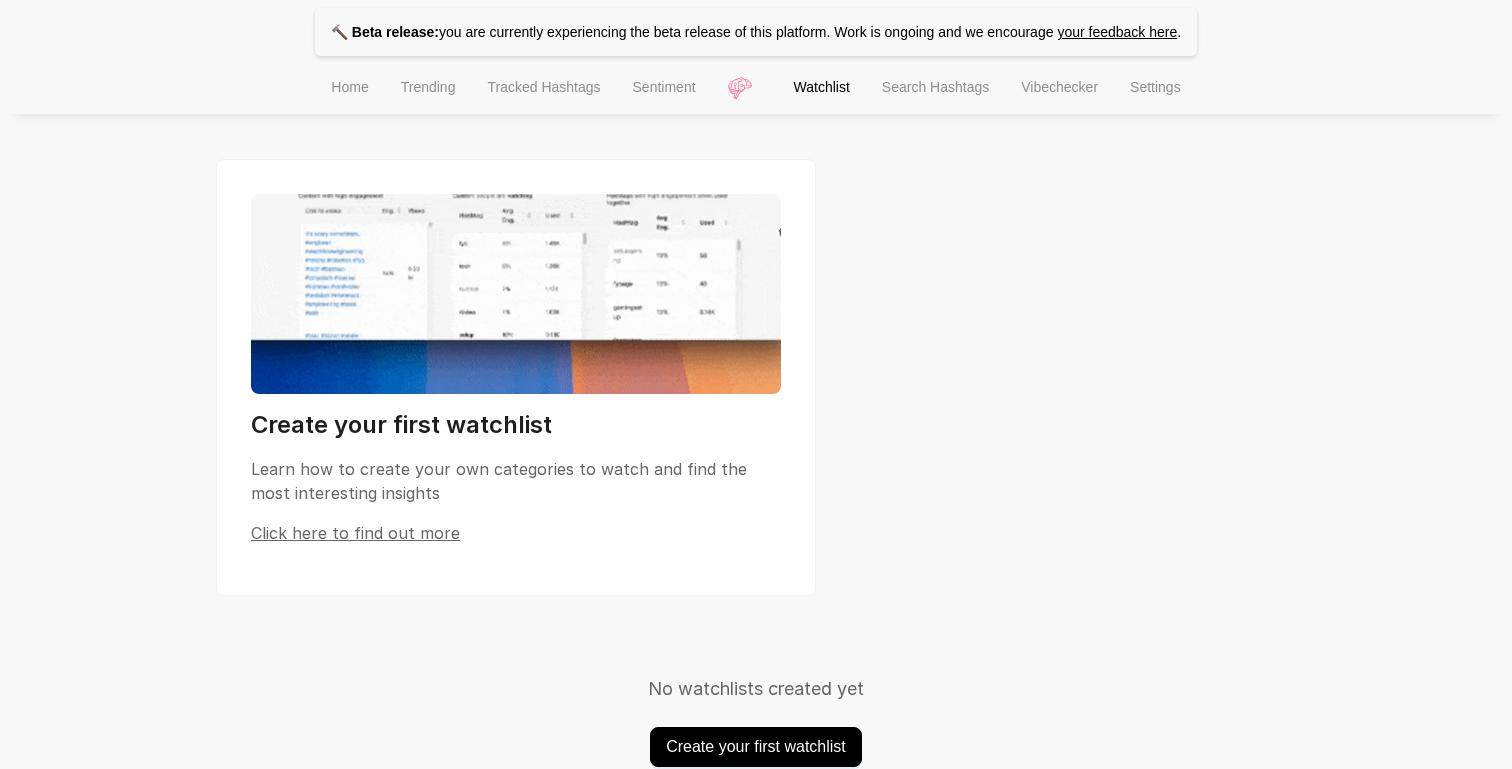 scroll, scrollTop: 0, scrollLeft: 0, axis: both 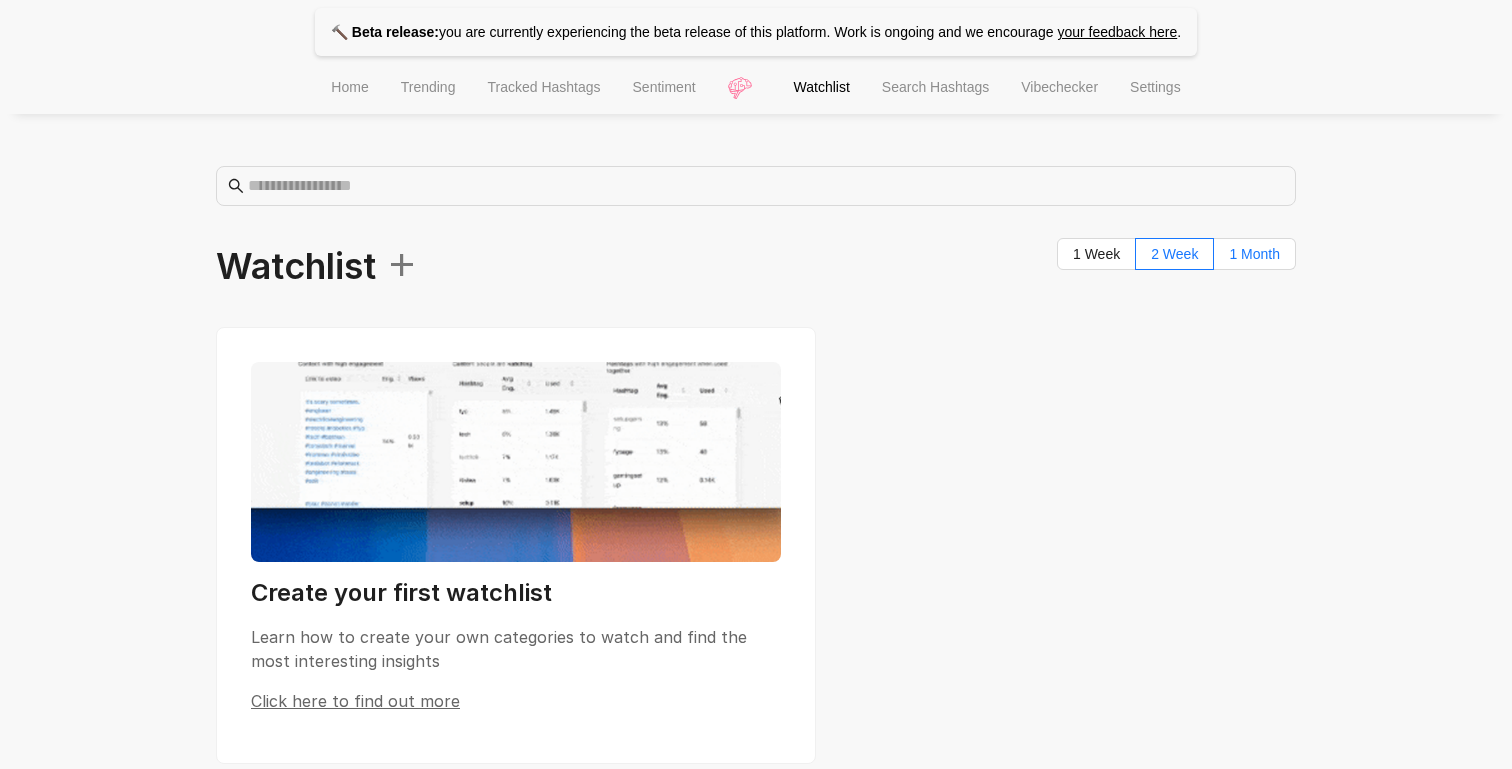 click on "1 Month" at bounding box center (1254, 254) 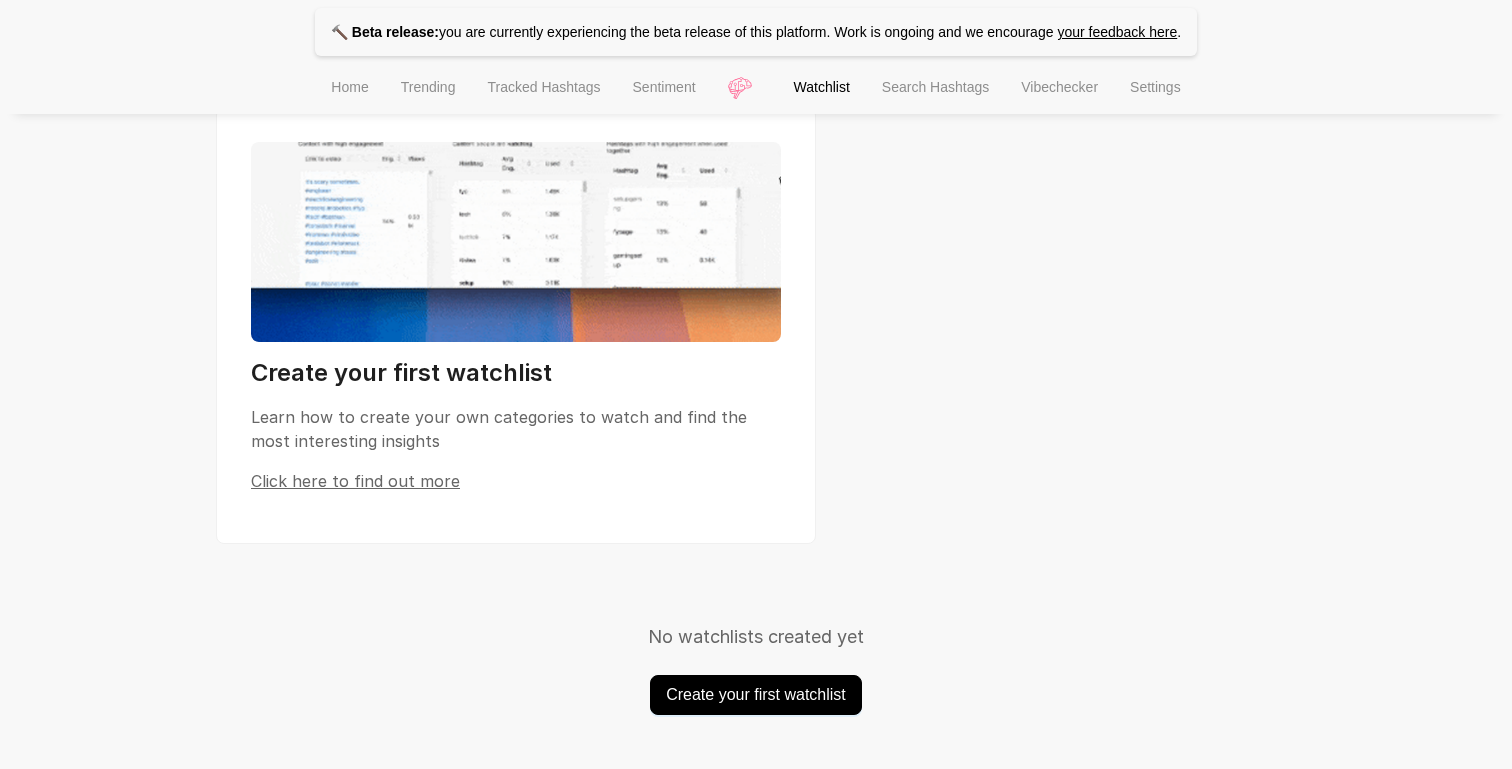 scroll, scrollTop: 0, scrollLeft: 0, axis: both 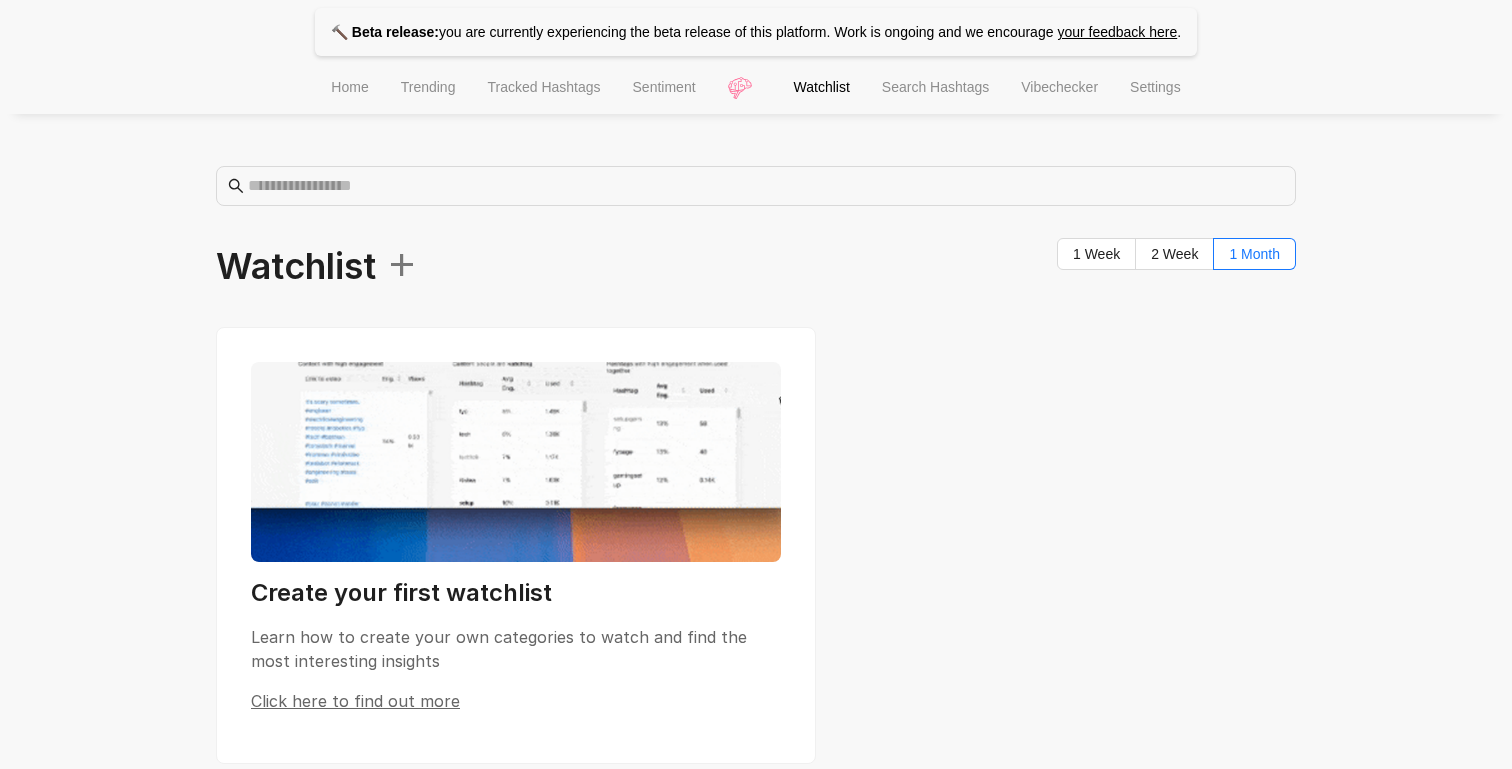 click on "Search Hashtags" at bounding box center (935, 87) 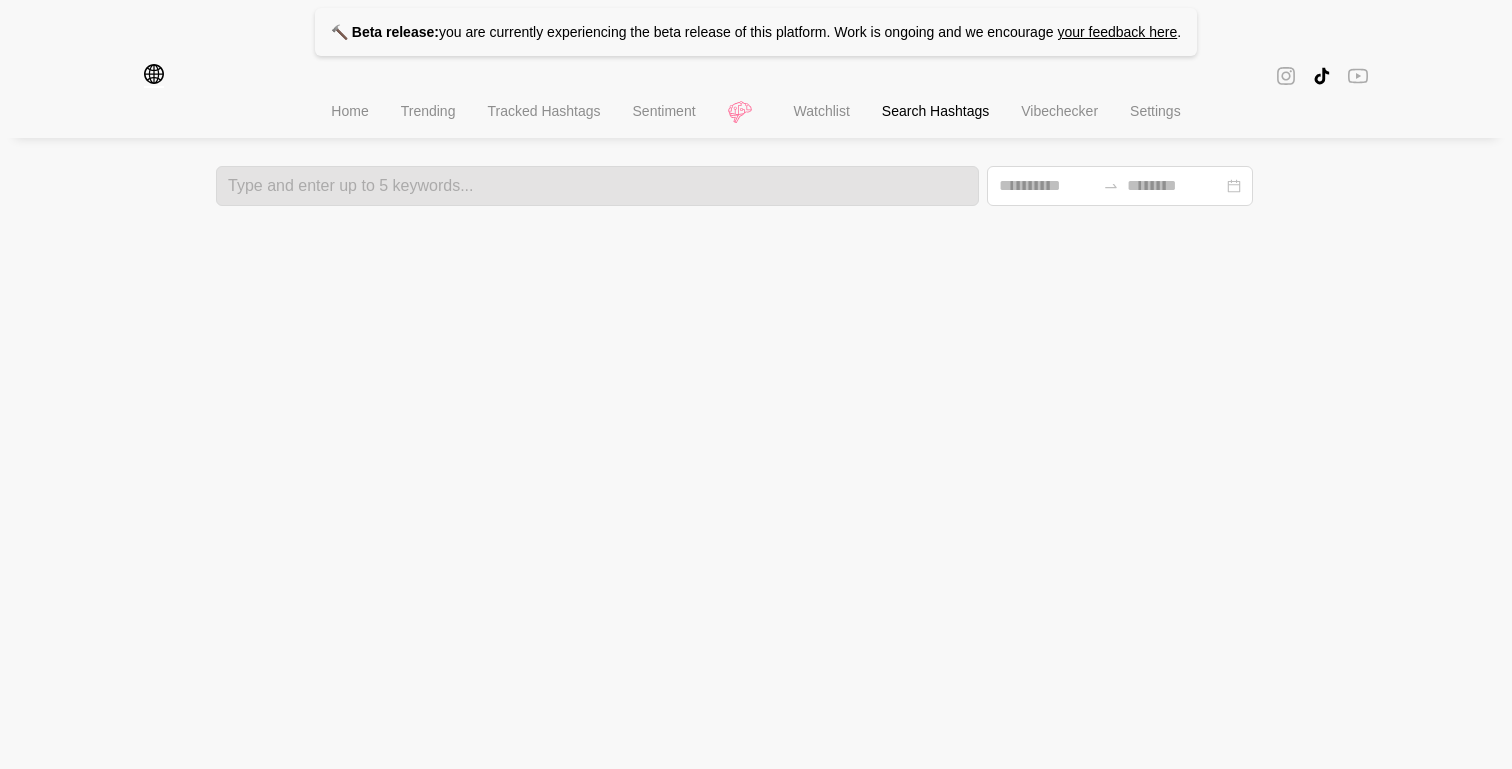 click on "Trending" at bounding box center [428, 111] 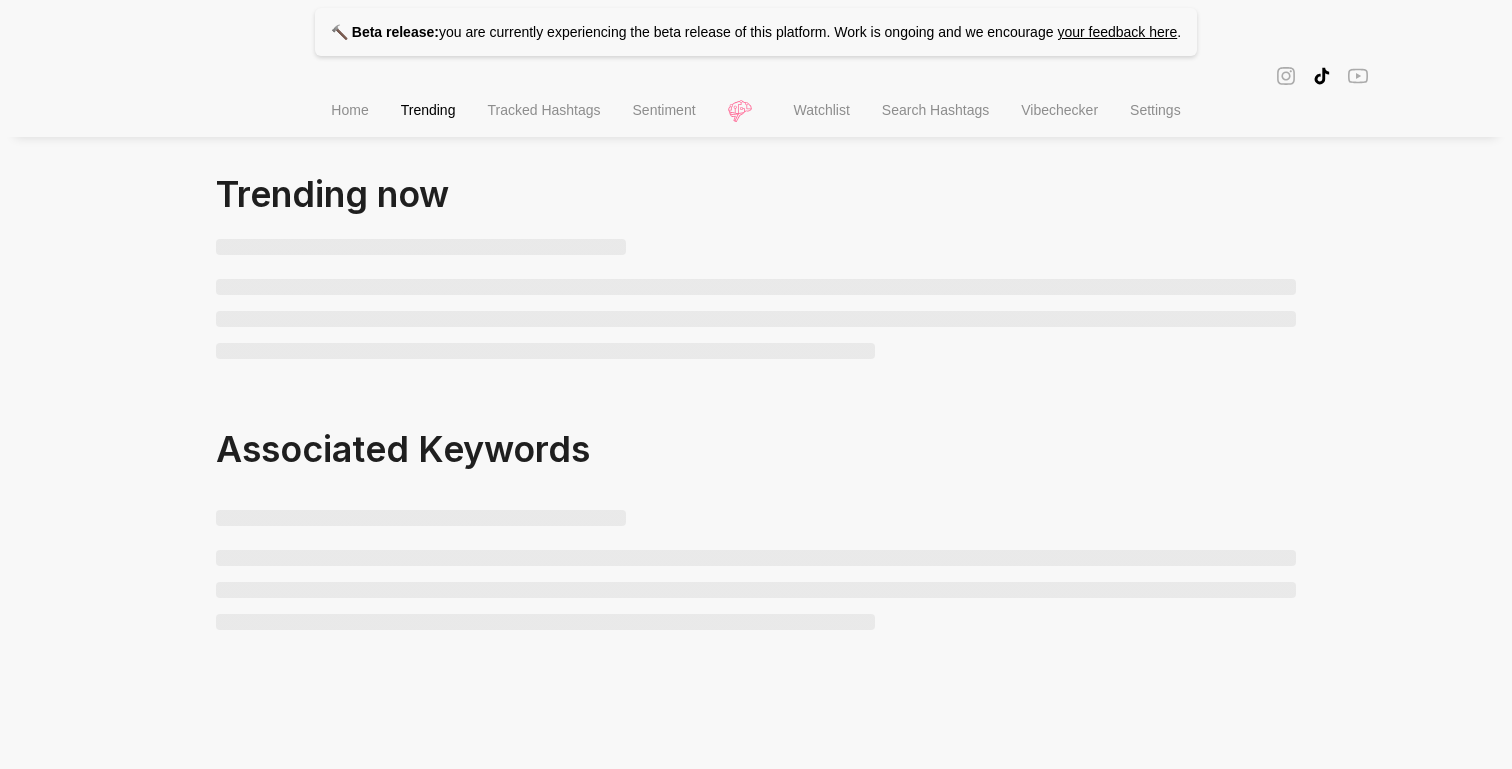 click on "Tracked Hashtags" at bounding box center [543, 110] 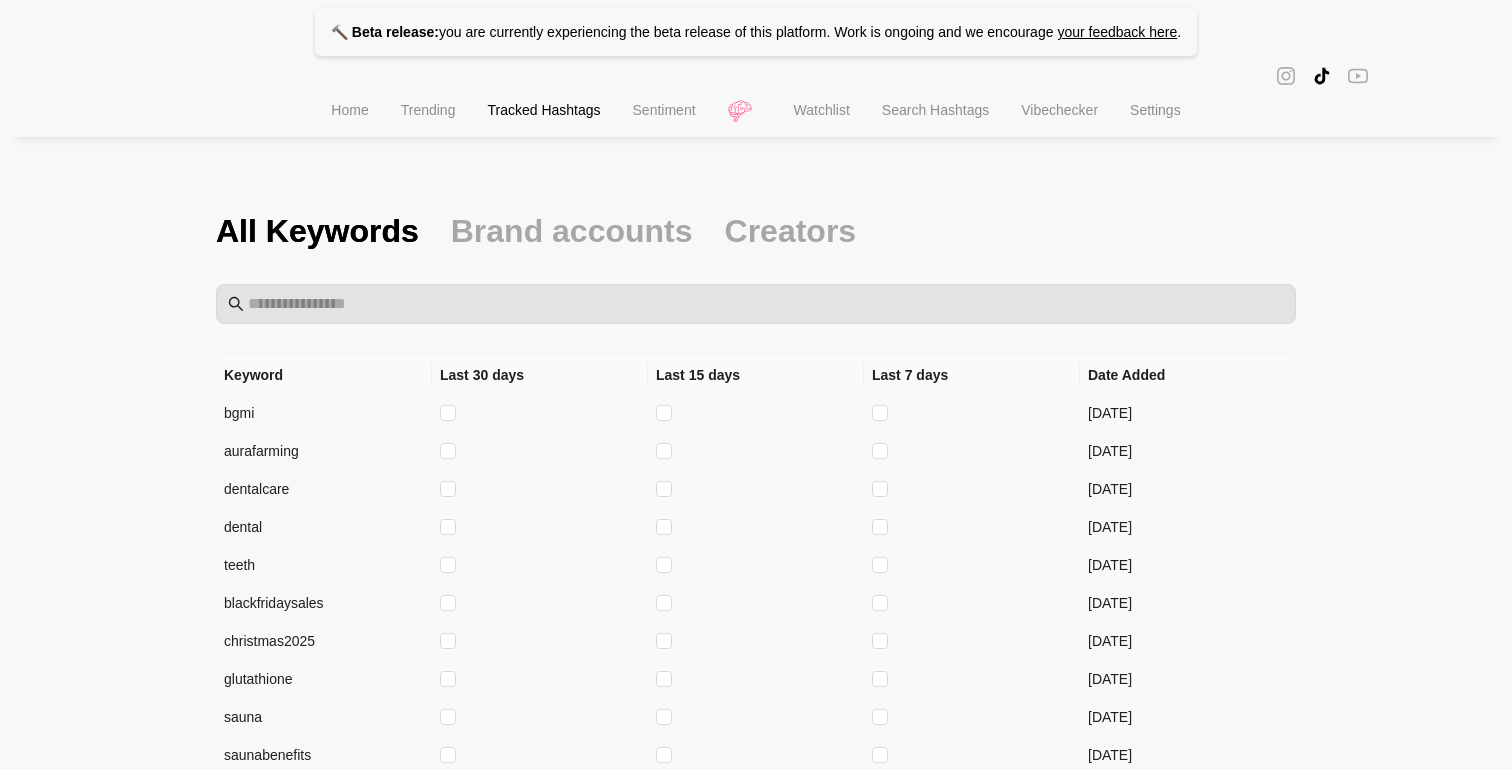 click at bounding box center (756, 75) 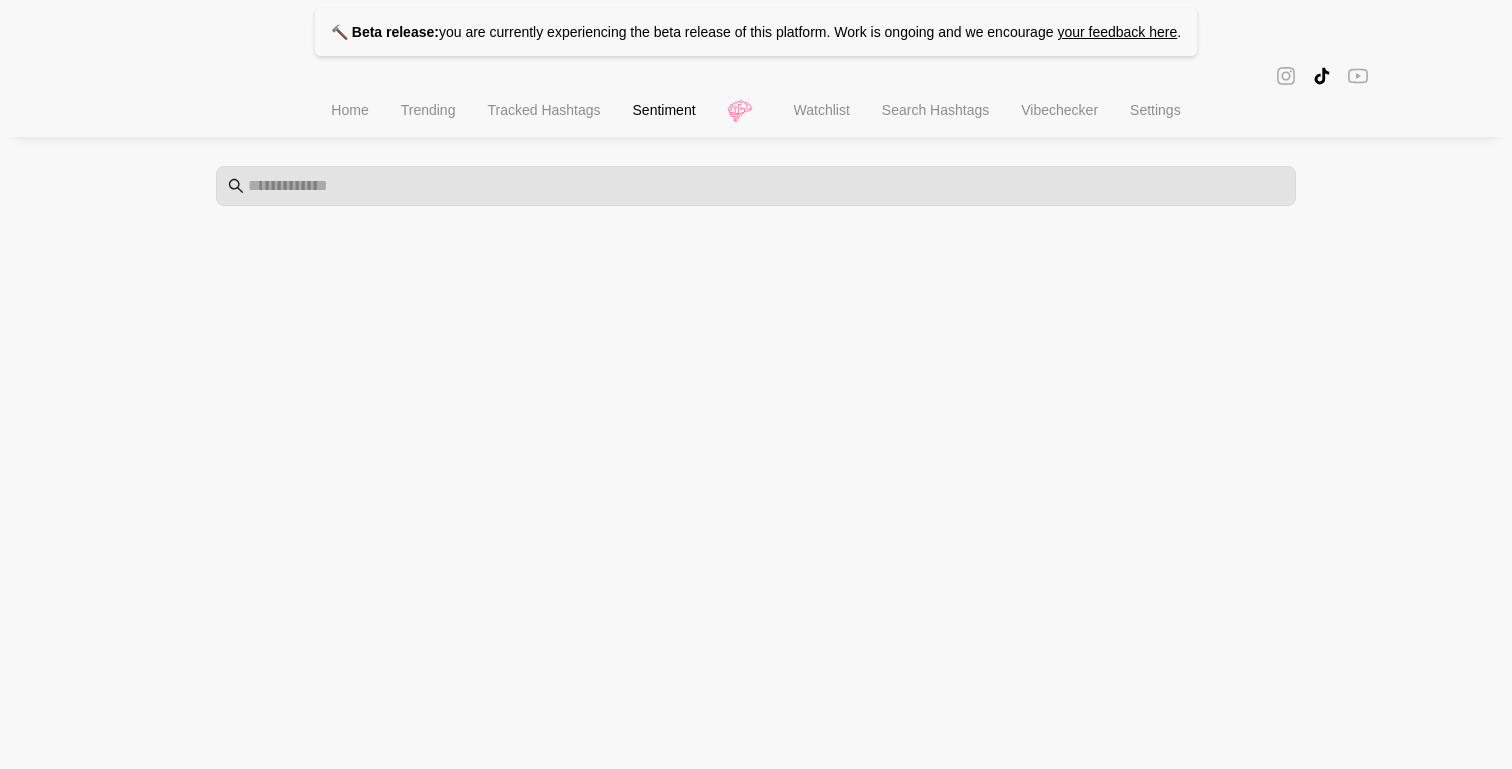 click on "Home" at bounding box center (349, 110) 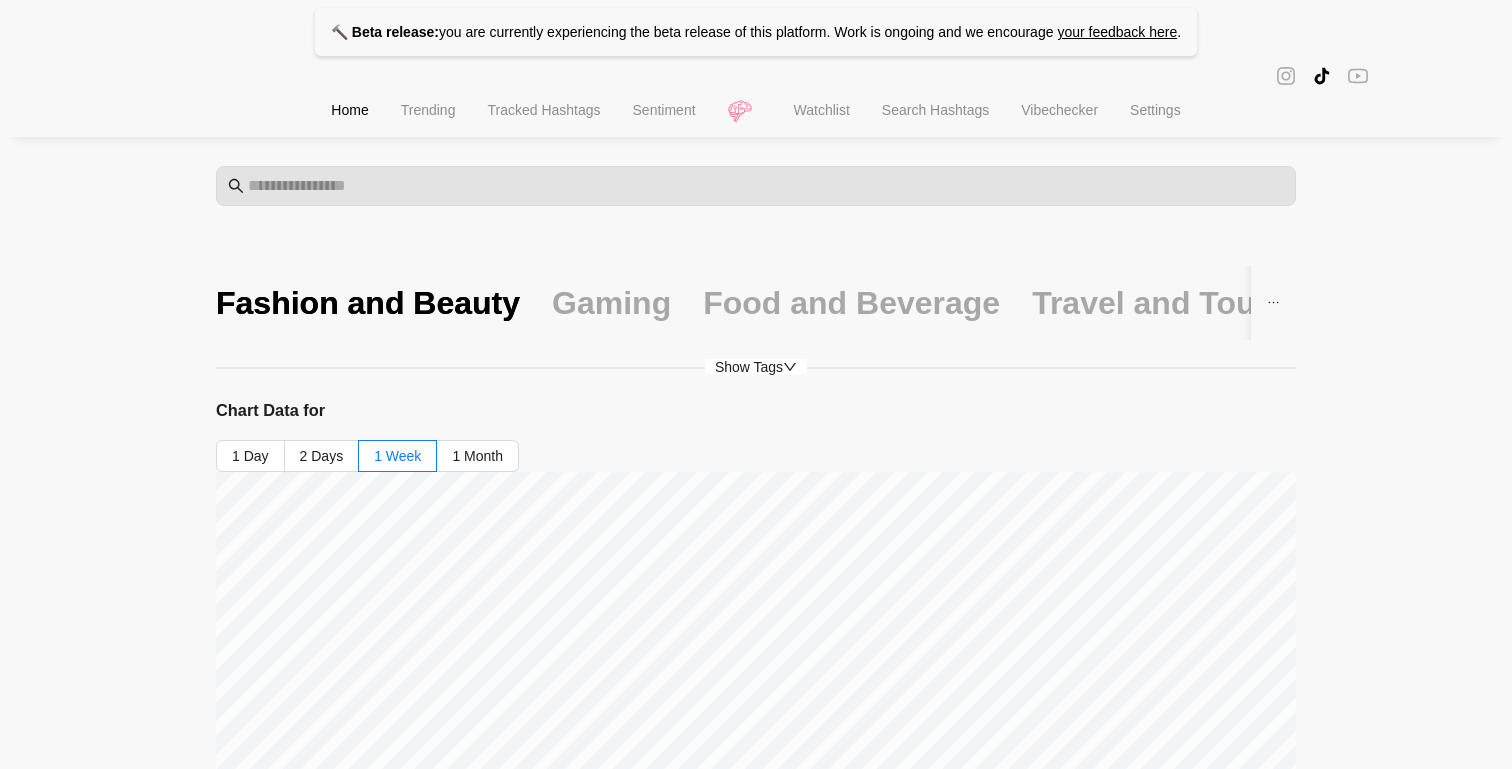 click on "Show Tags" at bounding box center [756, 367] 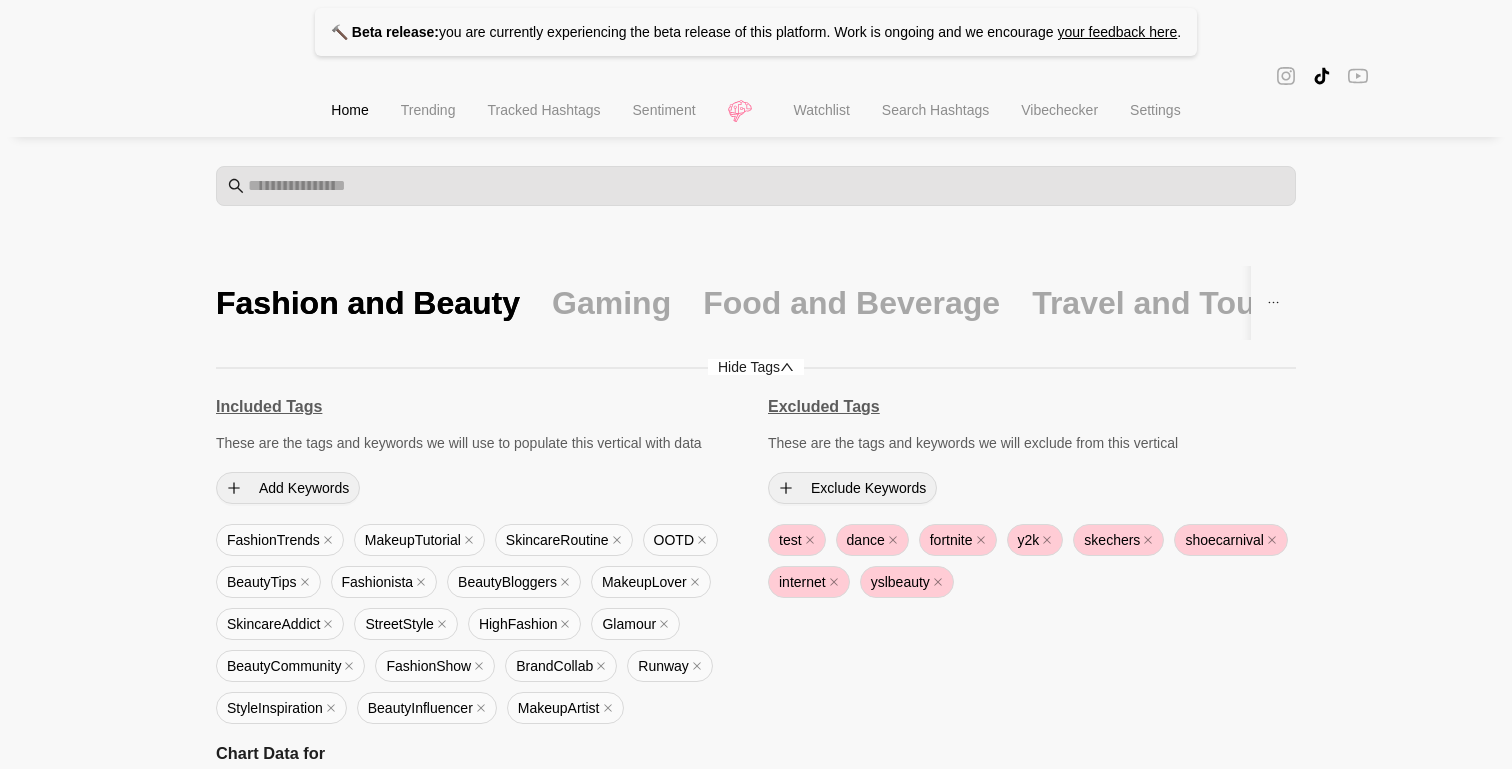 click 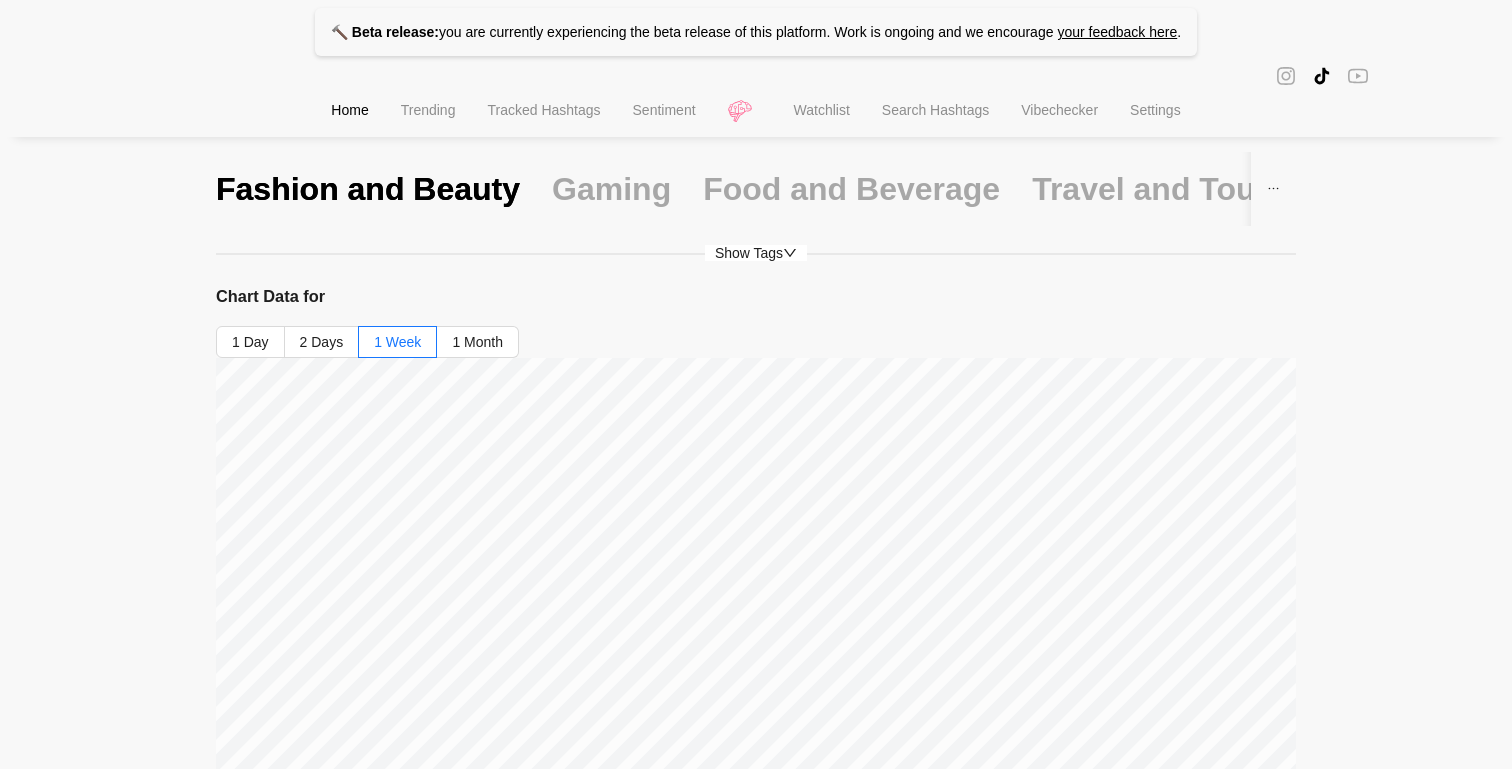 scroll, scrollTop: 0, scrollLeft: 0, axis: both 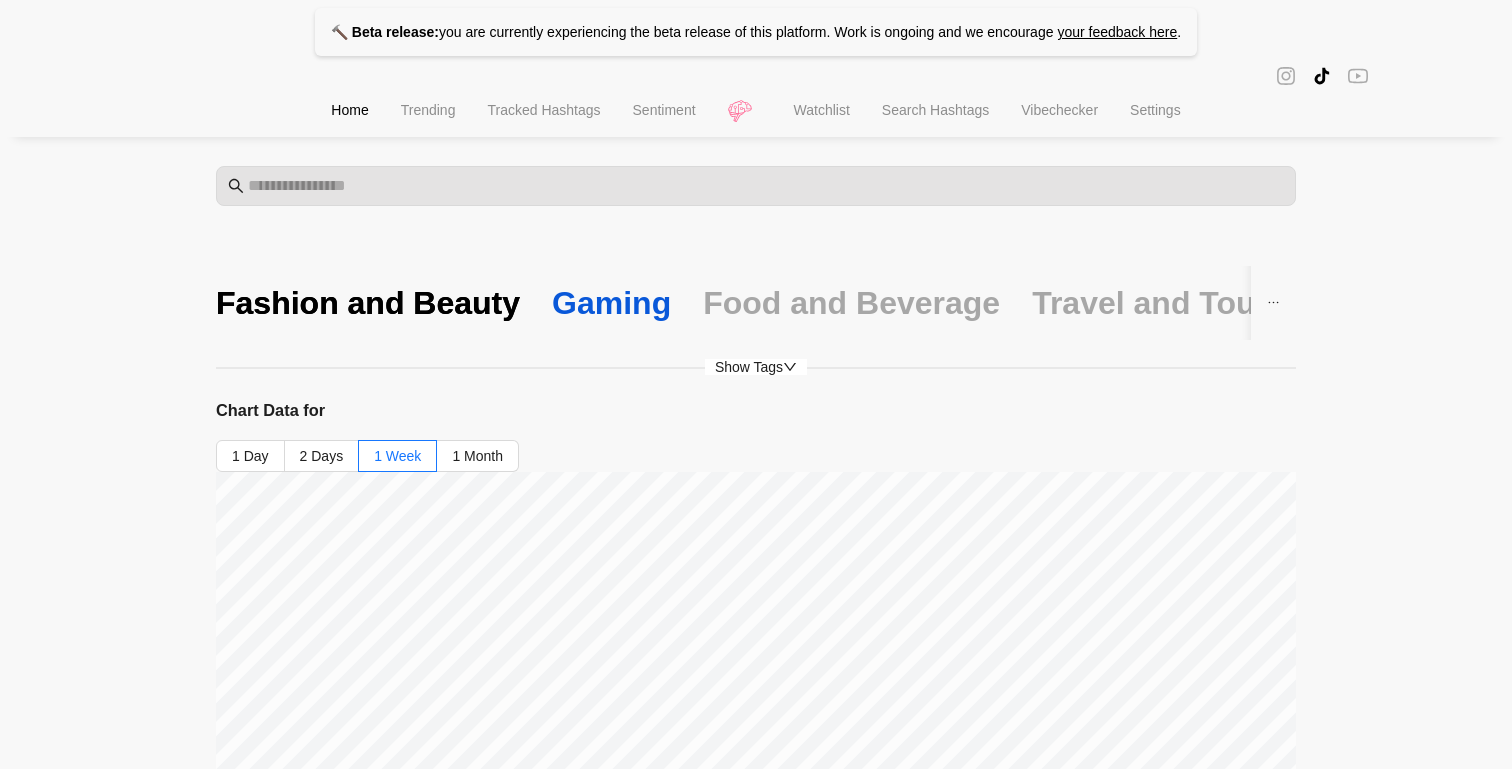 click on "Gaming" at bounding box center [611, 303] 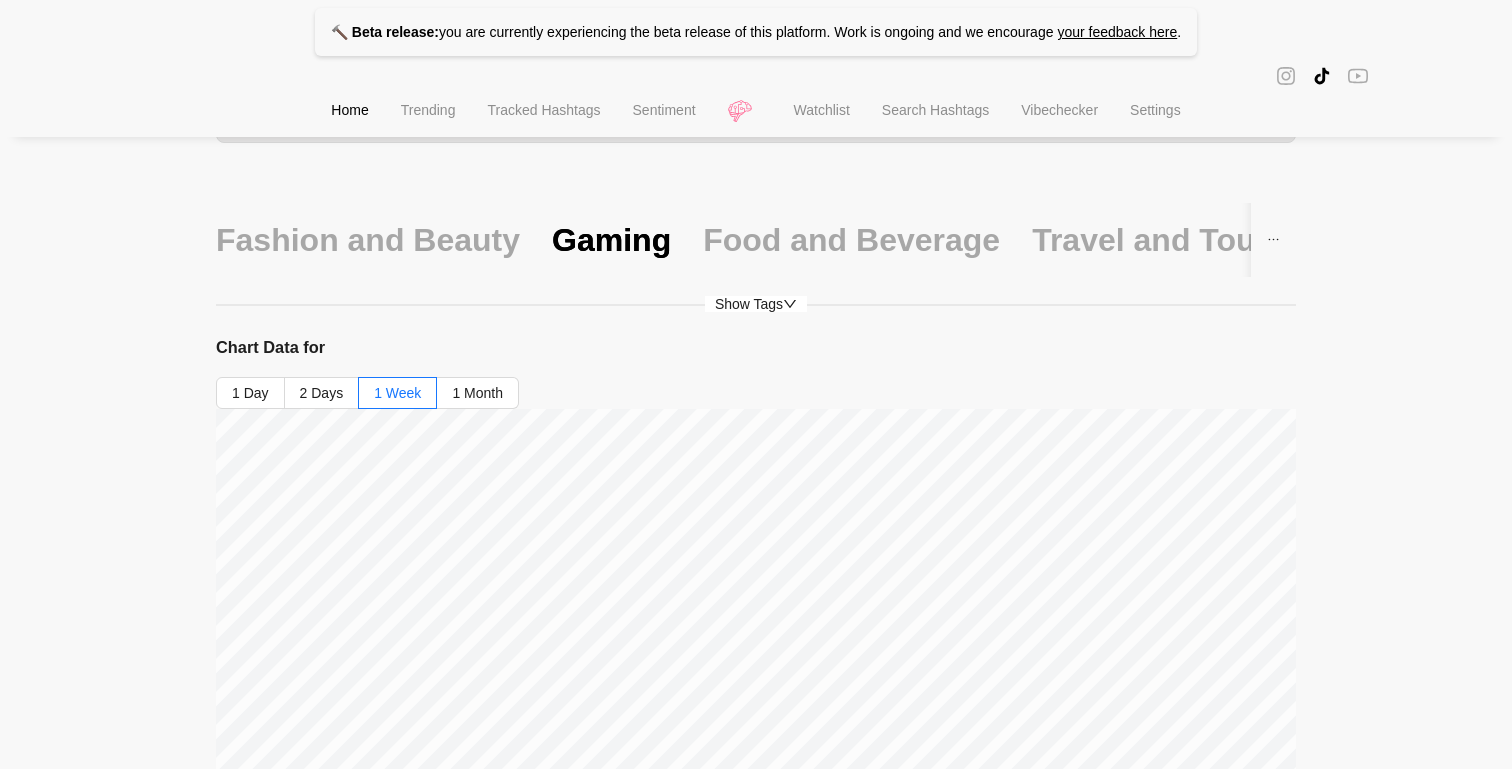 scroll, scrollTop: 0, scrollLeft: 0, axis: both 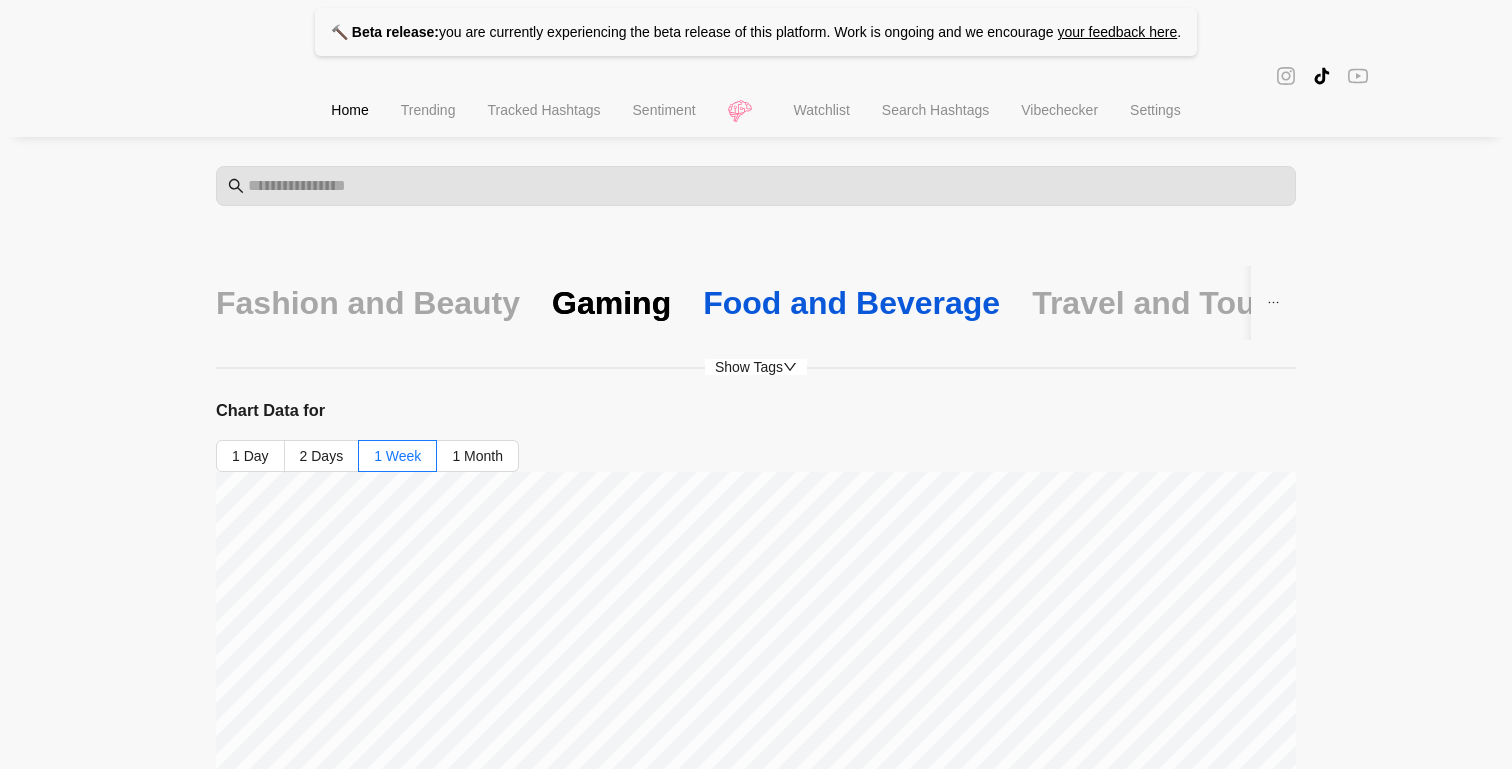 click on "Food and Beverage" at bounding box center [851, 303] 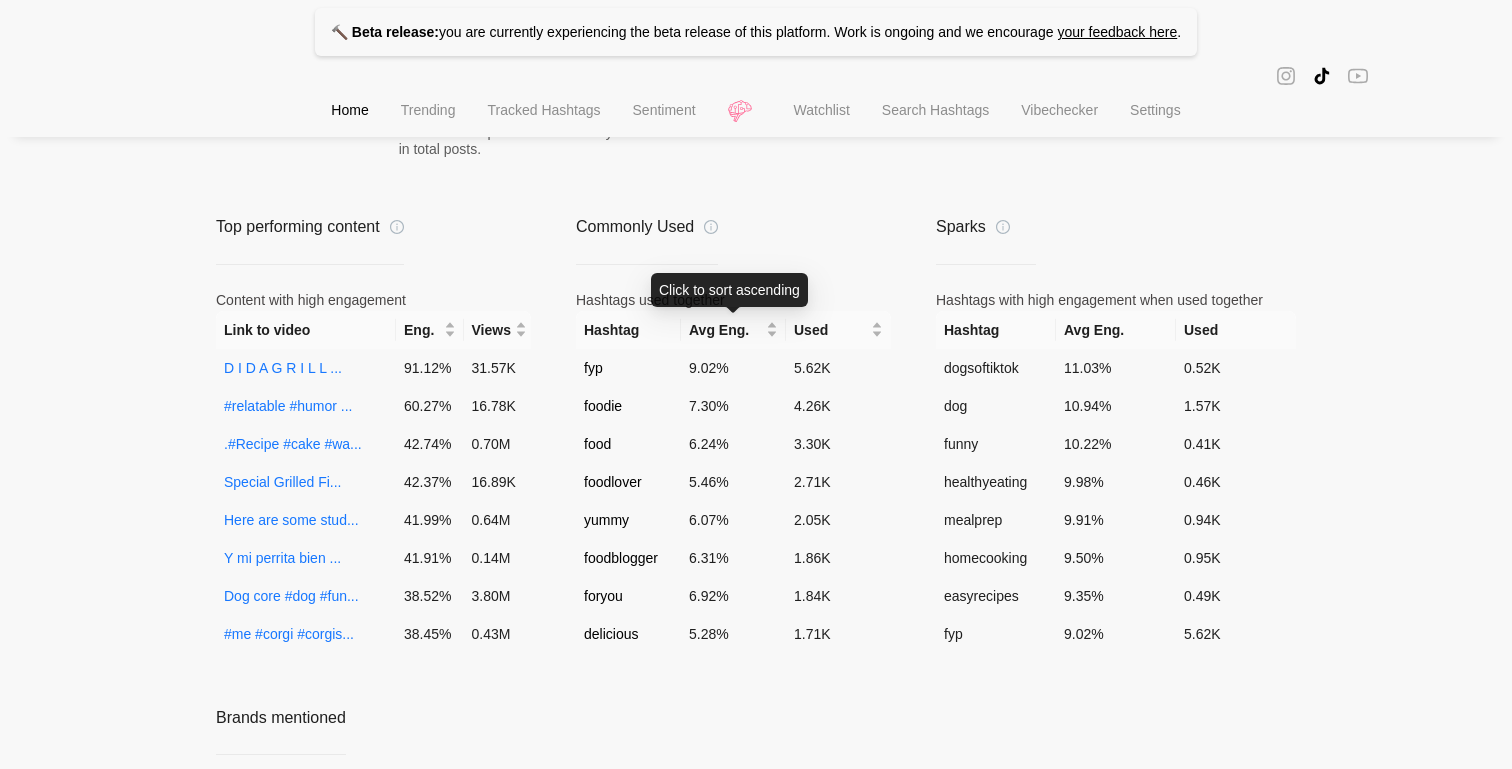 scroll, scrollTop: 1024, scrollLeft: 0, axis: vertical 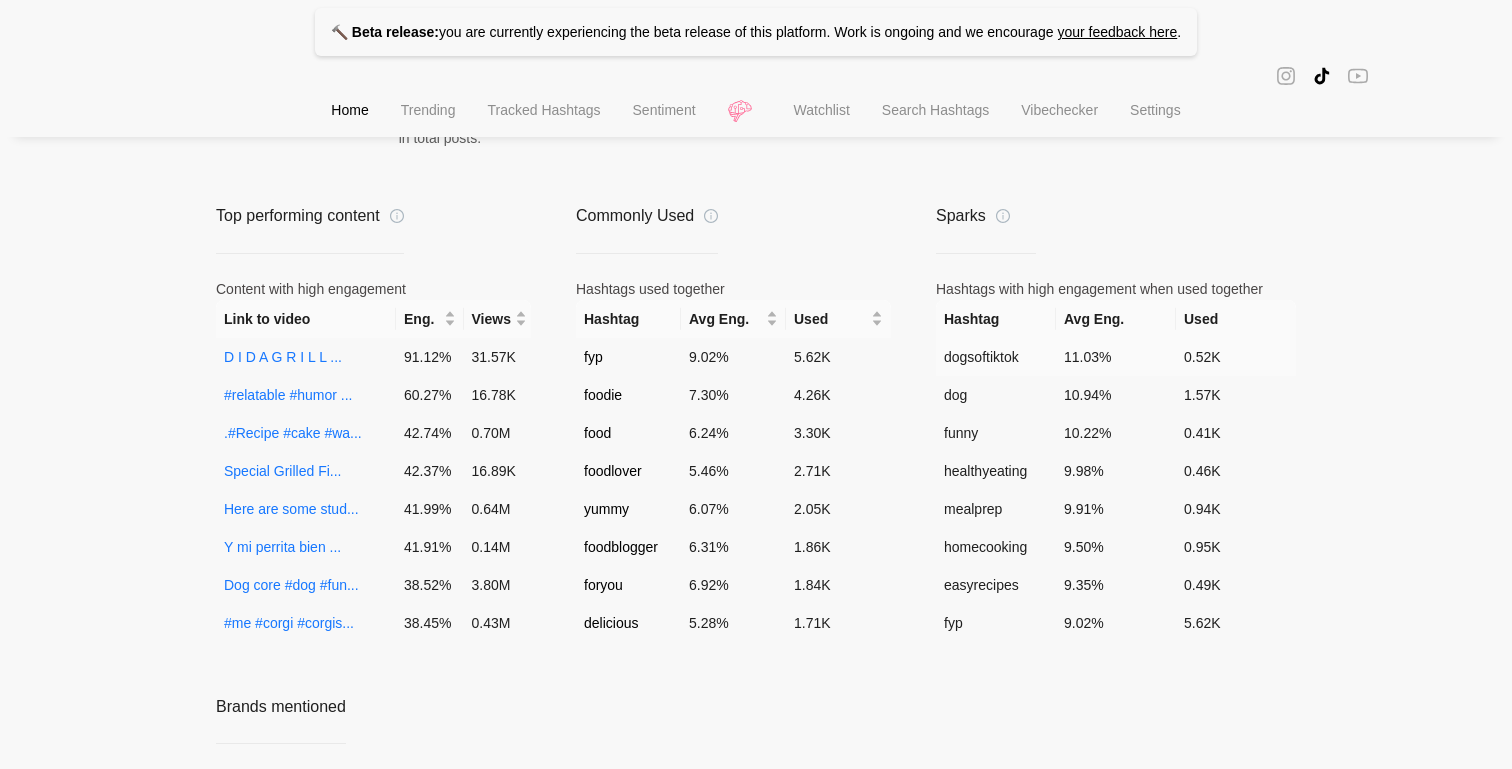 click on "dogsoftiktok" at bounding box center (996, 357) 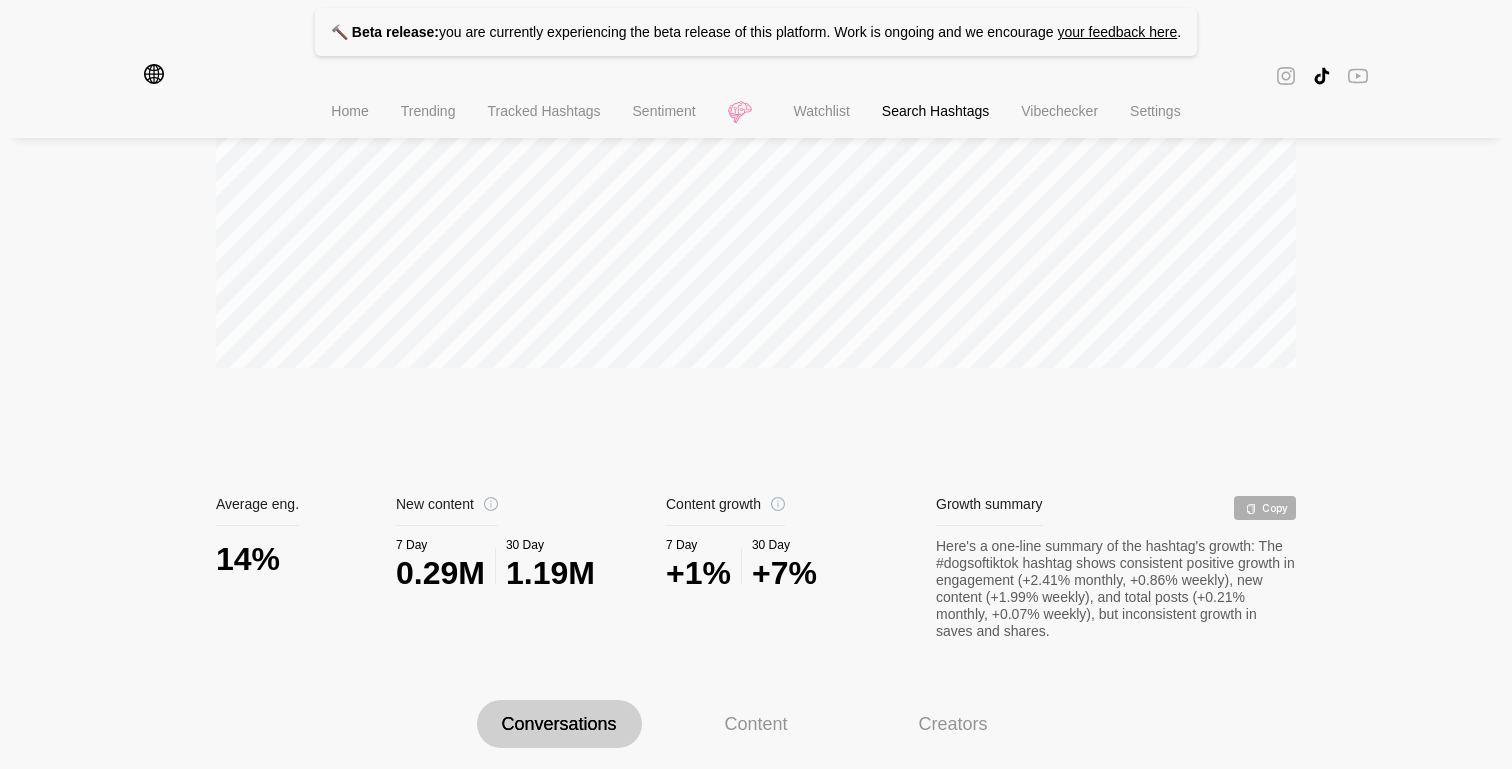 scroll, scrollTop: 585, scrollLeft: 0, axis: vertical 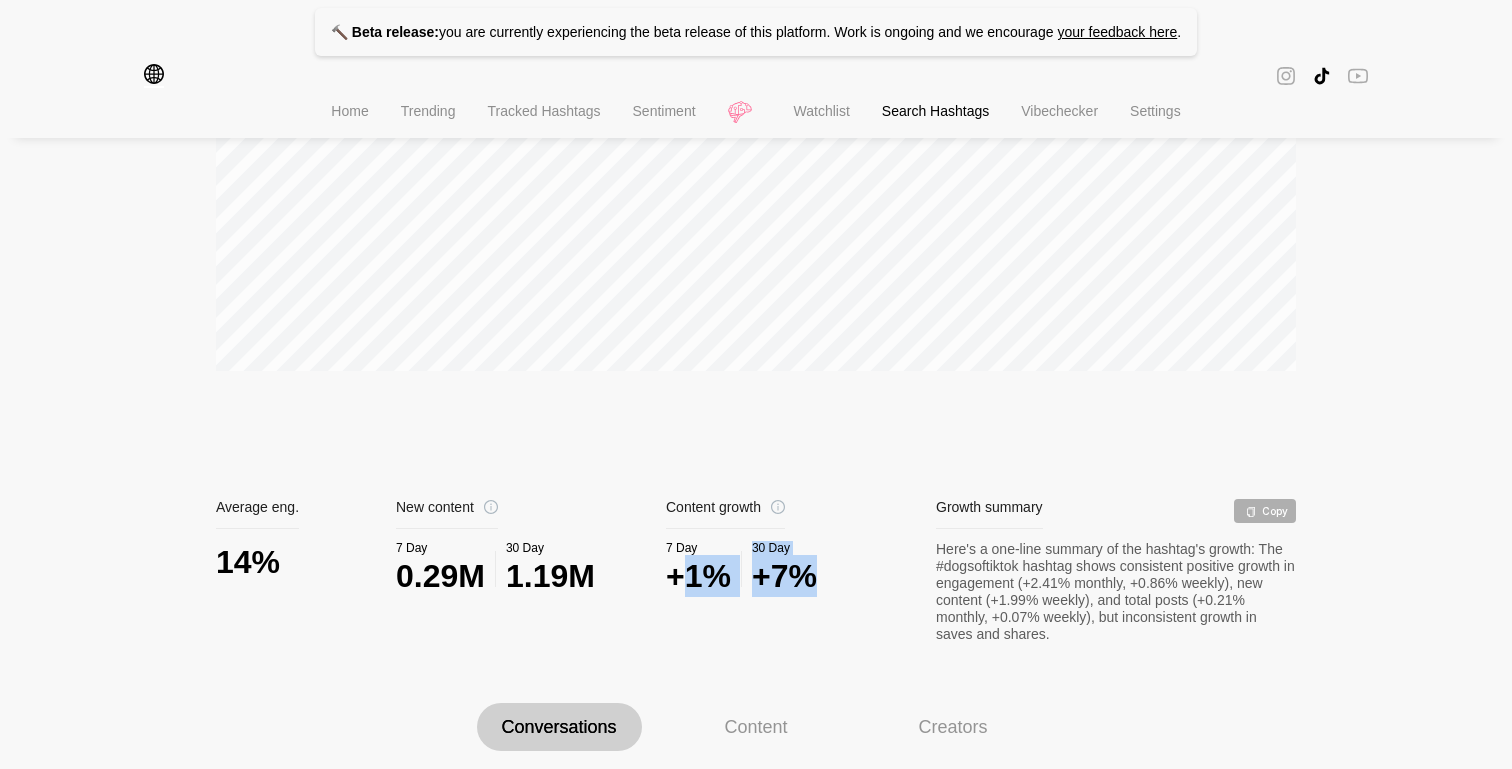 drag, startPoint x: 687, startPoint y: 561, endPoint x: 805, endPoint y: 562, distance: 118.004234 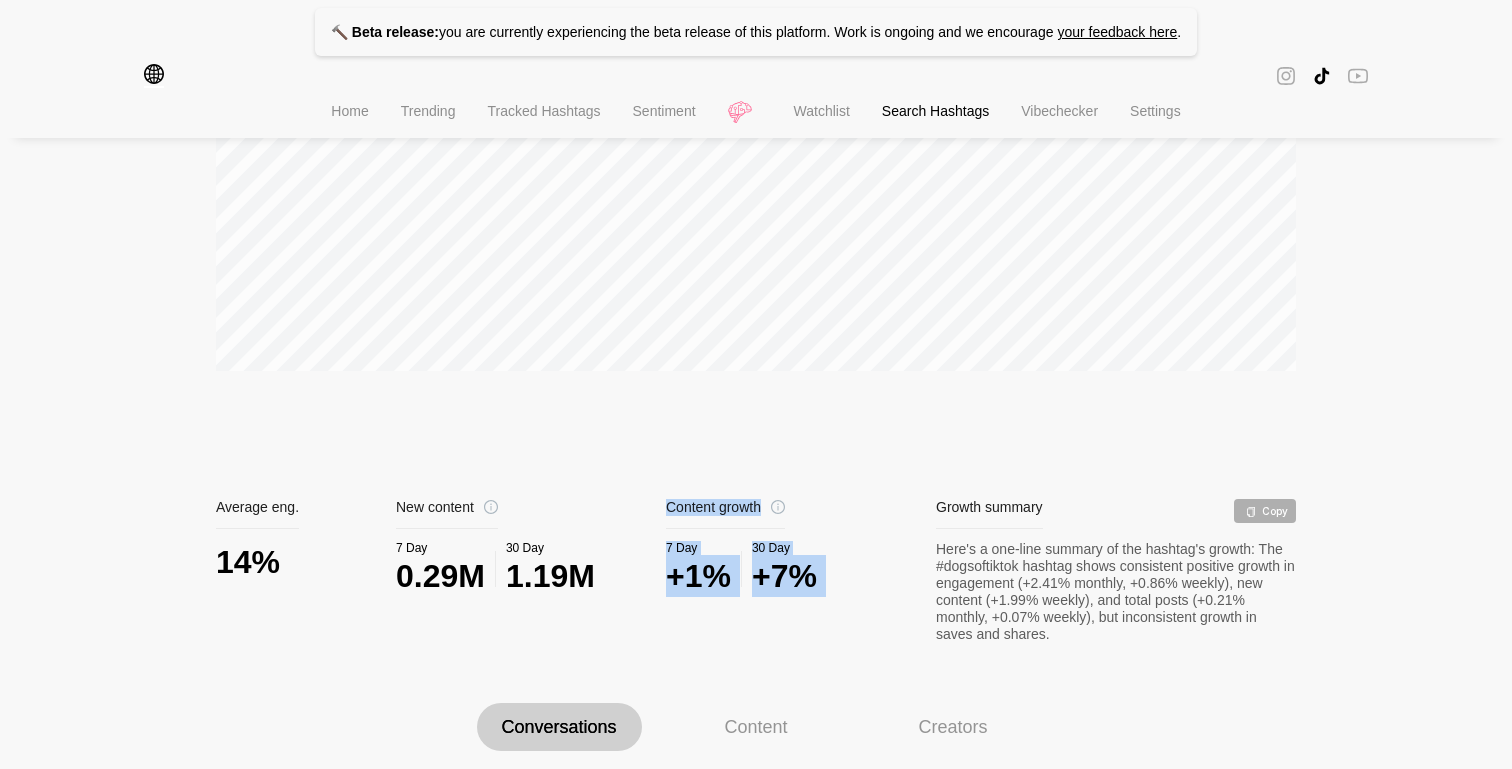 drag, startPoint x: 805, startPoint y: 562, endPoint x: 637, endPoint y: 561, distance: 168.00298 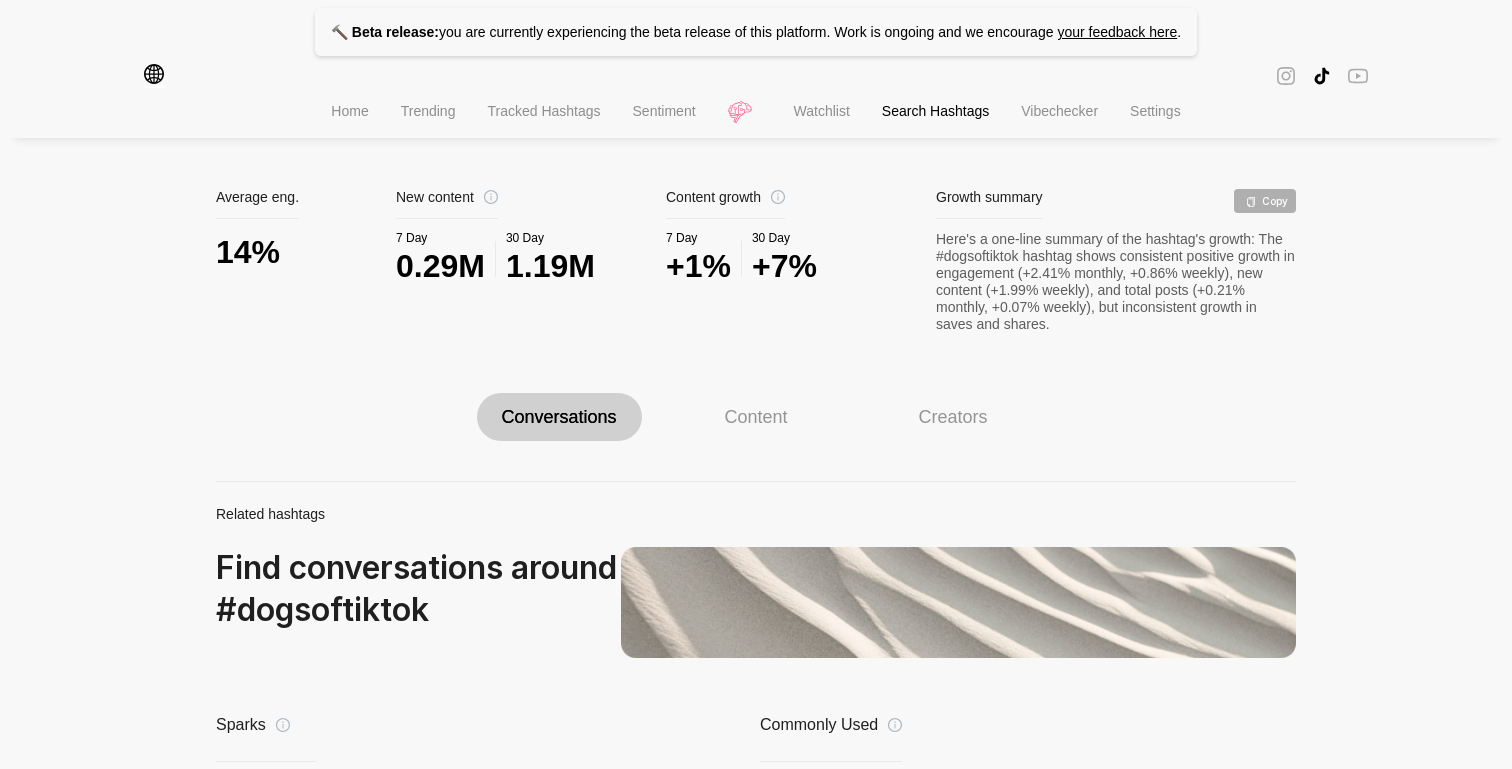 scroll, scrollTop: 838, scrollLeft: 0, axis: vertical 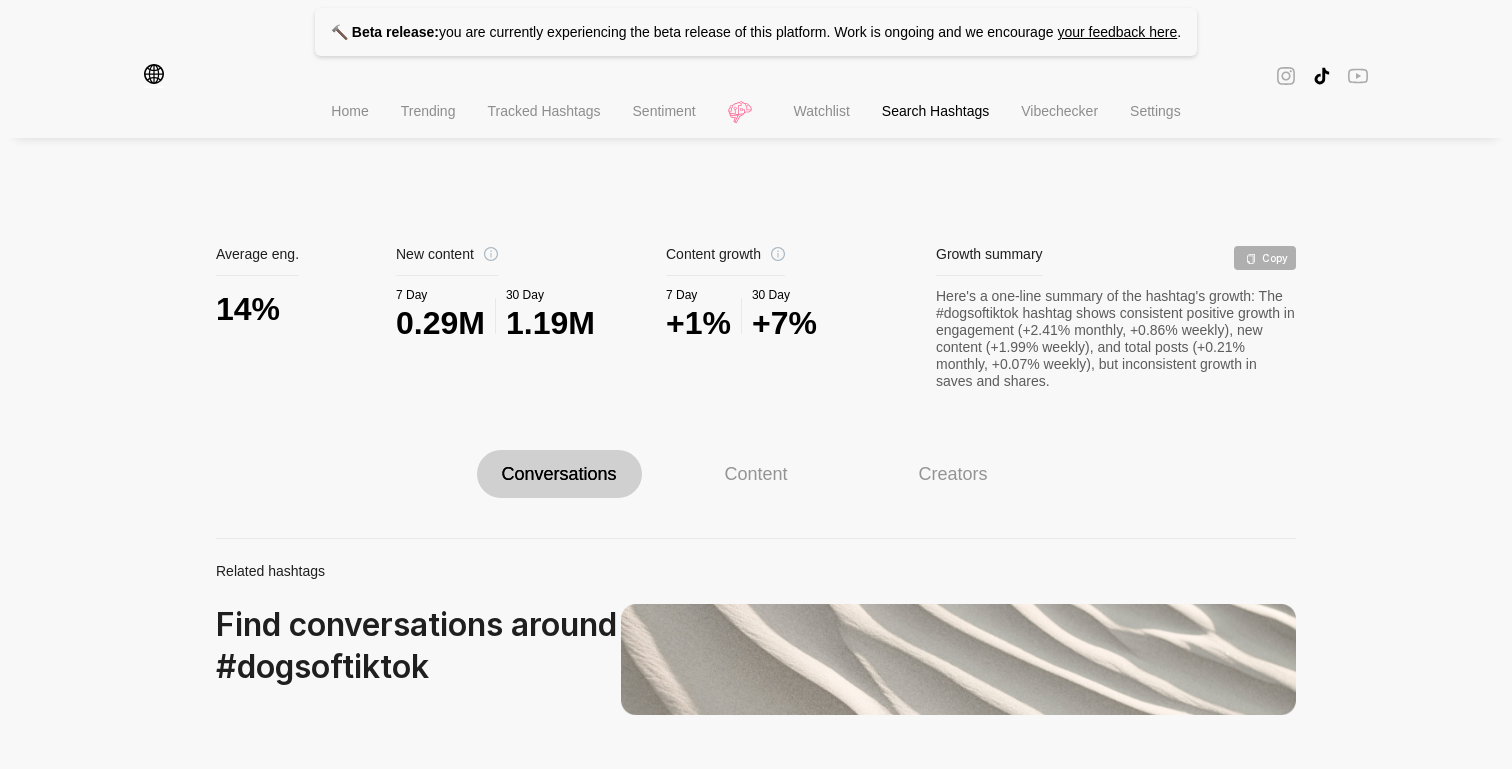 drag, startPoint x: 811, startPoint y: 447, endPoint x: 946, endPoint y: 447, distance: 135 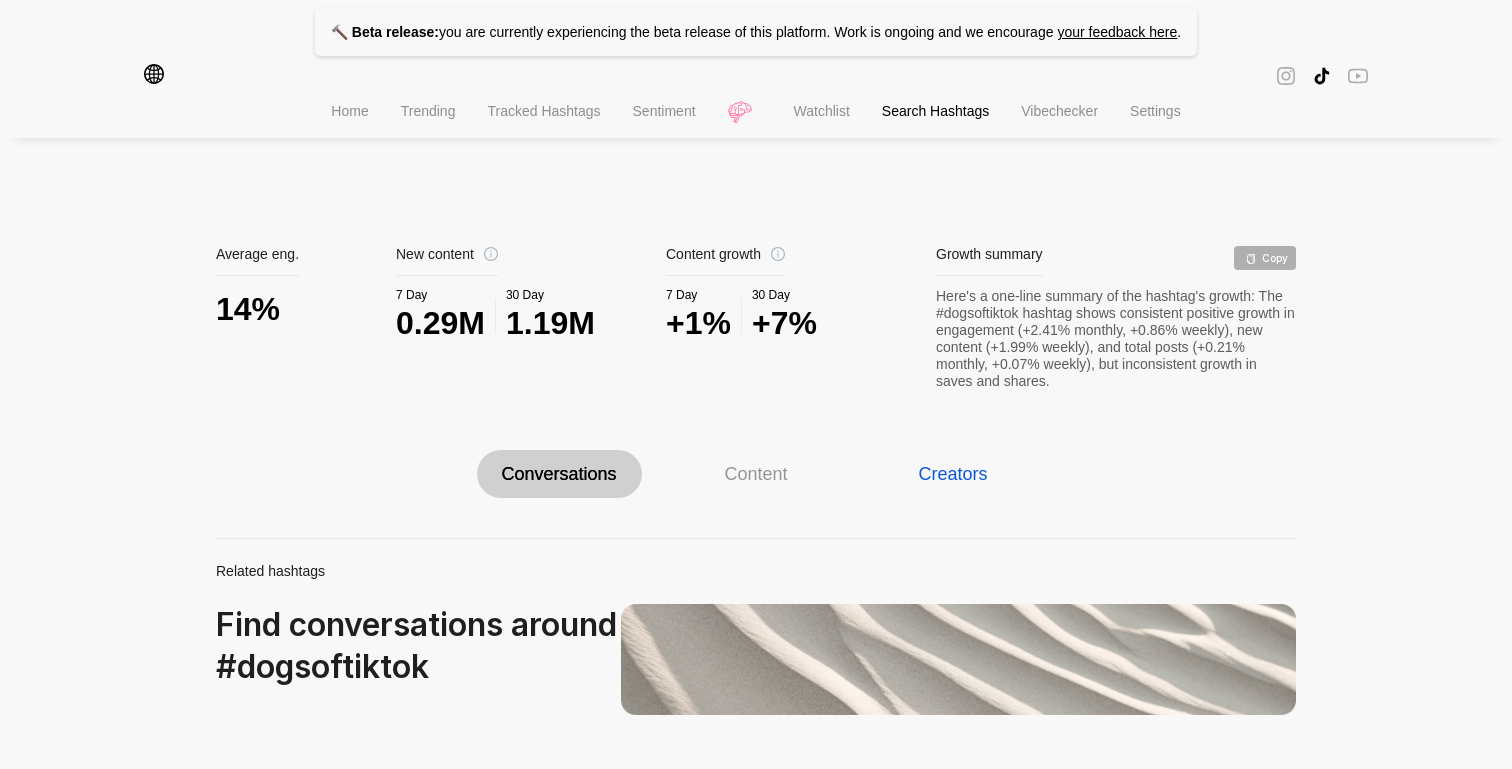 click on "Creators" at bounding box center [952, 474] 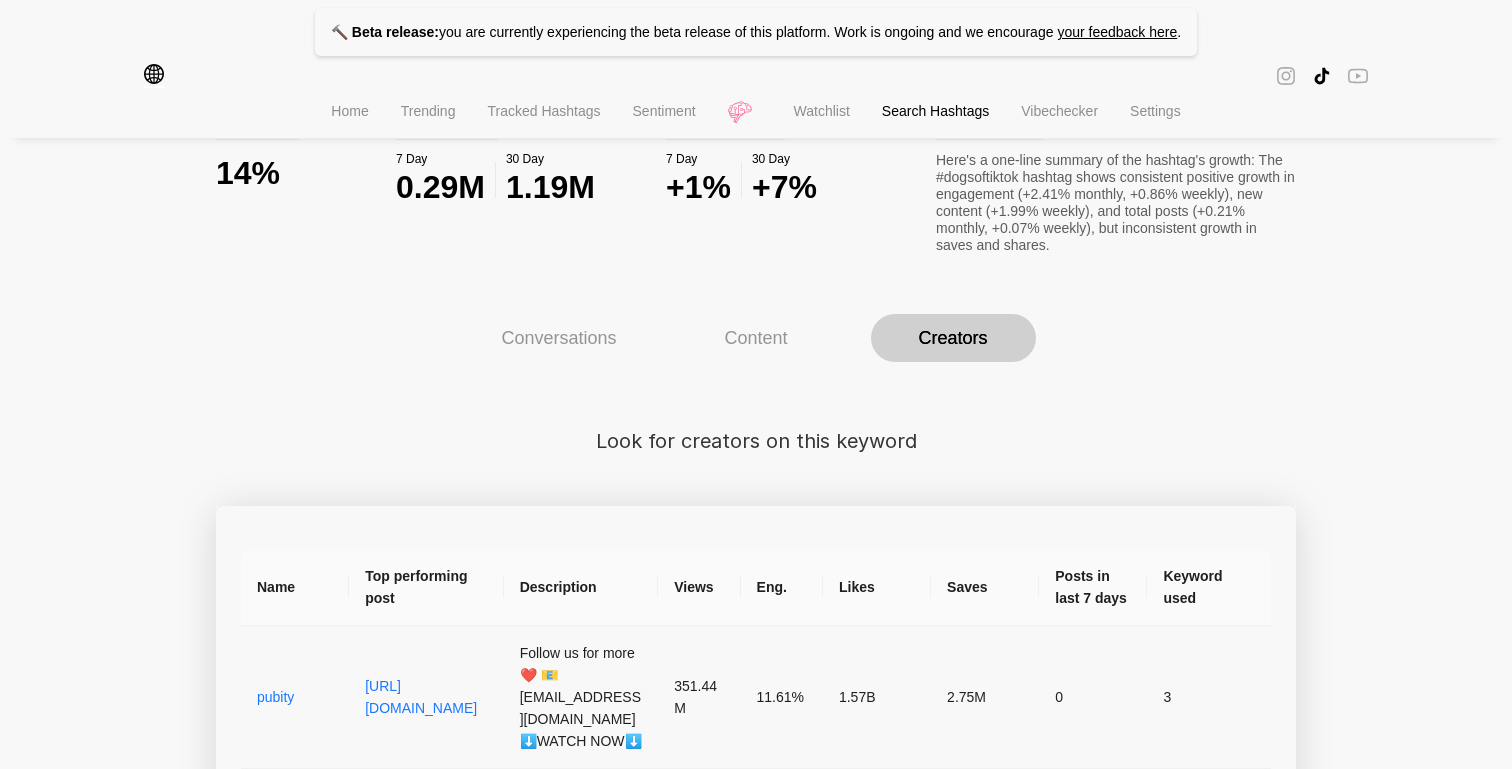 scroll, scrollTop: 1163, scrollLeft: 0, axis: vertical 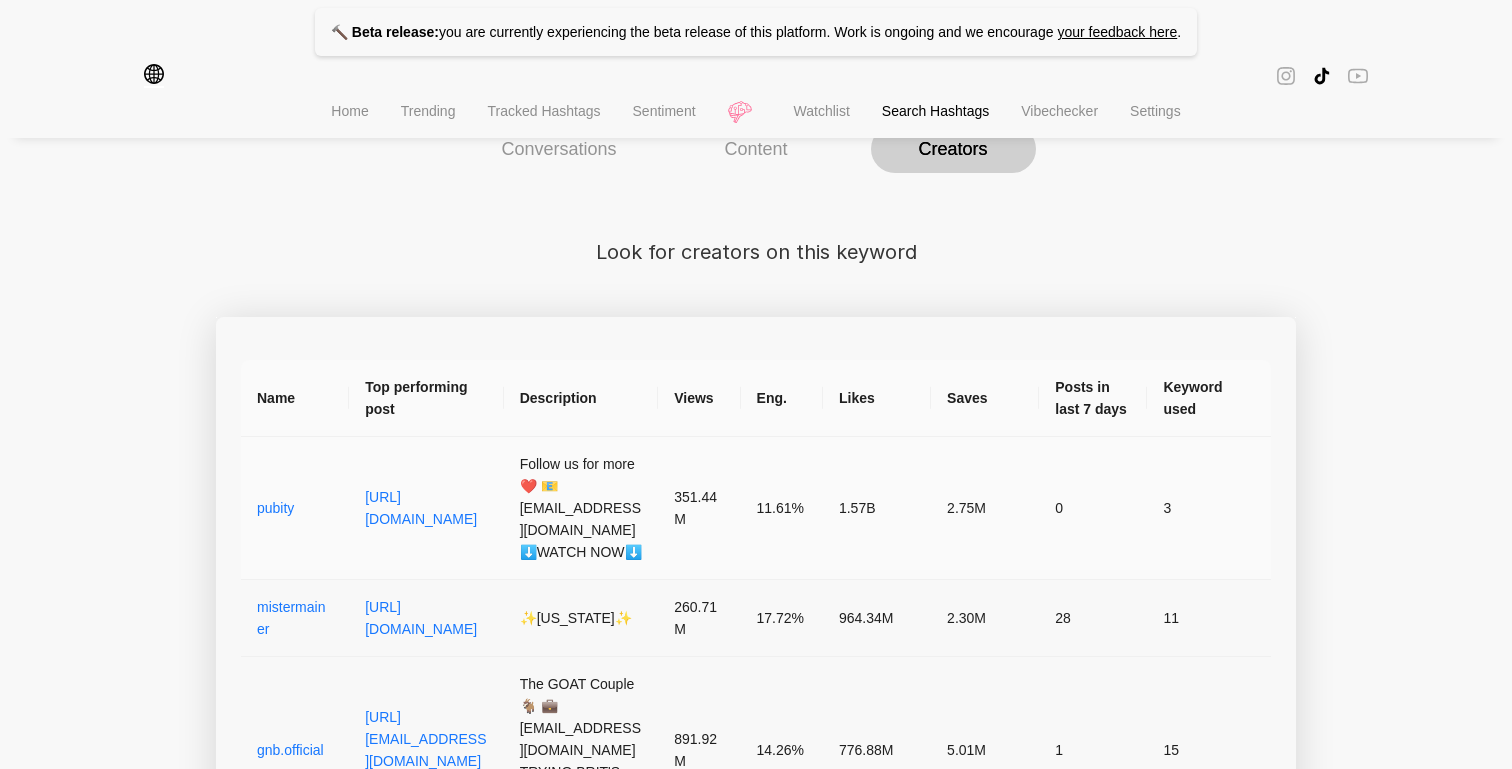click on "11.61 %" at bounding box center (782, 508) 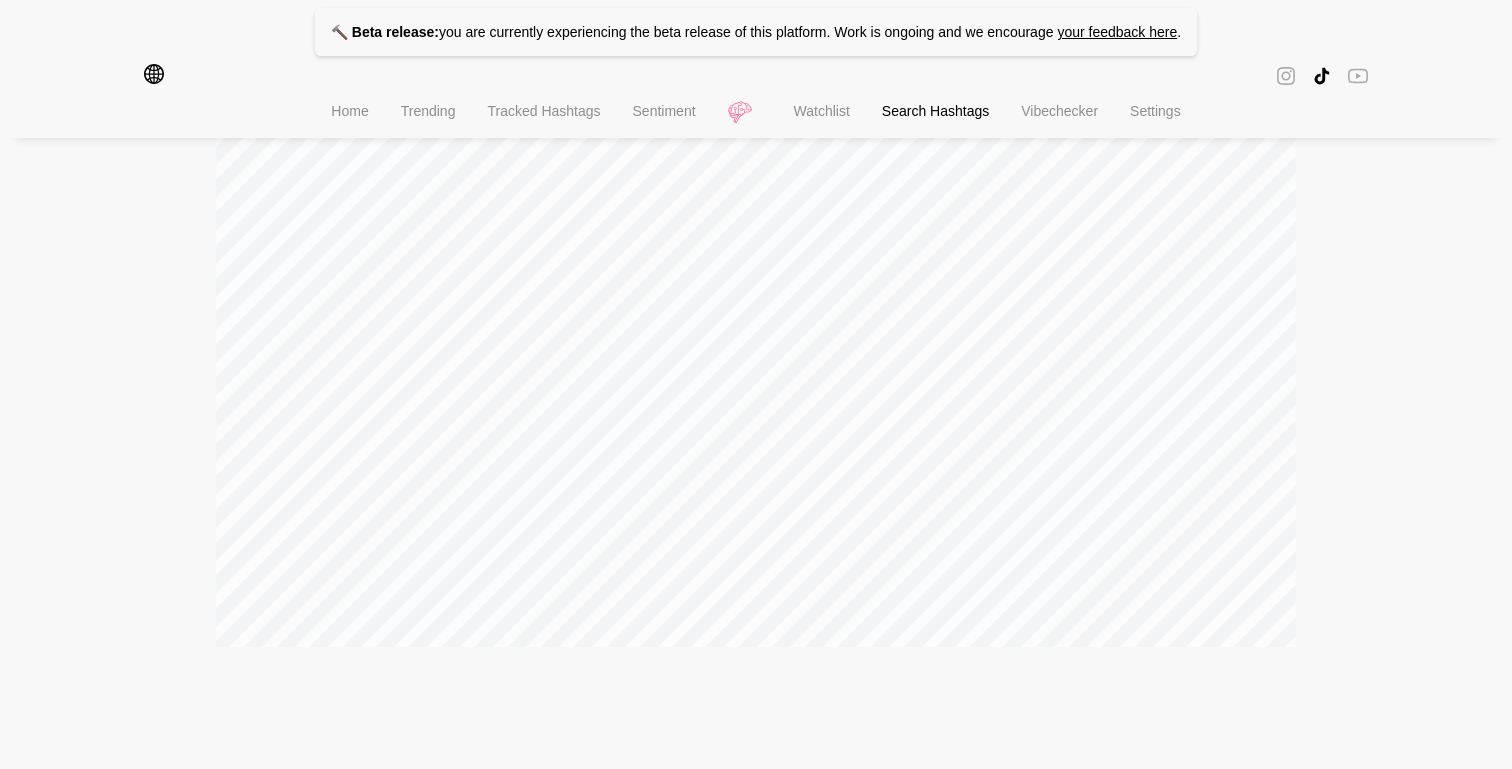 scroll, scrollTop: 0, scrollLeft: 0, axis: both 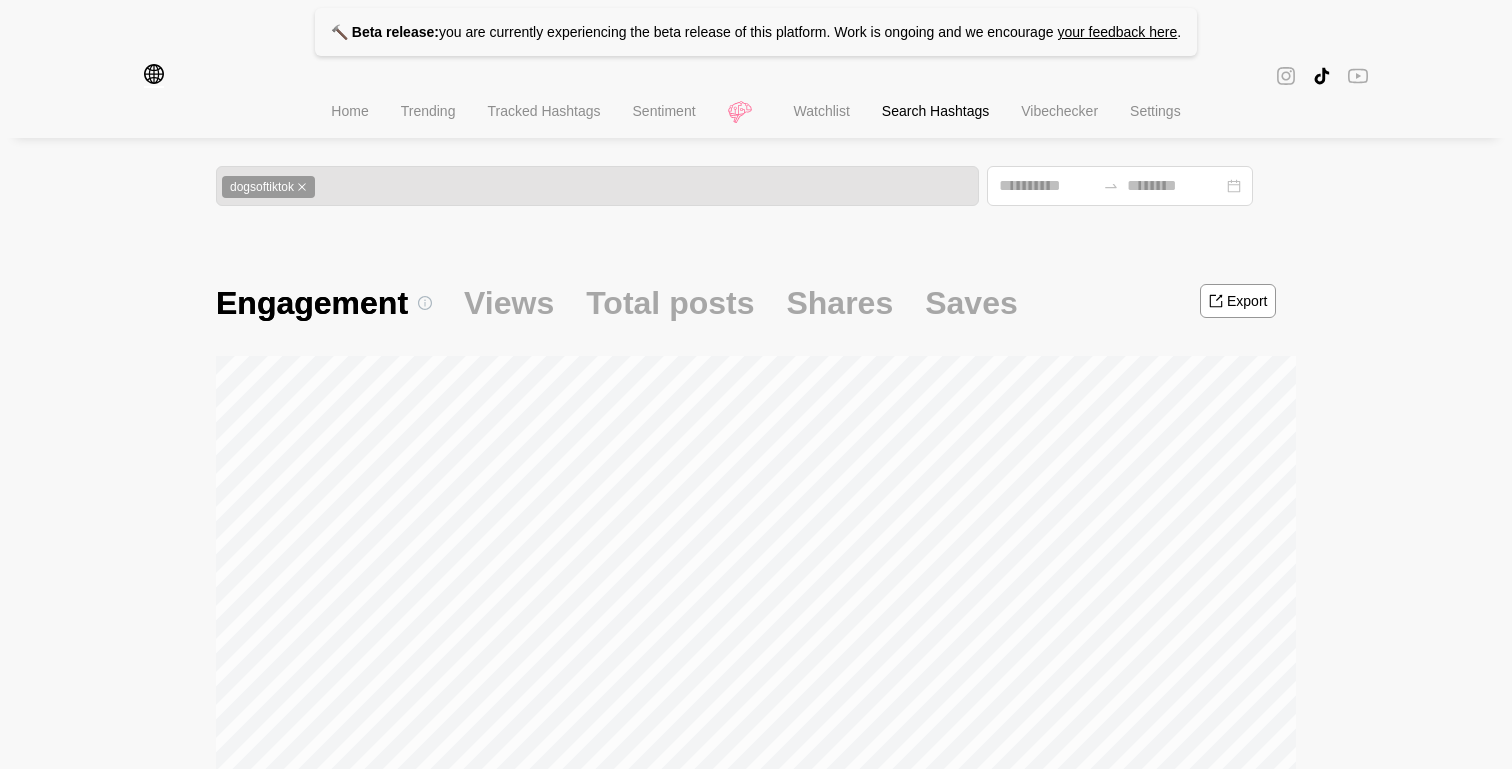 click 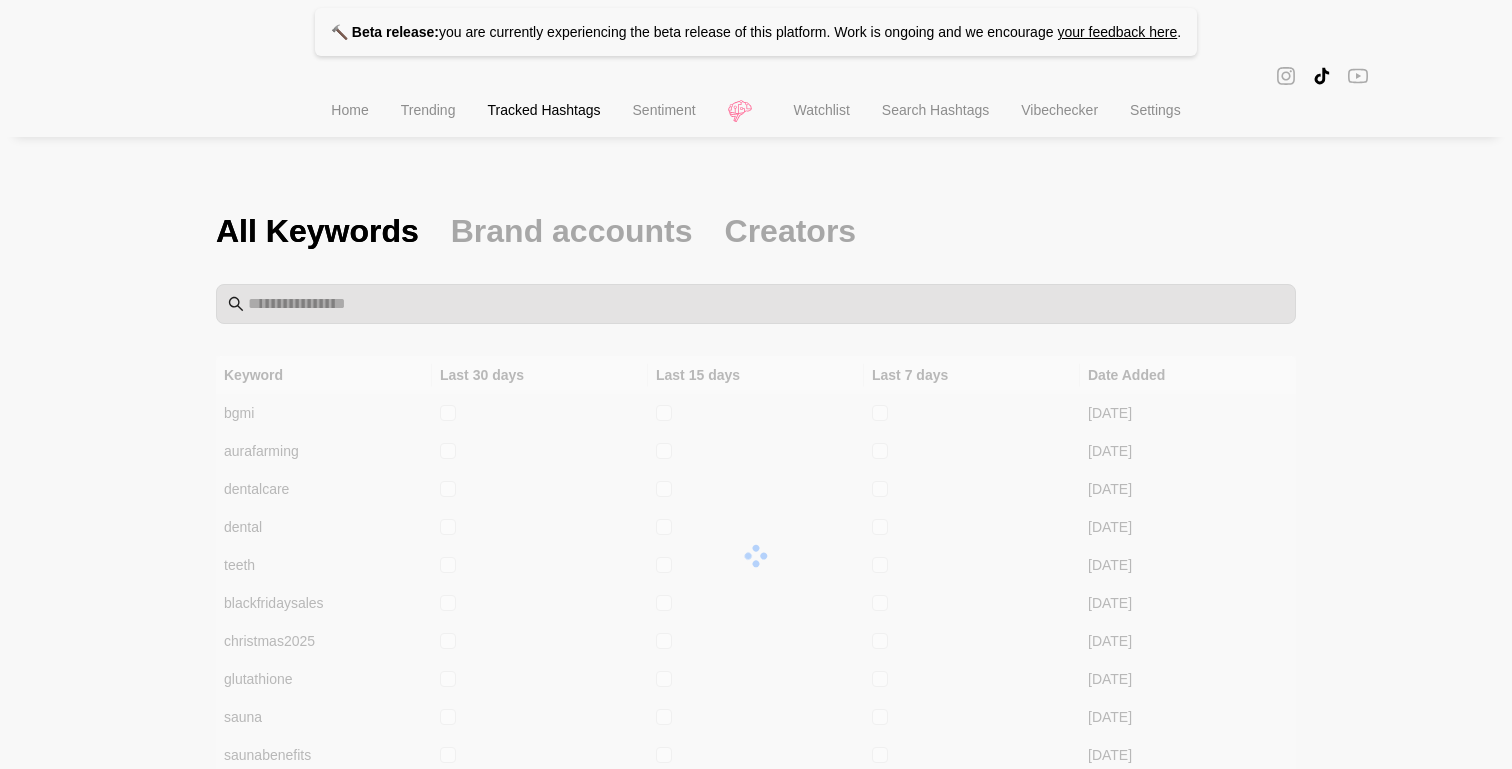 click on "Home" at bounding box center (349, 112) 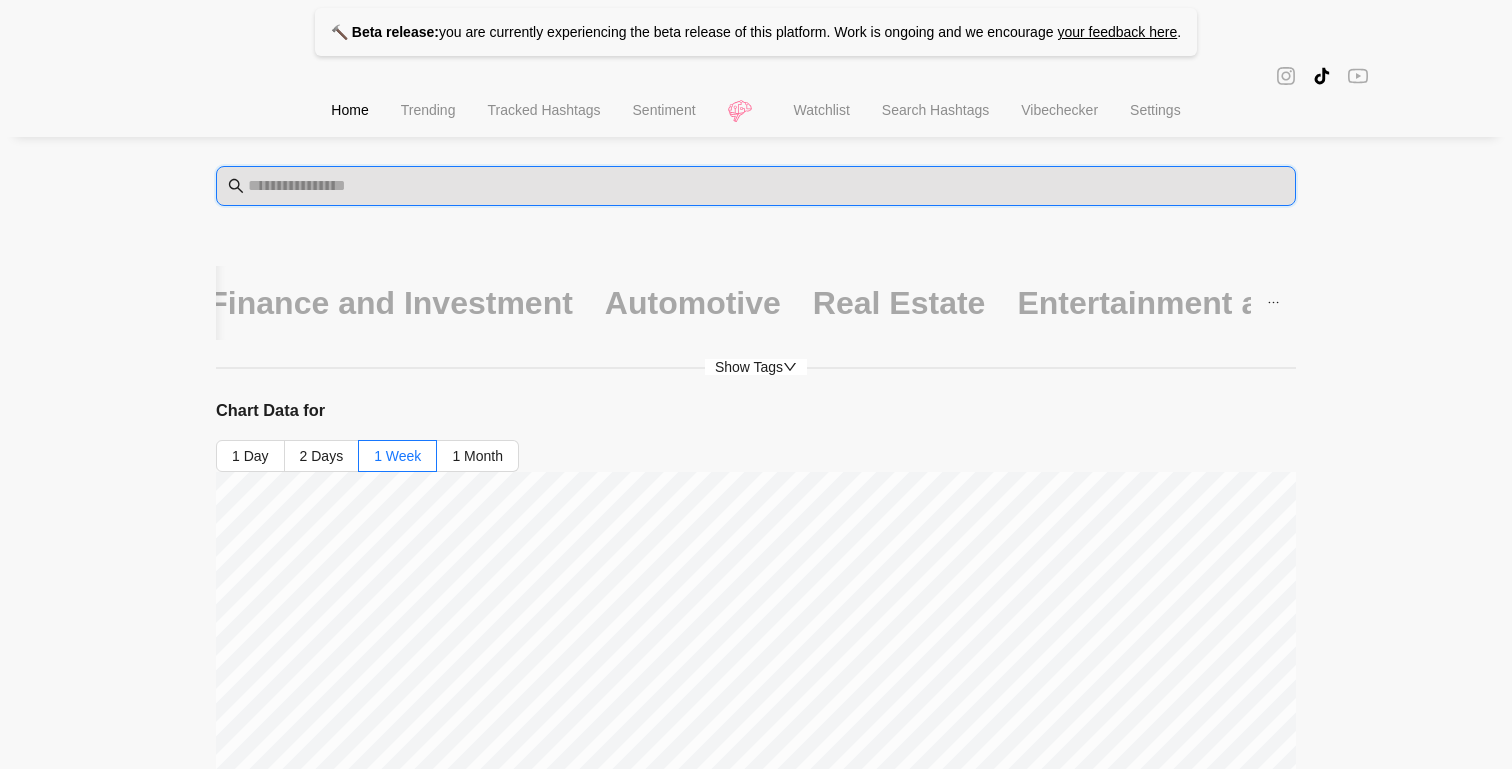 click at bounding box center (766, 186) 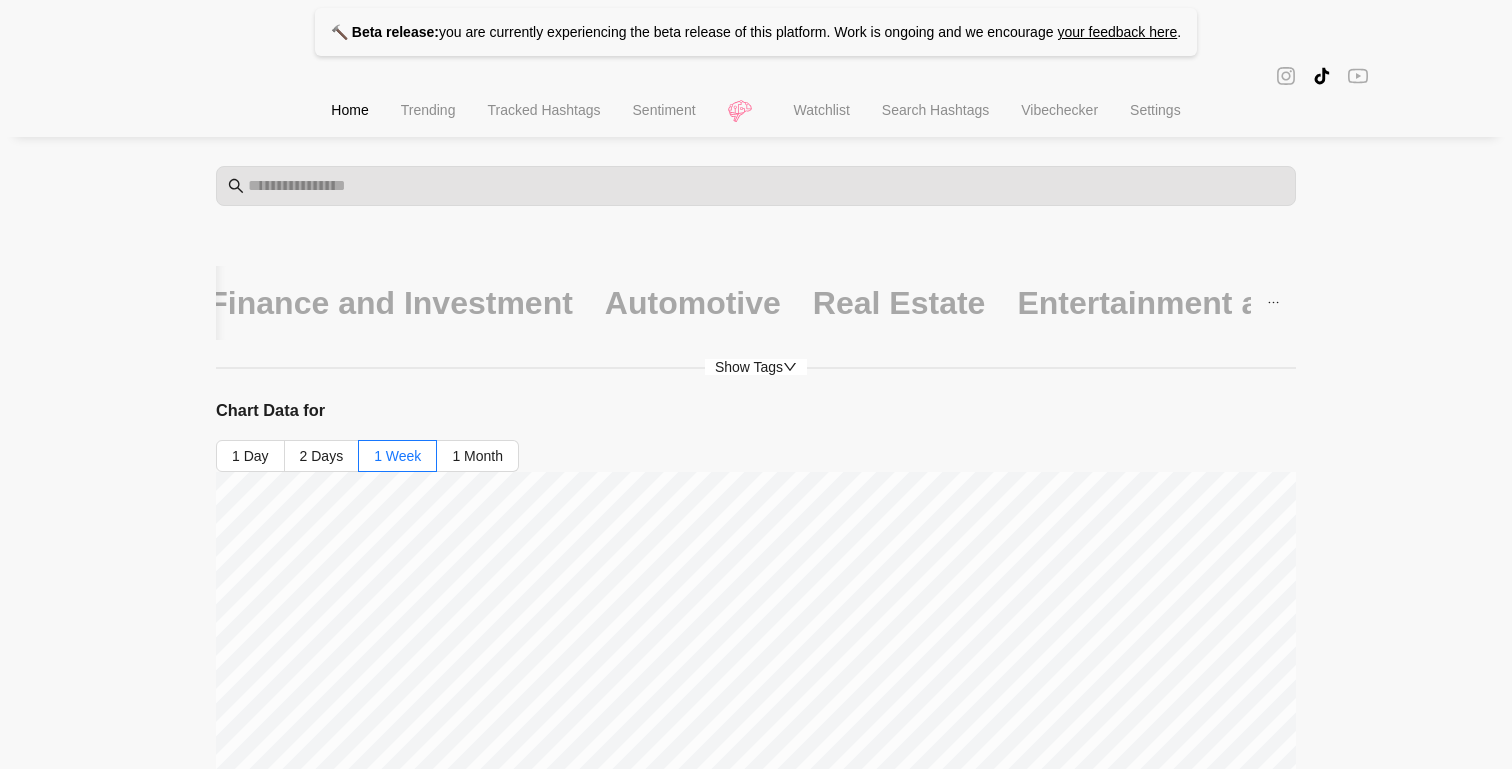 click on "Fashion and Beauty Gaming Food and Beverage Travel and Tourism Health and Fitness Tech and Gadgets Finance and Investment Automotive Real Estate Entertainment and Media Show Tags  Chart Data for 1 Day 2 Days 1 Week 1 Month Average eng. 10% Growth summary Copy The vertical shows positive growth, with total posts increasing by 2.51% weekly and 11.30% monthly, views decreased by -34.34% weekly and -33.60% monthly, likes decreased by -34.34% weekly and -33.60% monthly, favorites decreased by -34.34% weekly and -33.60% monthly, comments decreased by -34.34% weekly and -33.60% monthly, engagements decreased by -34.34% weekly and -33.60% monthly.
Top performing content Content with high engagement Link to video Eng. Views       #creatorsearchinsi... 73.80 % 22.82K I fixed it.. 😎 #f... 68.98 % 10.69K #beauty #beautycom... 68.94 % 0.14M @alaa taim My skin... 67.54 % 43.19K Transform Your Loo... 66.04 % 0.14M Unsure whether to ... 64.97 % 19.39K #creatorsearchinsi... 63.36 % 0.16M I made my garden b... 62.43 % %" at bounding box center (756, 1195) 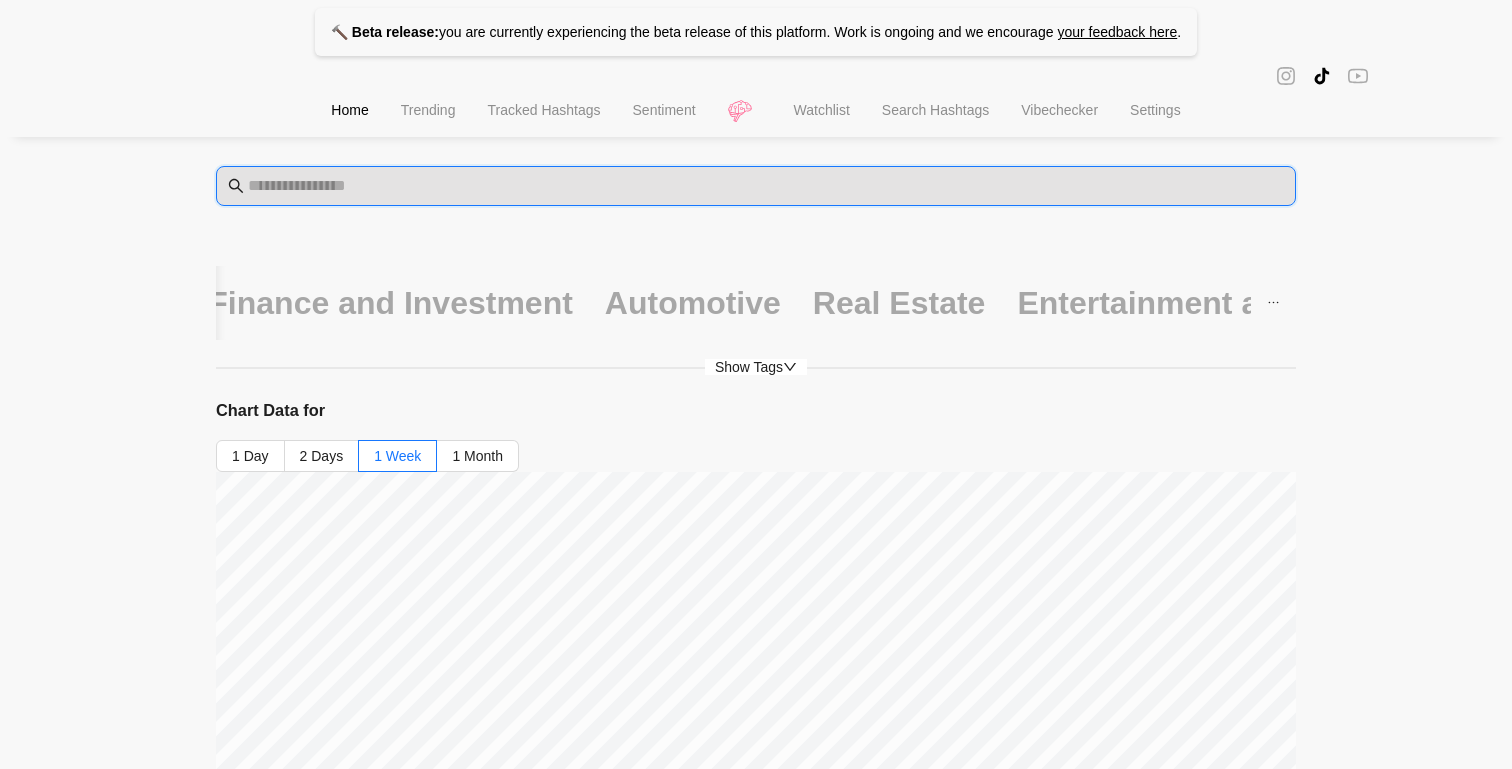 click at bounding box center [766, 186] 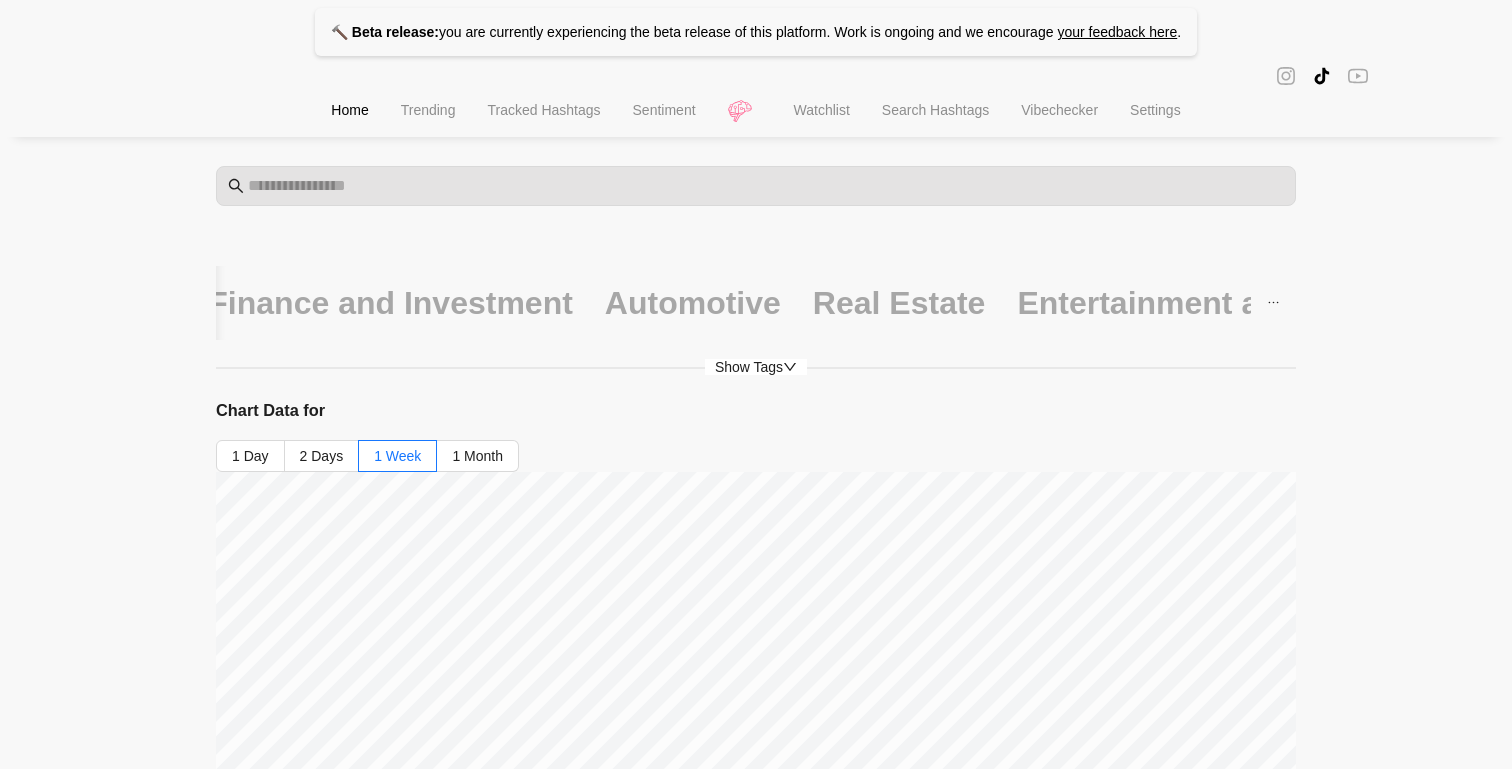 click on "Fashion and Beauty Gaming Food and Beverage Travel and Tourism Health and Fitness Tech and Gadgets Finance and Investment Automotive Real Estate Entertainment and Media Show Tags  Chart Data for 1 Day 2 Days 1 Week 1 Month Average eng. 10% Growth summary Copy The vertical shows positive growth, with total posts increasing by 2.51% weekly and 11.30% monthly, views decreased by -34.34% weekly and -33.60% monthly, likes decreased by -34.34% weekly and -33.60% monthly, favorites decreased by -34.34% weekly and -33.60% monthly, comments decreased by -34.34% weekly and -33.60% monthly, engagements decreased by -34.34% weekly and -33.60% monthly.
Top performing content Content with high engagement Link to video Eng. Views       #creatorsearchinsi... 73.80 % 22.82K I fixed it.. 😎 #f... 68.98 % 10.69K #beauty #beautycom... 68.94 % 0.14M @alaa taim My skin... 67.54 % 43.19K Transform Your Loo... 66.04 % 0.14M Unsure whether to ... 64.97 % 19.39K #creatorsearchinsi... 63.36 % 0.16M I made my garden b... 62.43 % %" at bounding box center [756, 1195] 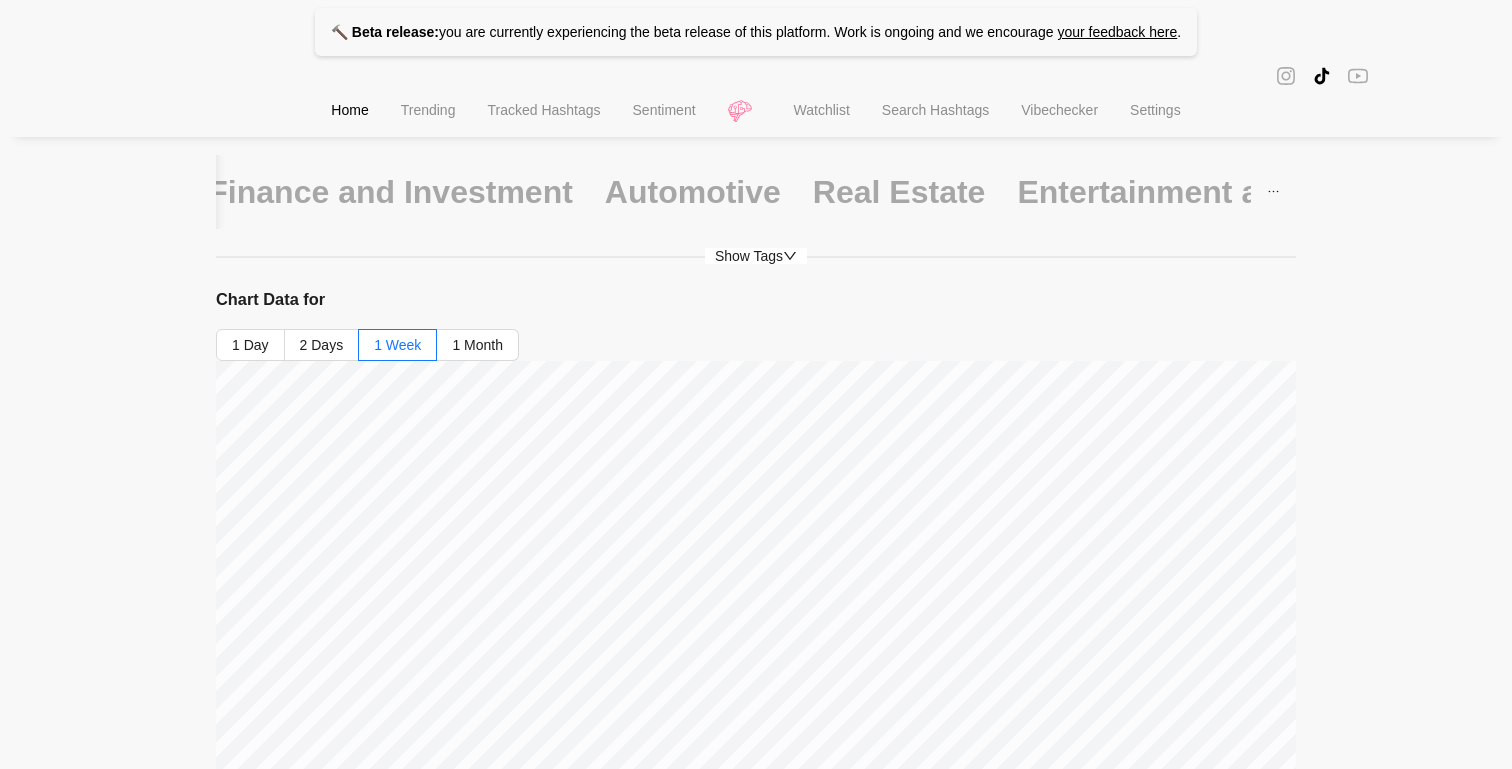 scroll, scrollTop: 0, scrollLeft: 0, axis: both 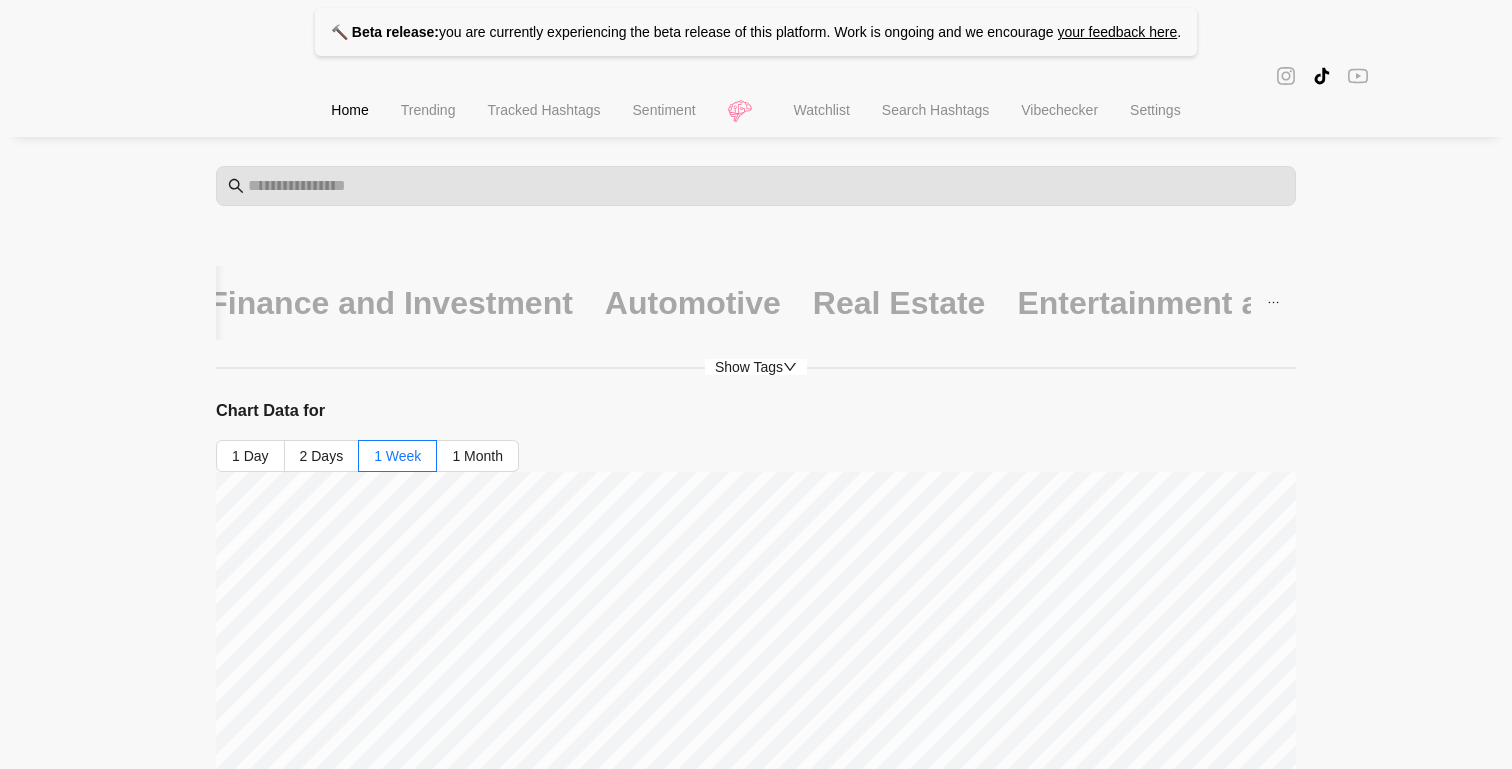 click on "Tracked Hashtags" at bounding box center [543, 110] 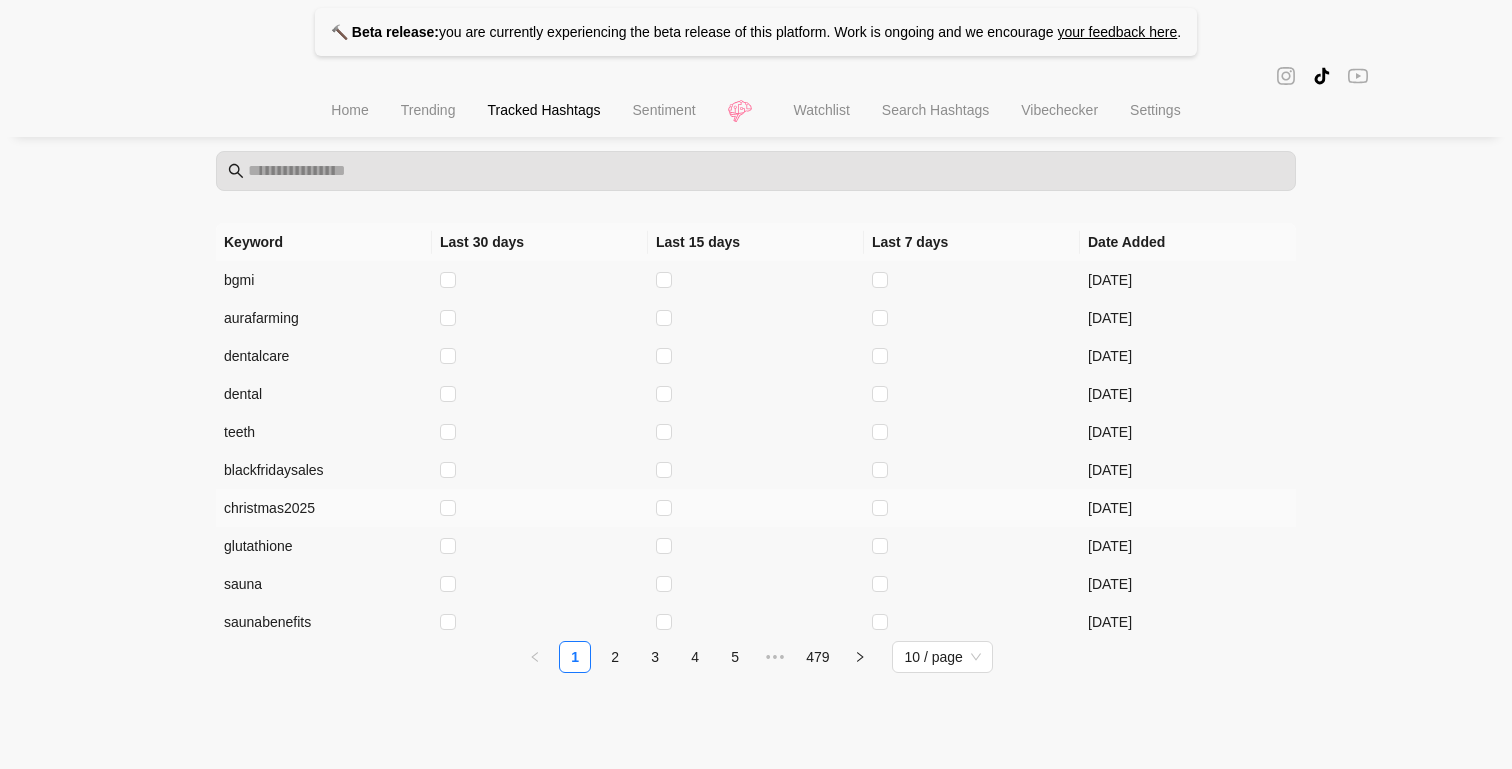 scroll, scrollTop: 0, scrollLeft: 0, axis: both 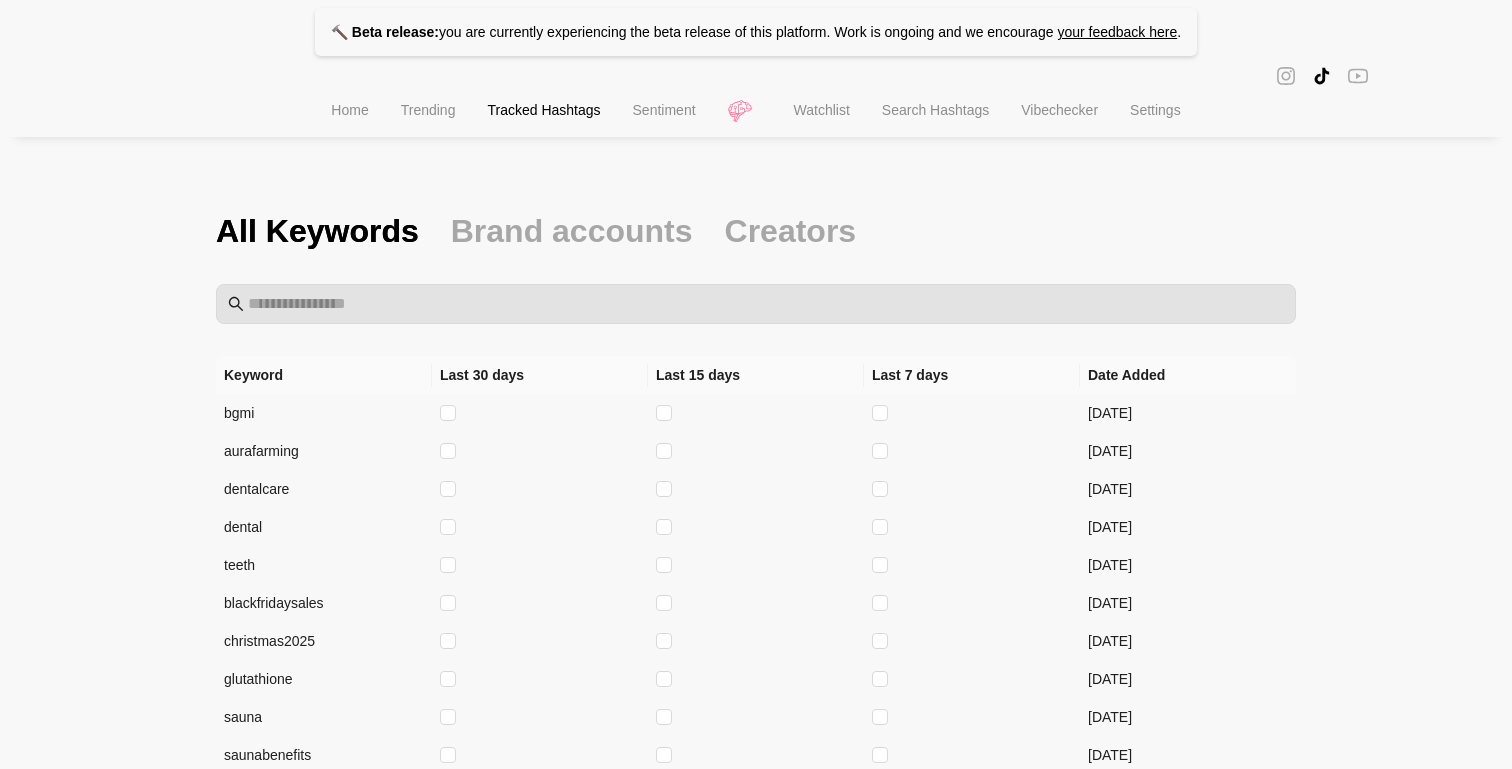 click on "Sentiment" at bounding box center [664, 112] 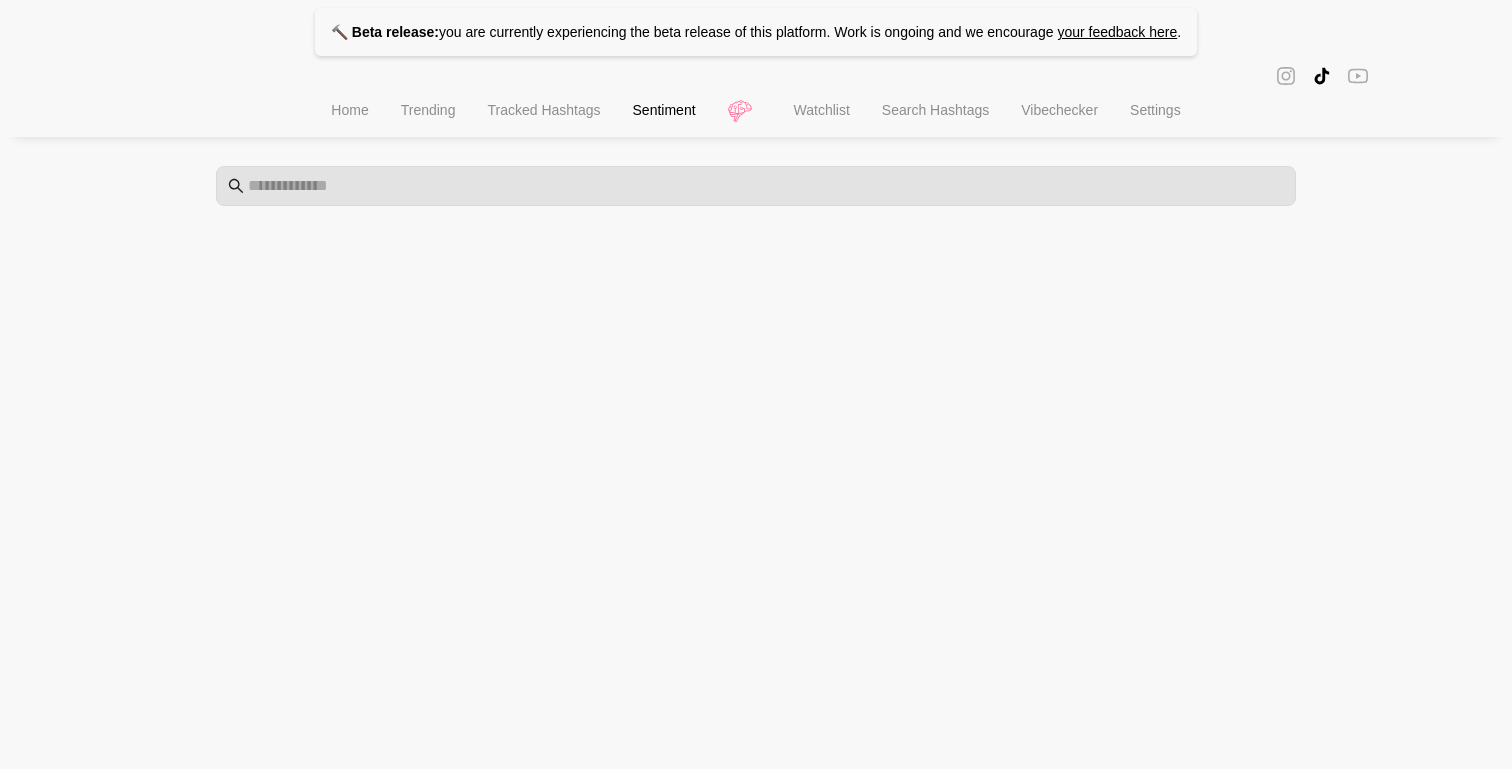 click on "Watchlist" at bounding box center (822, 110) 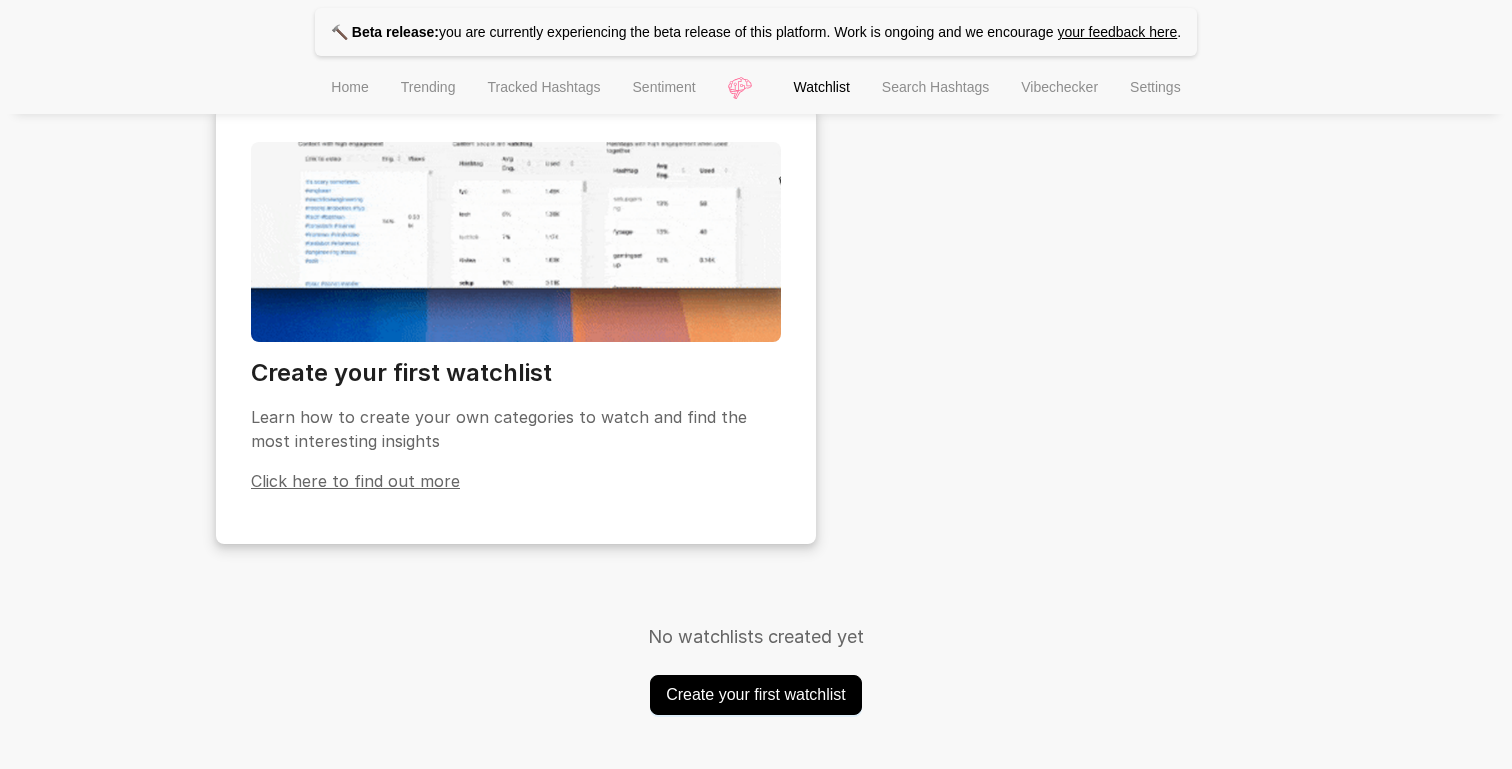 scroll, scrollTop: 0, scrollLeft: 0, axis: both 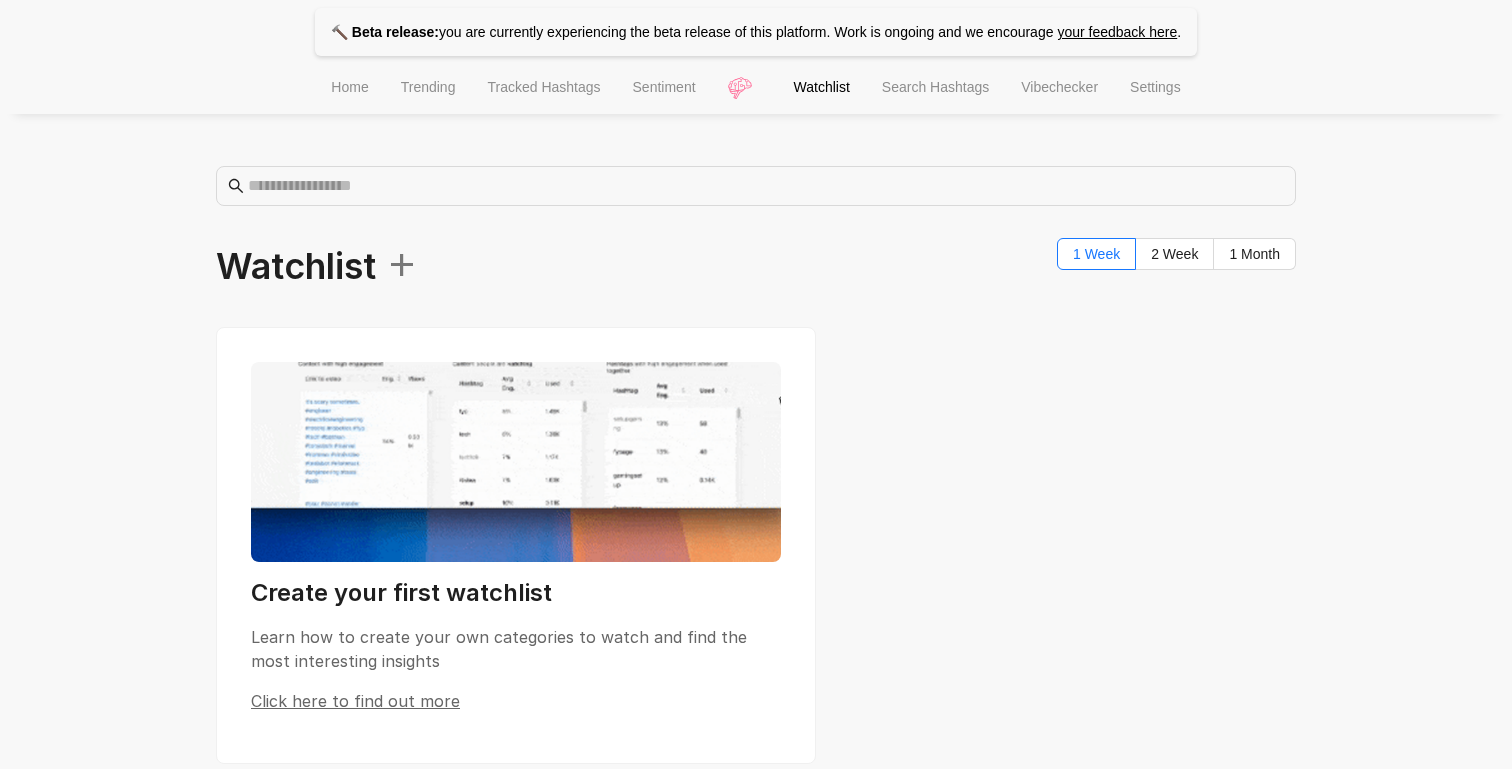 click on "Search Hashtags" at bounding box center [935, 87] 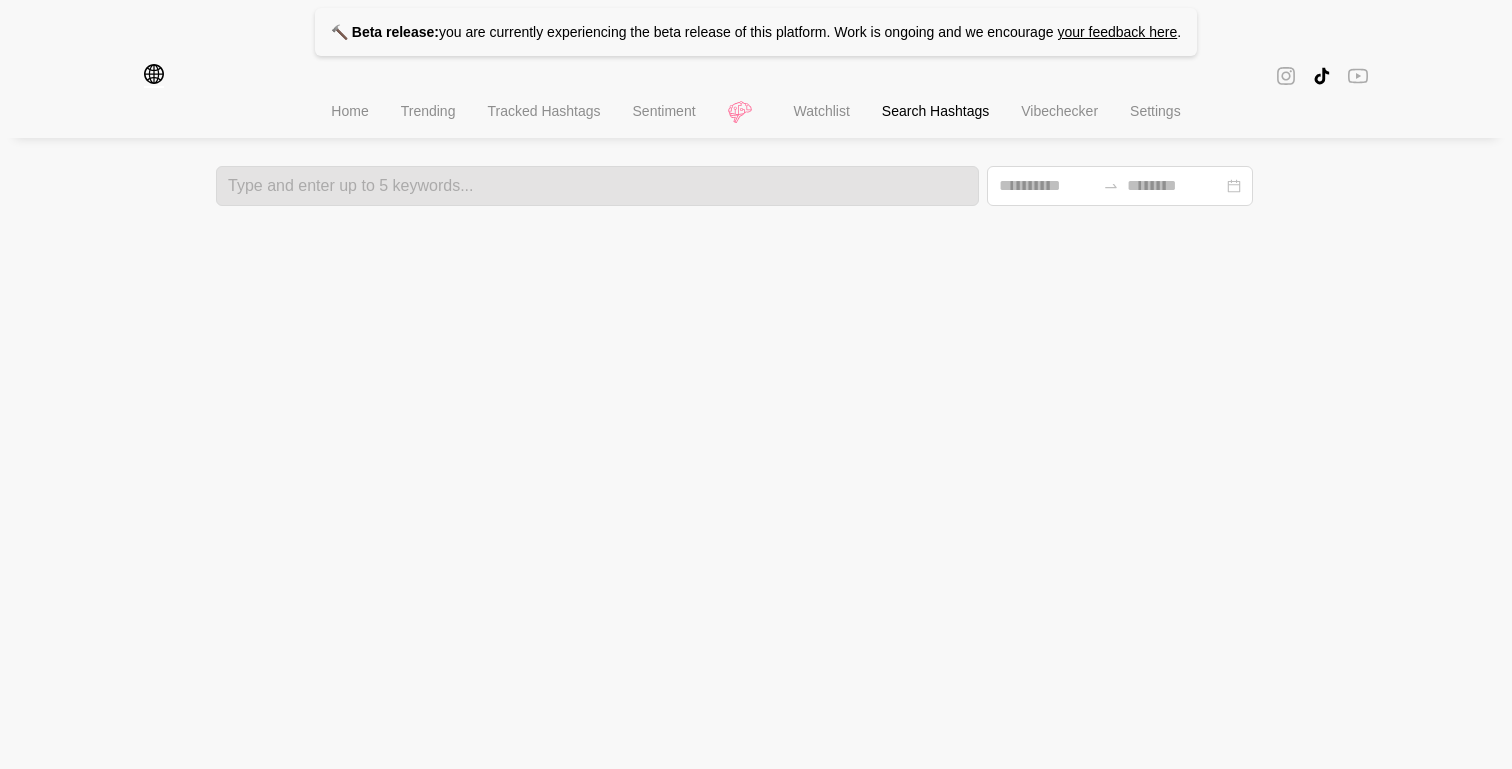 click on "Vibechecker" at bounding box center (1059, 113) 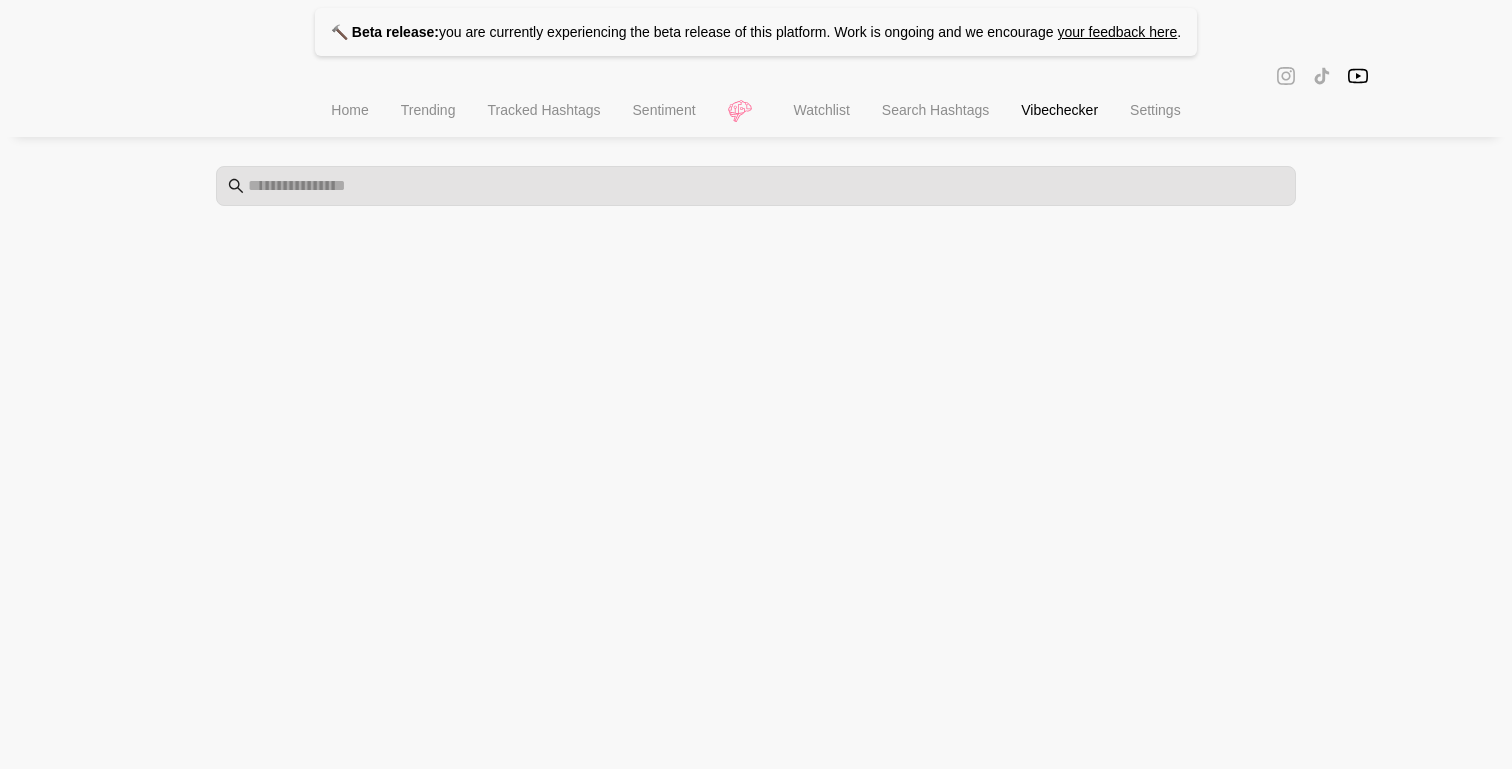 click on "Settings" at bounding box center (1155, 110) 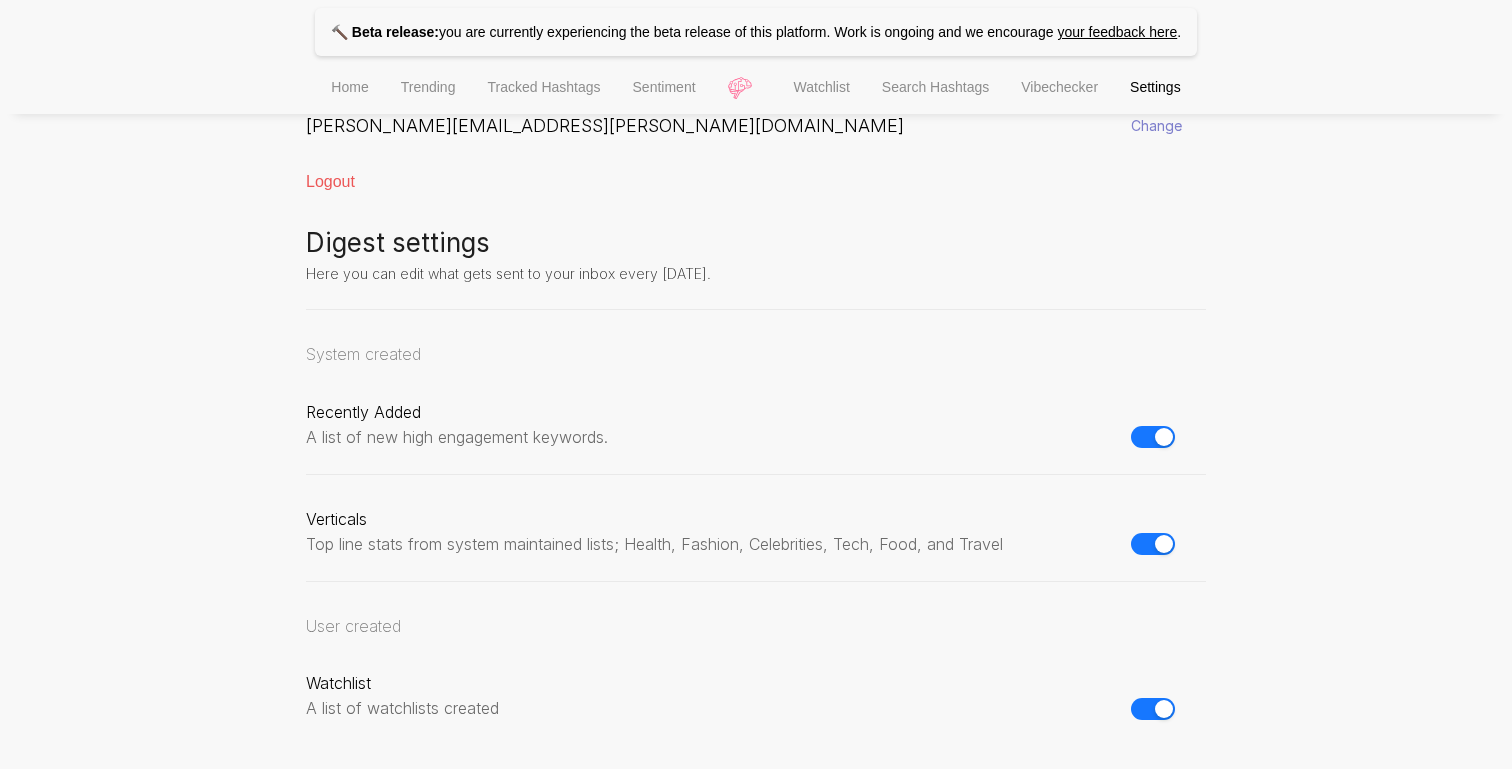 scroll, scrollTop: 0, scrollLeft: 0, axis: both 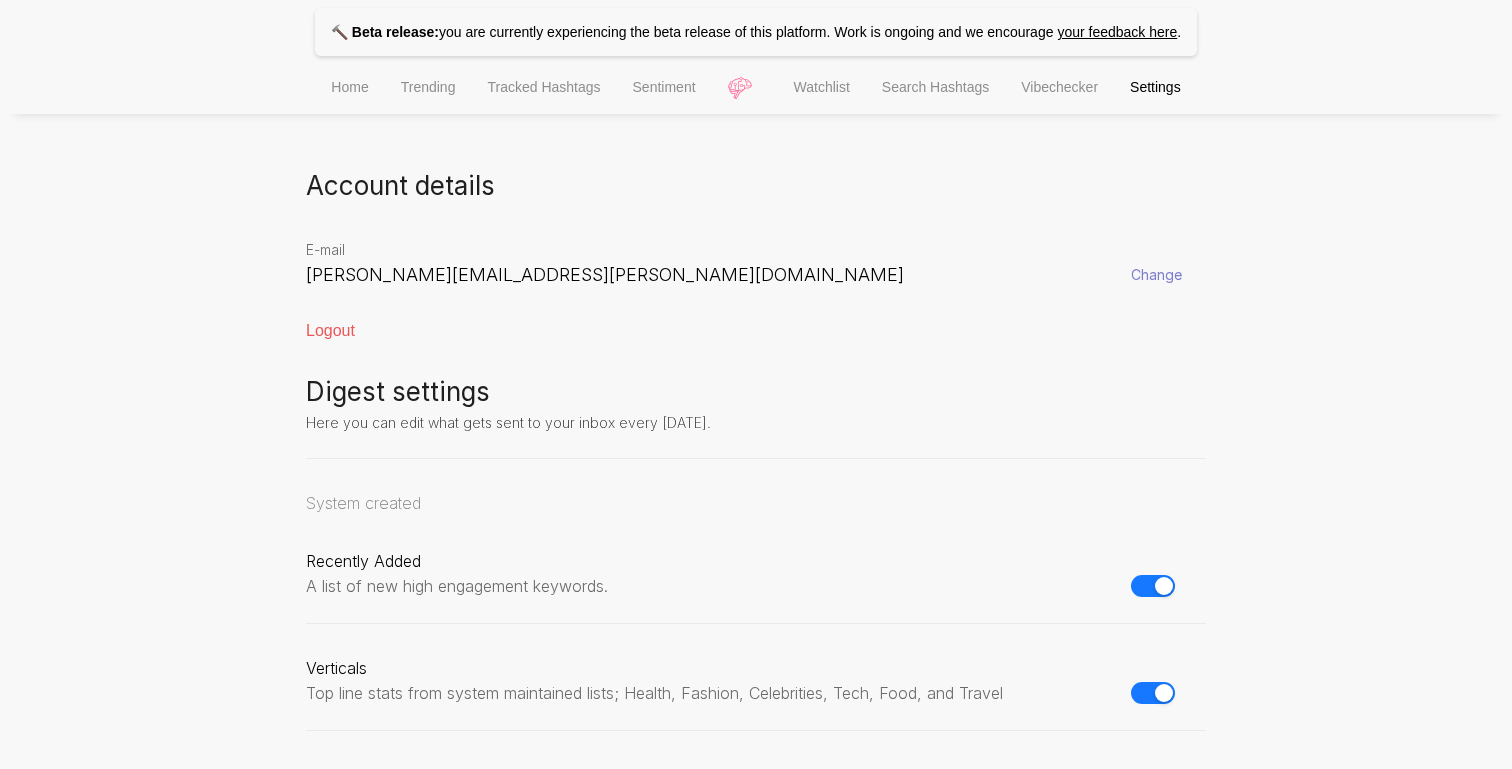 click on "Trending" at bounding box center (428, 87) 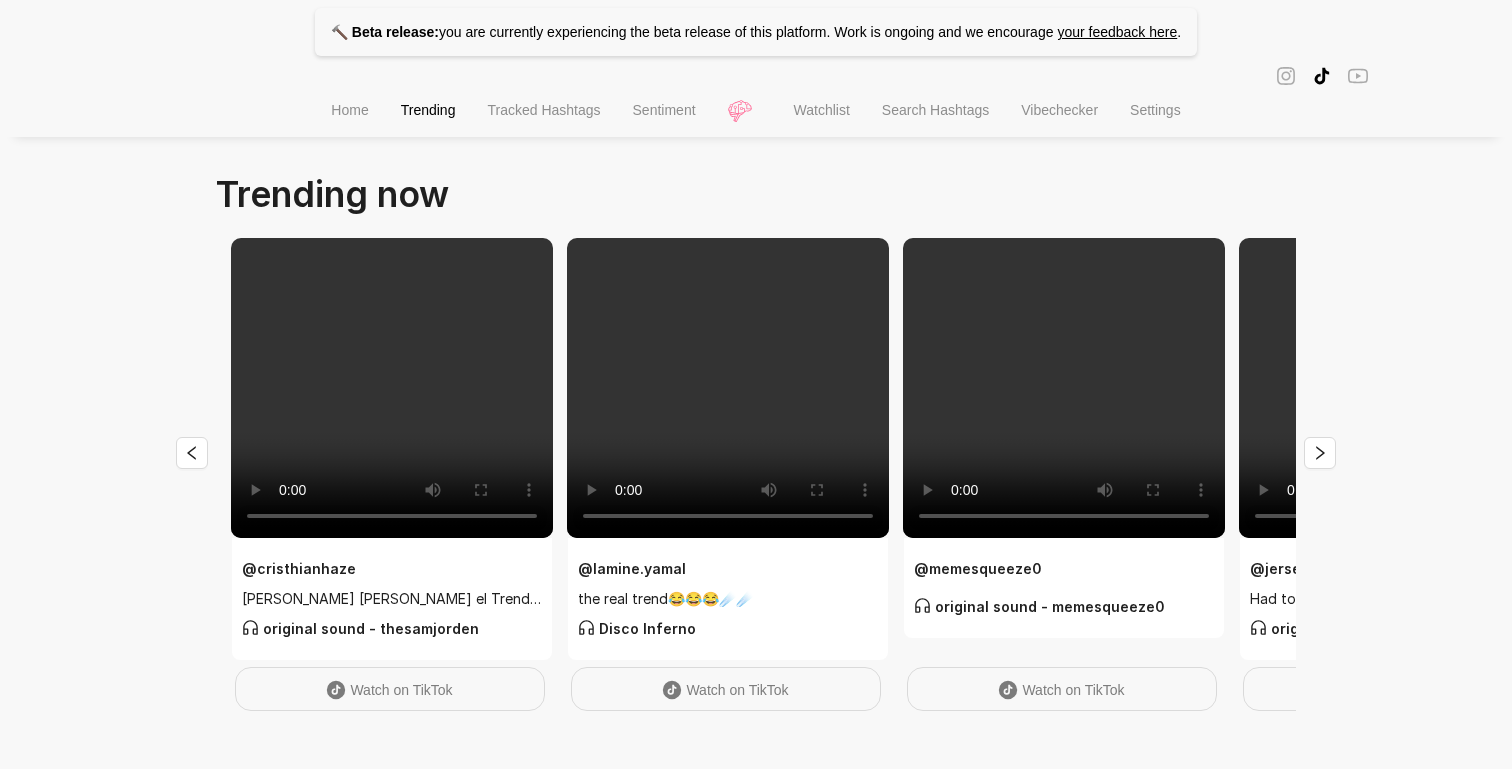 click on "Tracked Hashtags" at bounding box center (543, 110) 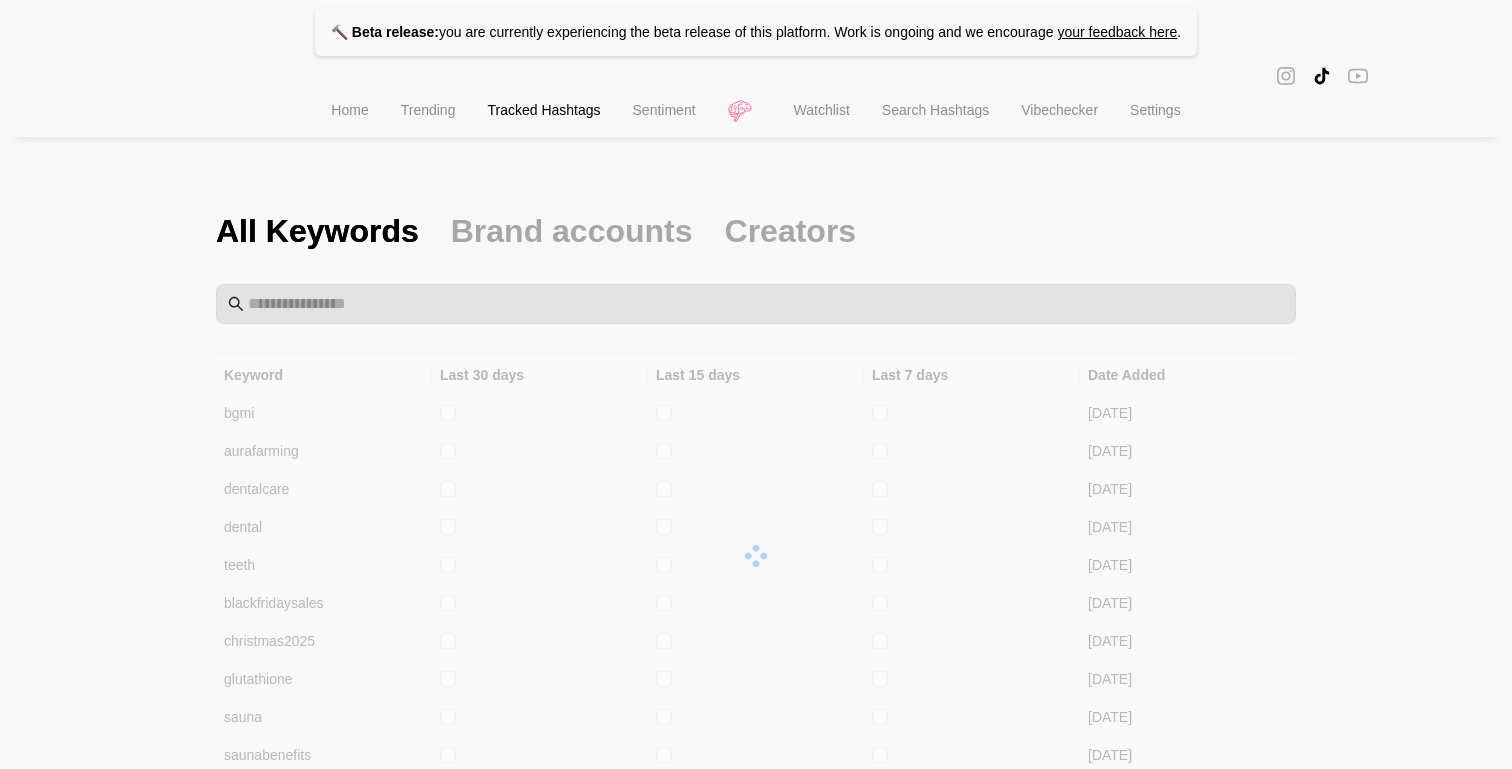 click on "Sentiment" at bounding box center (664, 112) 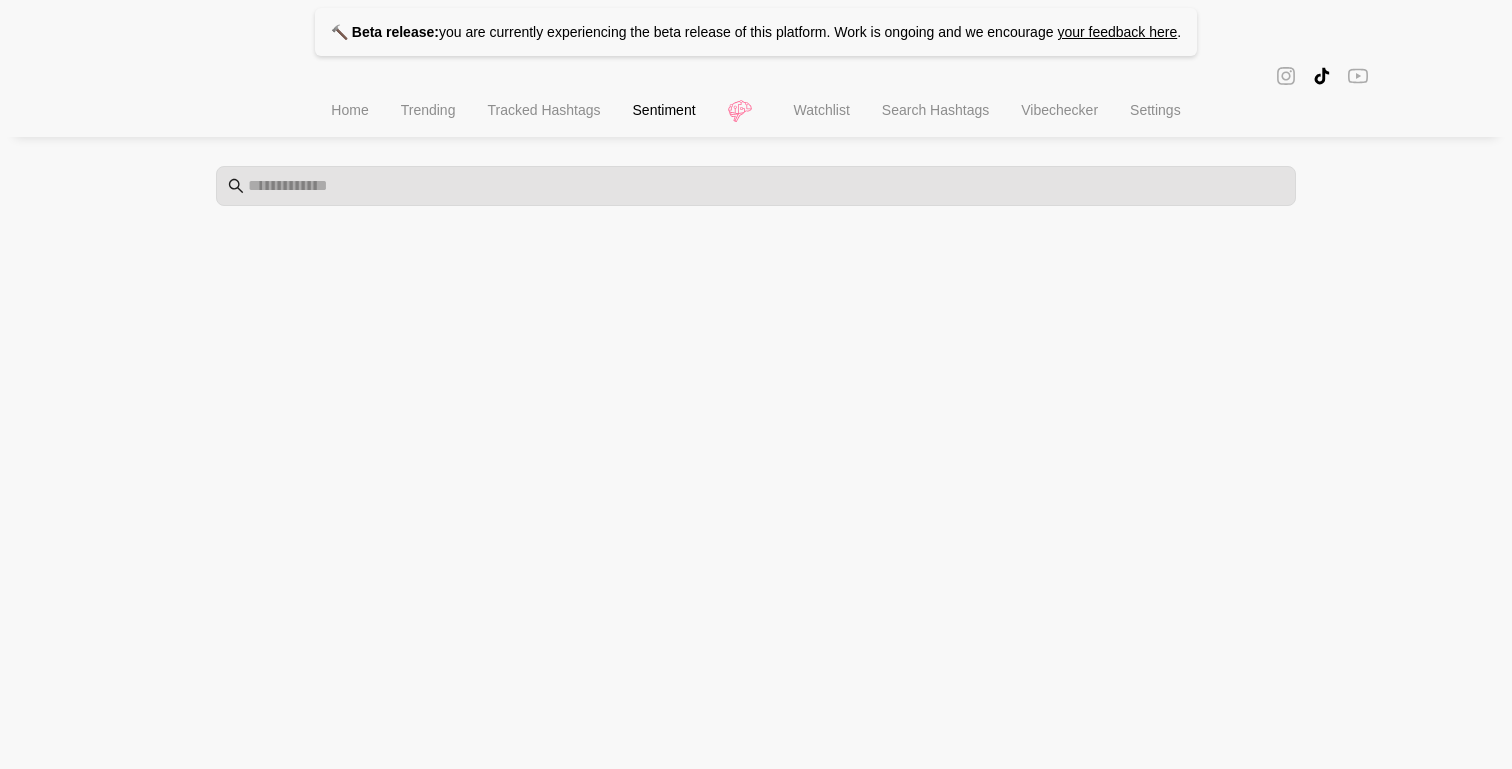 click on "Search Hashtags" at bounding box center (935, 110) 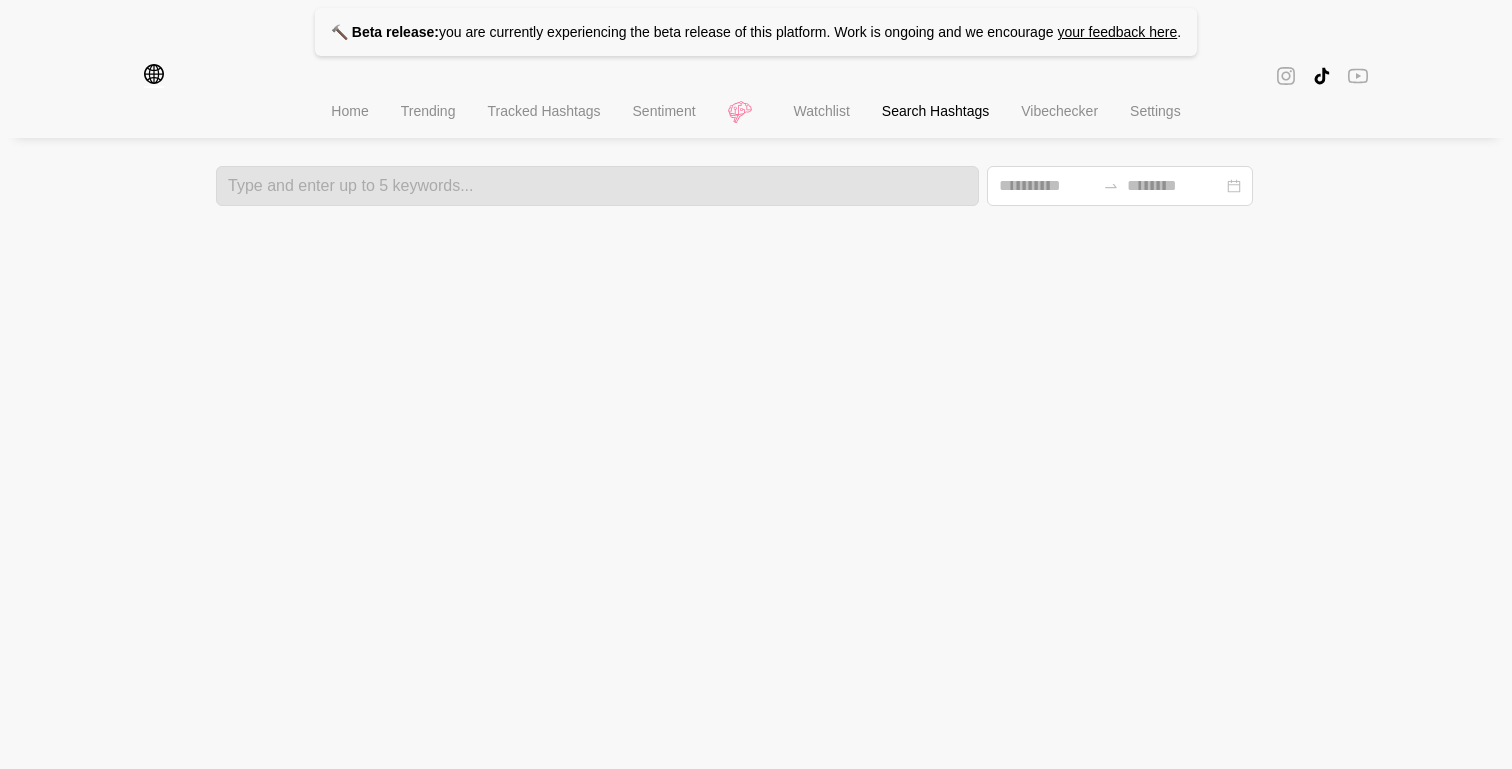 click on "Watchlist" at bounding box center (822, 111) 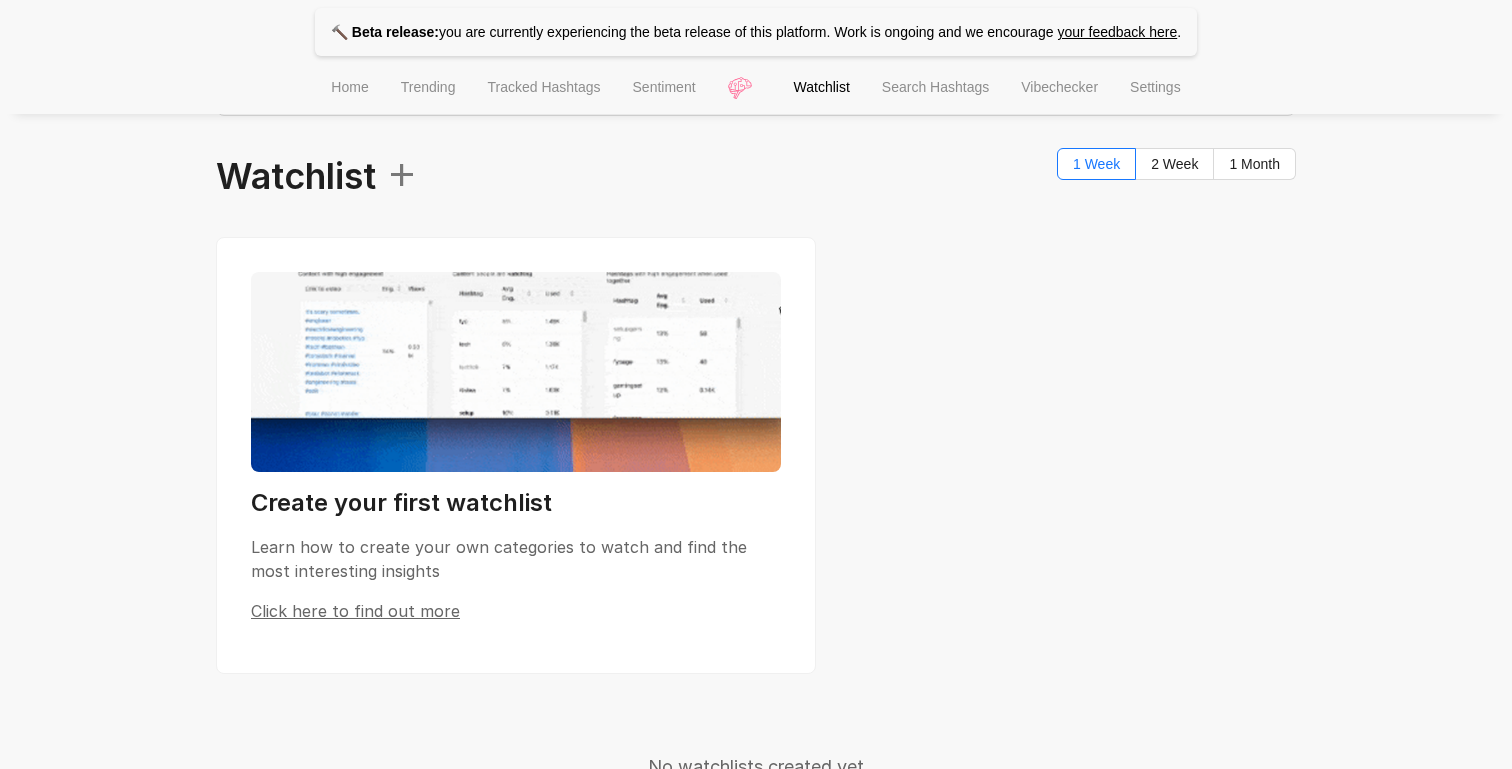 scroll, scrollTop: 70, scrollLeft: 0, axis: vertical 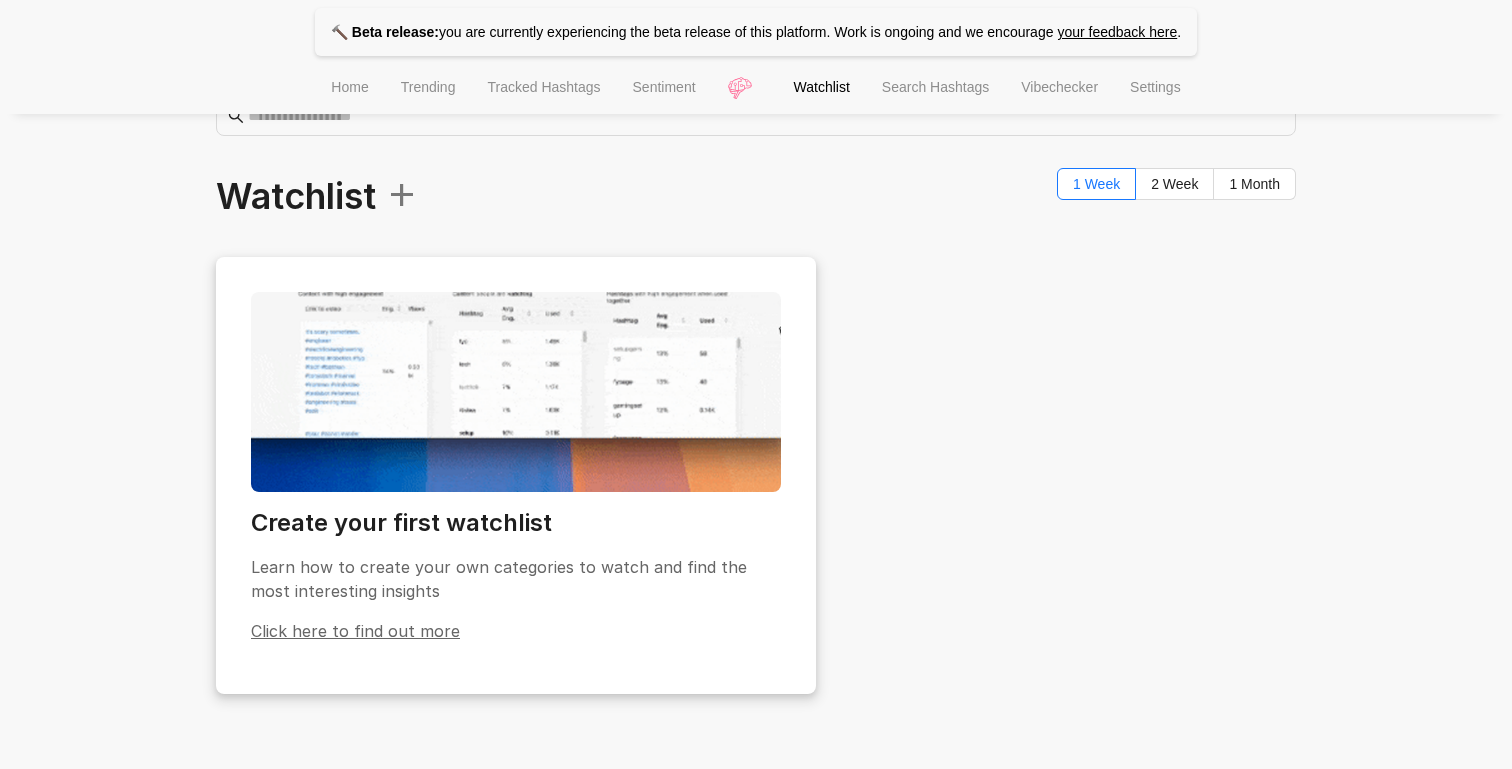click on "Learn how to create your own categories to watch and find the most interesting insights" at bounding box center [516, 579] 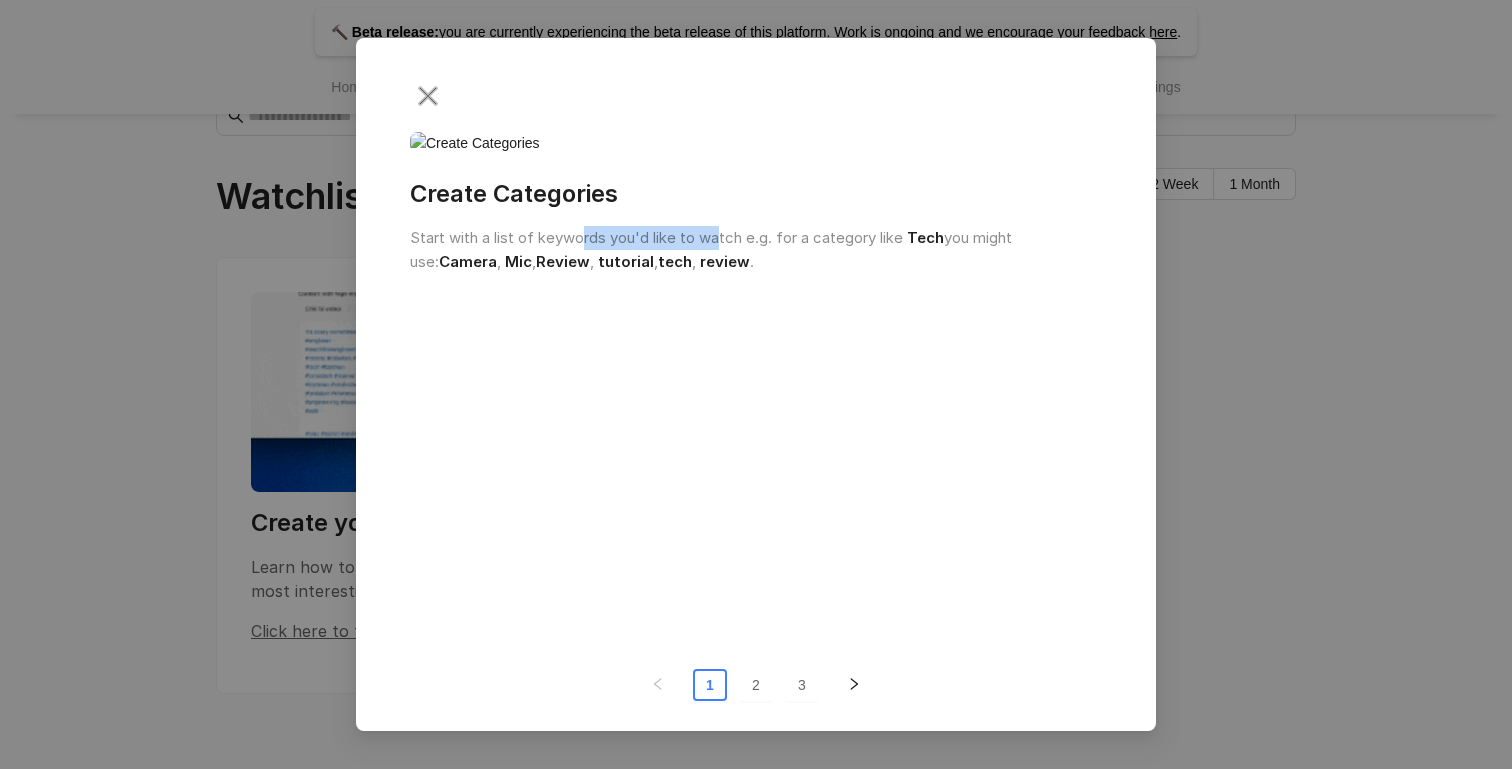 drag, startPoint x: 584, startPoint y: 616, endPoint x: 719, endPoint y: 616, distance: 135 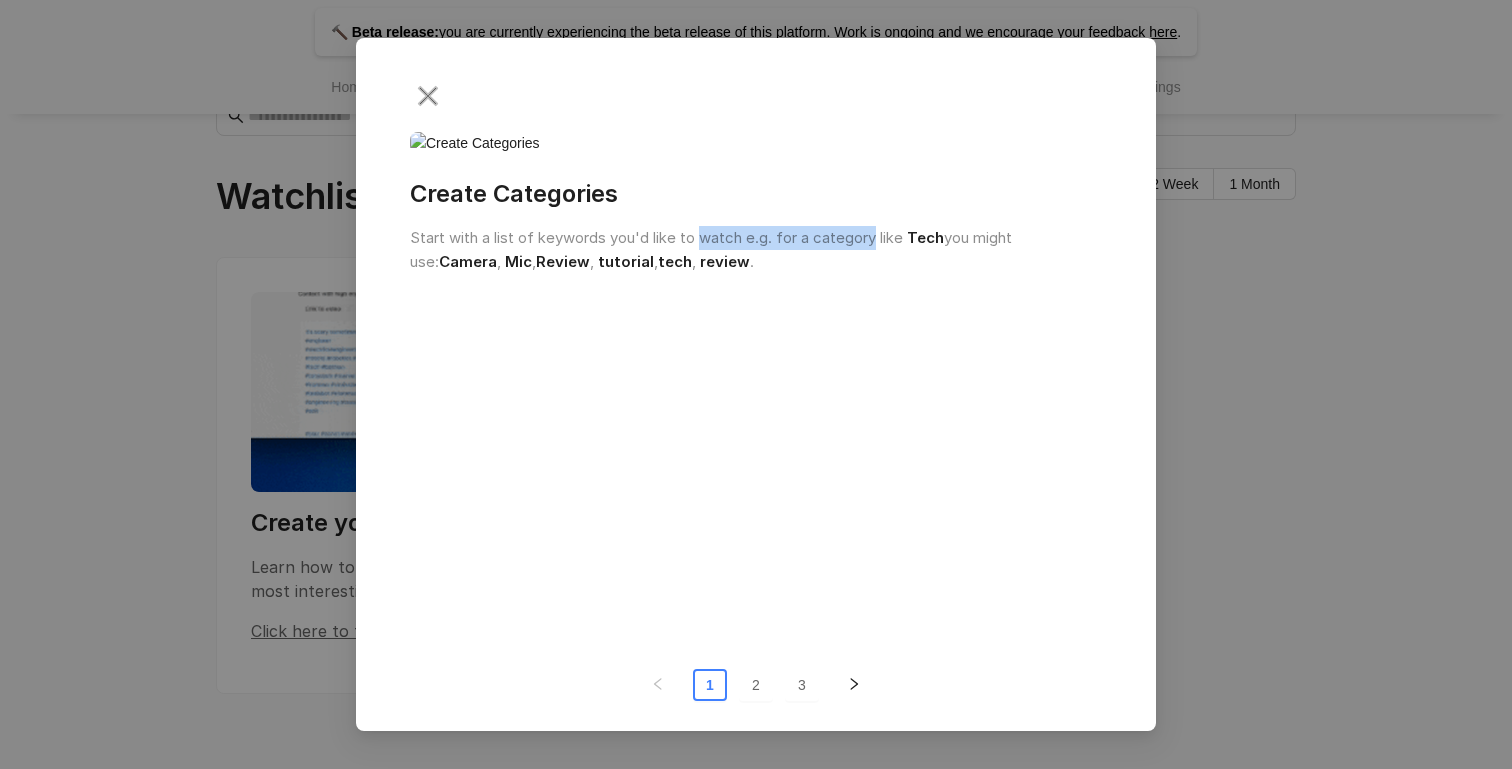 drag, startPoint x: 719, startPoint y: 616, endPoint x: 836, endPoint y: 616, distance: 117 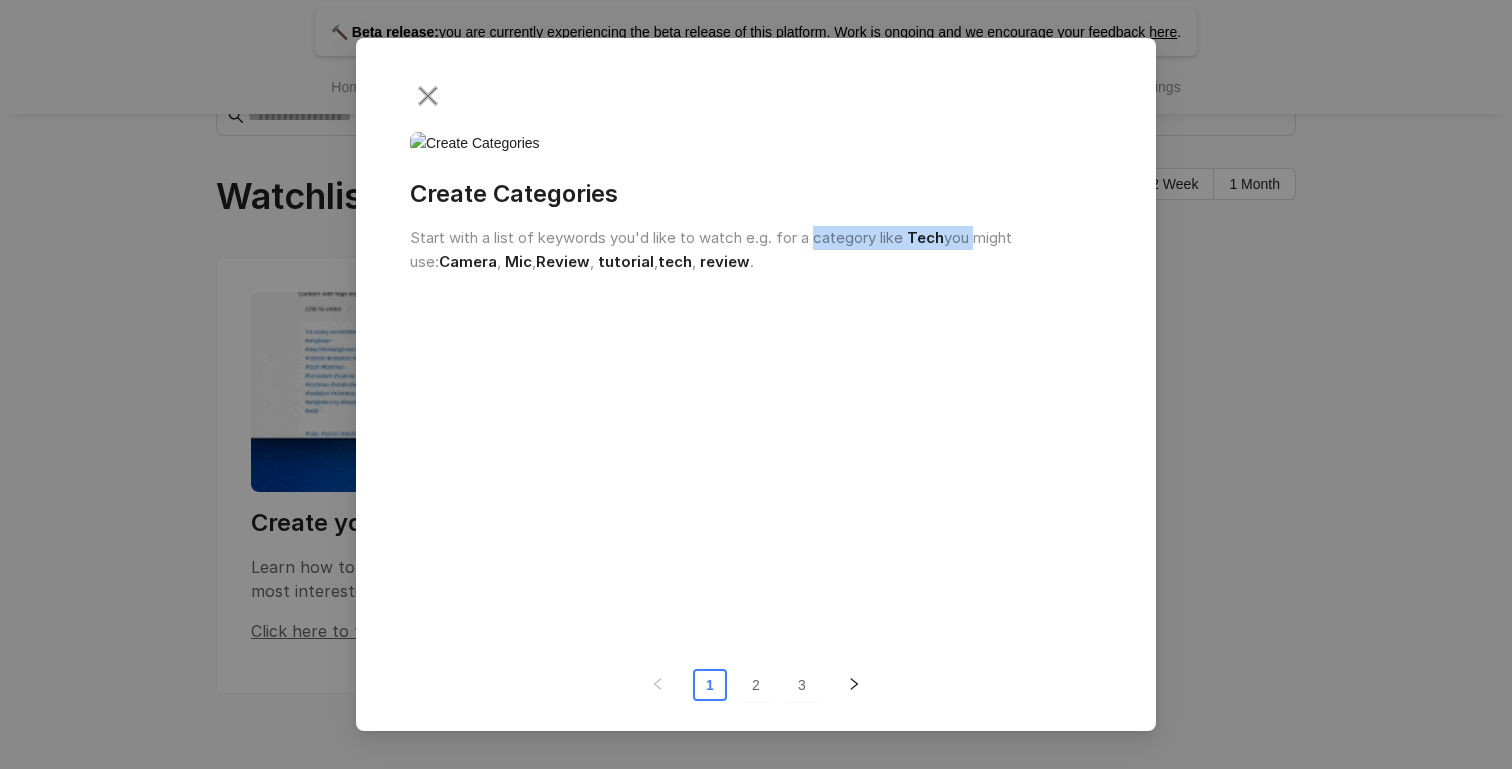 drag, startPoint x: 836, startPoint y: 616, endPoint x: 951, endPoint y: 616, distance: 115 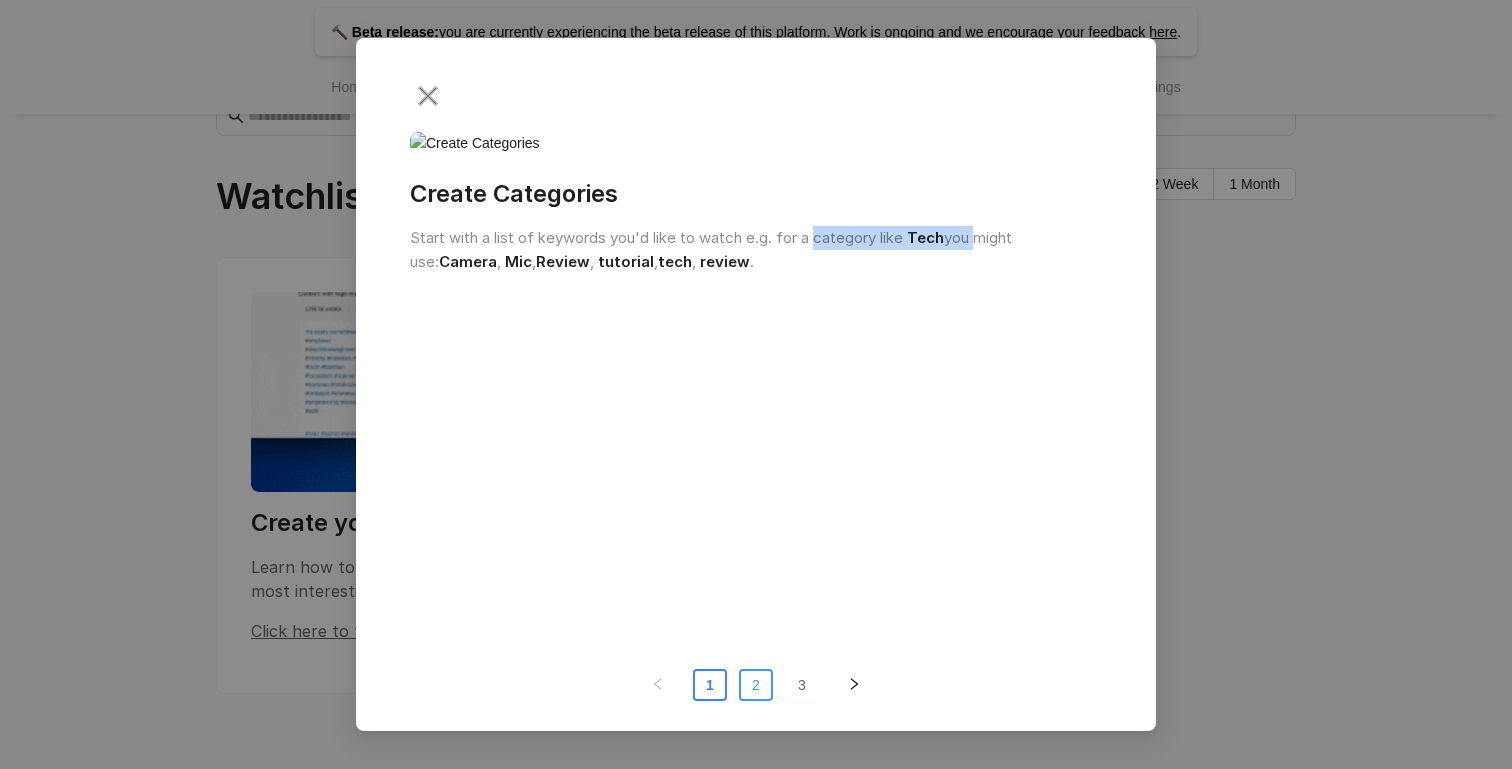 click on "2" at bounding box center (756, 685) 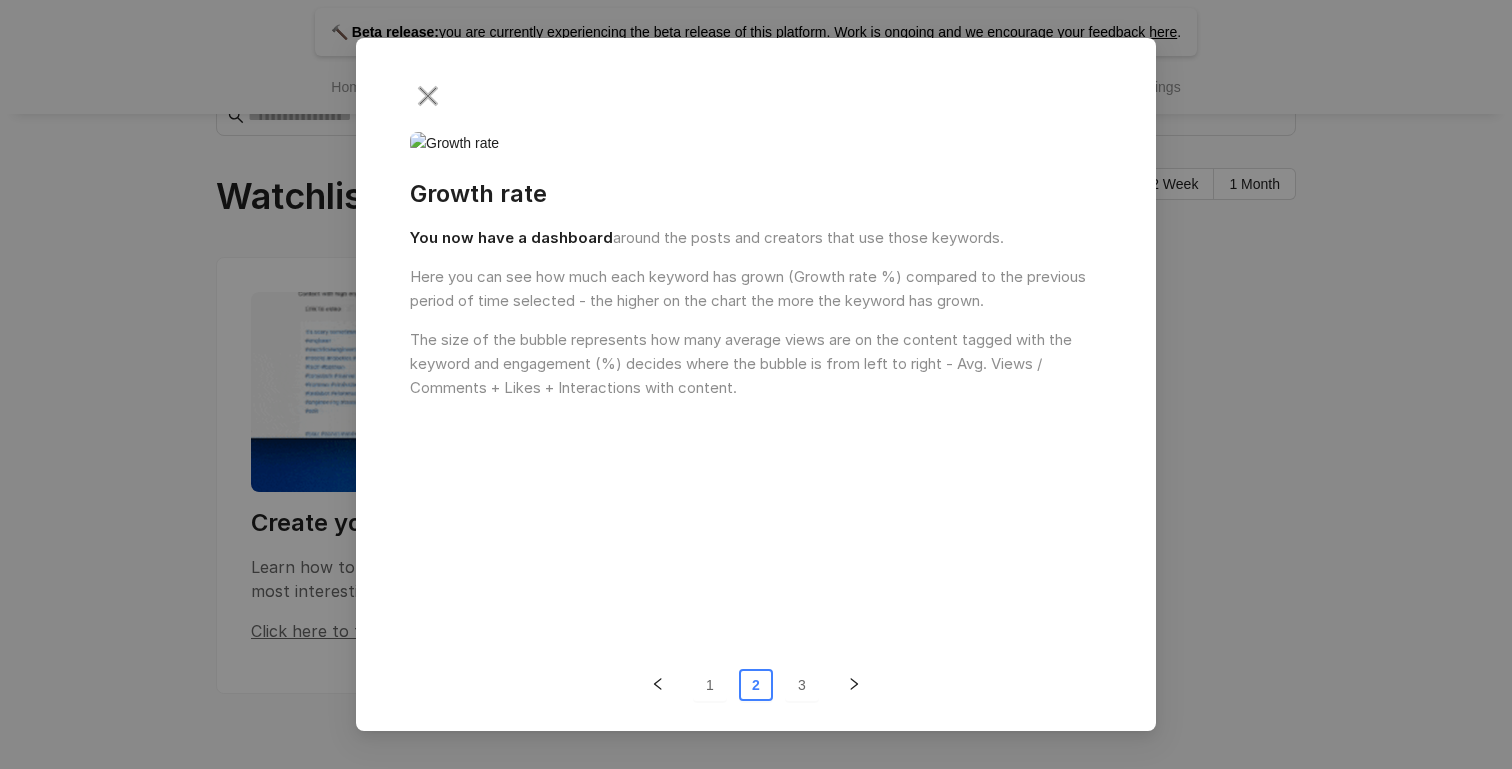 click on "1 2 3" at bounding box center [756, 685] 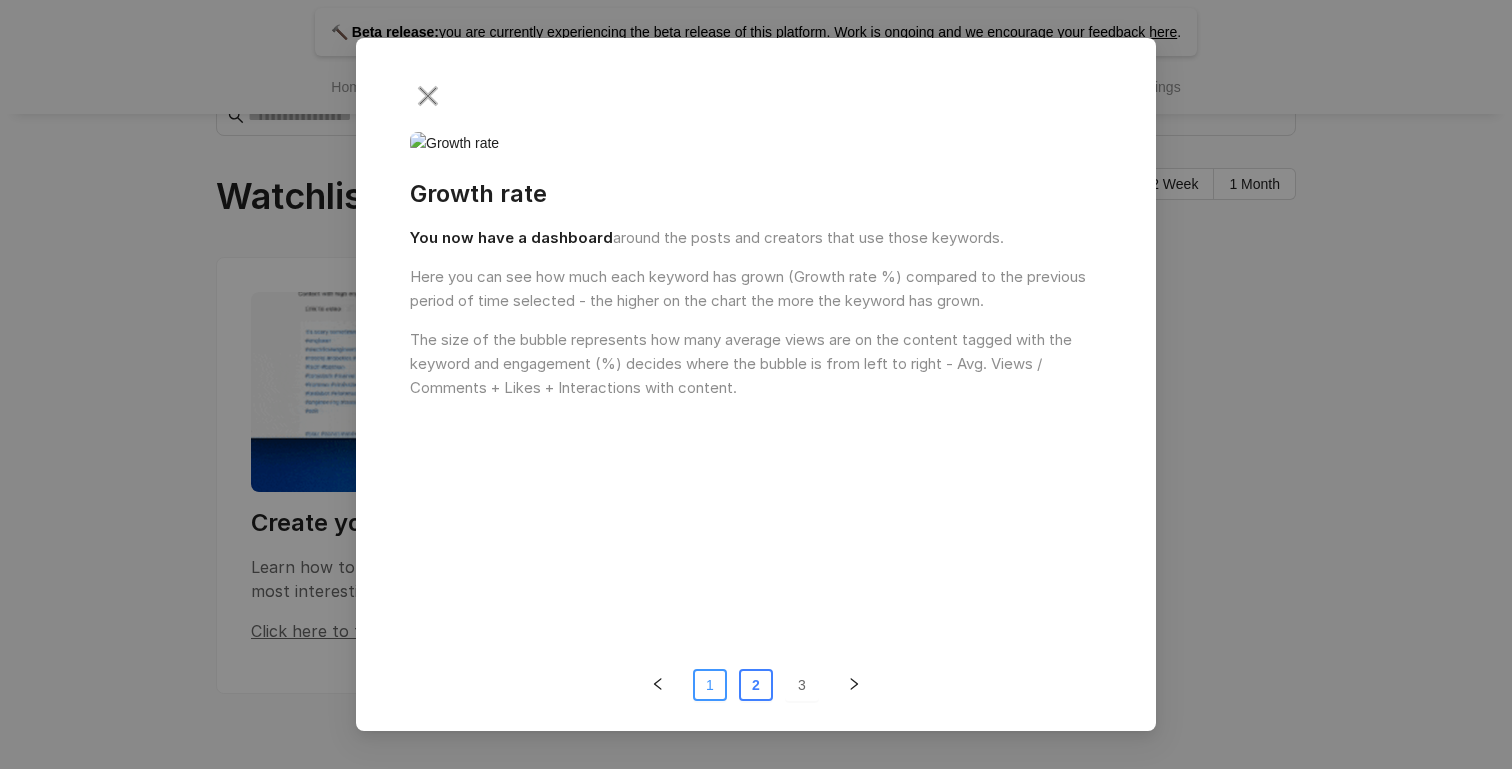 click on "1" at bounding box center (710, 685) 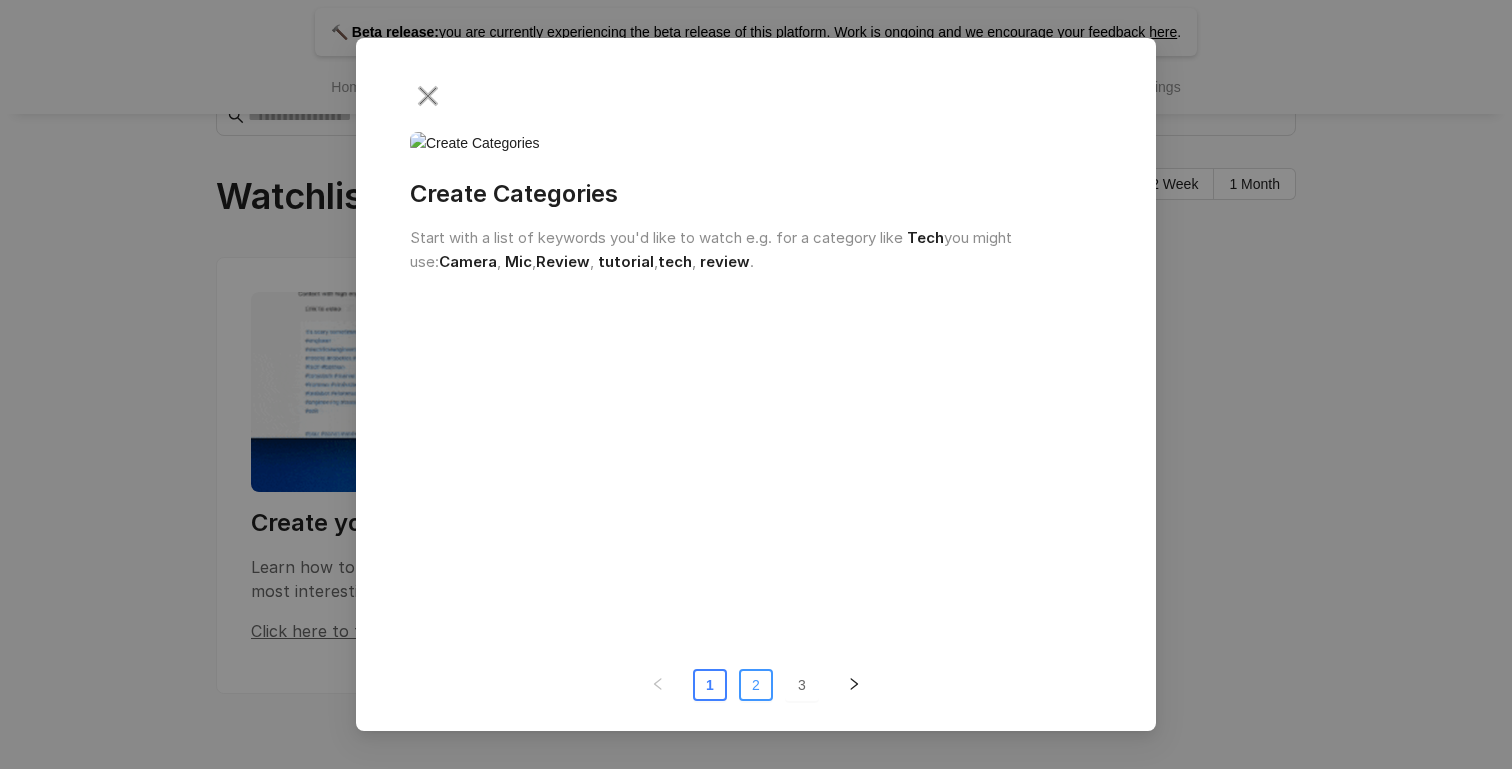 click on "2" at bounding box center (756, 685) 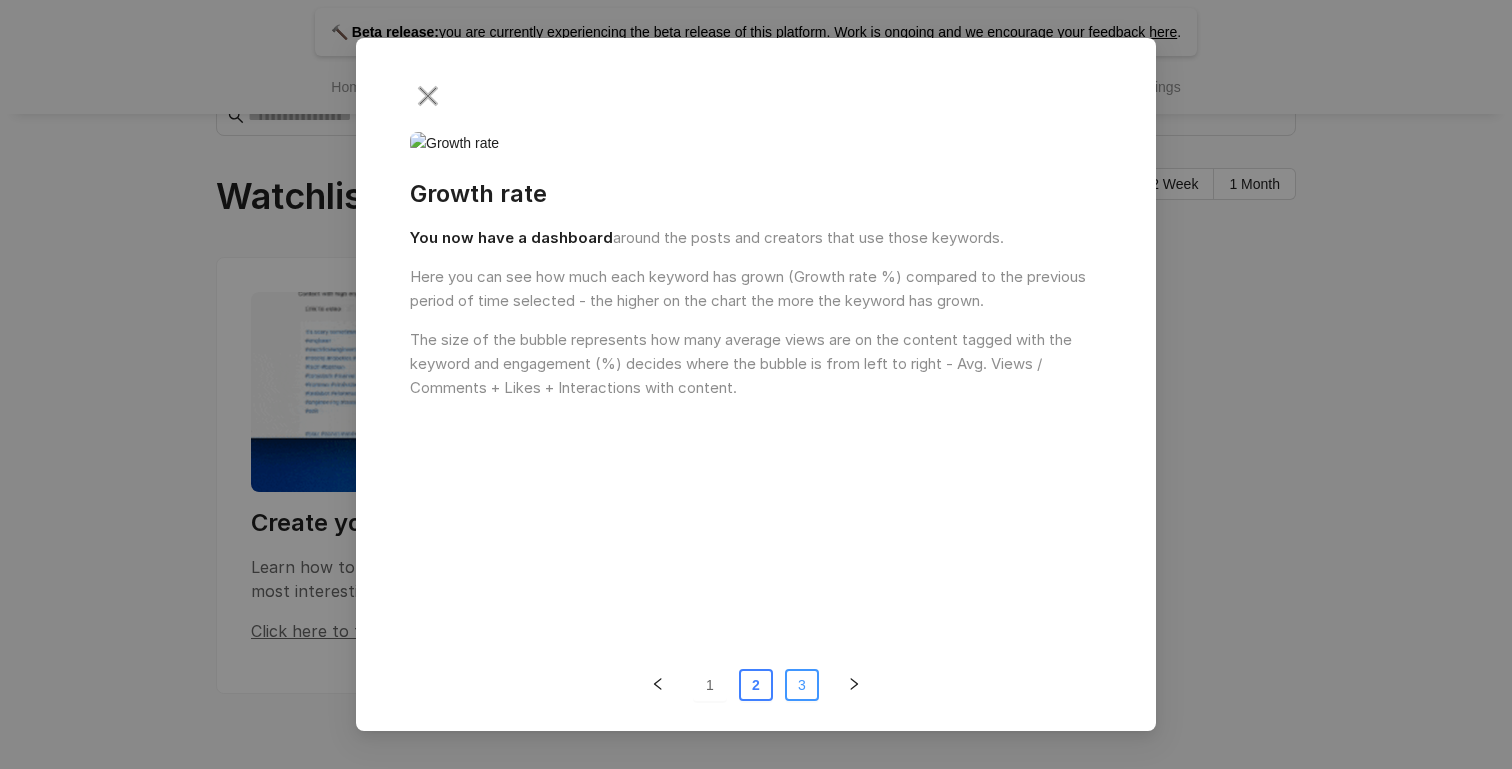 click on "3" at bounding box center [802, 685] 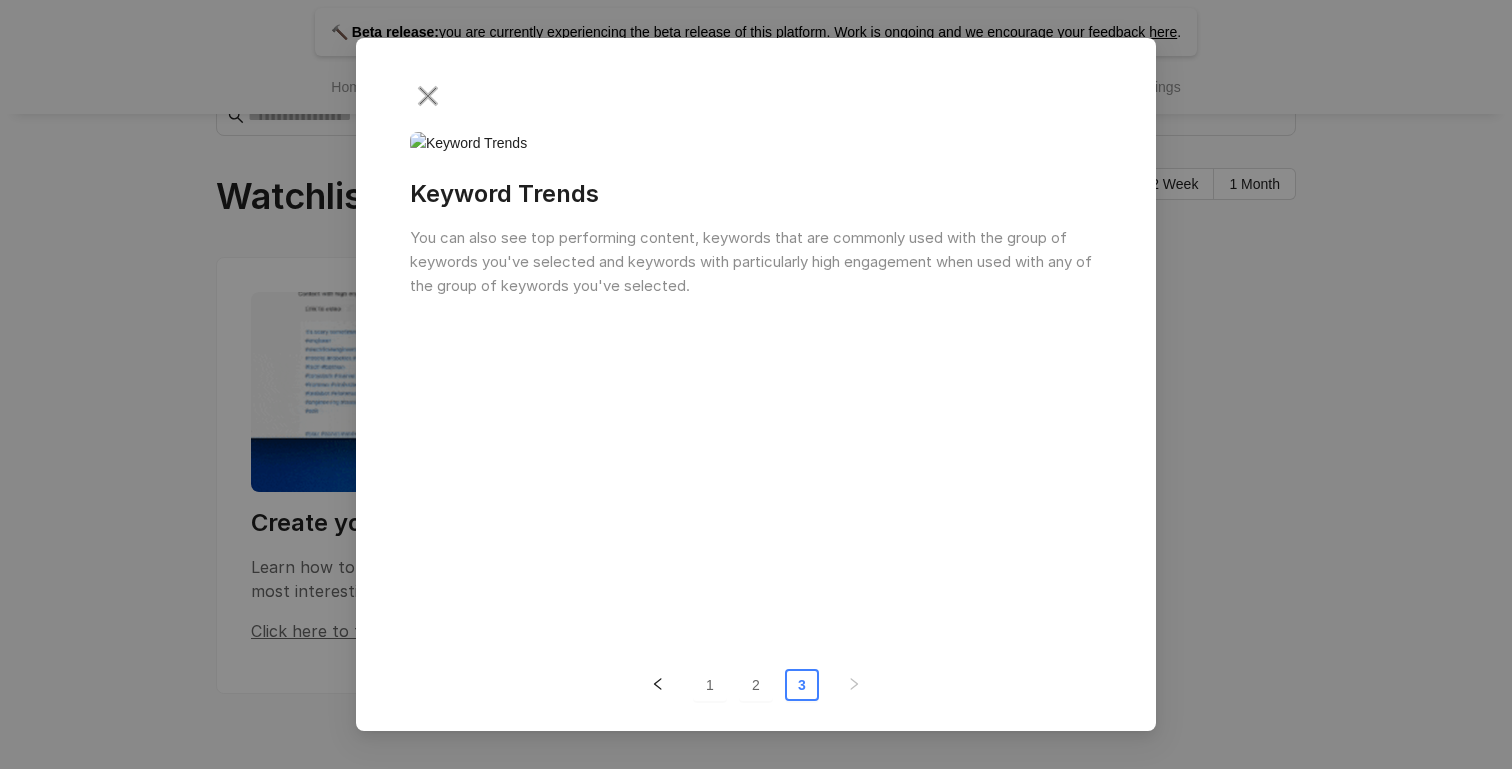 click on "Keyword Trends You can also see top performing content, keywords that are commonly used with the group of keywords you've selected and keywords with particularly high engagement when used with any of the group of keywords you've selected. 1 2 3" at bounding box center (756, 384) 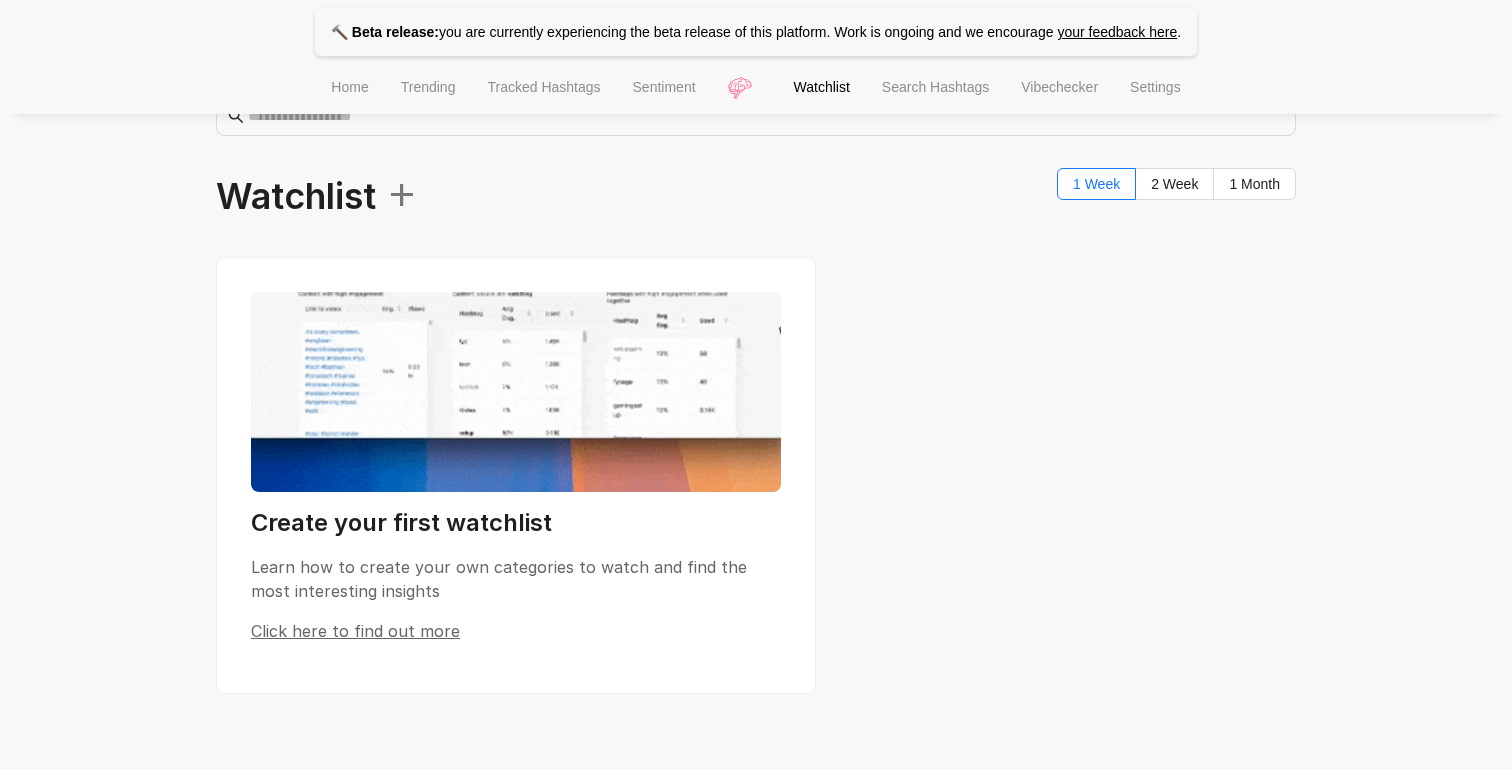 scroll, scrollTop: 0, scrollLeft: 0, axis: both 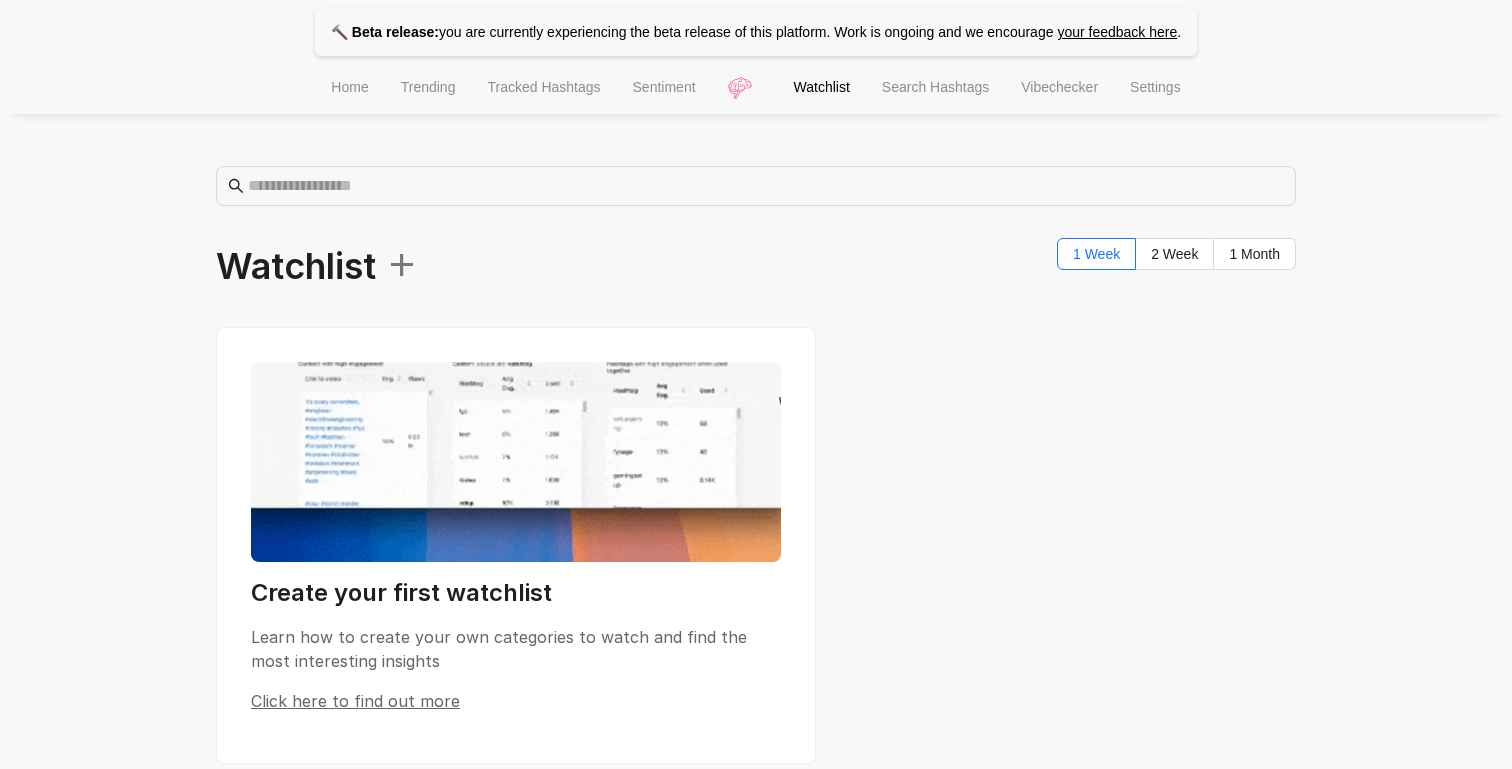 click on "Trending" at bounding box center (428, 89) 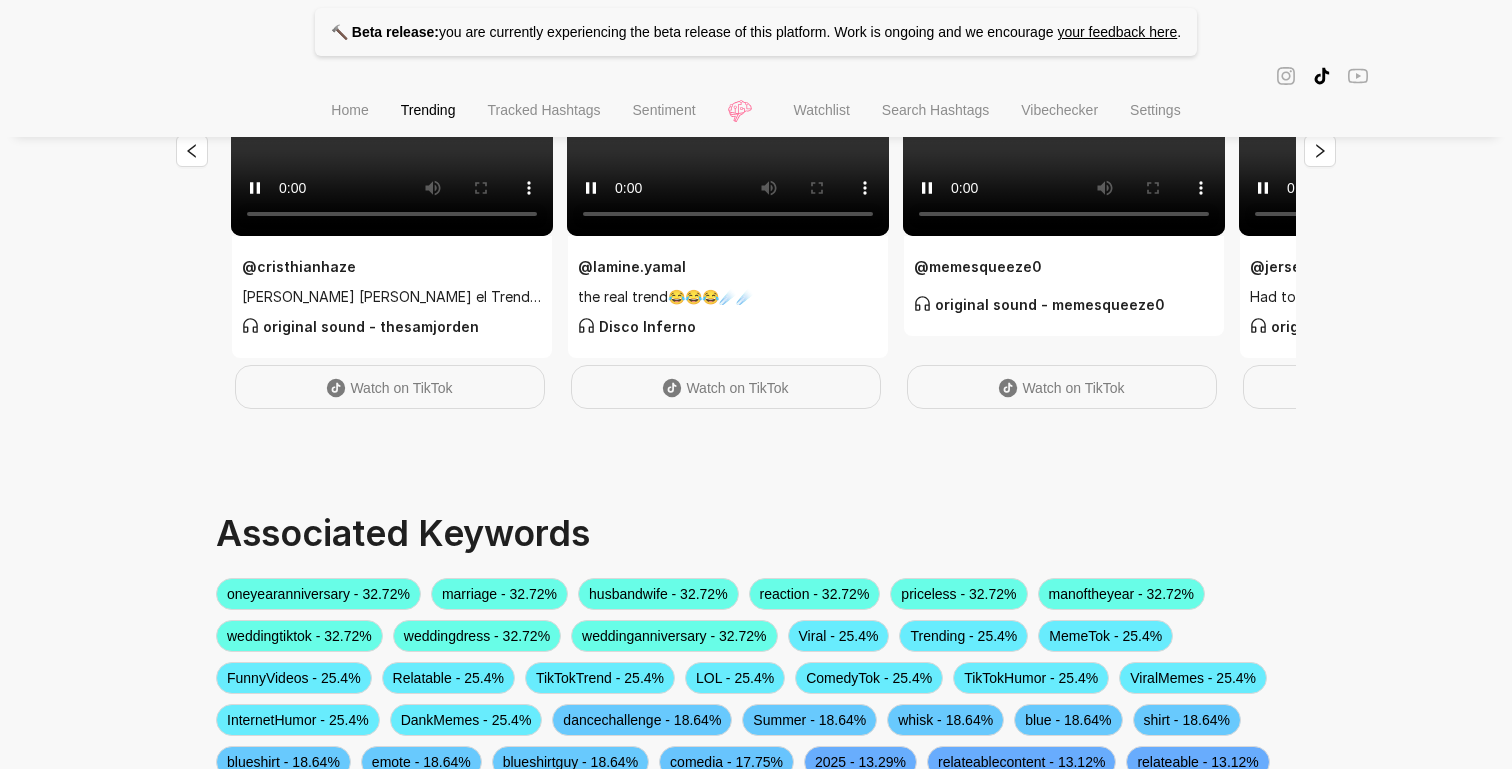 scroll, scrollTop: 107, scrollLeft: 0, axis: vertical 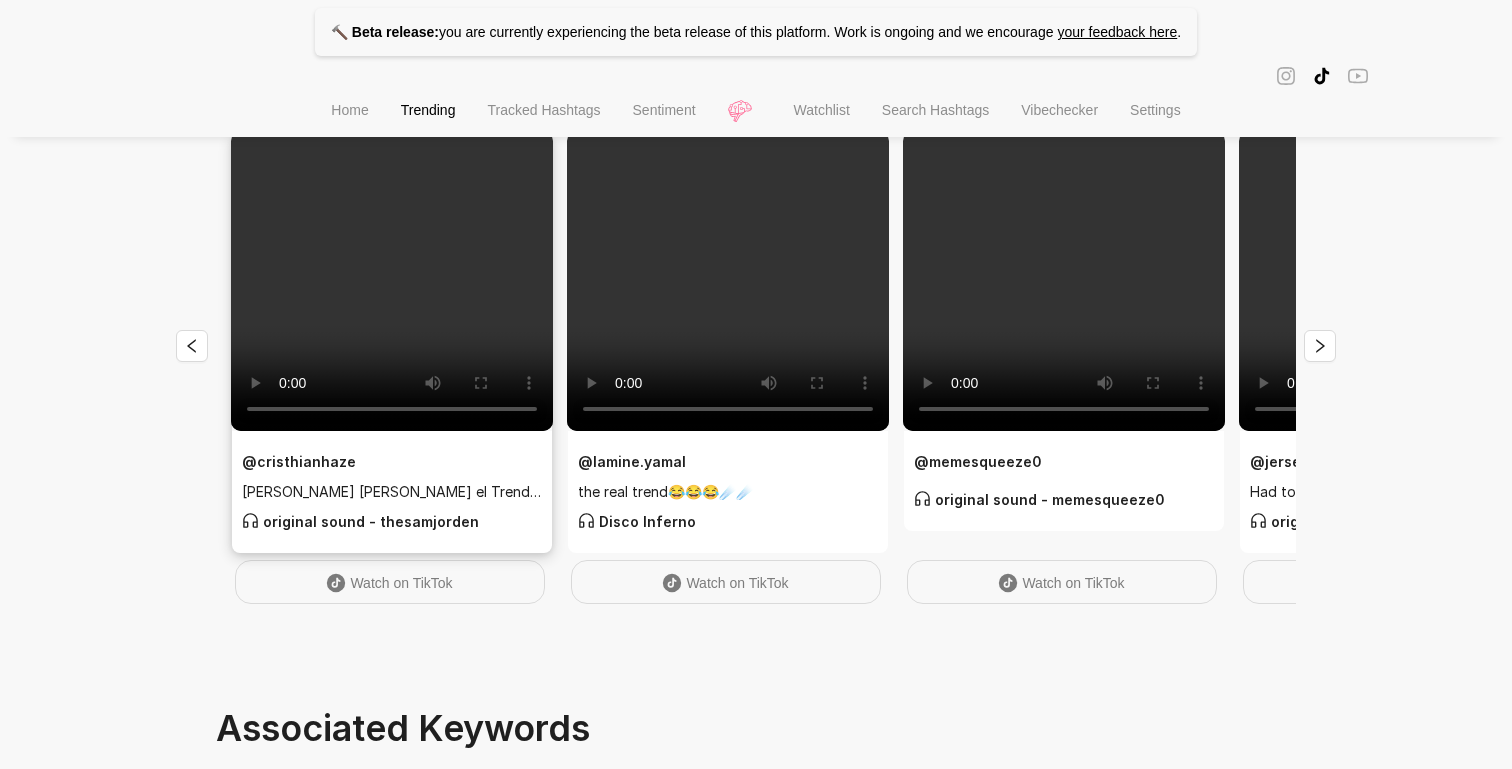 drag, startPoint x: 538, startPoint y: 106, endPoint x: 382, endPoint y: 238, distance: 204.35263 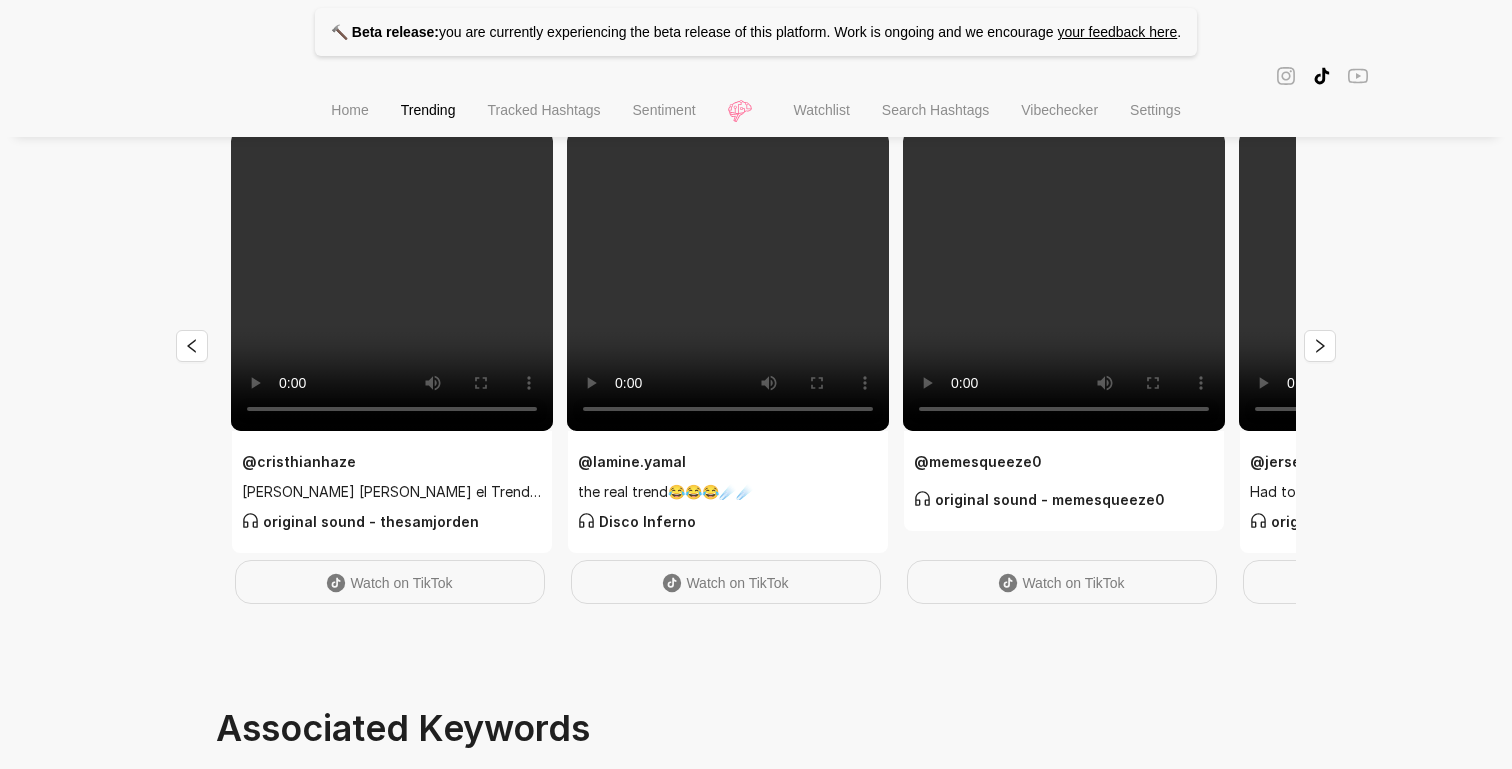click on "Trending" at bounding box center (428, 112) 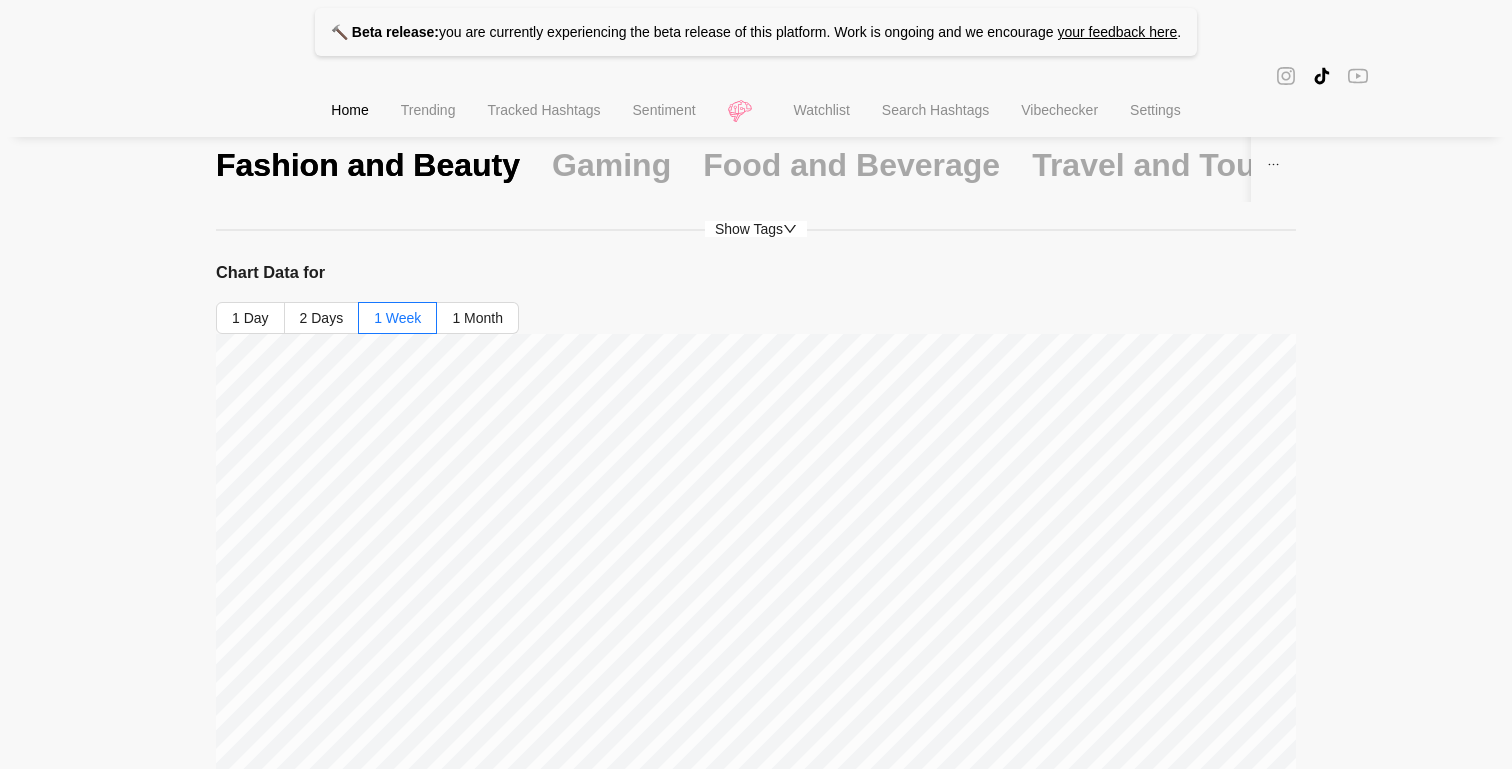 scroll, scrollTop: 106, scrollLeft: 0, axis: vertical 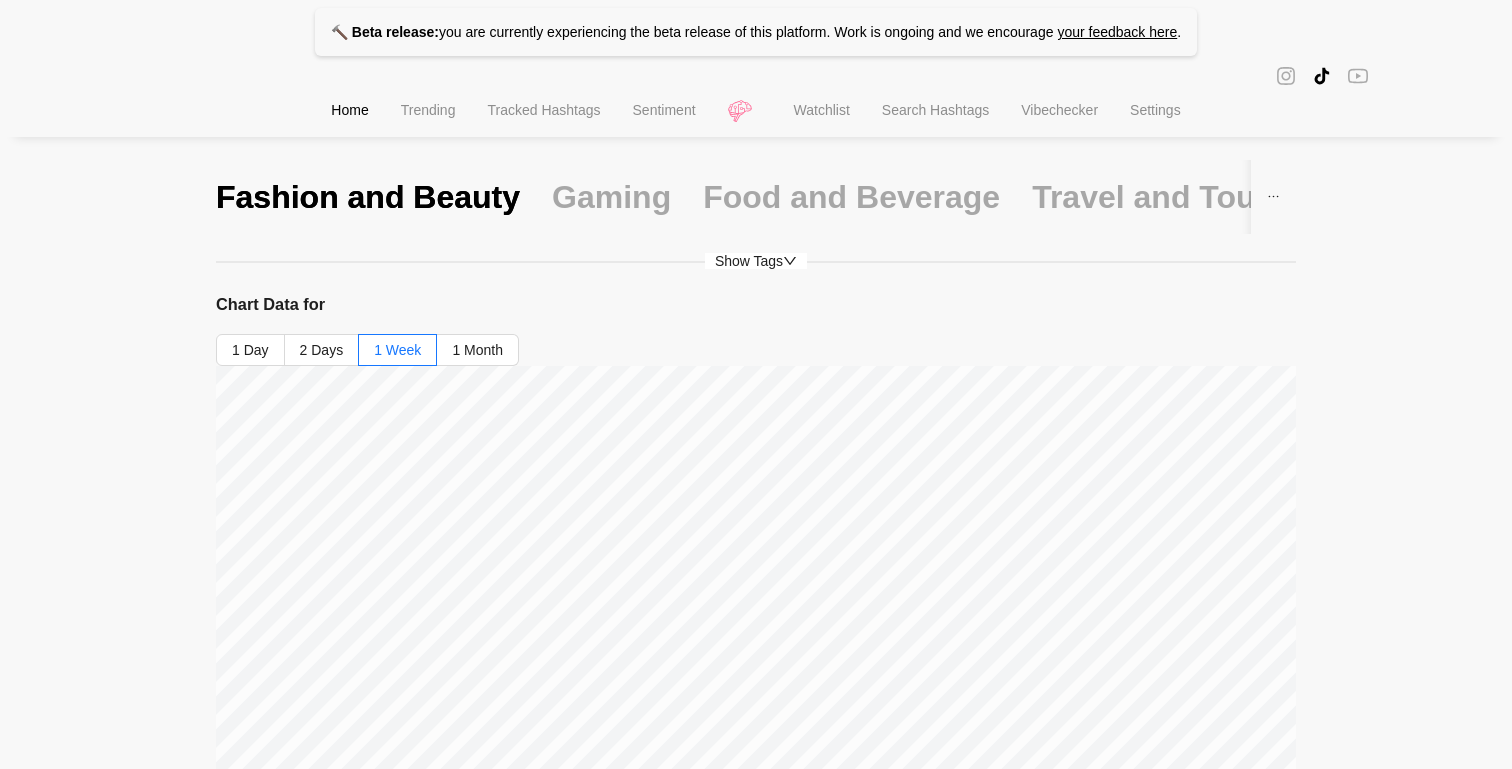 click on "Show Tags" at bounding box center (756, 261) 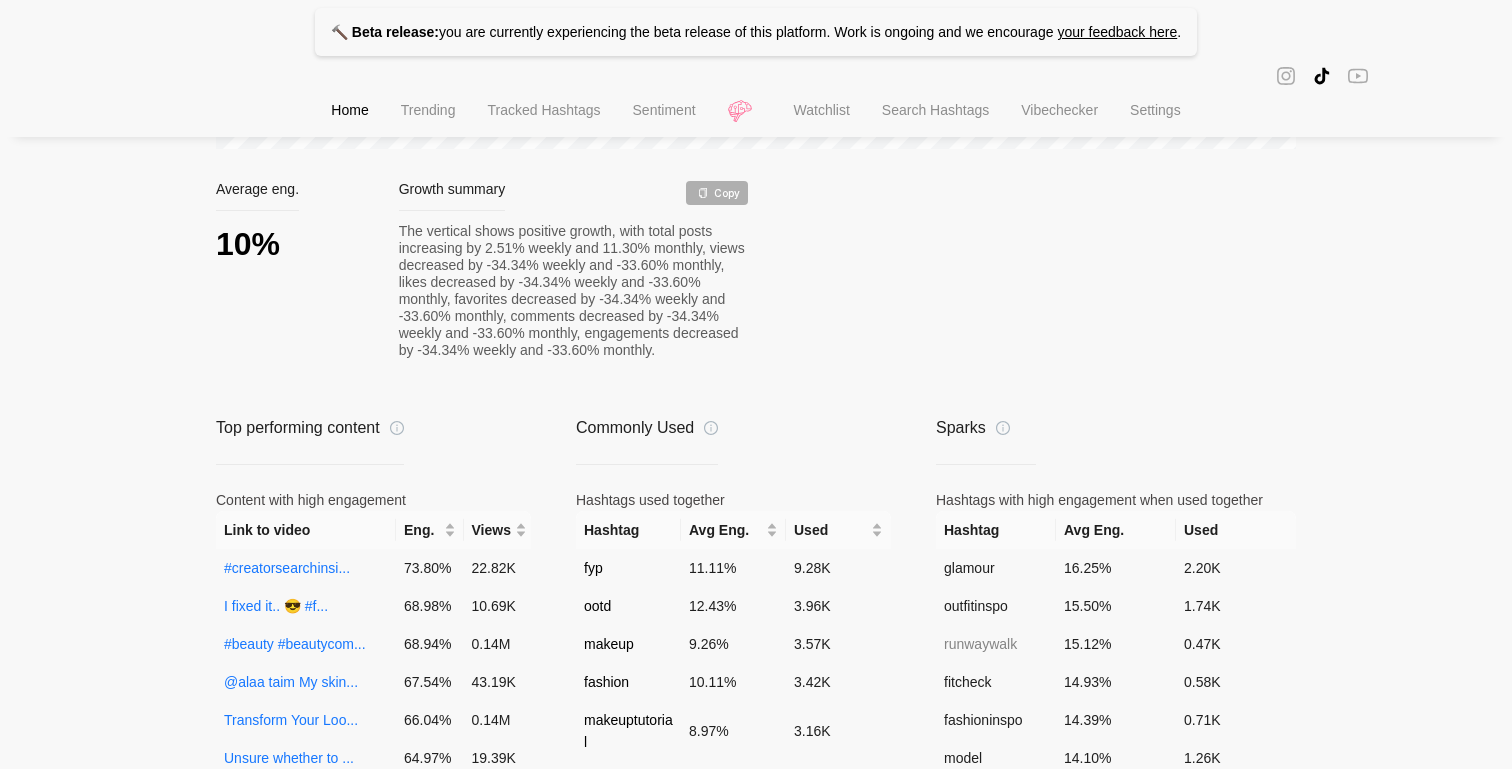 scroll, scrollTop: 1316, scrollLeft: 0, axis: vertical 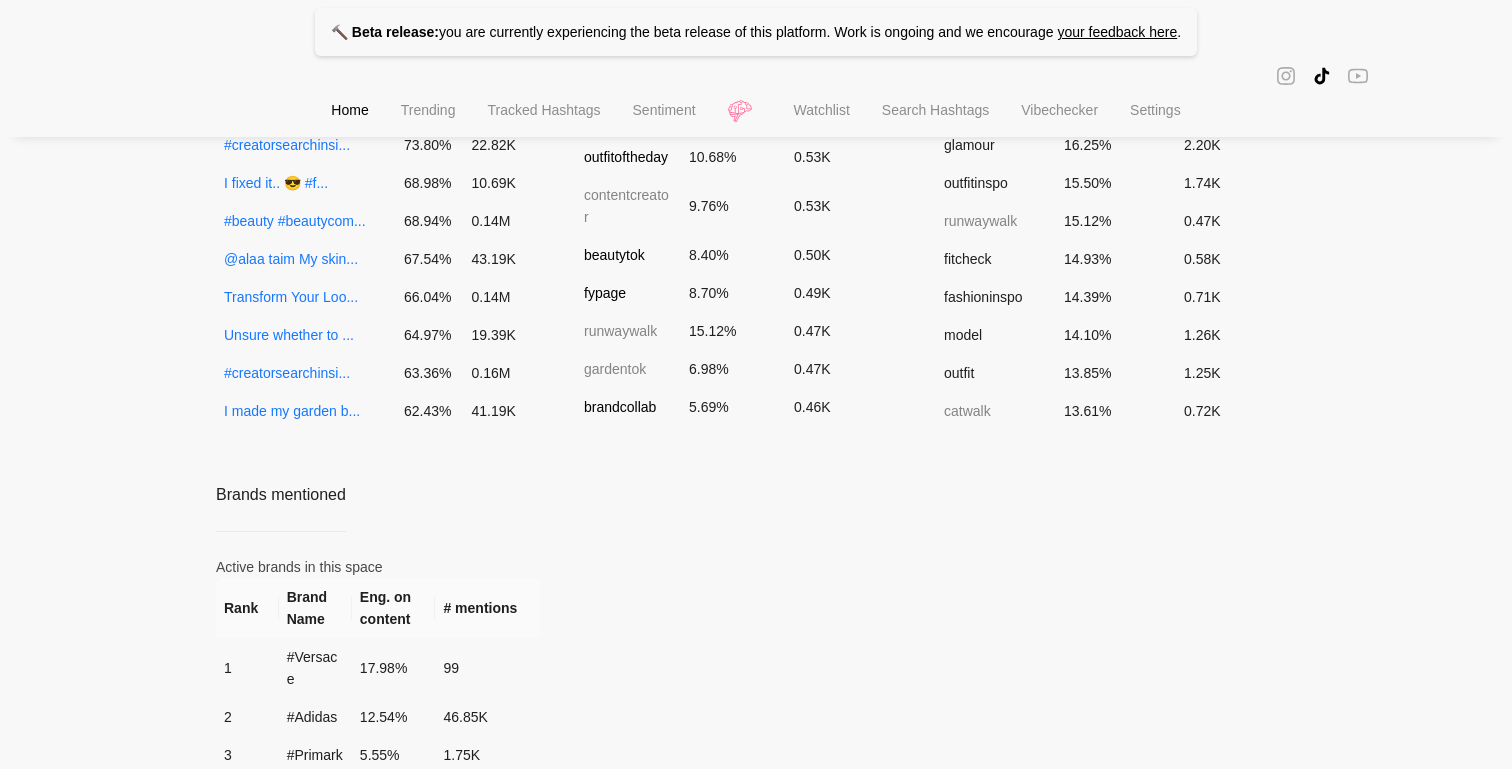 click on "Active brands in this space" at bounding box center (756, 567) 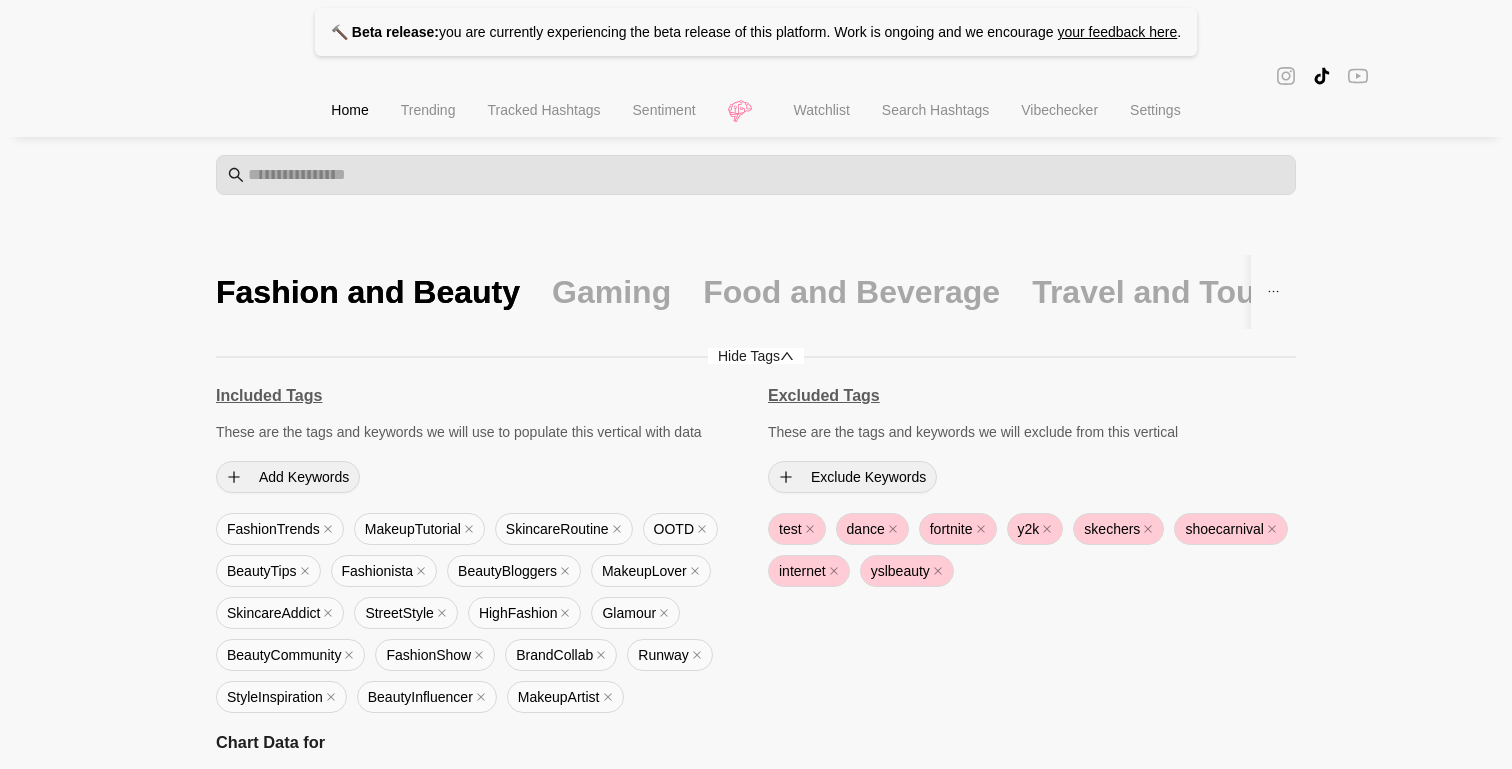scroll, scrollTop: 5, scrollLeft: 0, axis: vertical 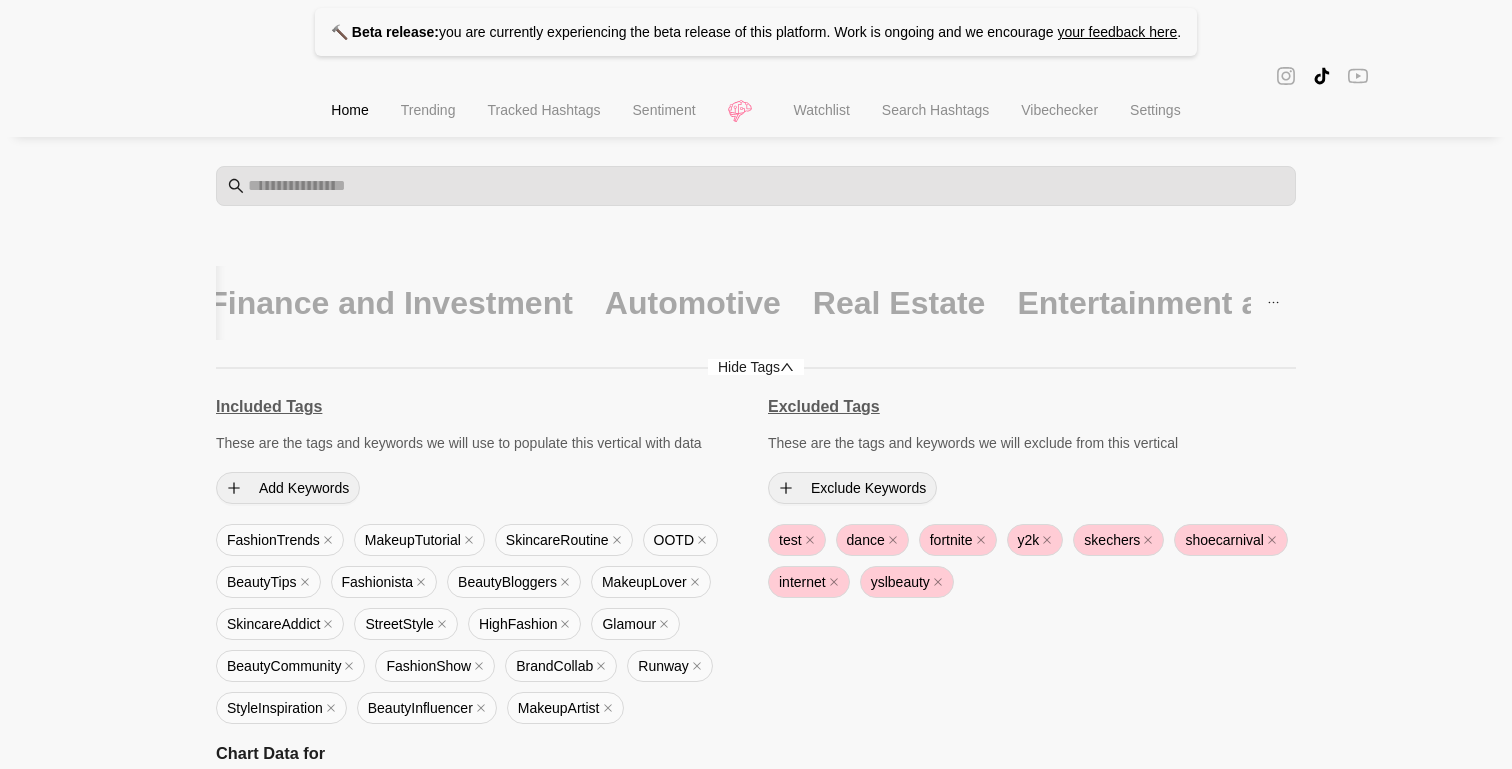 click on "Hide Tags" at bounding box center [756, 367] 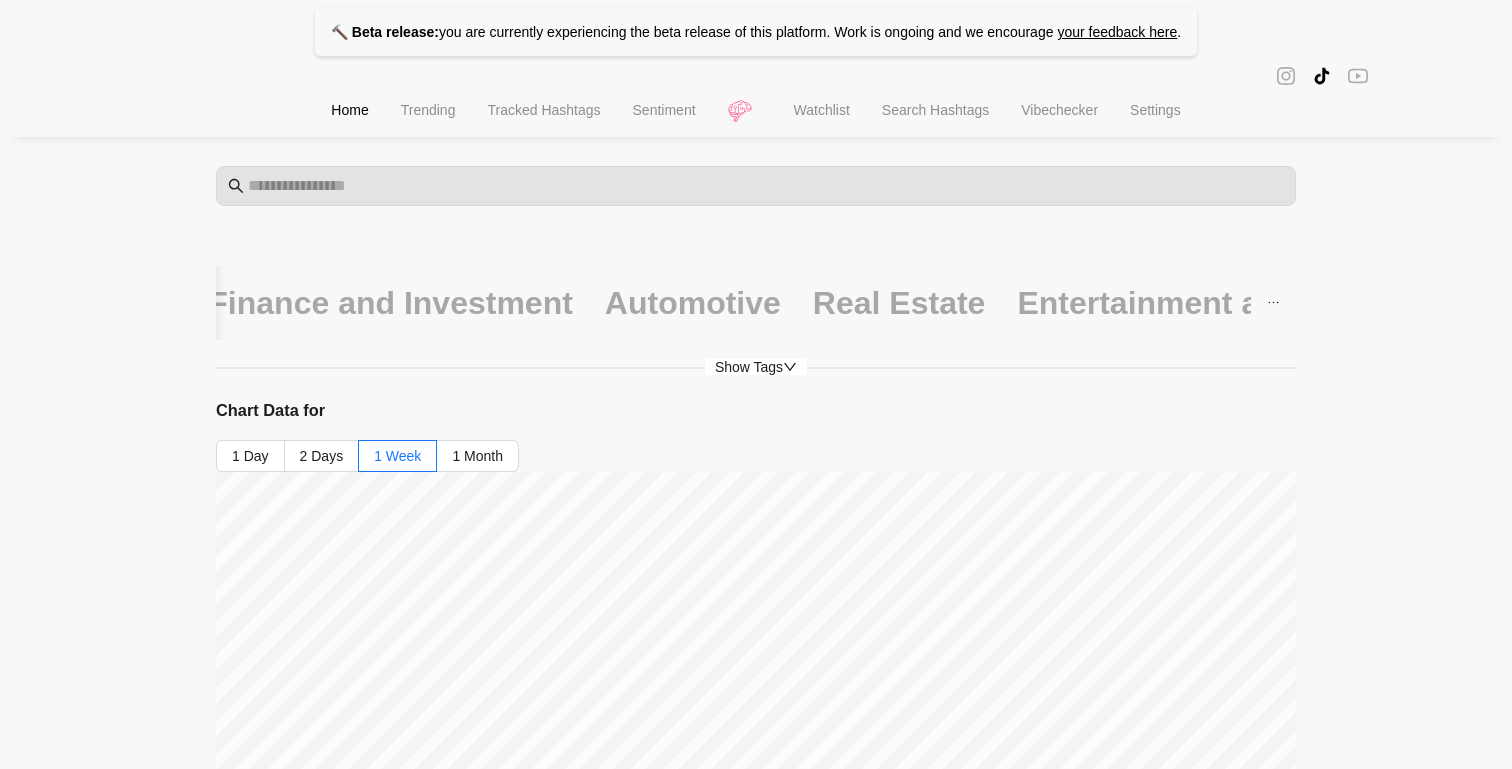 click on "Show Tags" at bounding box center (756, 367) 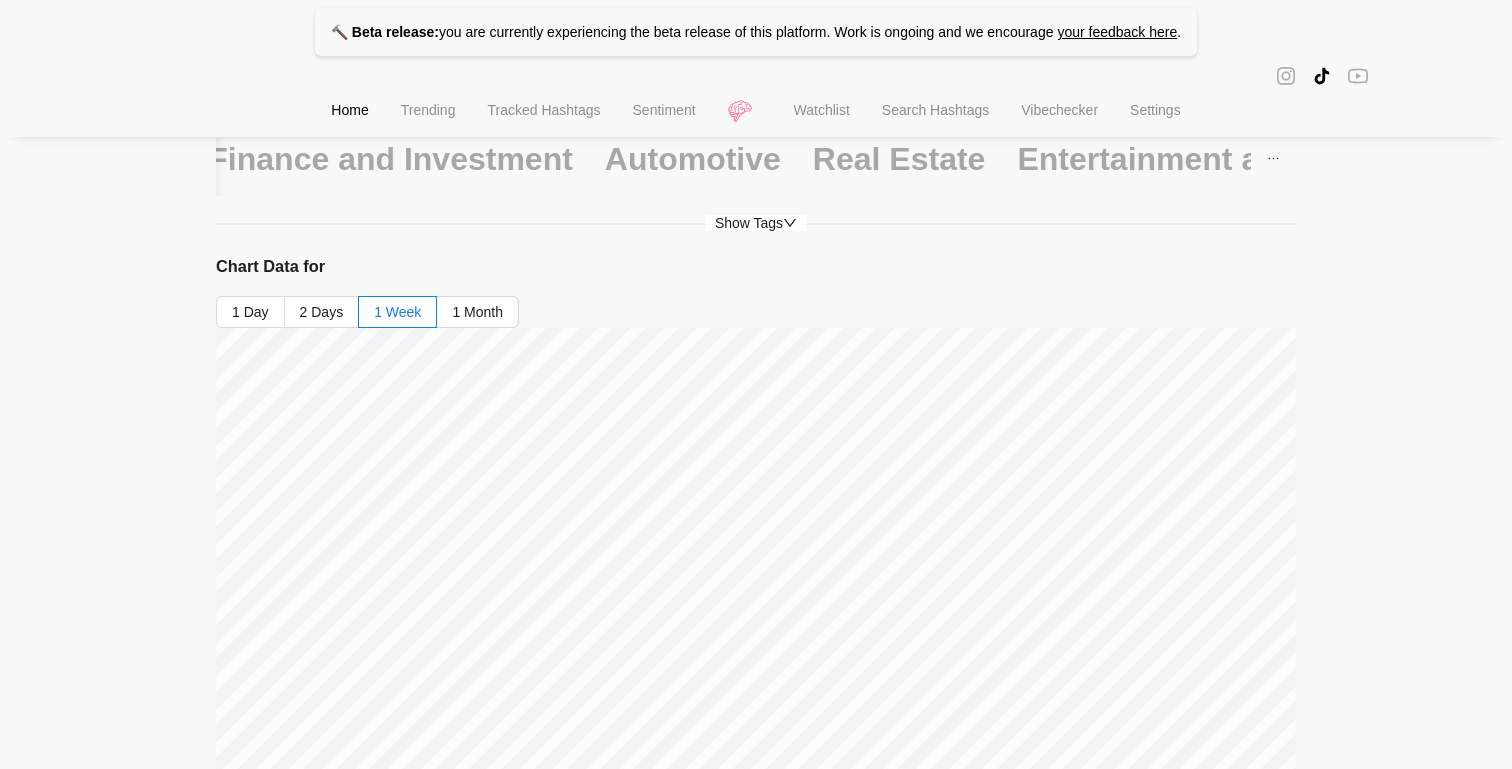scroll, scrollTop: 145, scrollLeft: 0, axis: vertical 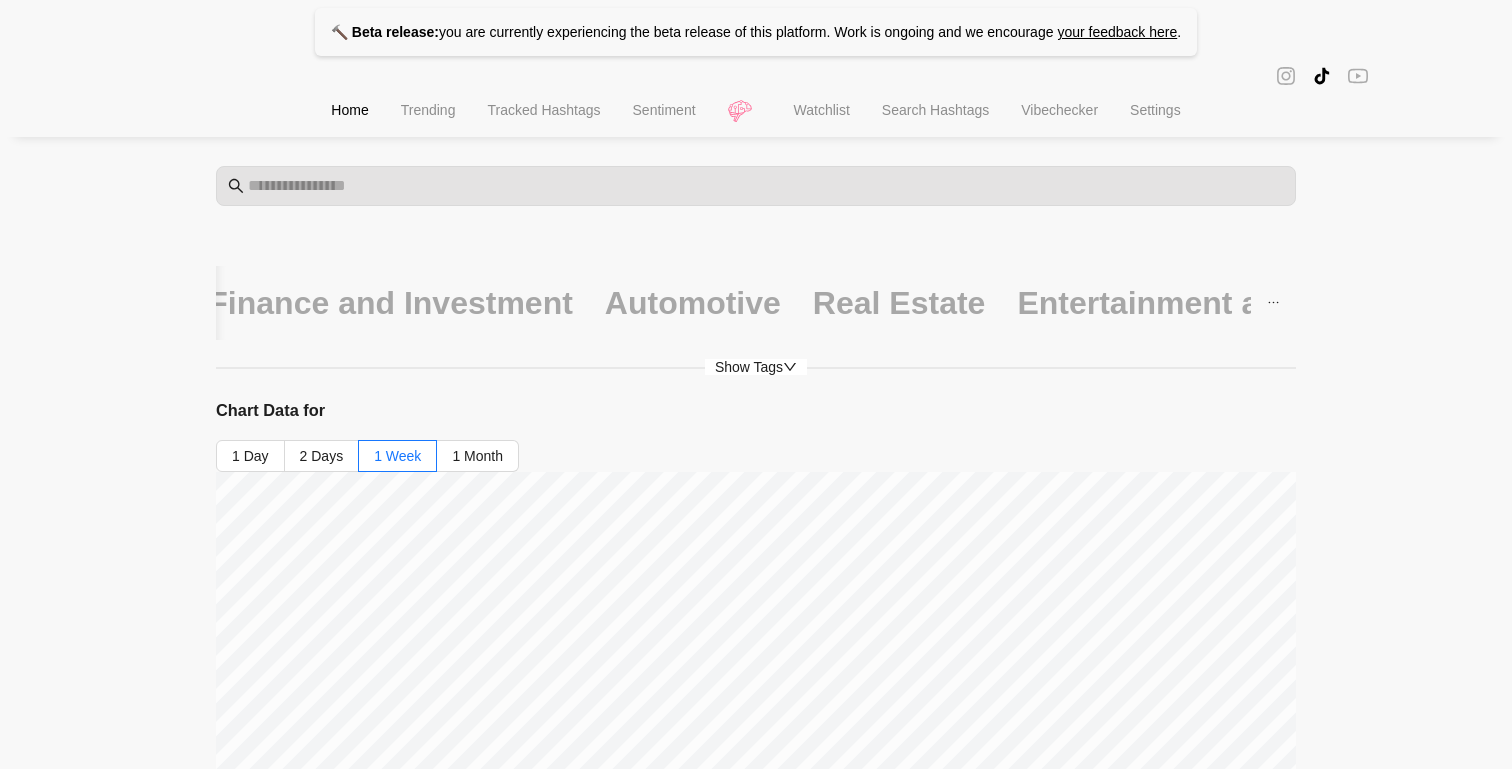 click on "Show Tags" at bounding box center [756, 367] 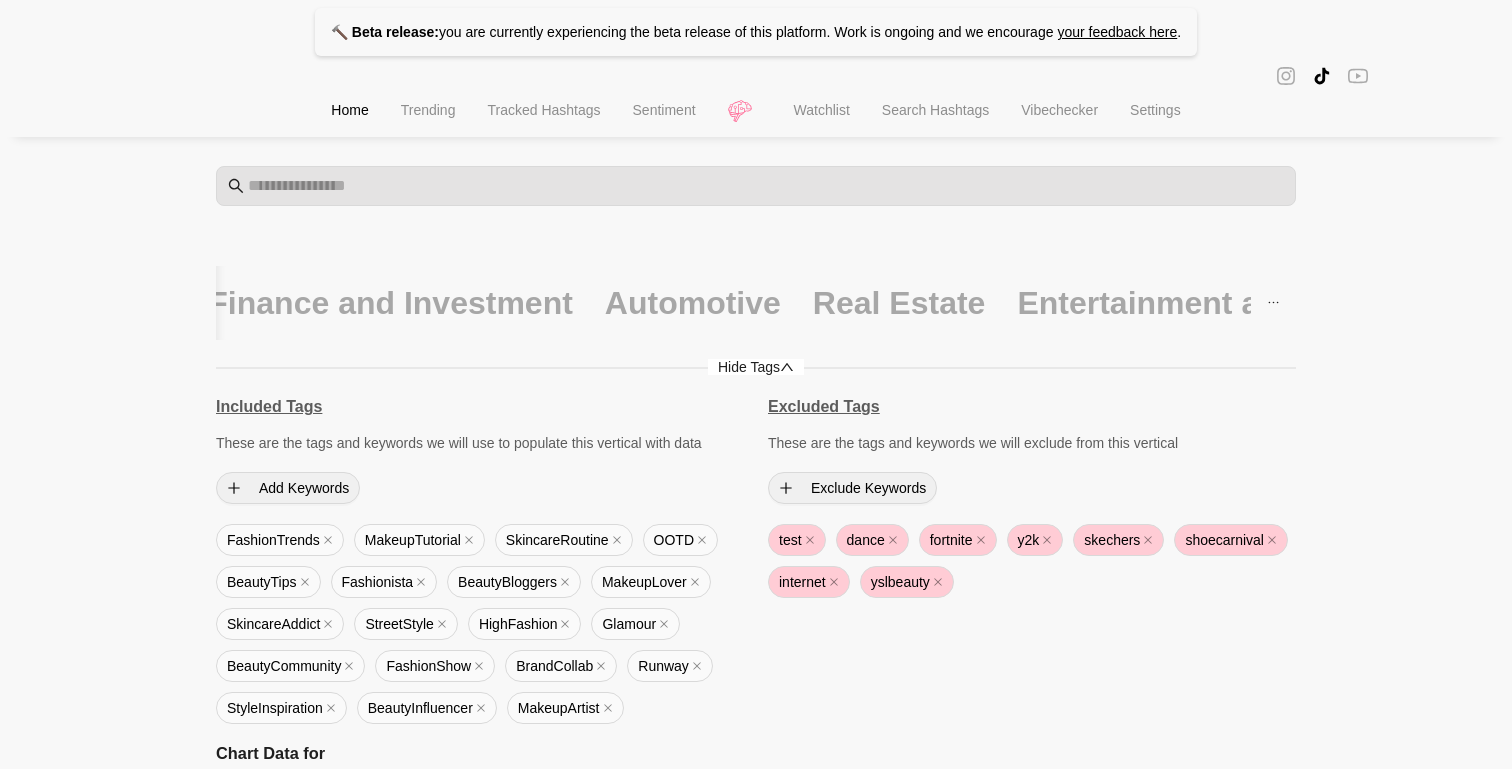 click on "Hide Tags" at bounding box center [756, 367] 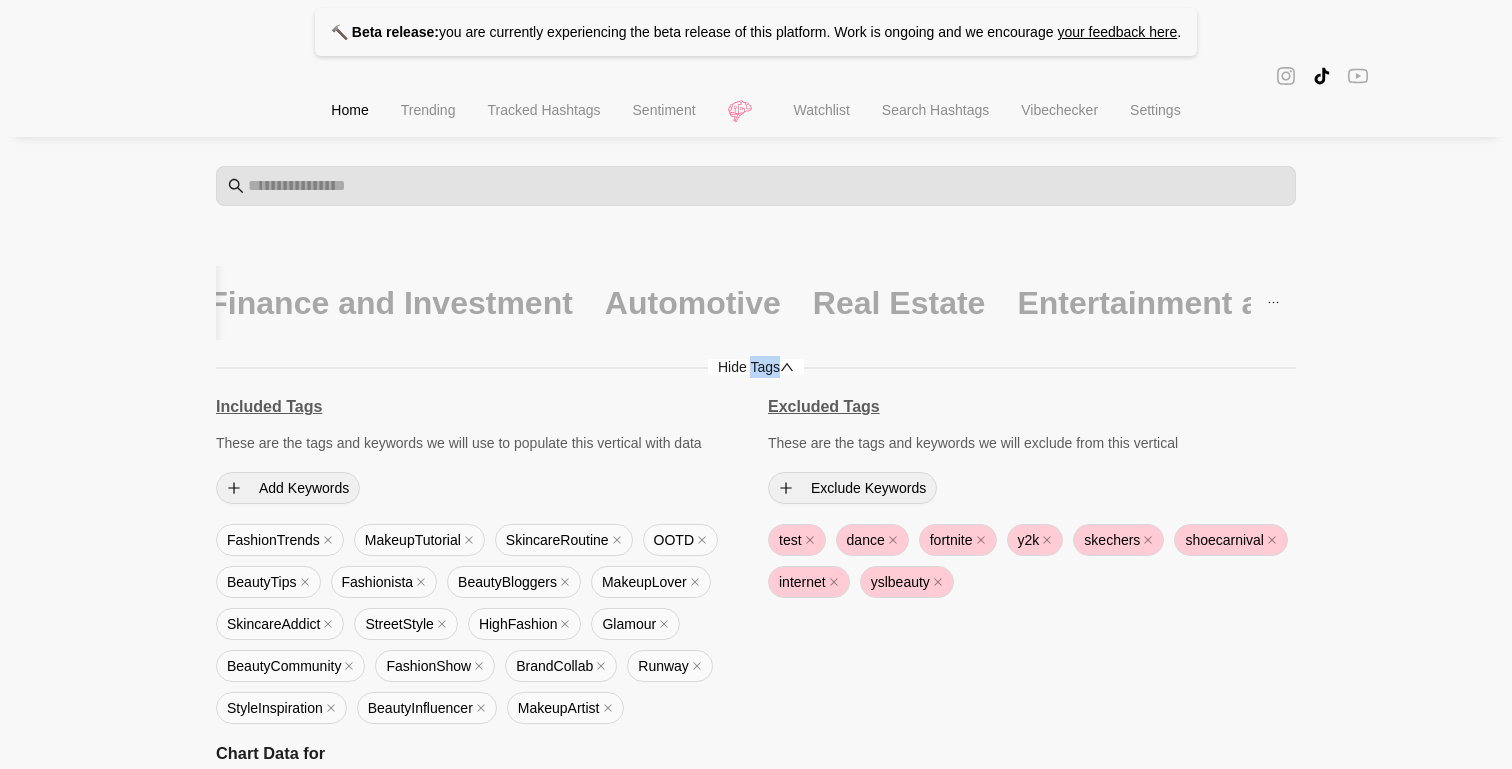 click on "Hide Tags" at bounding box center [756, 367] 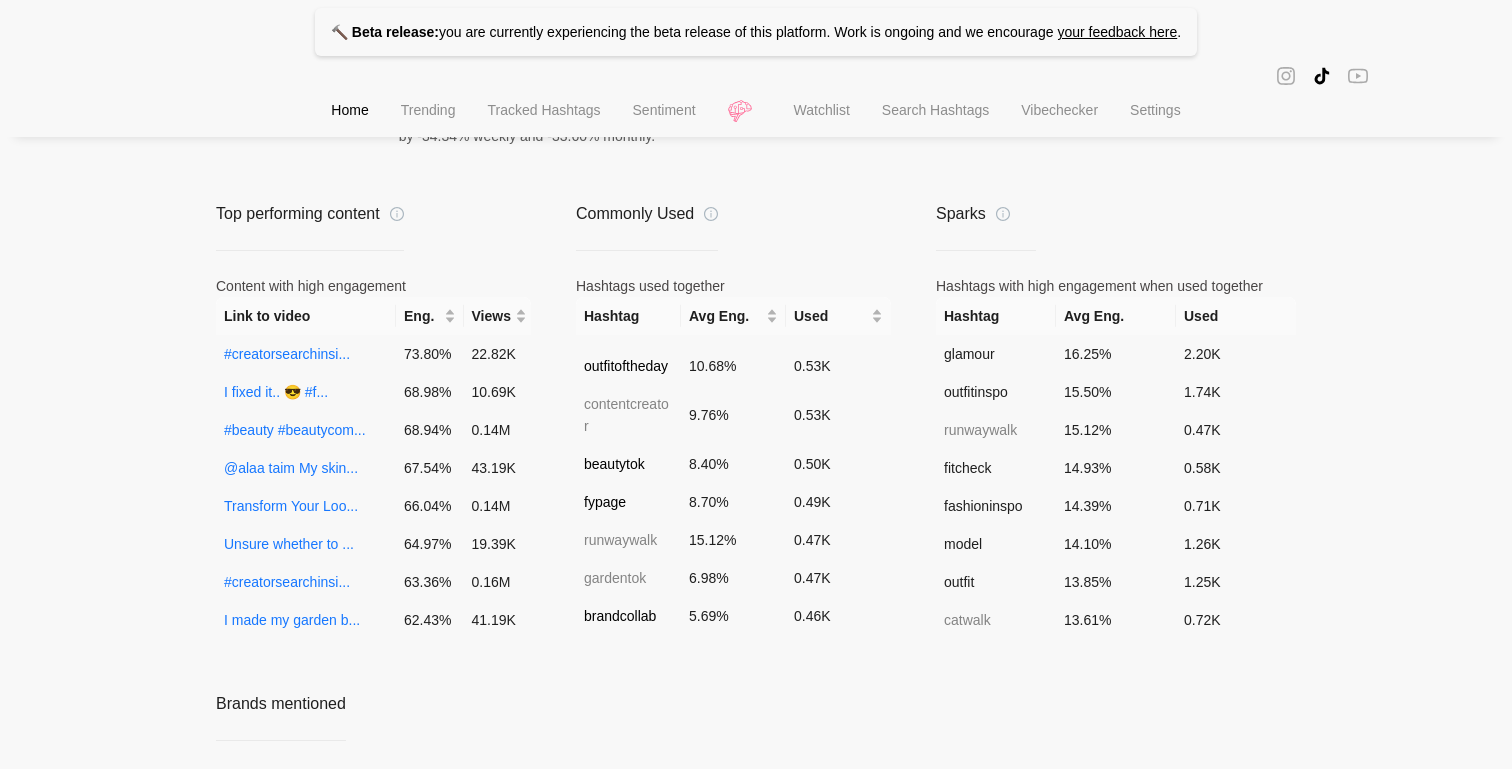 scroll, scrollTop: 1435, scrollLeft: 0, axis: vertical 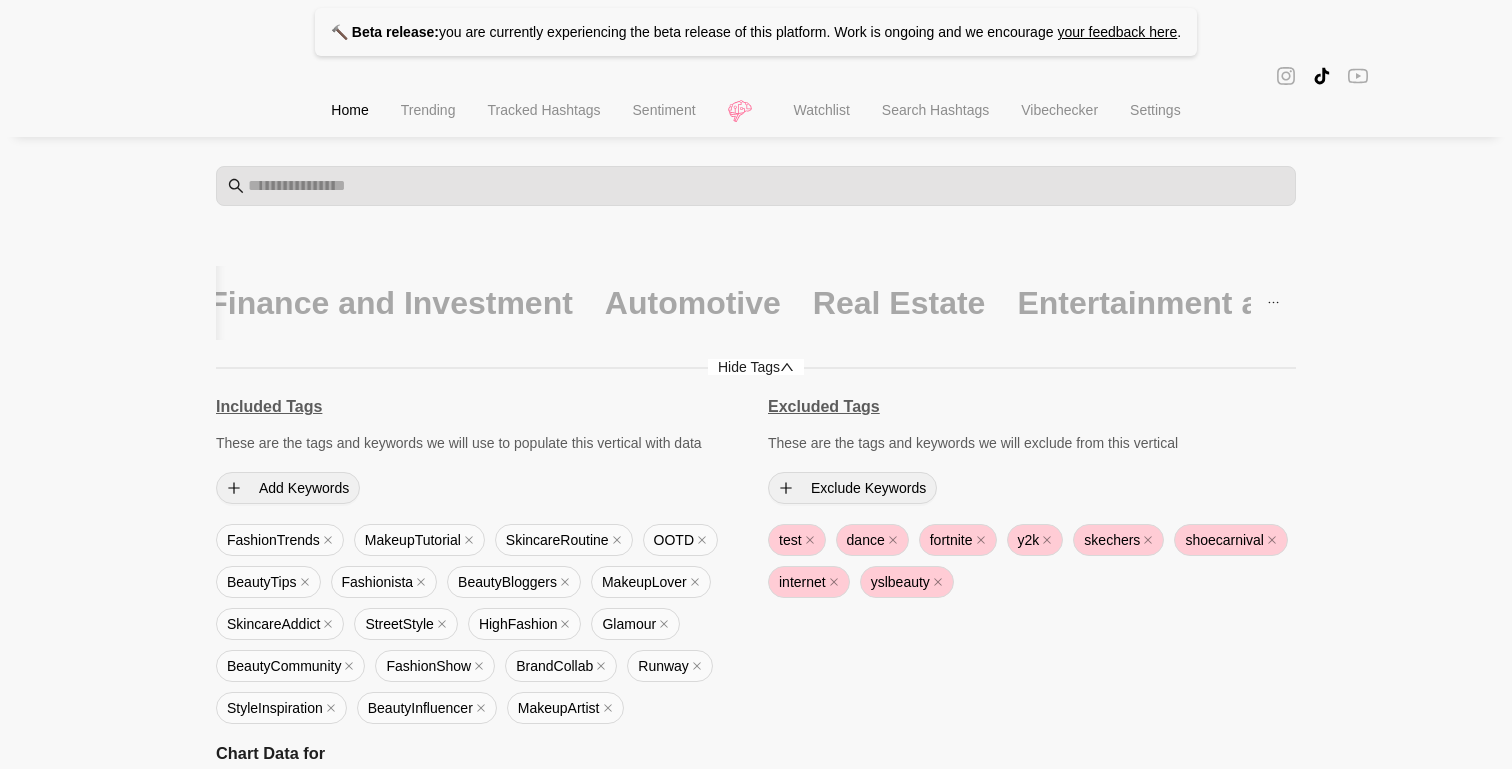 click 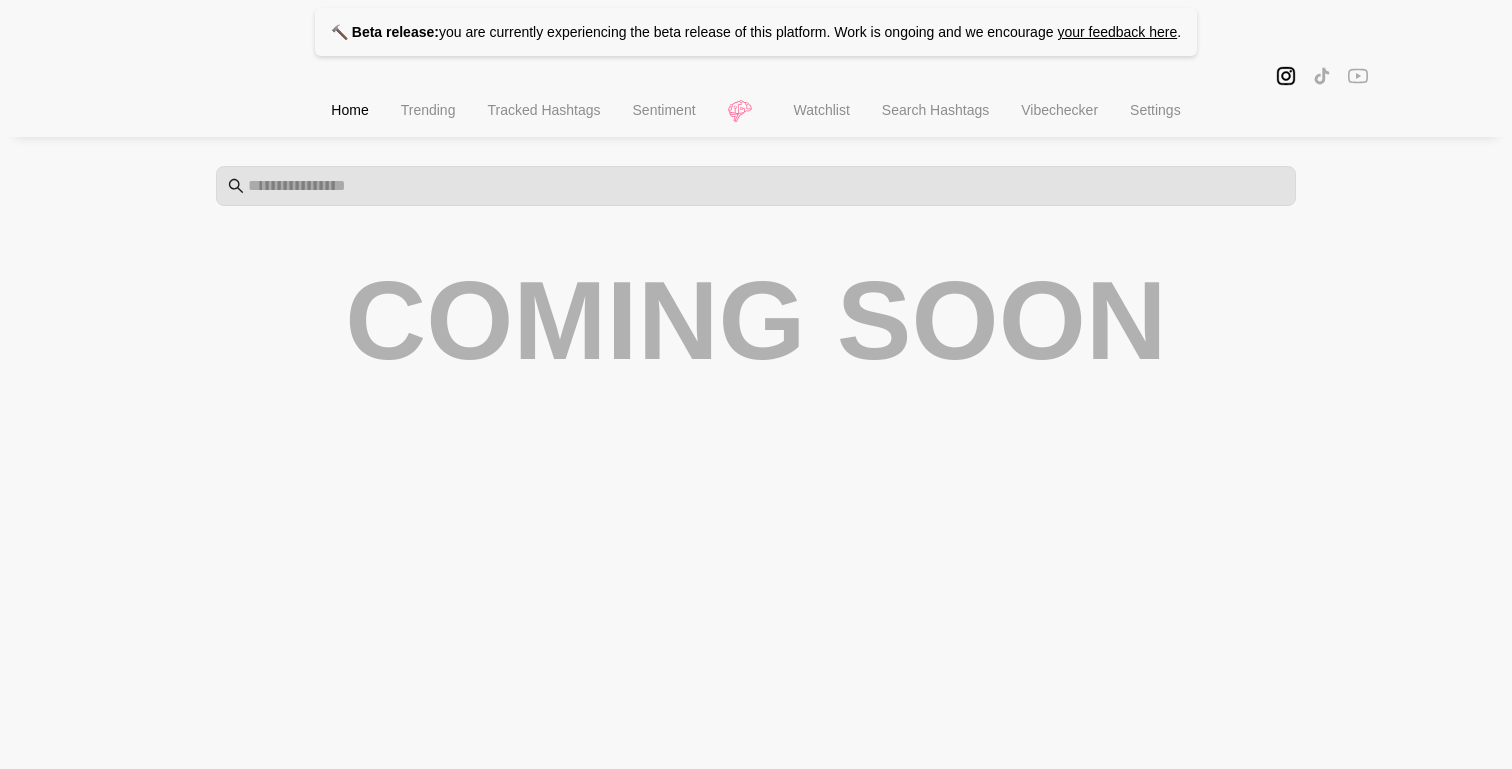 click at bounding box center [1322, 76] 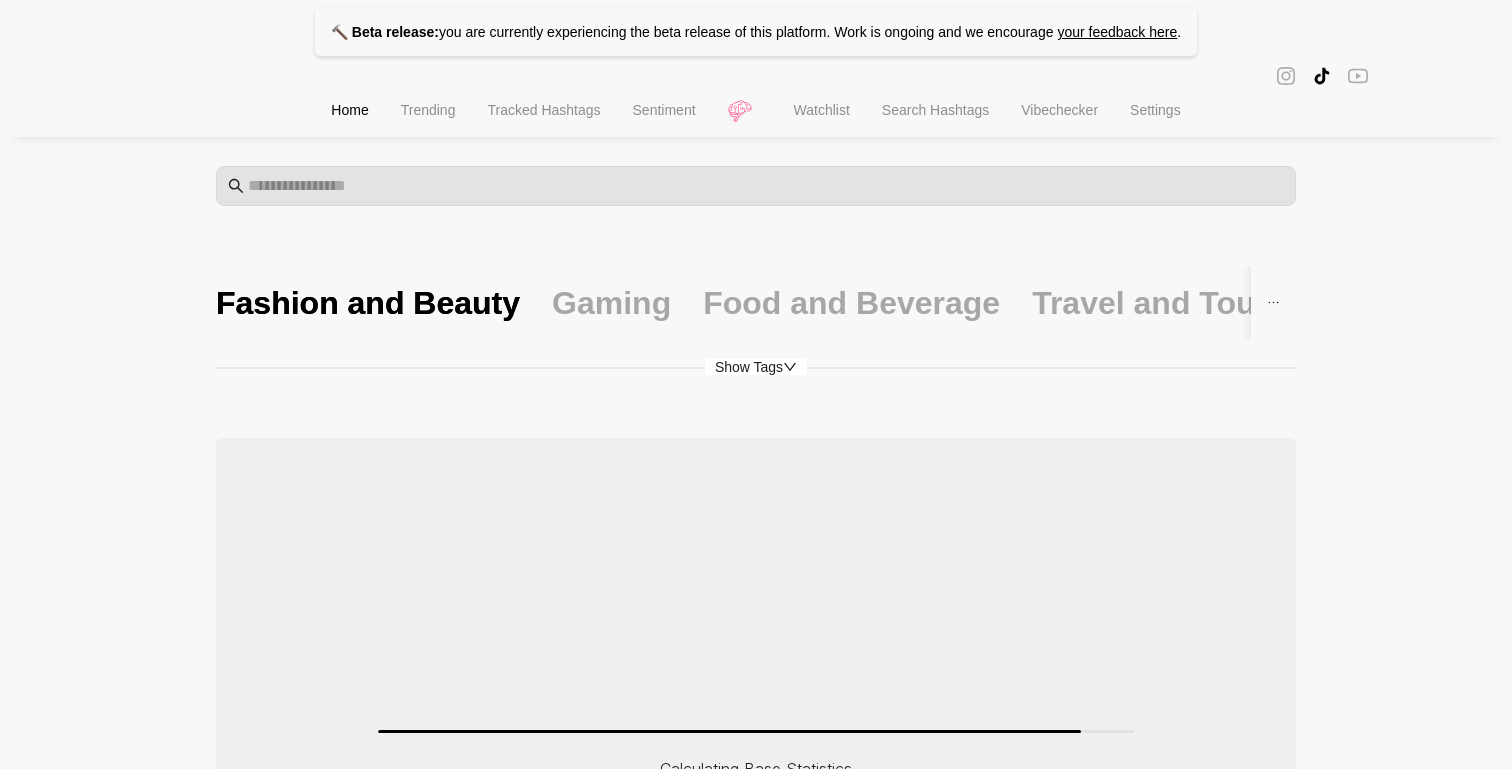 click 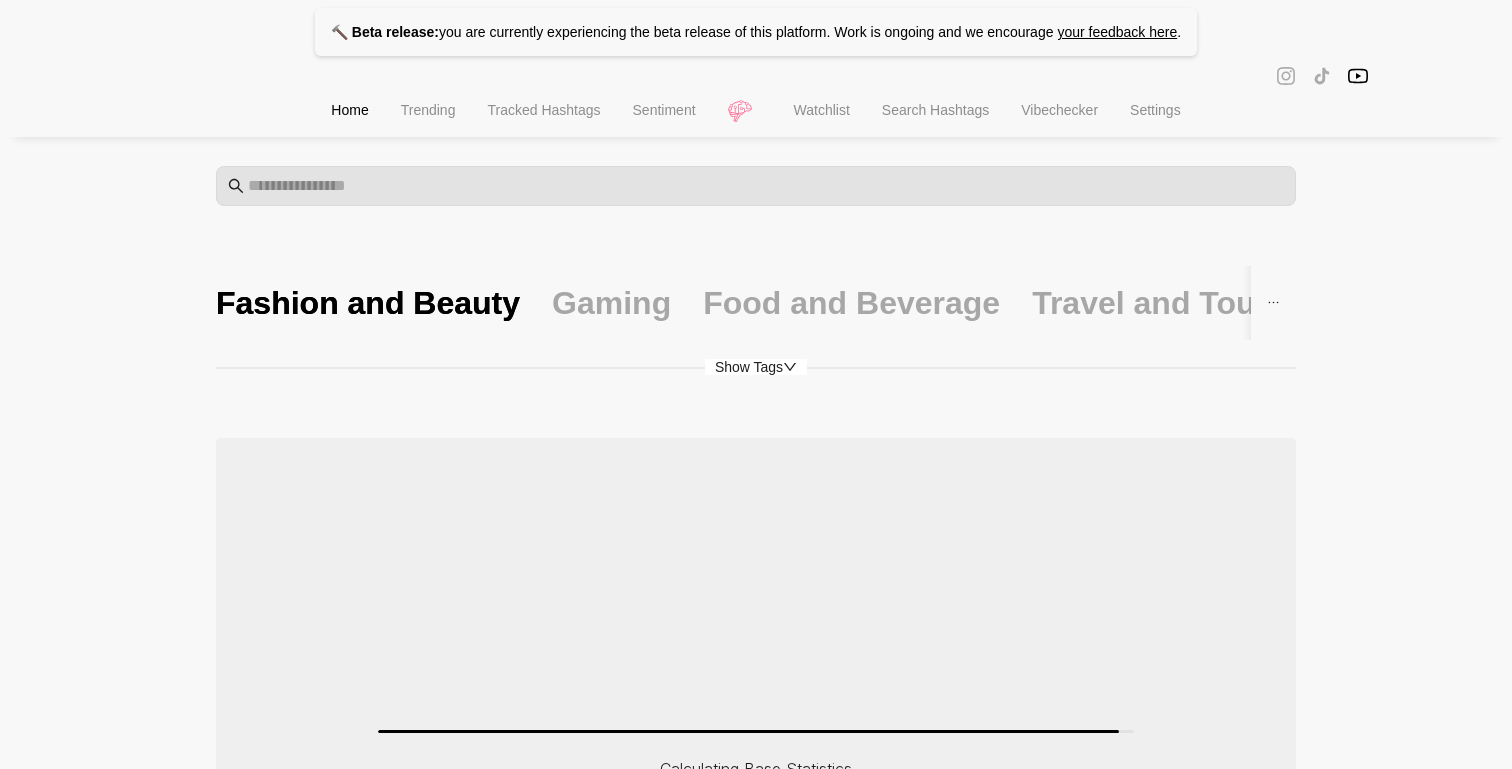 click 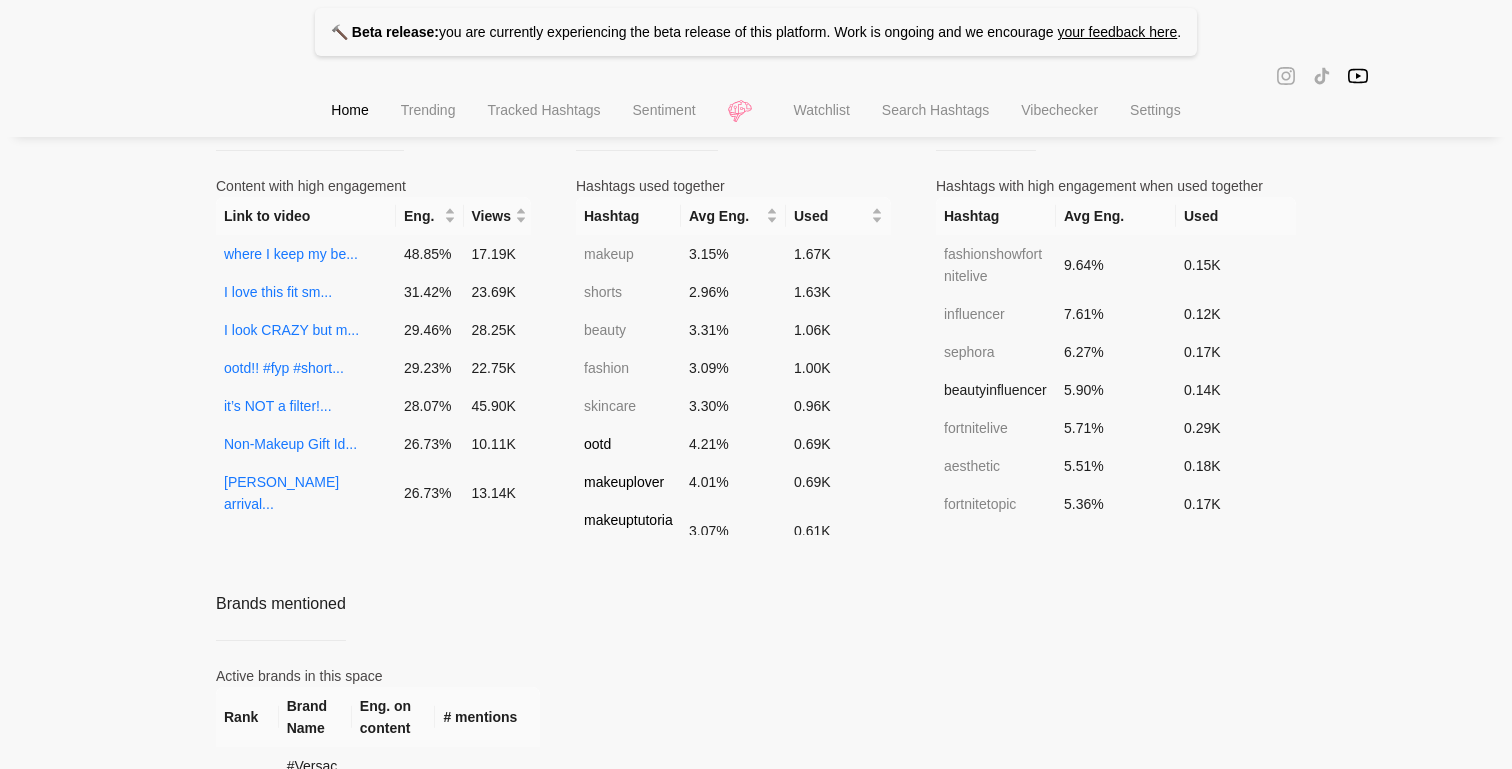 scroll, scrollTop: 955, scrollLeft: 0, axis: vertical 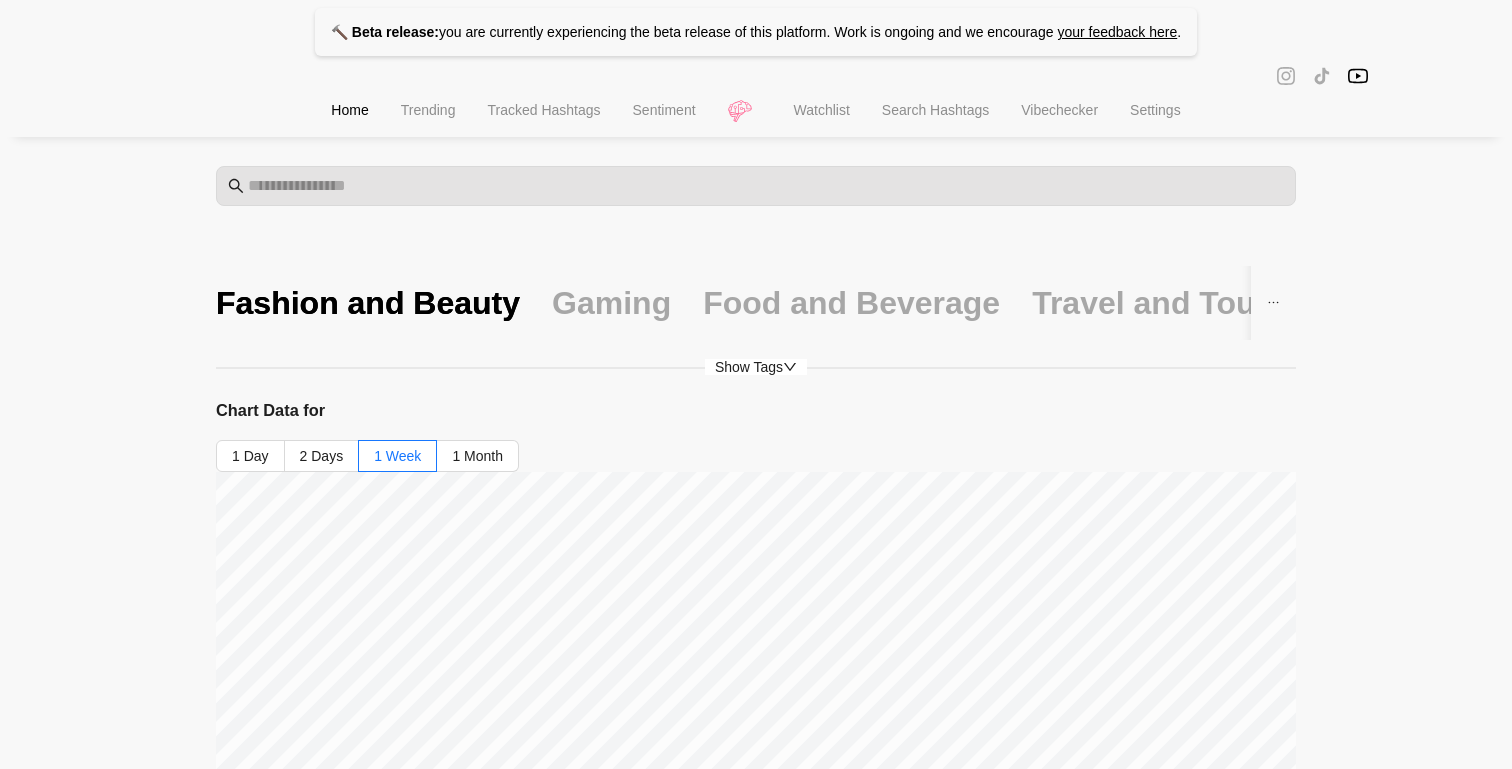 click on "Gaming" at bounding box center [611, 303] 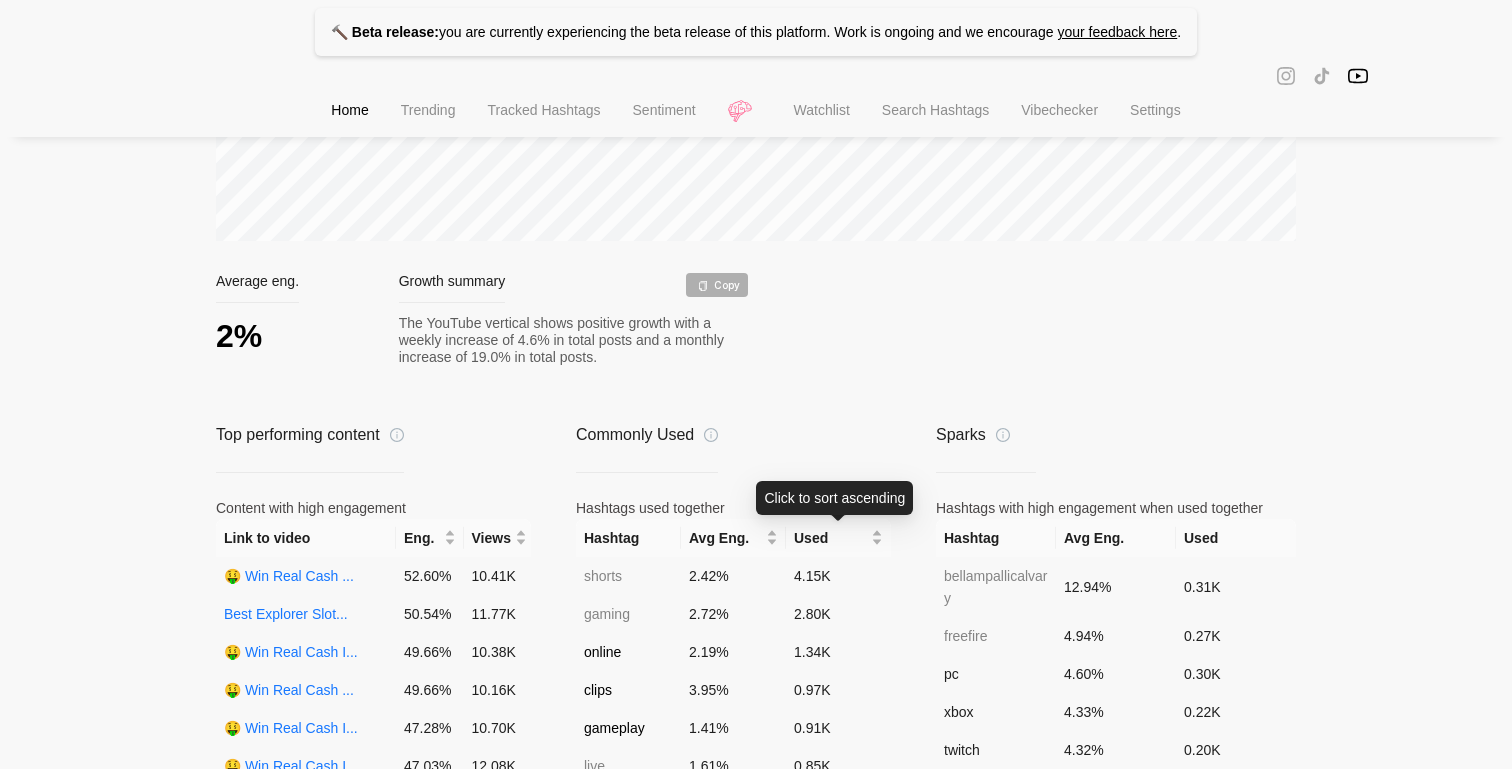 scroll, scrollTop: 967, scrollLeft: 0, axis: vertical 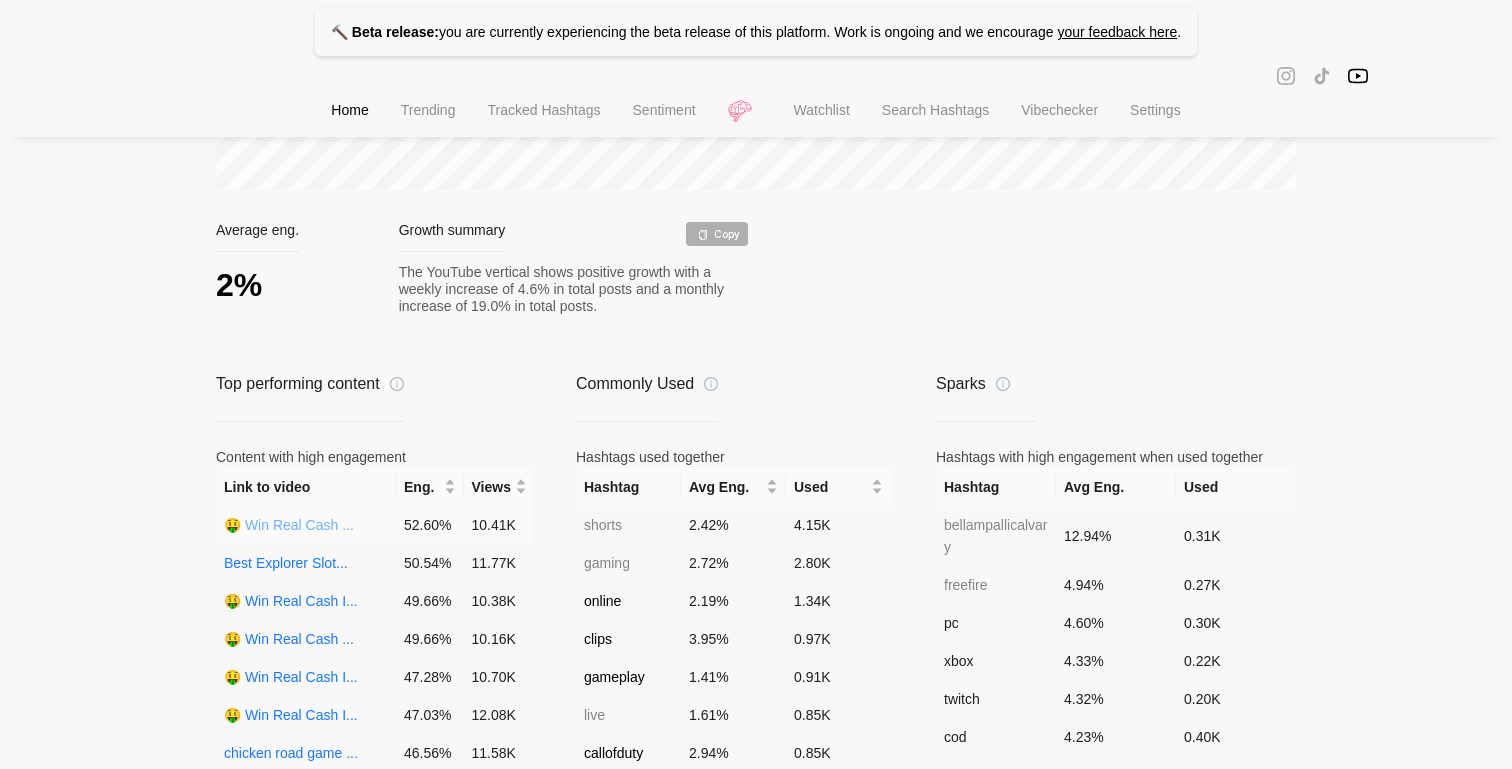 click on "🤑 Win Real Cash  ..." at bounding box center (289, 525) 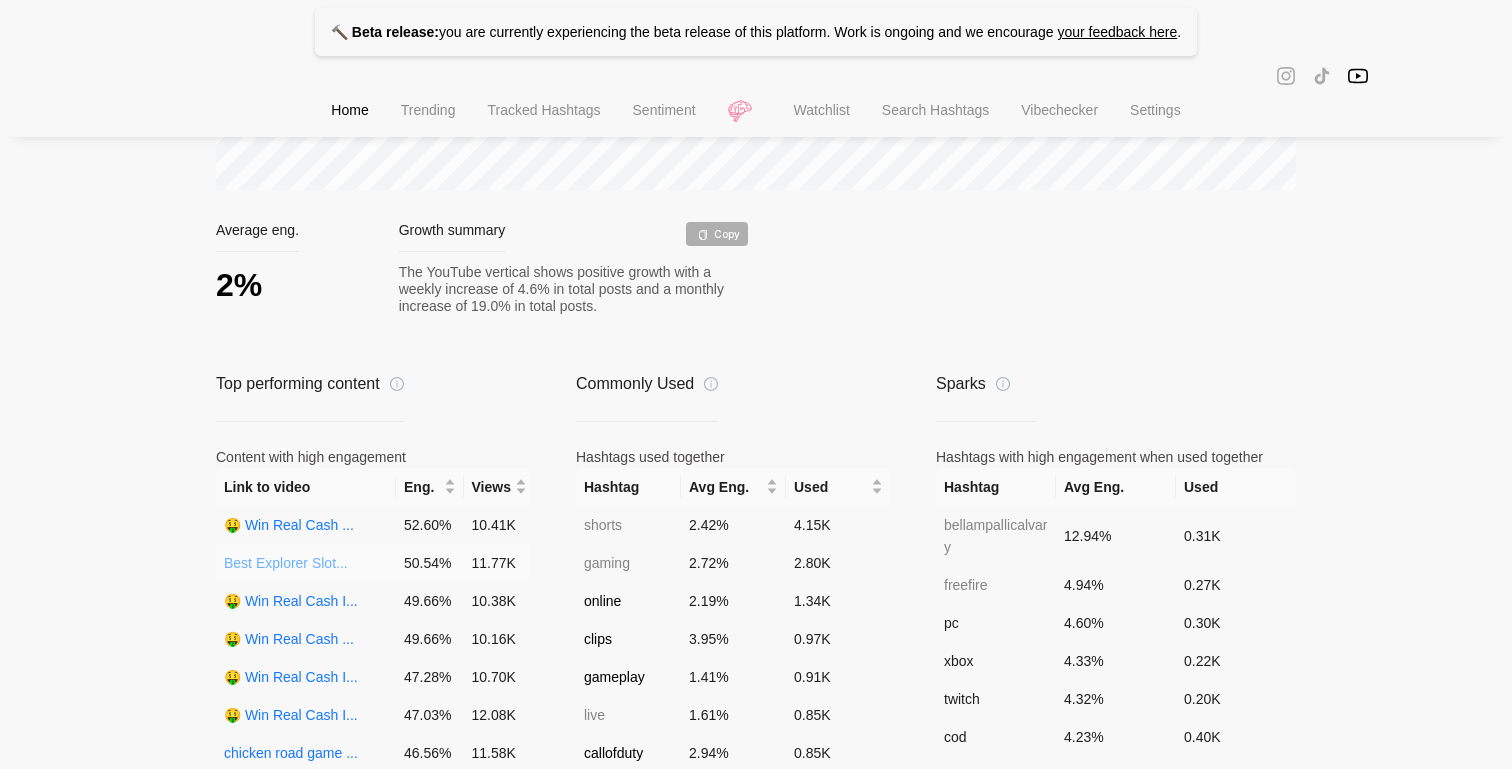 click on "Best Explorer Slot..." at bounding box center [286, 563] 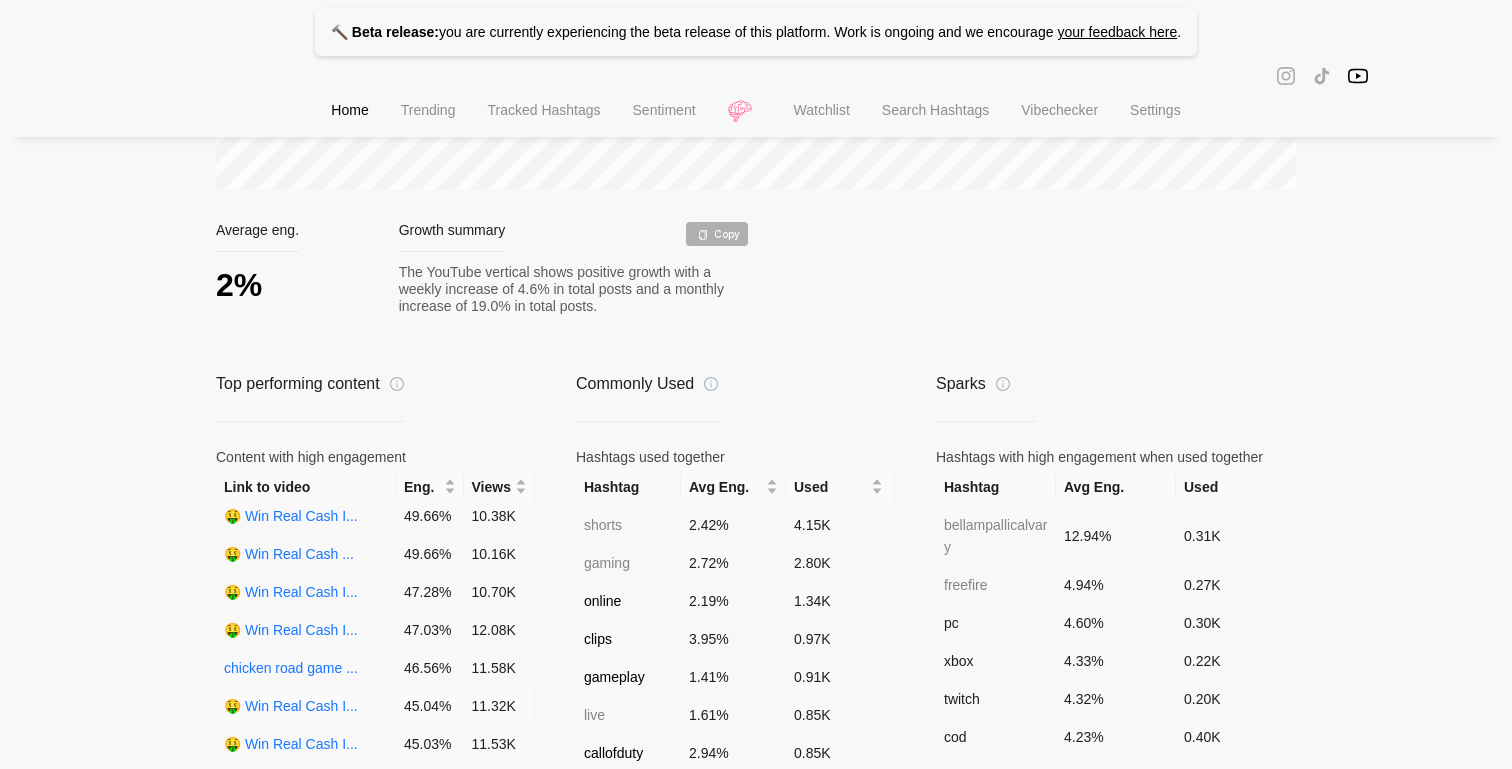 scroll, scrollTop: 94, scrollLeft: 0, axis: vertical 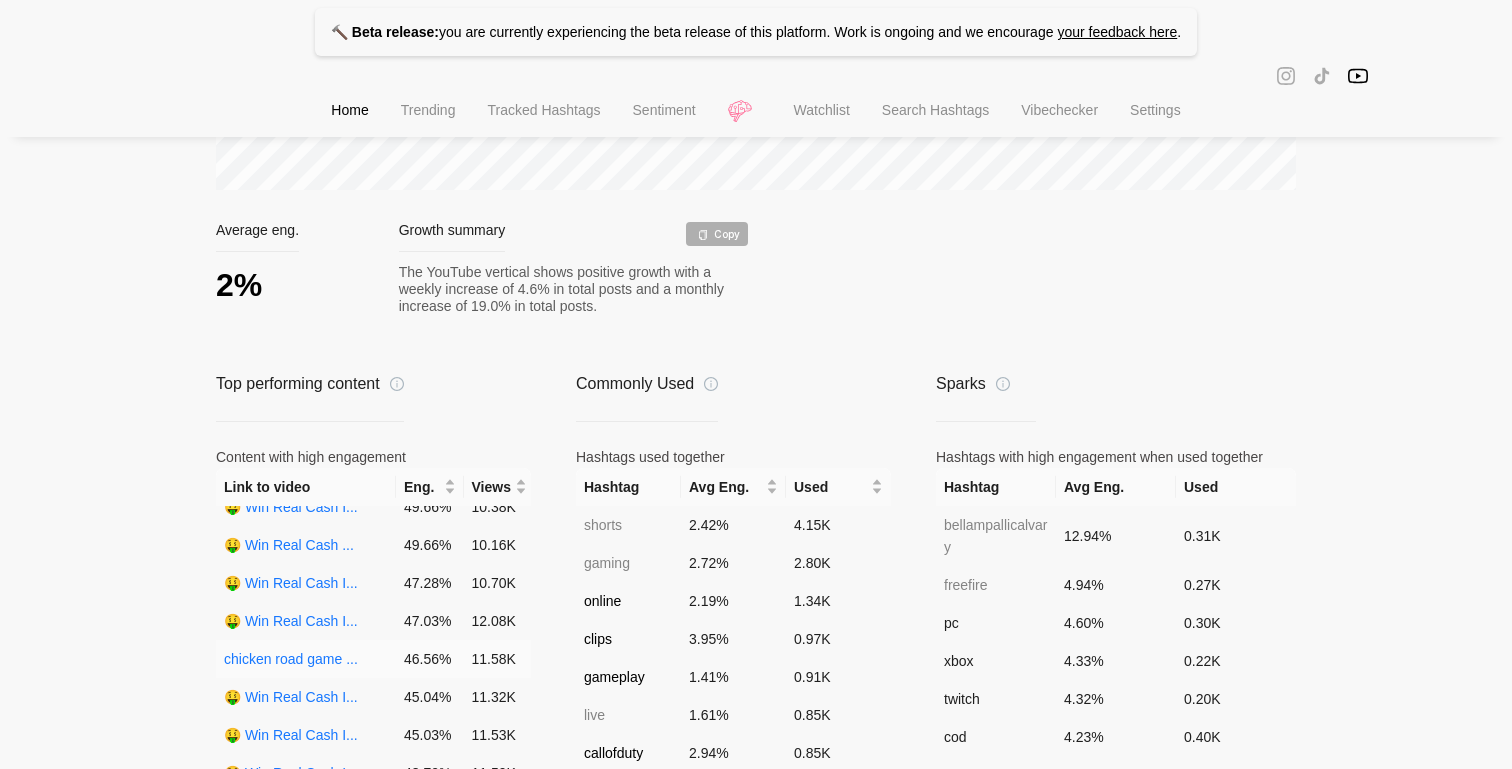 click on "chicken road game ..." at bounding box center (306, 659) 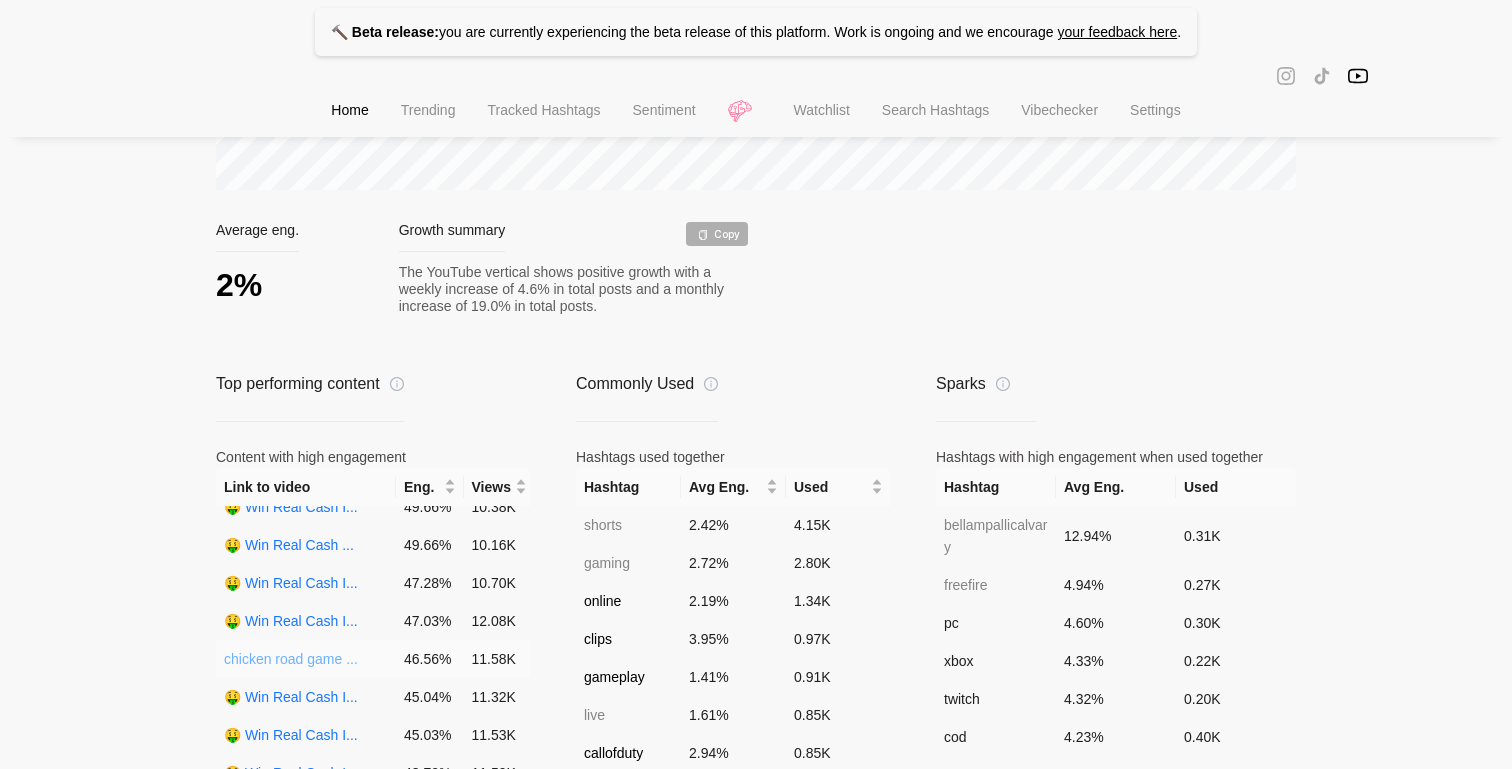 click on "chicken road game ..." at bounding box center [291, 659] 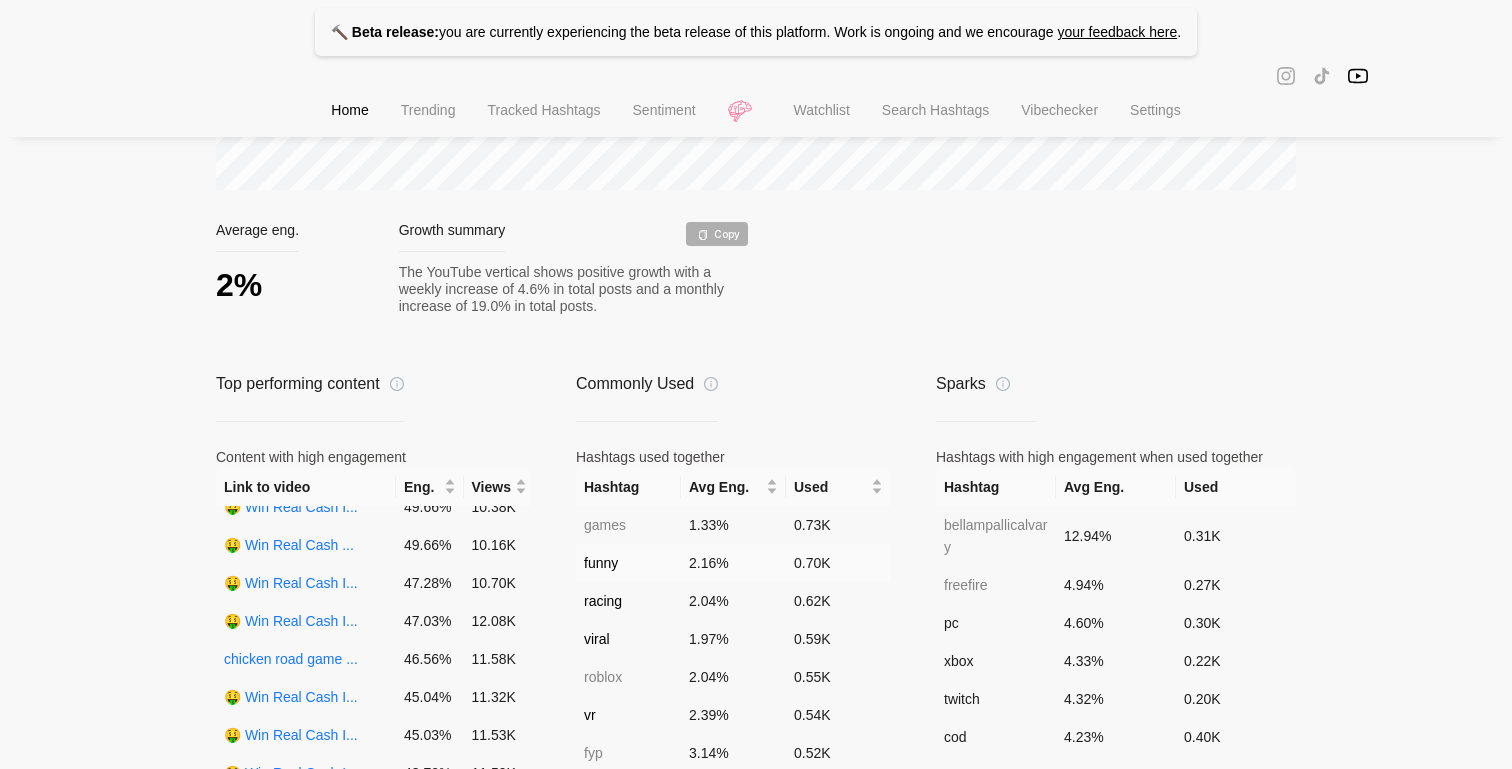 scroll, scrollTop: 363, scrollLeft: 0, axis: vertical 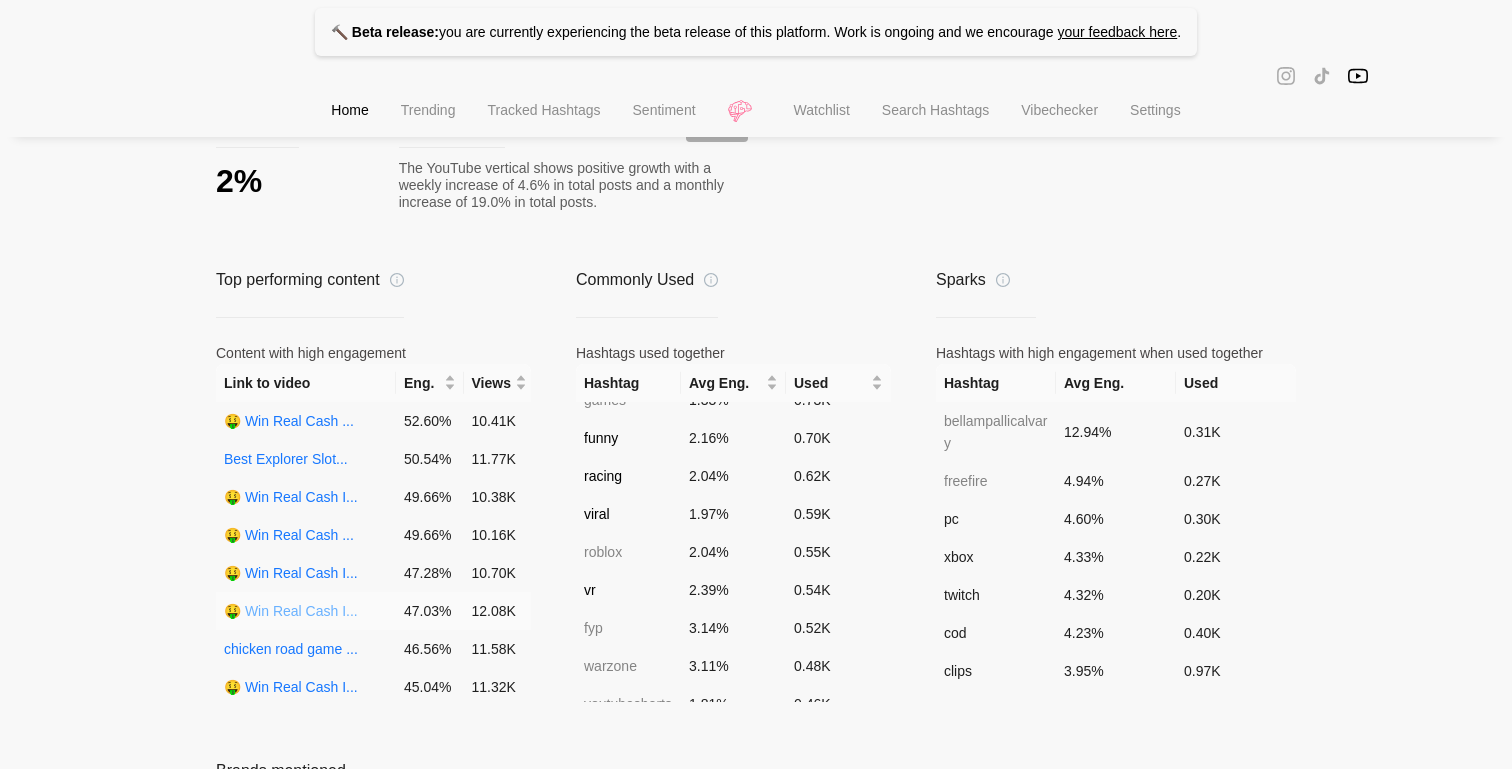 click on "🤑 Win Real Cash I..." at bounding box center [291, 611] 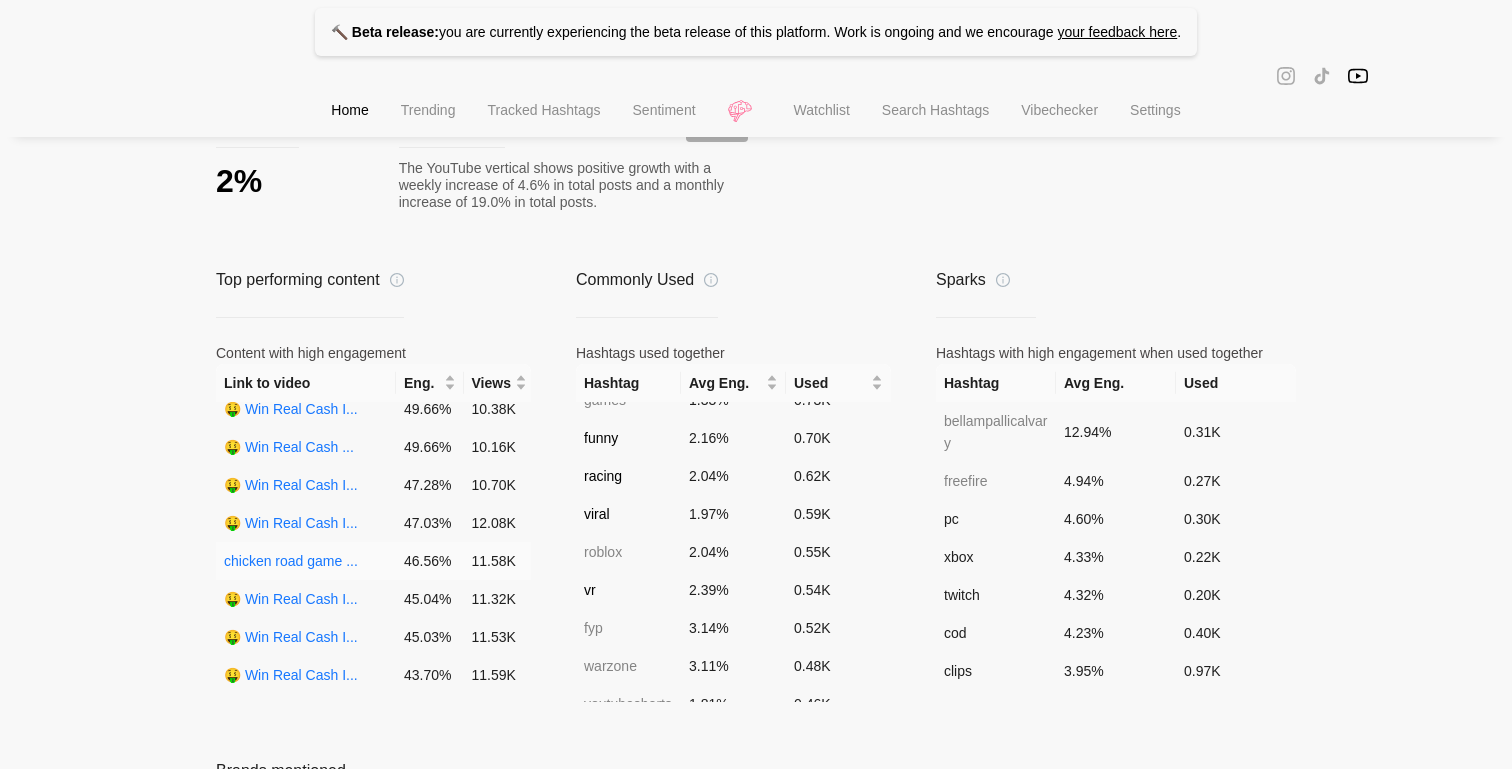 scroll, scrollTop: 82, scrollLeft: 0, axis: vertical 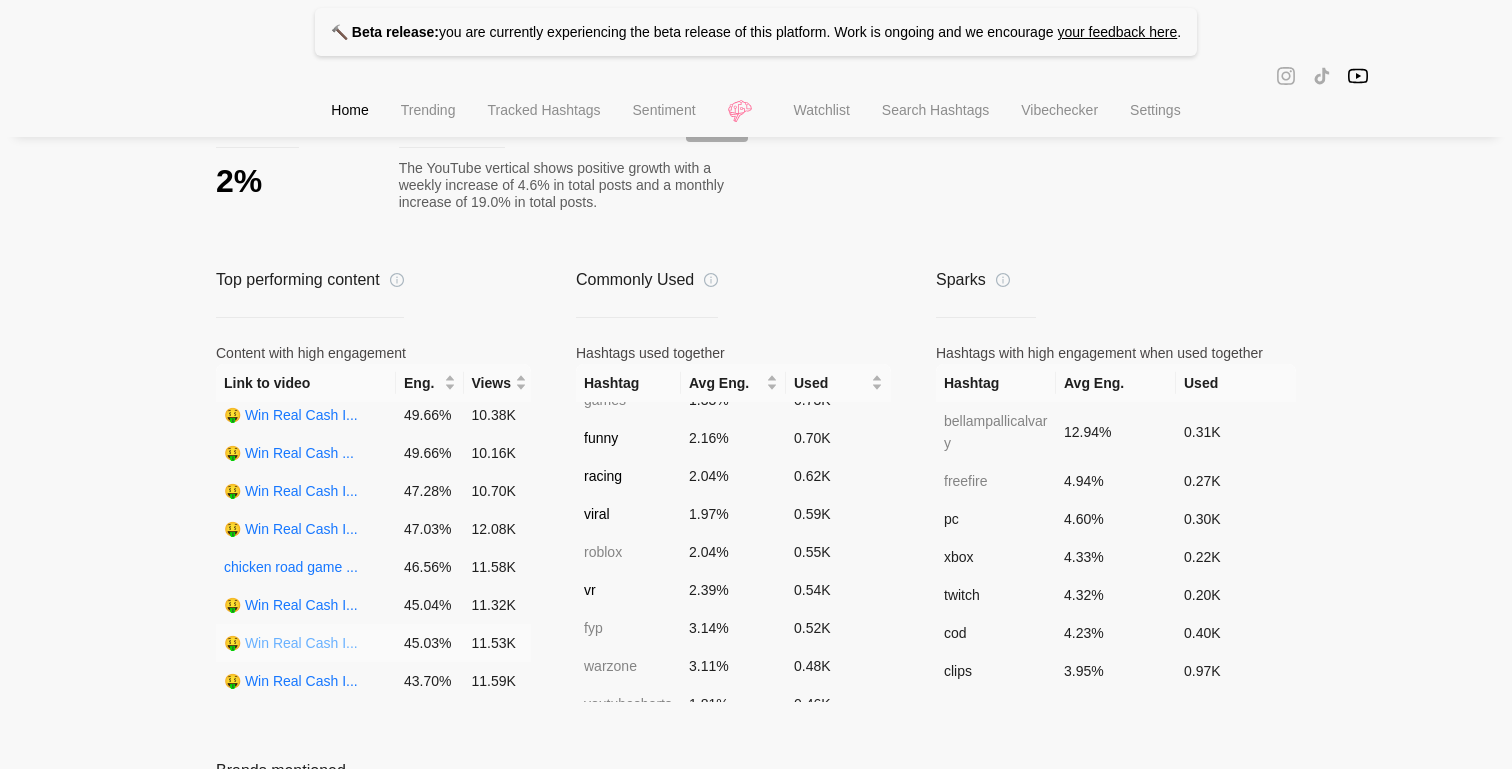 click on "🤑 Win Real Cash I..." at bounding box center (291, 643) 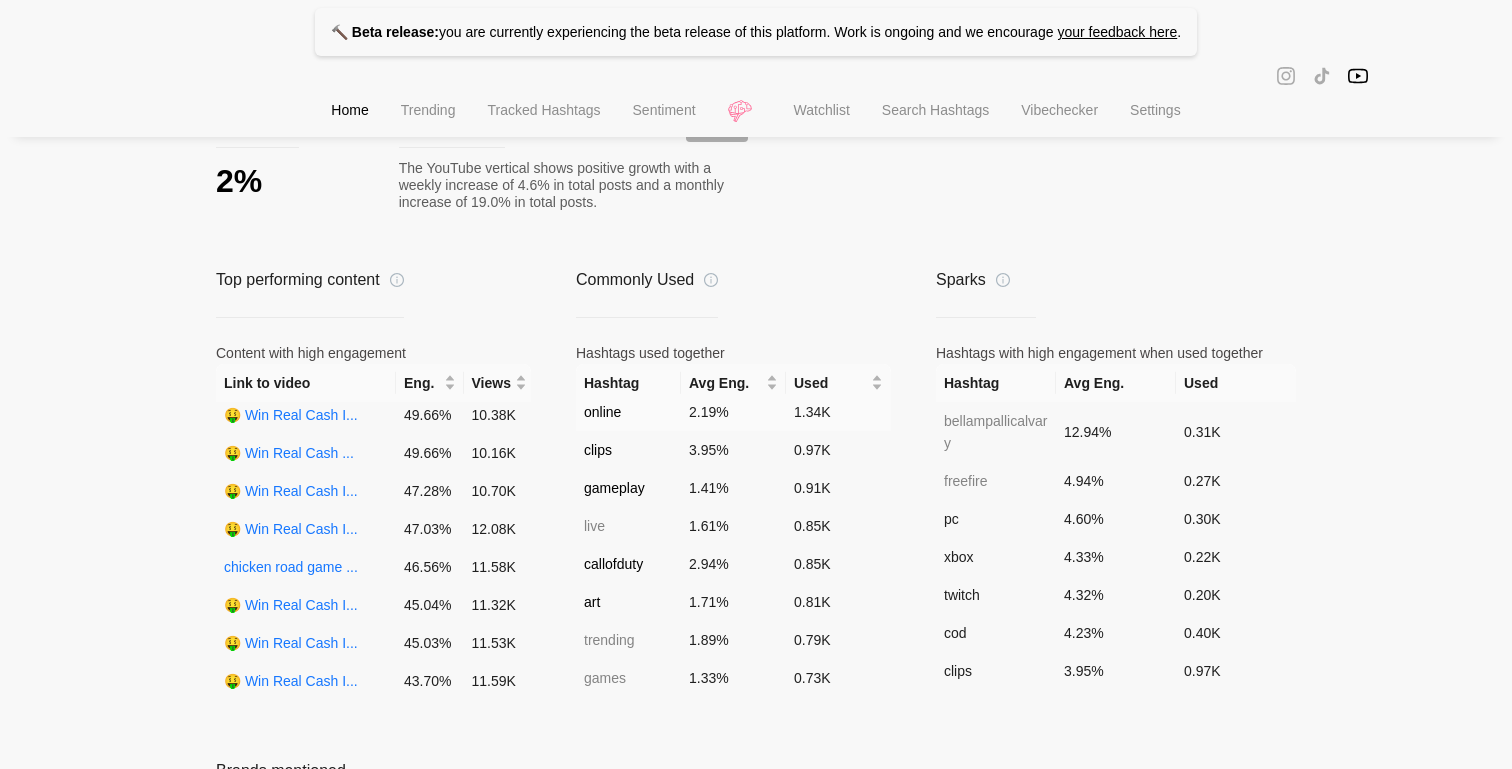 scroll, scrollTop: 0, scrollLeft: 0, axis: both 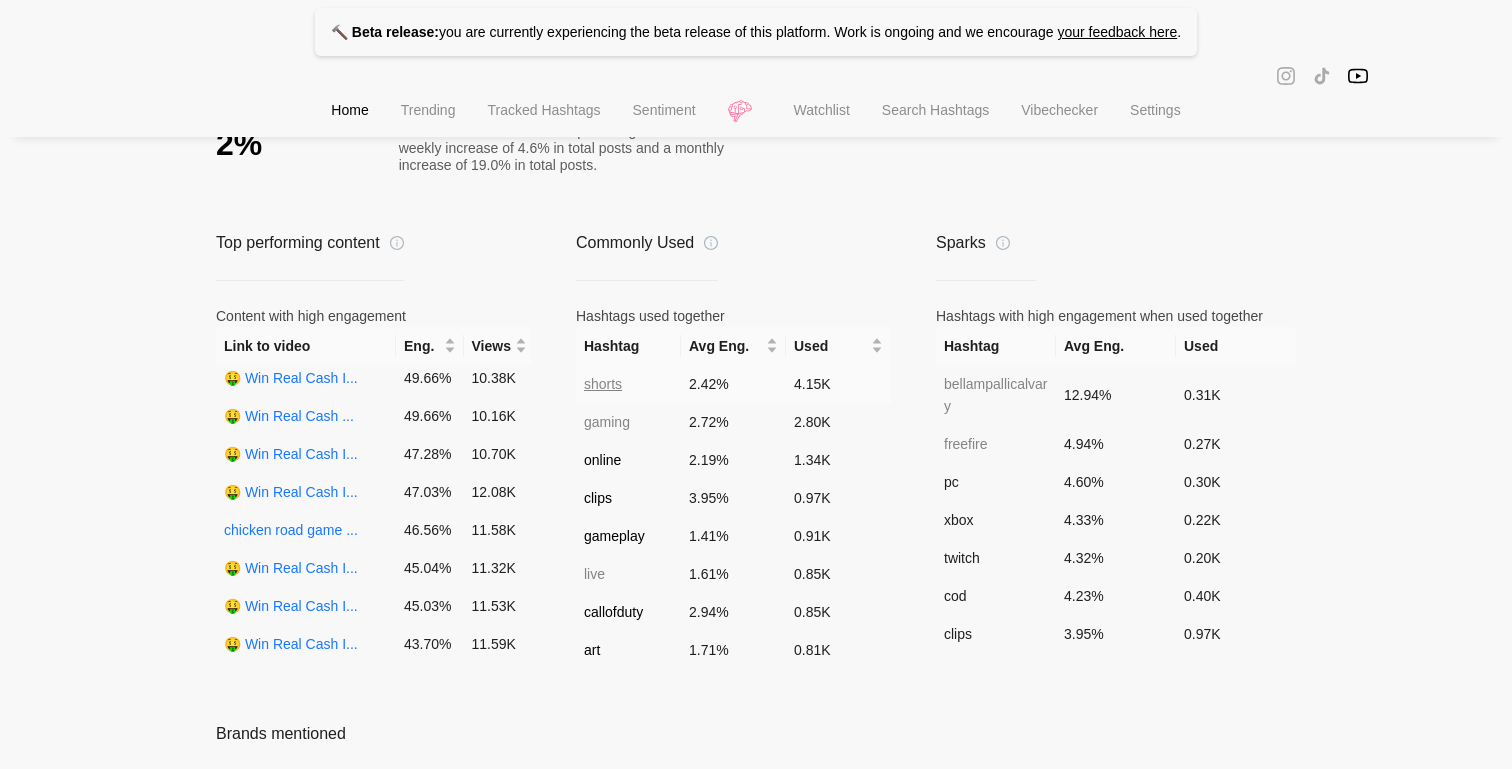 click on "shorts" at bounding box center [603, 384] 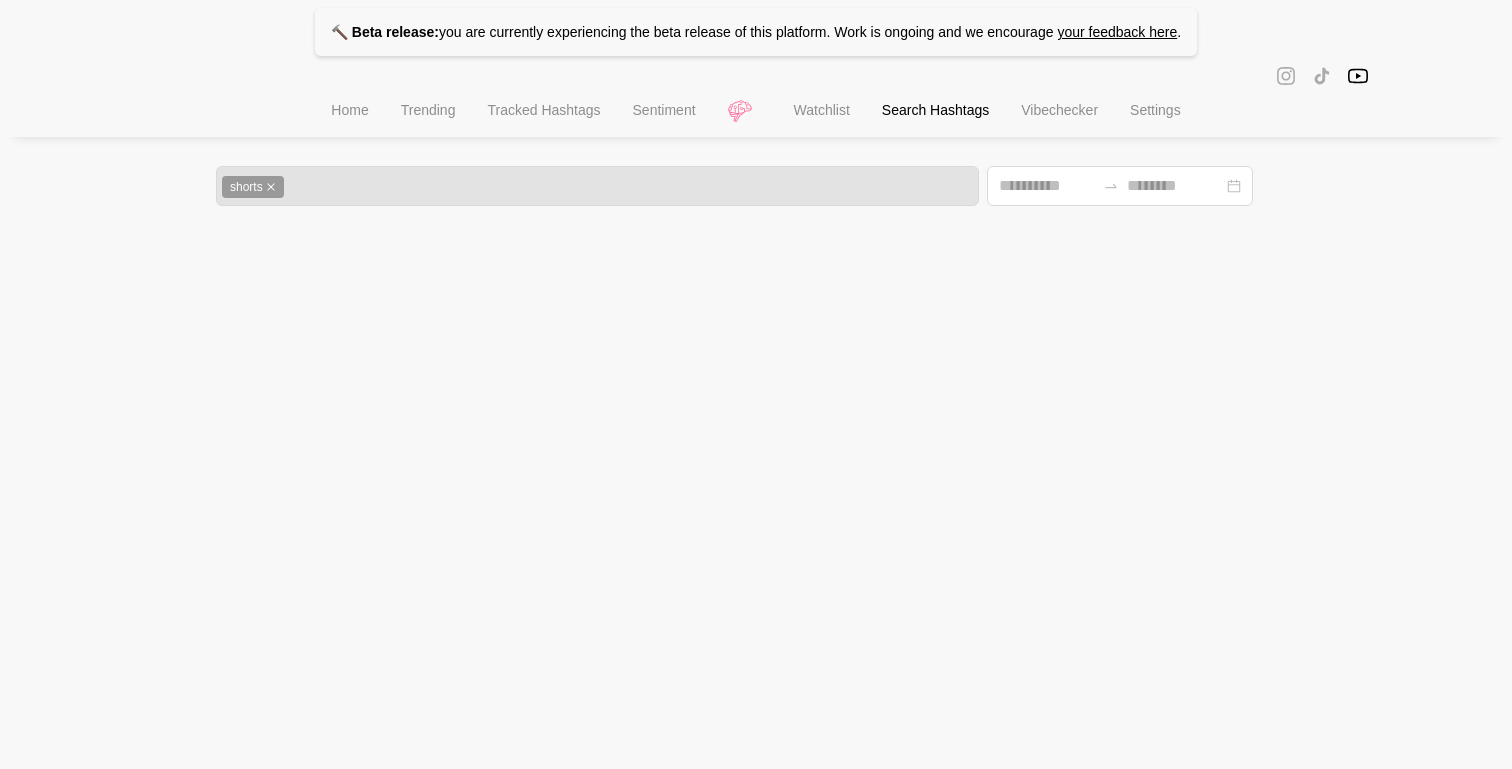 scroll, scrollTop: 0, scrollLeft: 0, axis: both 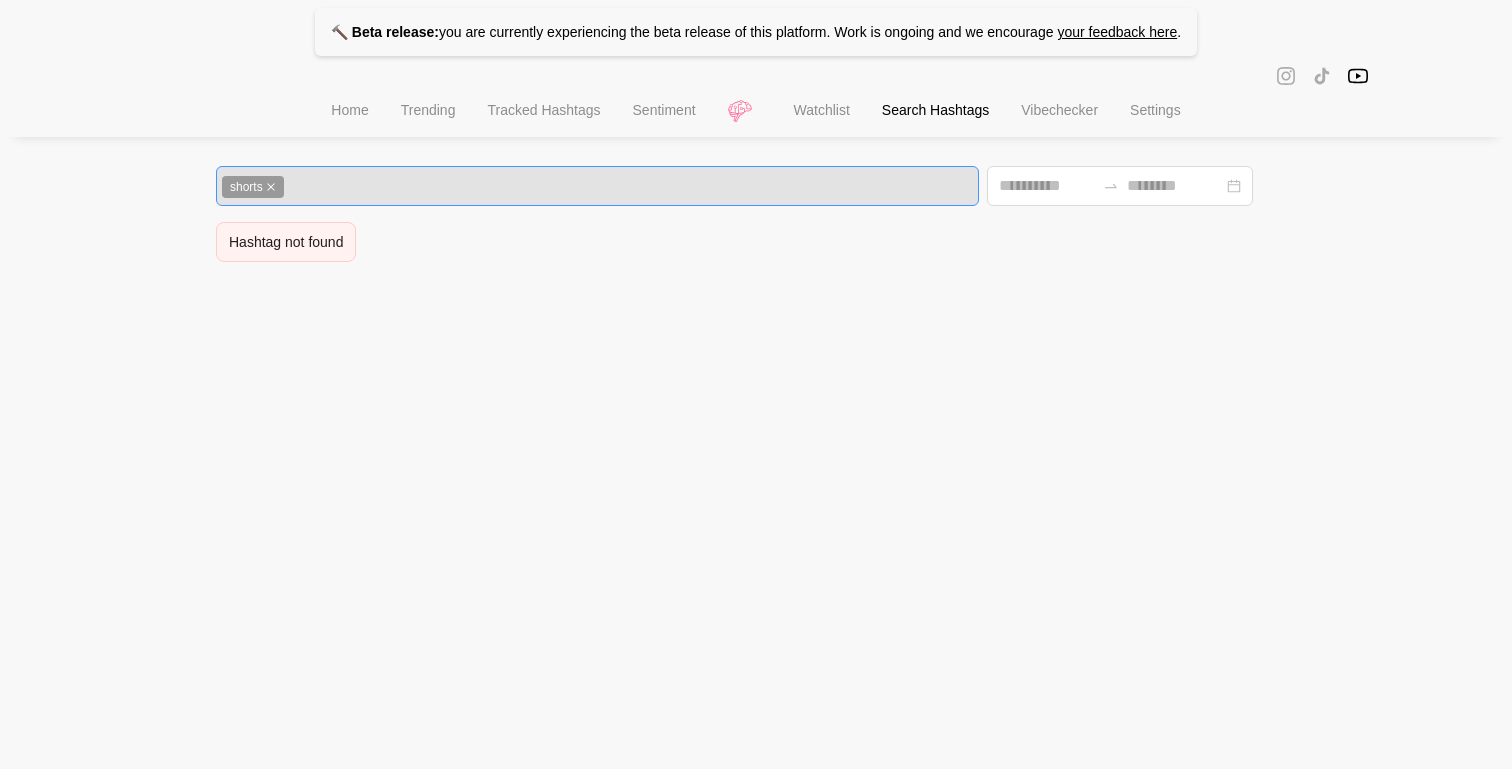 click on "shorts" at bounding box center (253, 187) 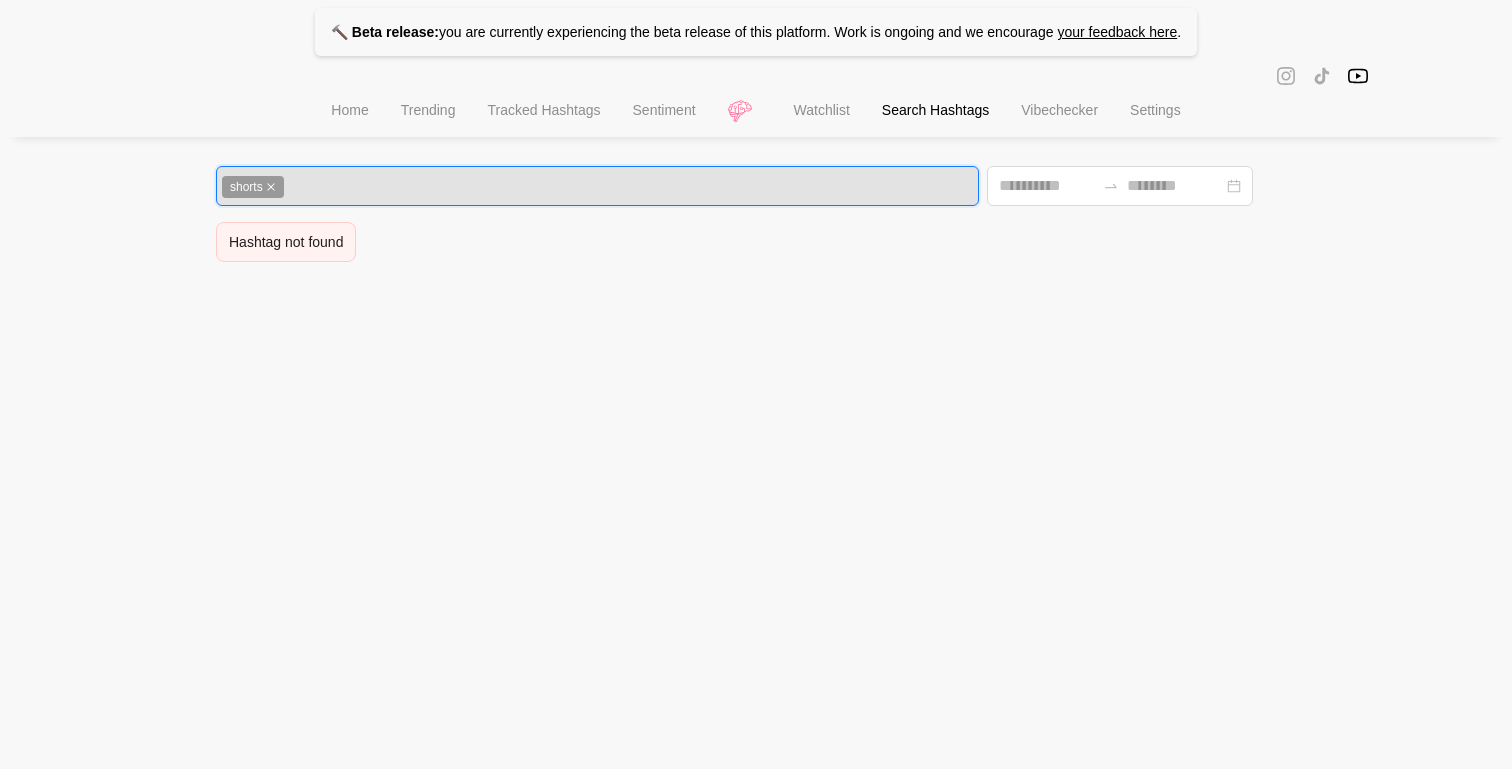click 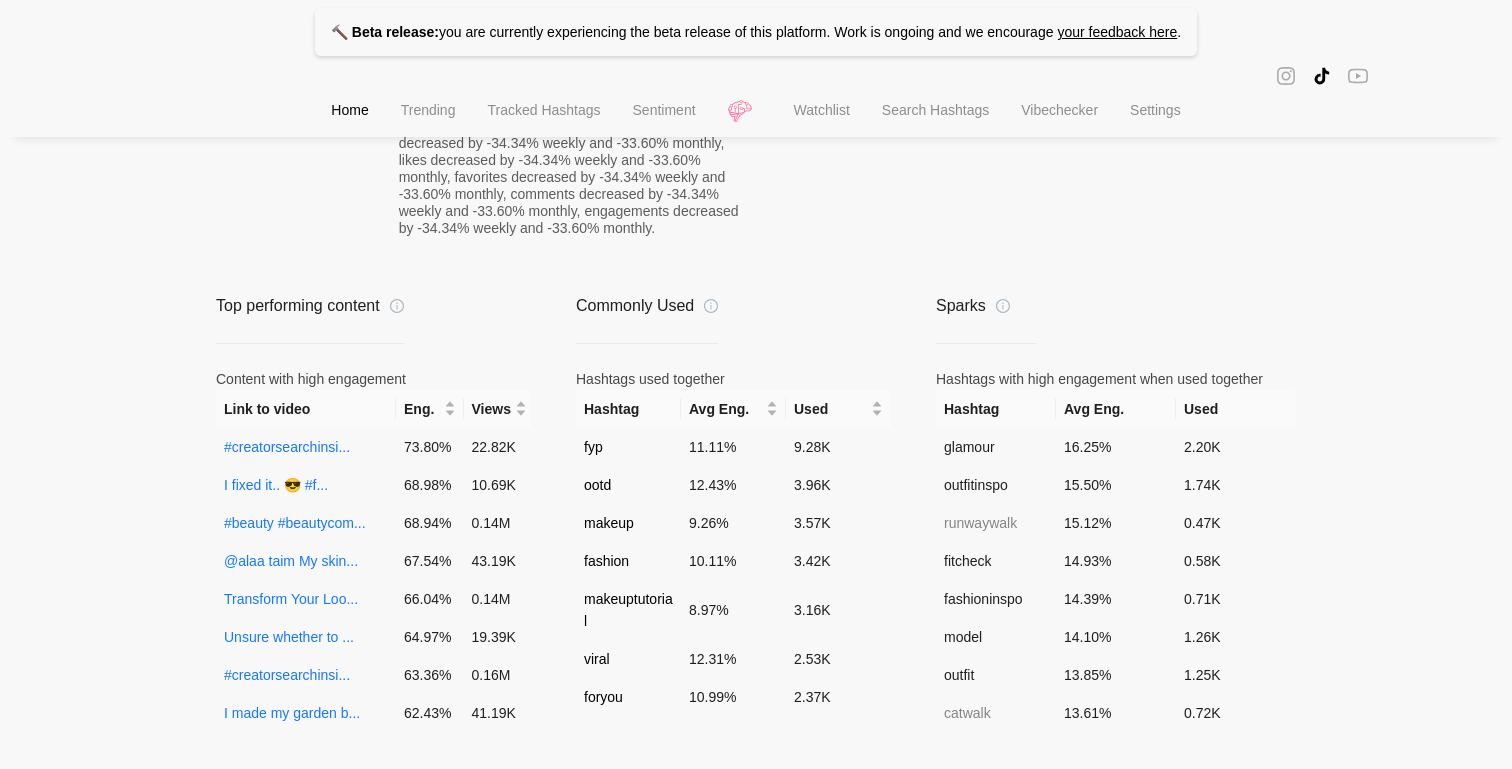 scroll, scrollTop: 1240, scrollLeft: 0, axis: vertical 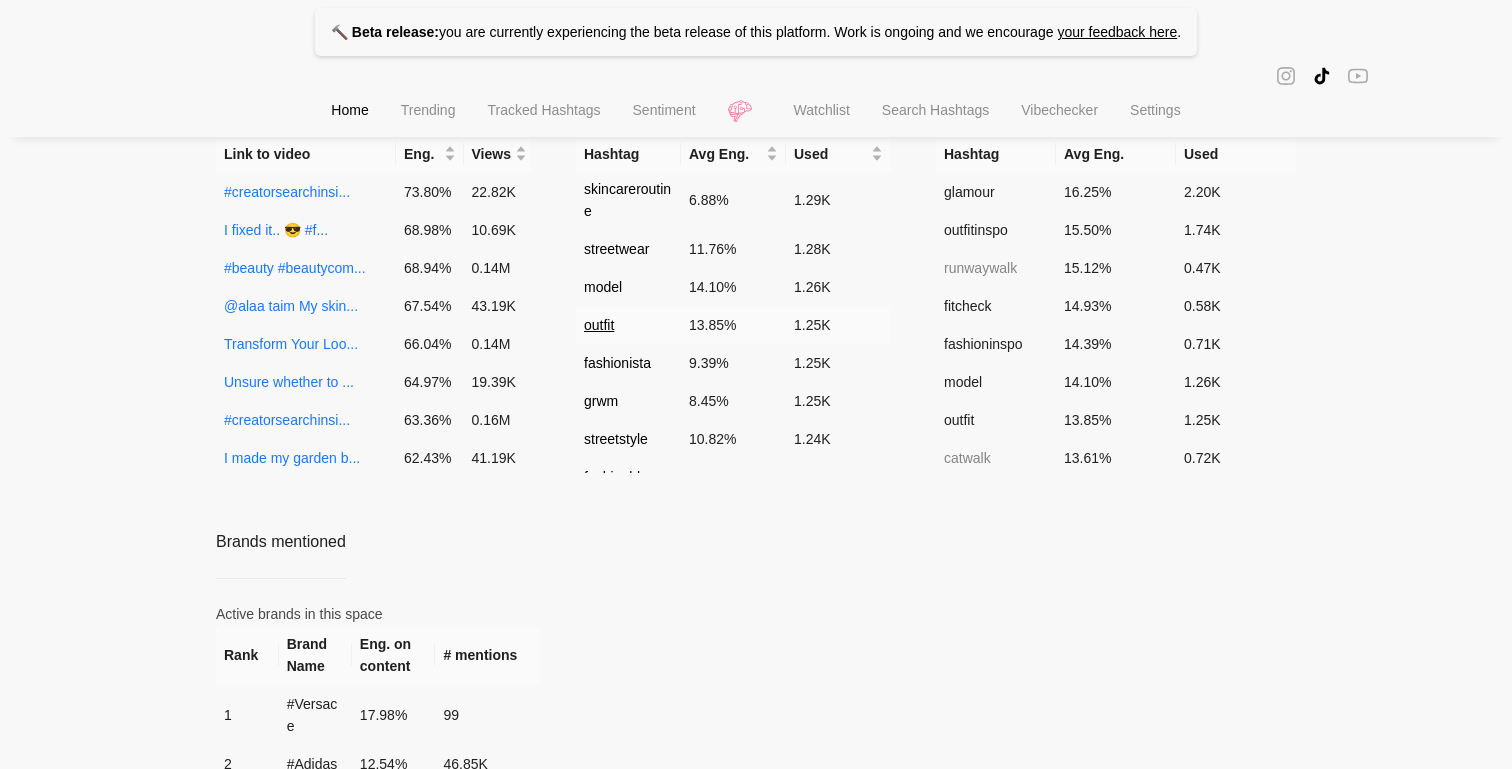 click on "outfit" at bounding box center (599, 325) 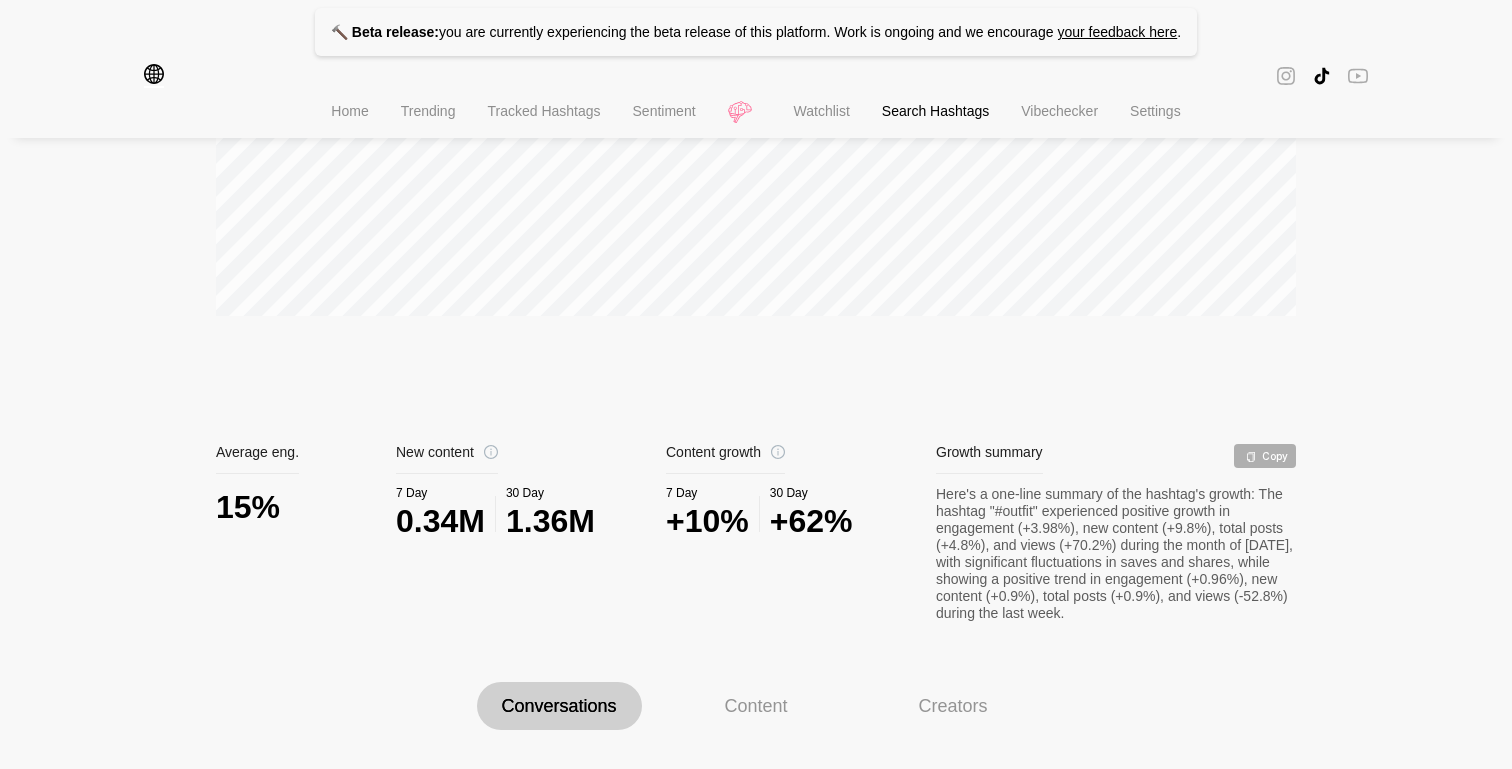 scroll, scrollTop: 746, scrollLeft: 0, axis: vertical 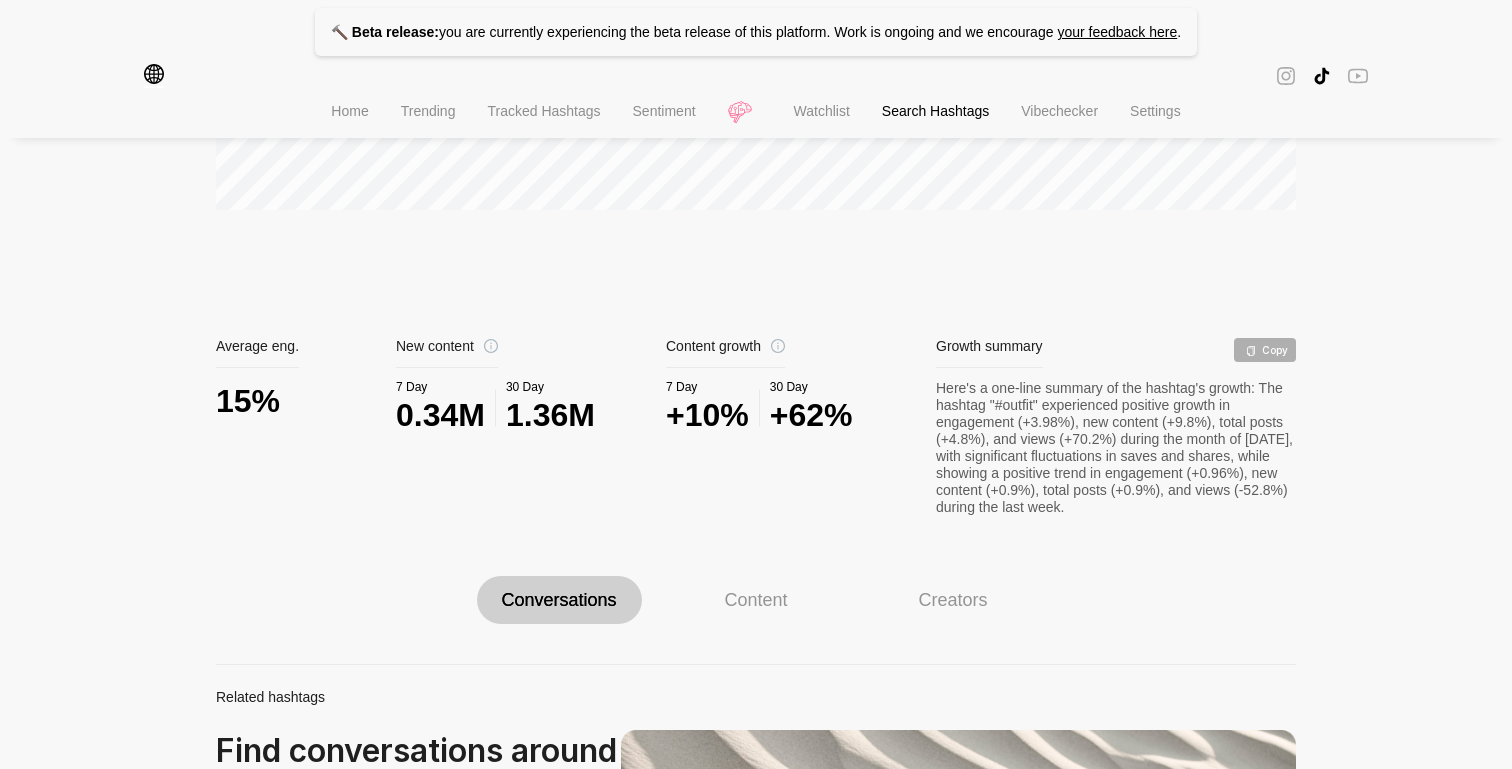 click on "Creators" at bounding box center [953, 600] 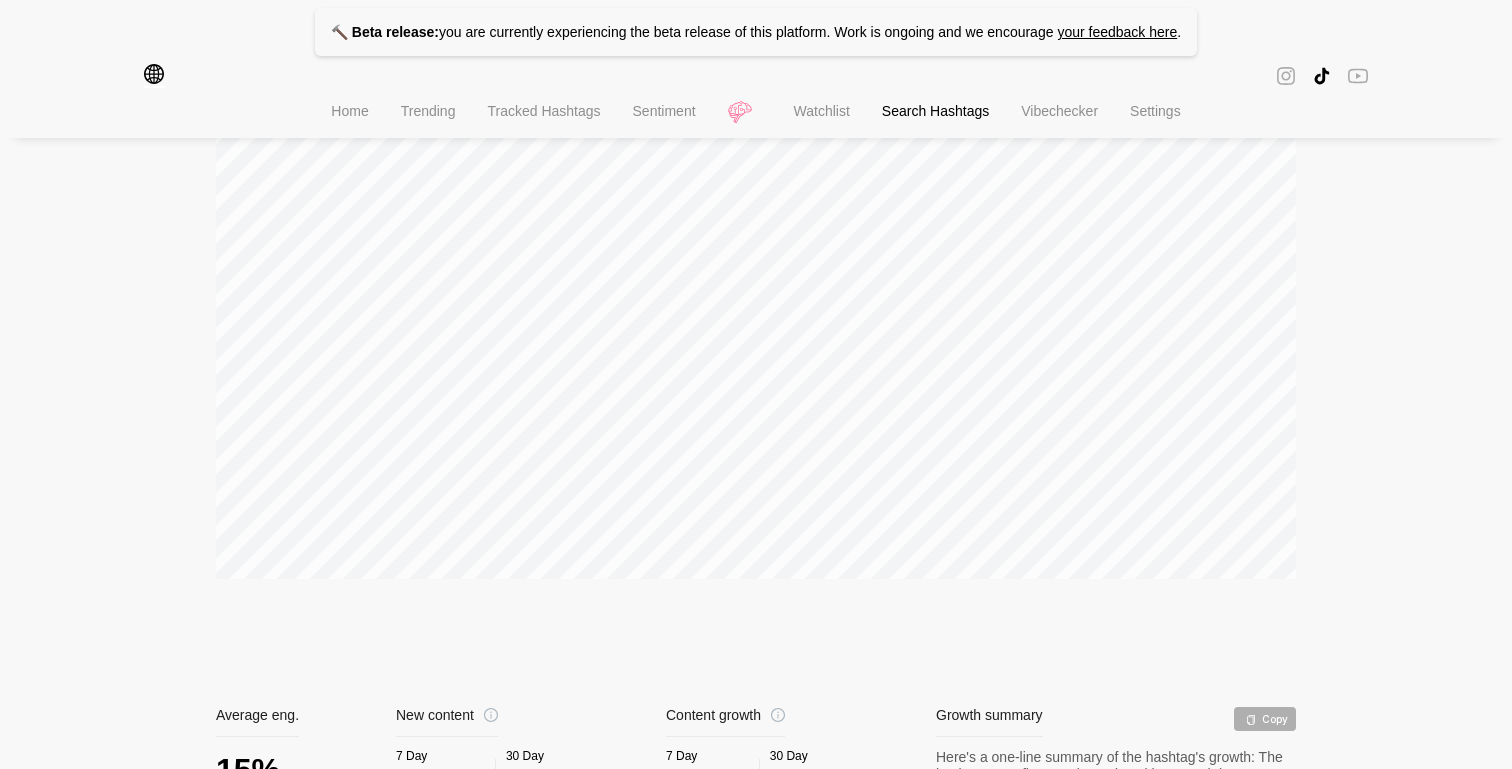 scroll, scrollTop: 0, scrollLeft: 0, axis: both 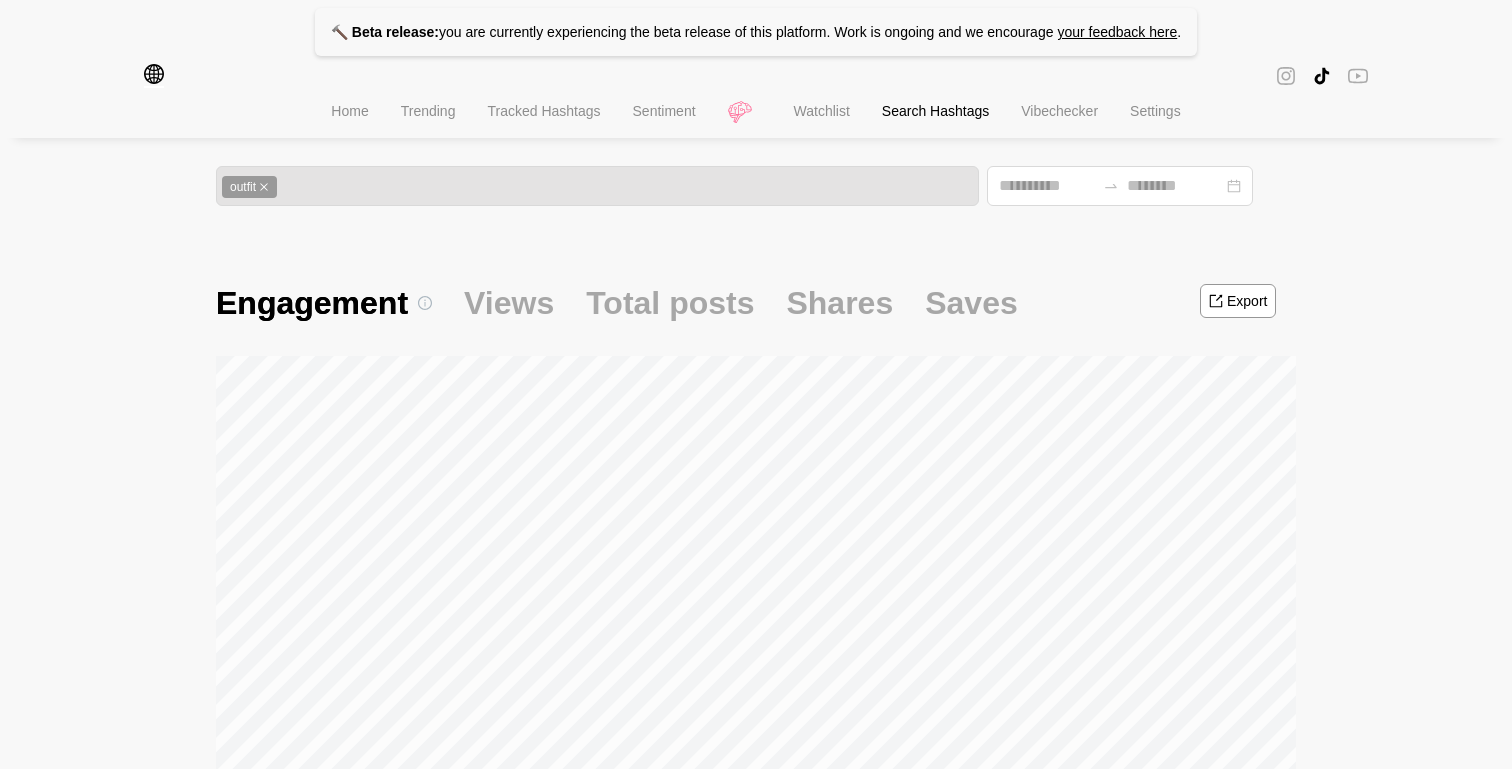 click on "Watchlist" at bounding box center [822, 111] 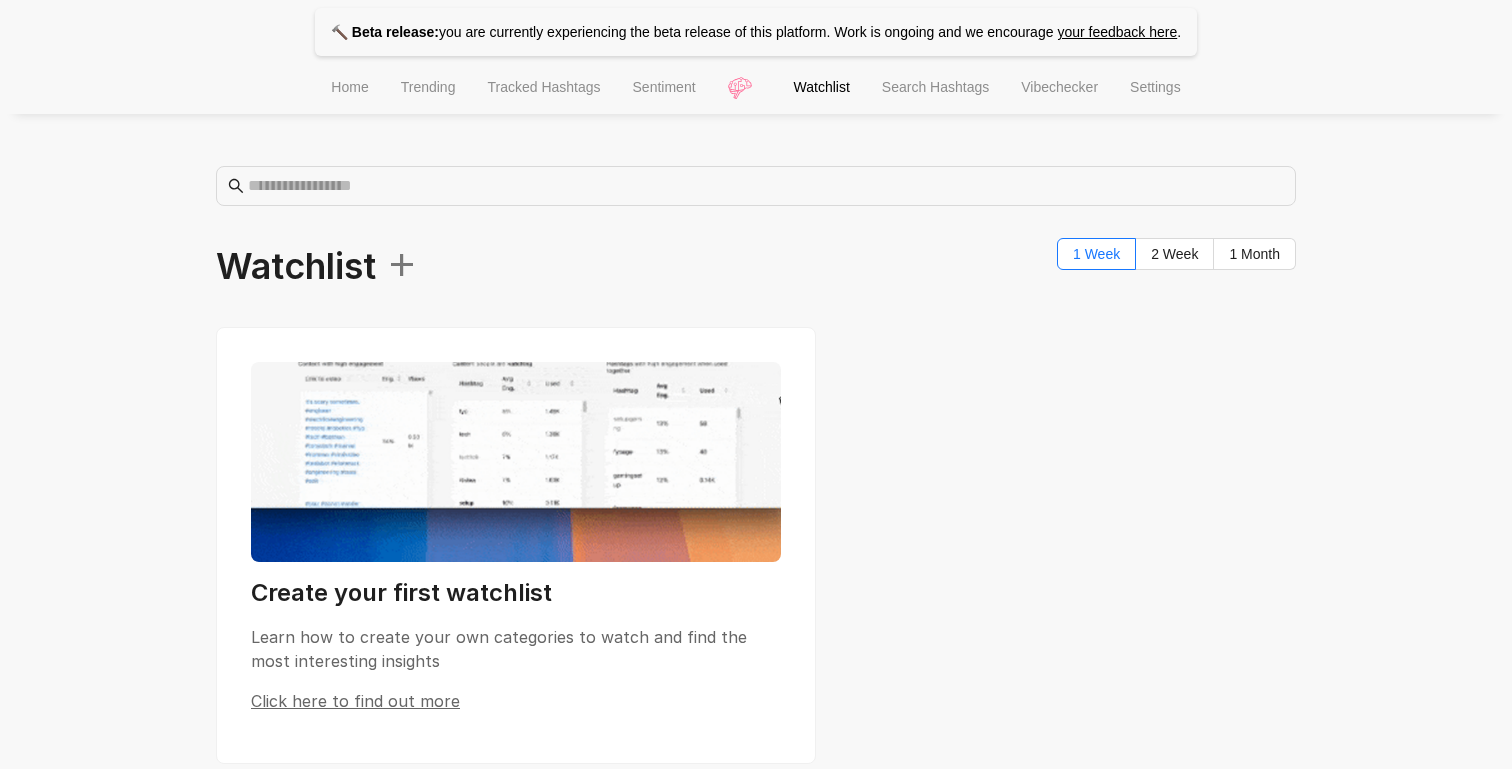 click on "Sentiment" at bounding box center (664, 87) 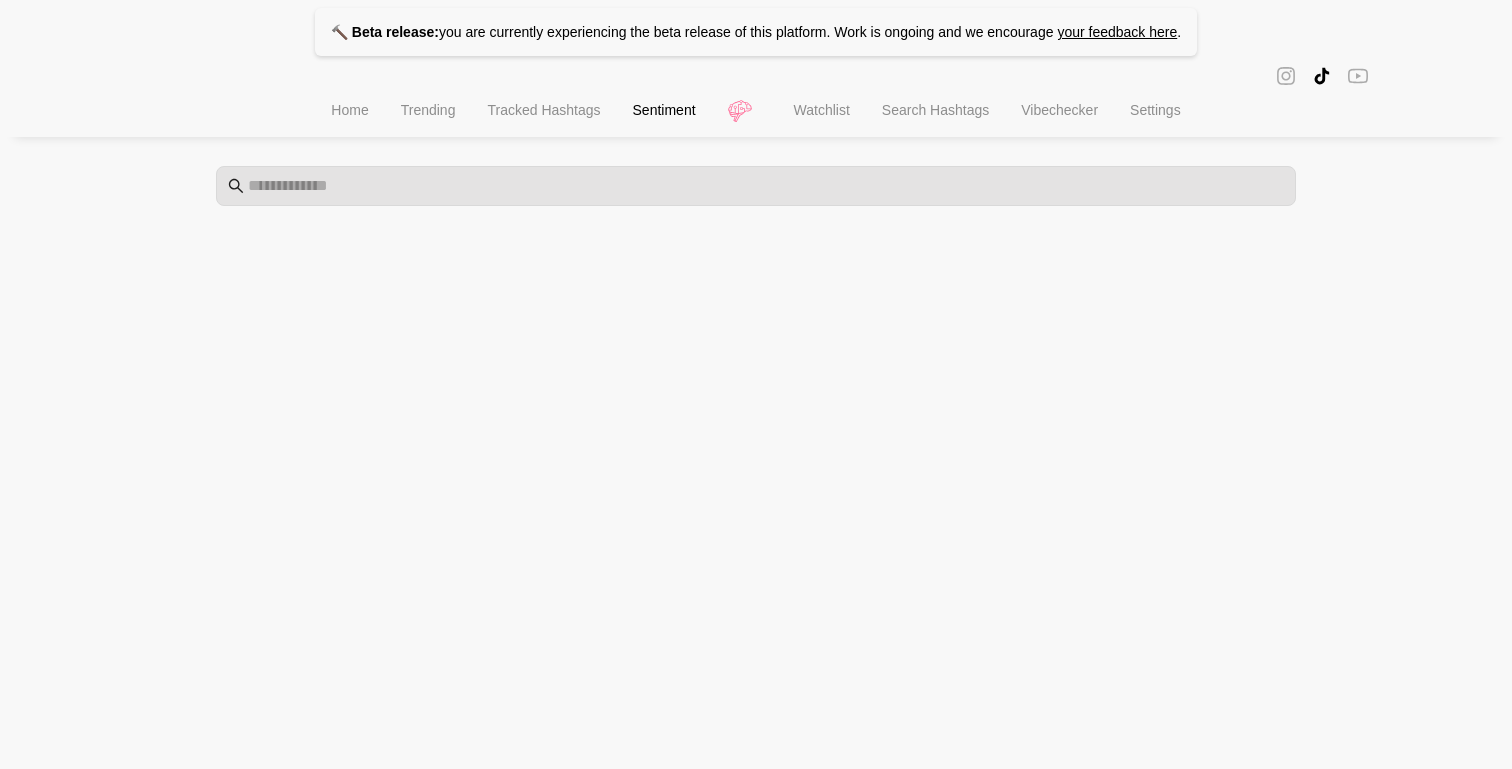 click on "Tracked Hashtags" at bounding box center (543, 110) 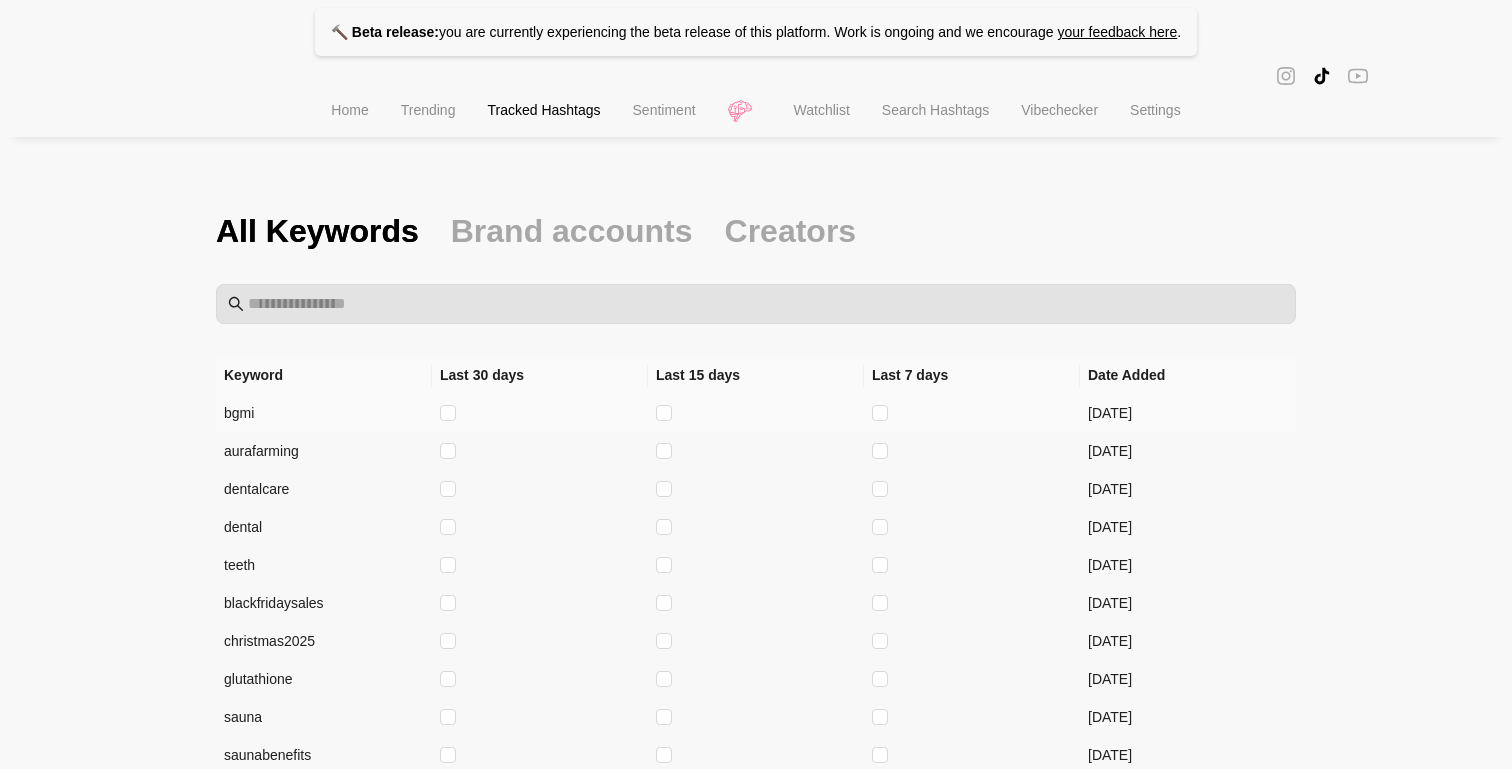 scroll, scrollTop: 133, scrollLeft: 0, axis: vertical 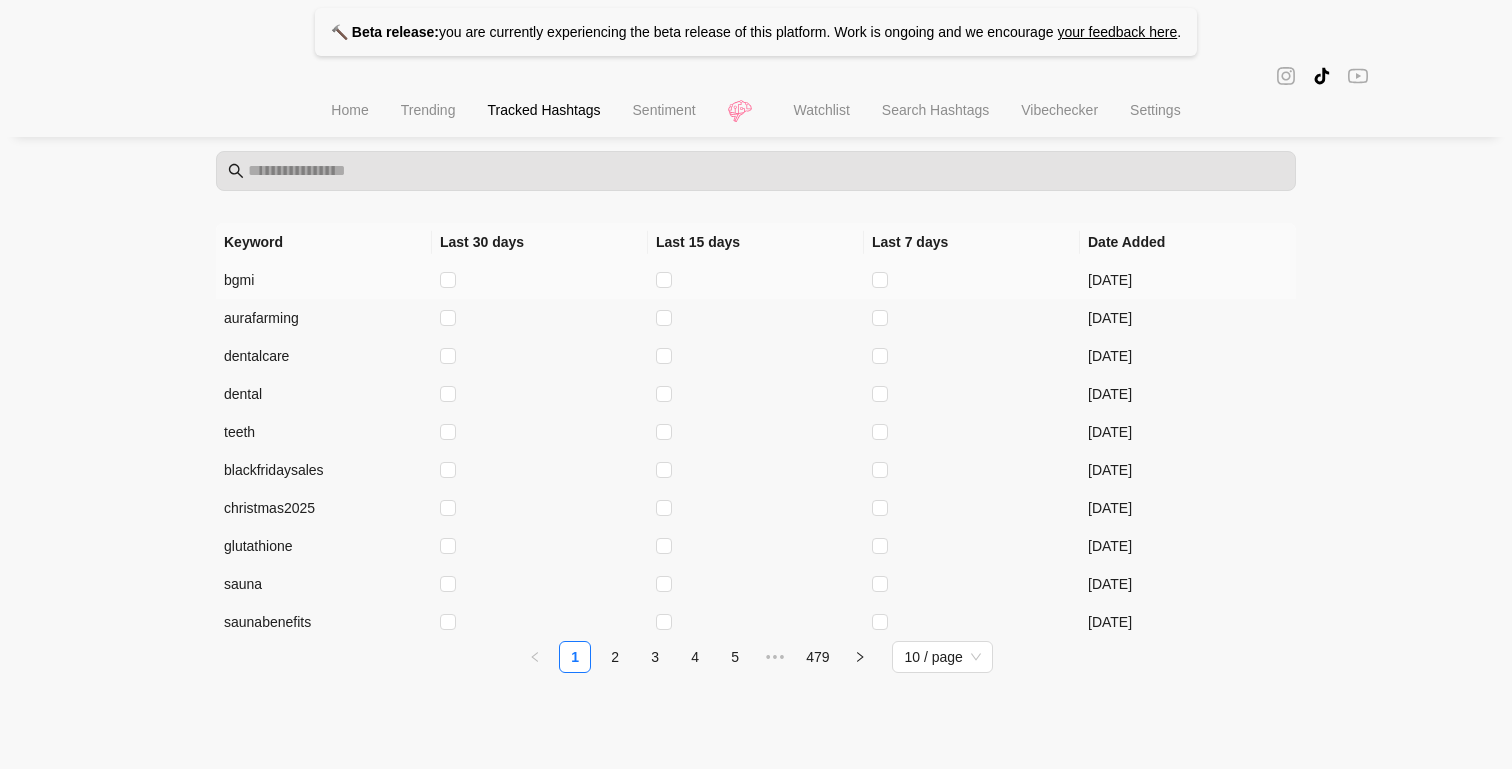 click on "bgmi" at bounding box center [324, 280] 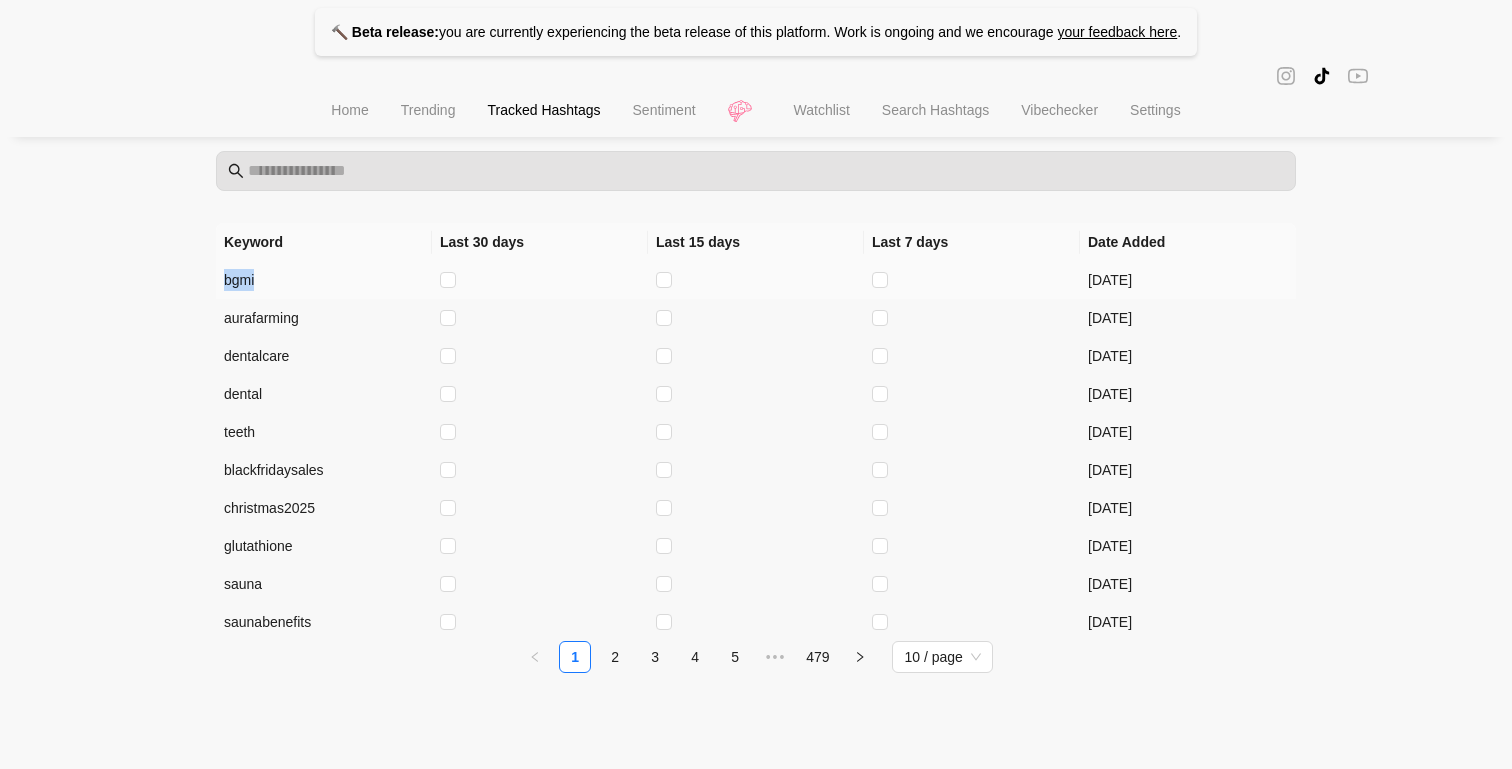 drag, startPoint x: 233, startPoint y: 285, endPoint x: 708, endPoint y: 274, distance: 475.12735 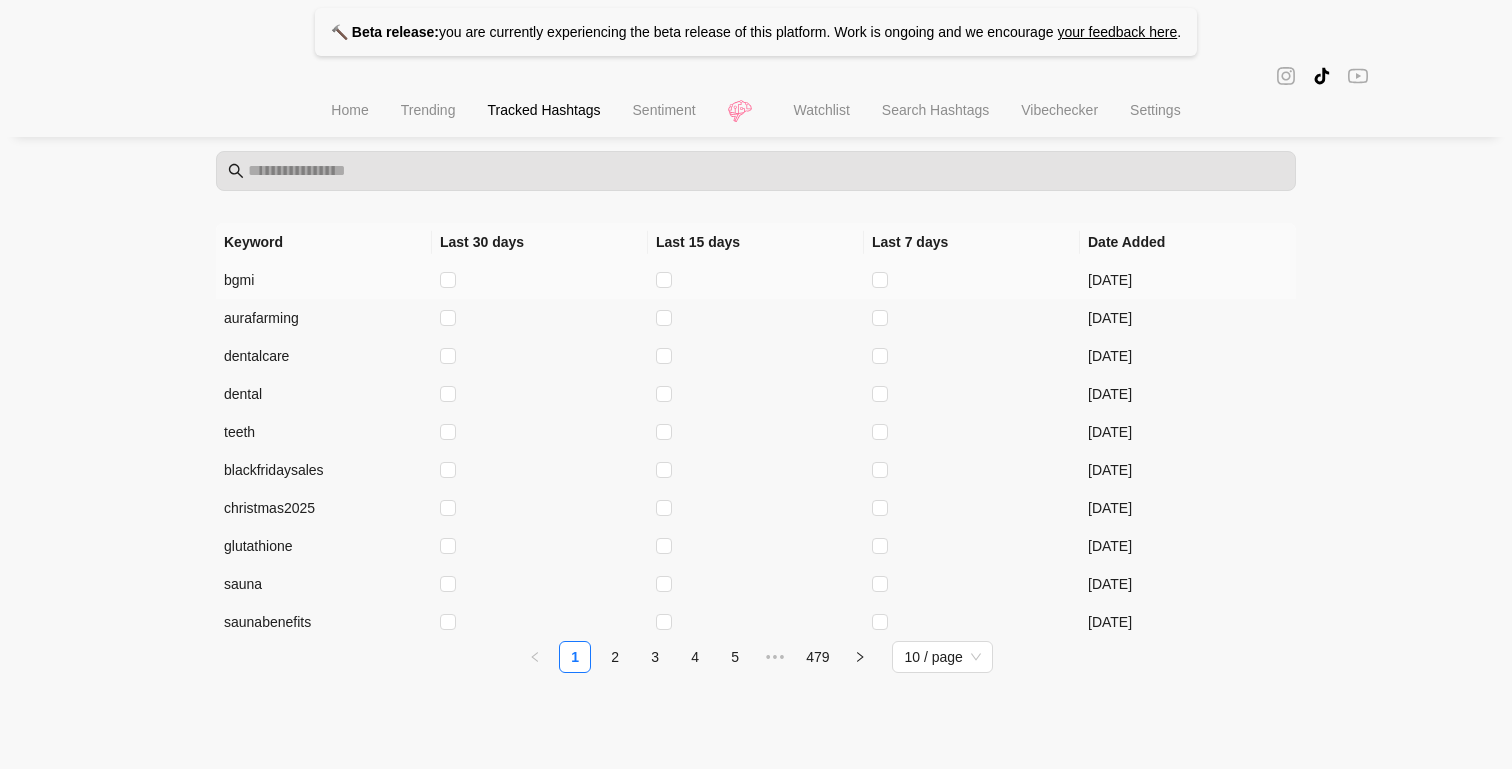 click on "[DATE]" at bounding box center (1188, 280) 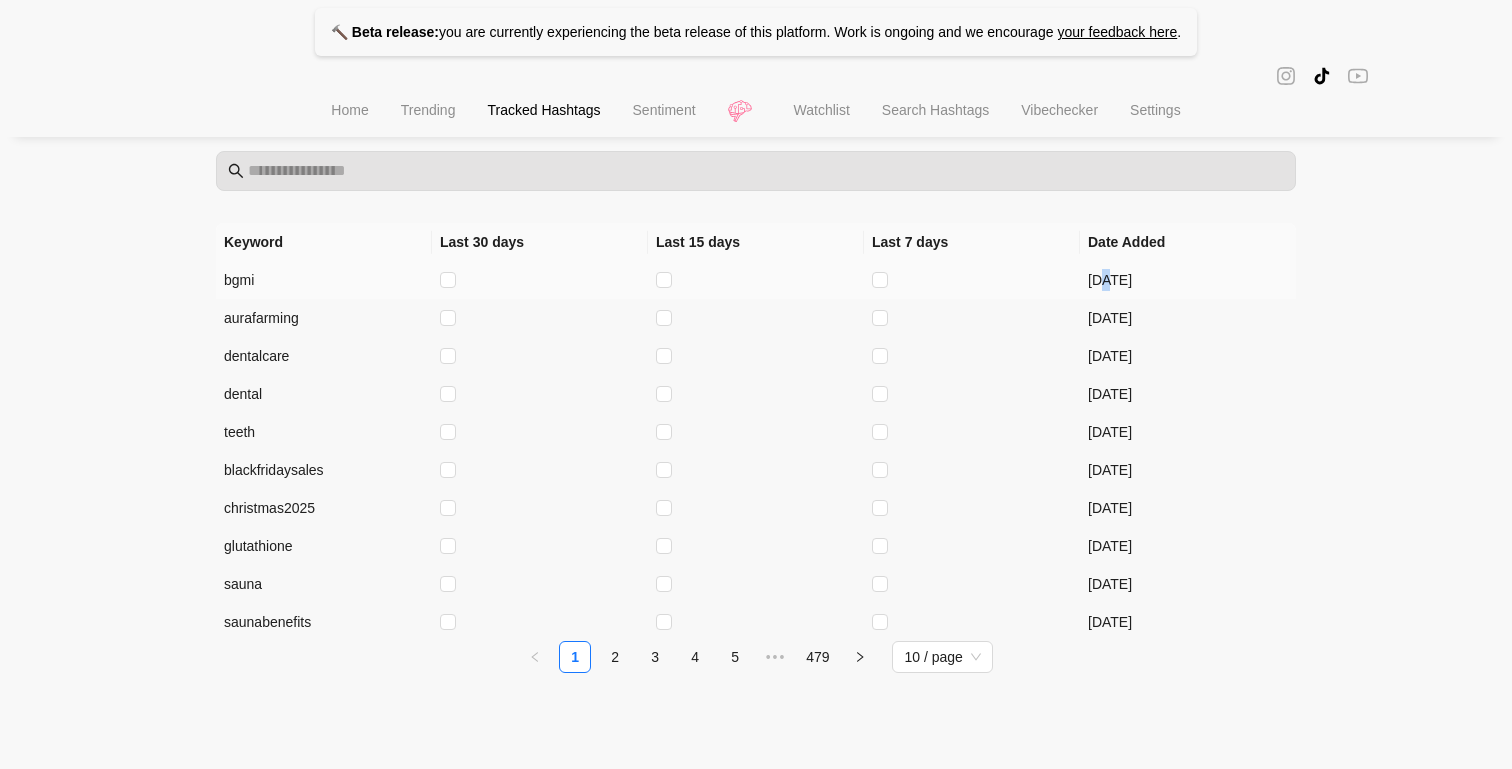 click on "[DATE]" at bounding box center (1188, 280) 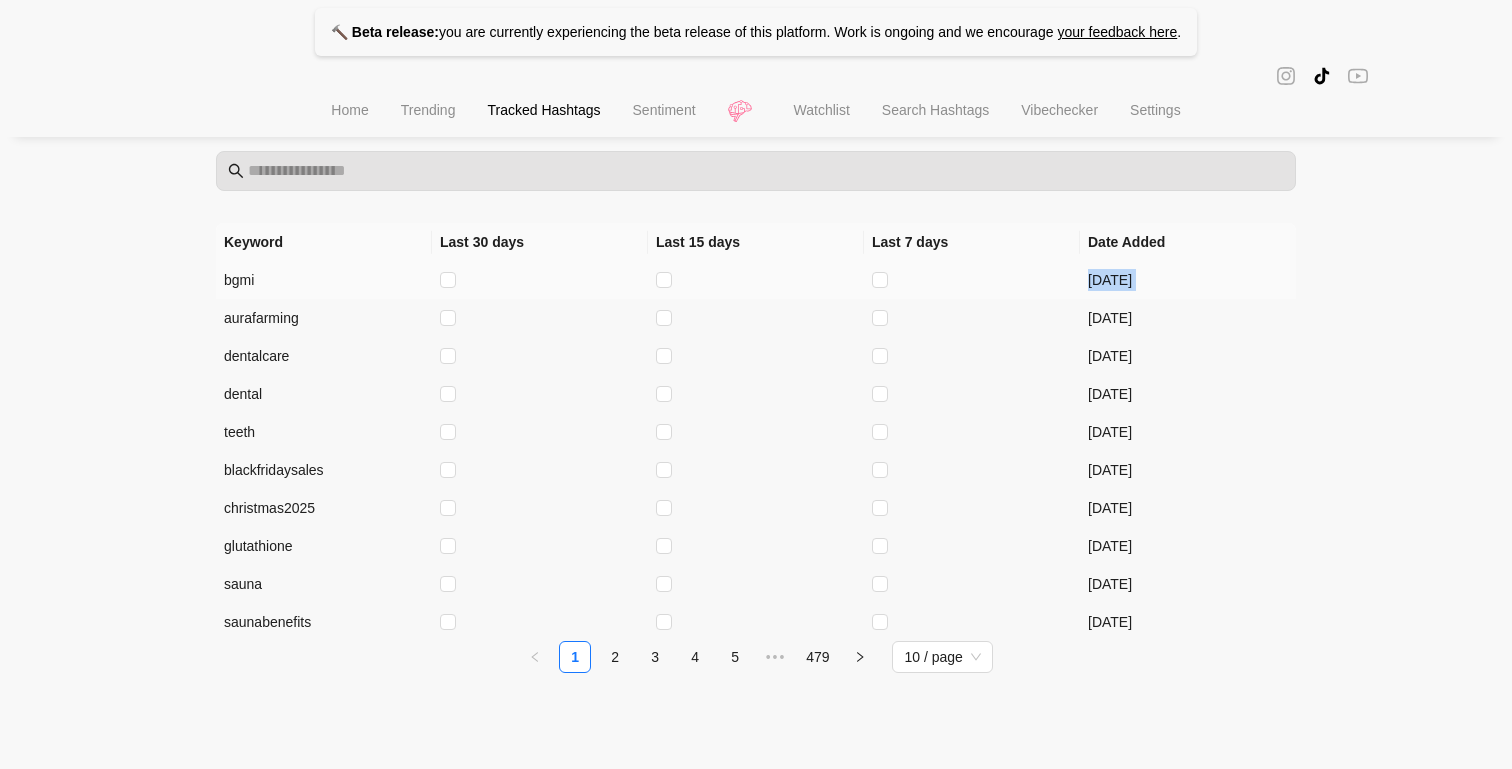 click on "[DATE]" at bounding box center [1188, 280] 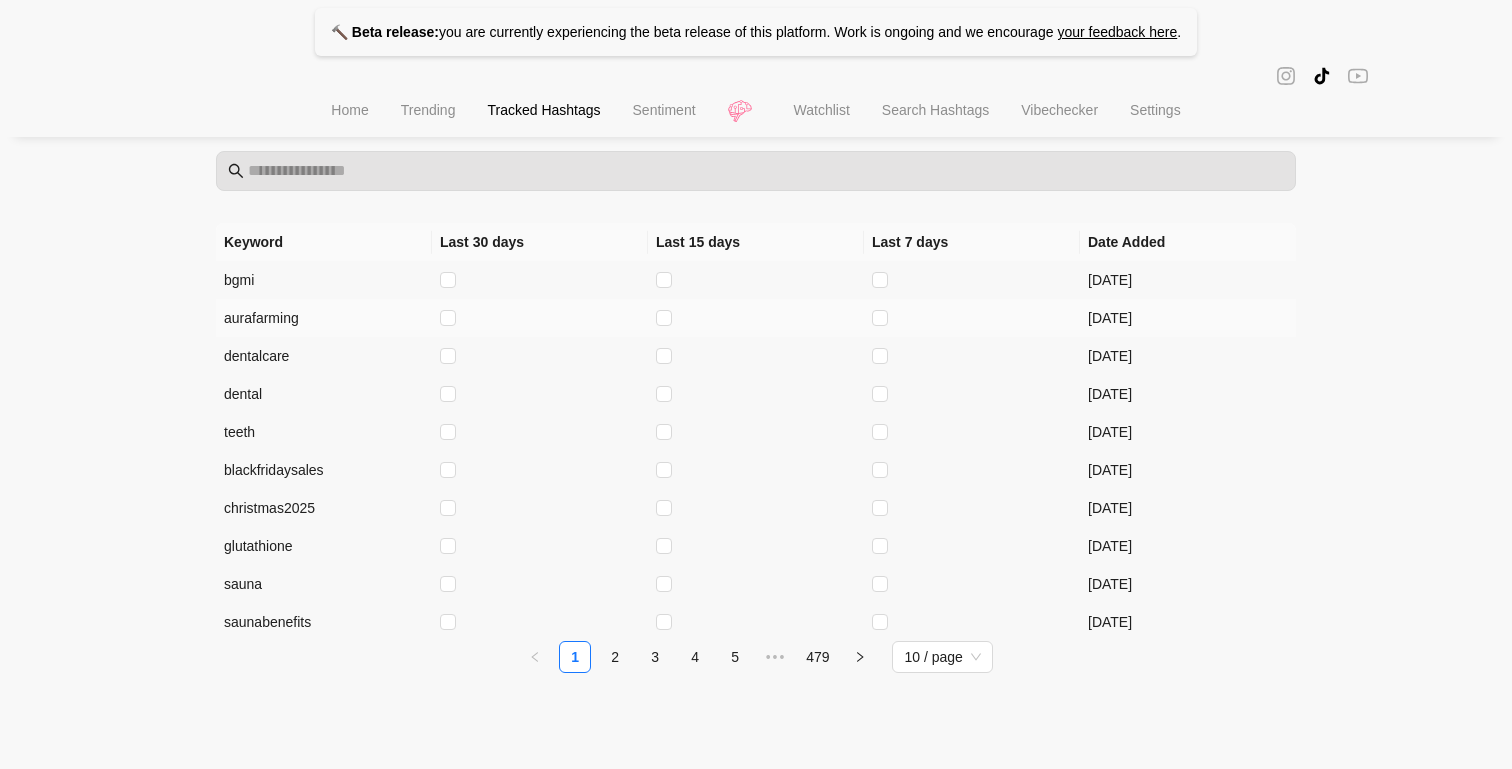 click on "[DATE]" at bounding box center [1188, 318] 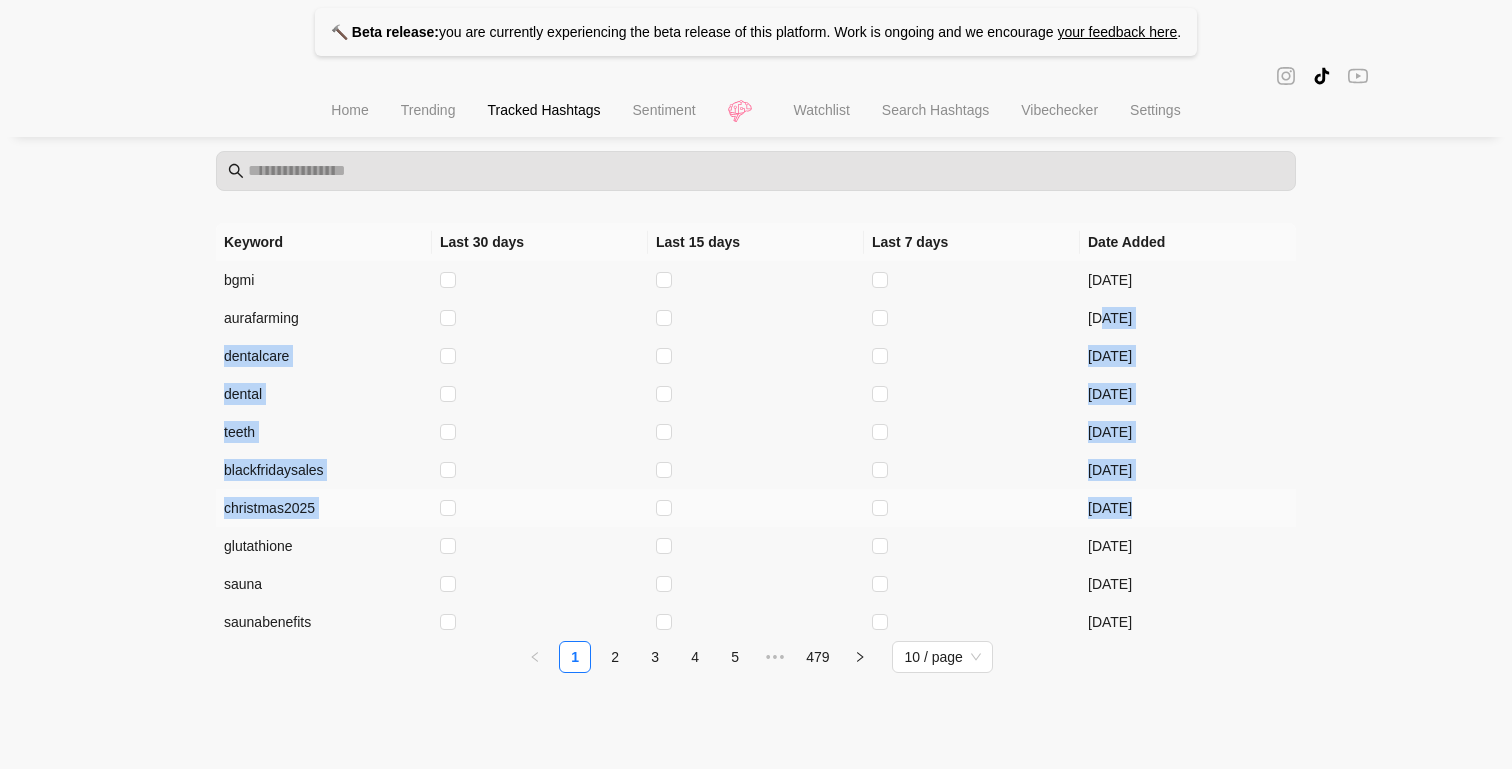 drag, startPoint x: 1102, startPoint y: 313, endPoint x: 1138, endPoint y: 520, distance: 210.10712 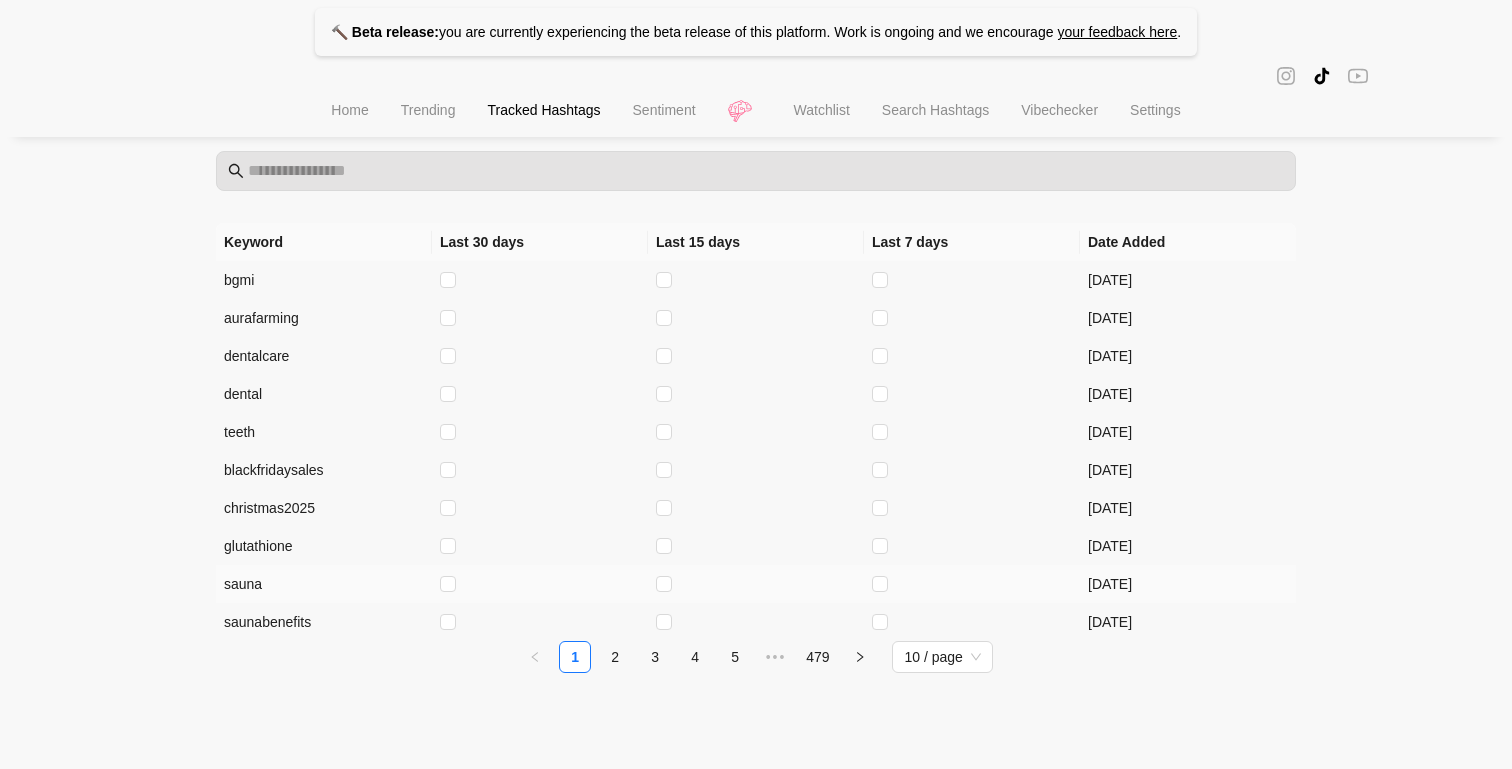 scroll, scrollTop: 132, scrollLeft: 0, axis: vertical 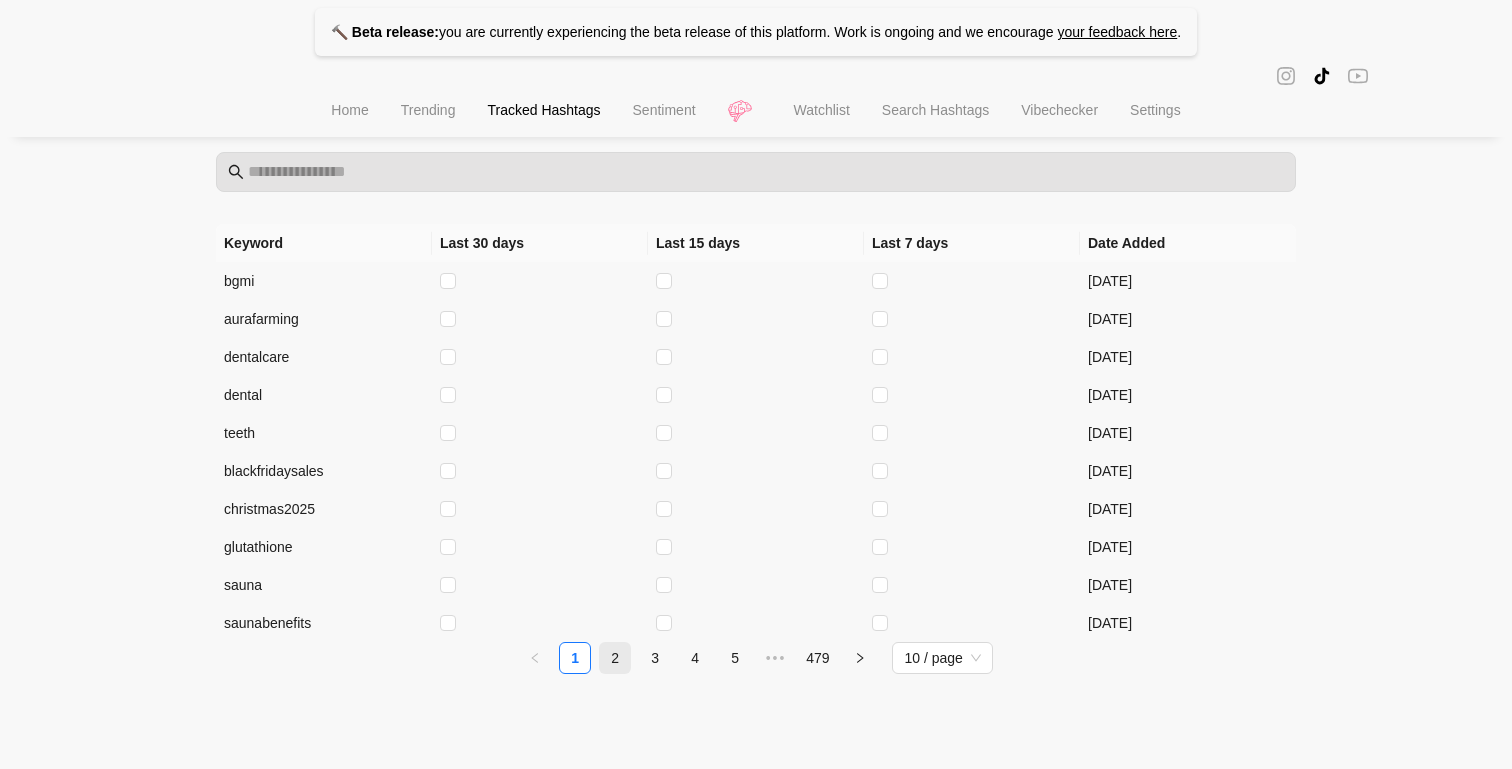 click on "2" at bounding box center (615, 658) 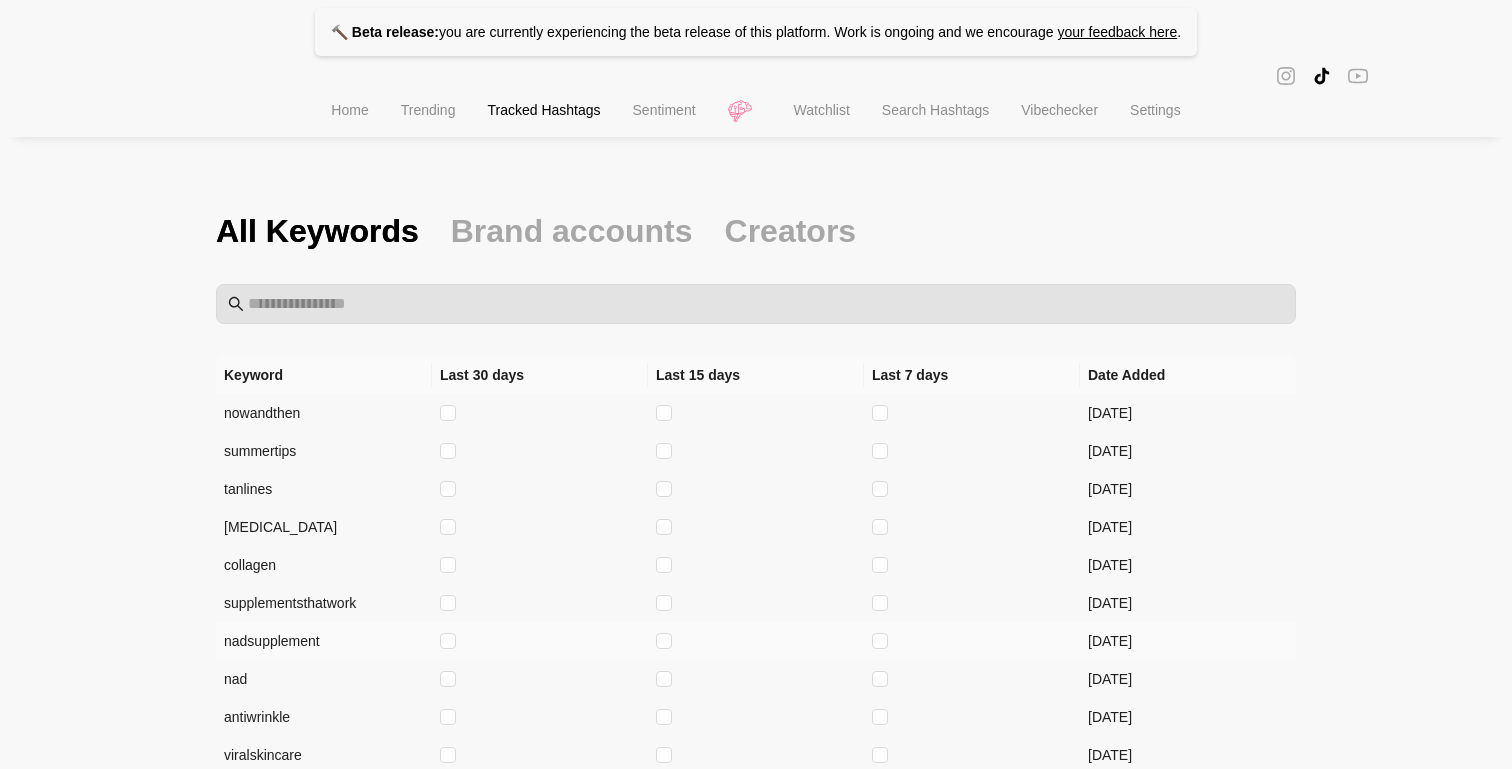 scroll, scrollTop: 133, scrollLeft: 0, axis: vertical 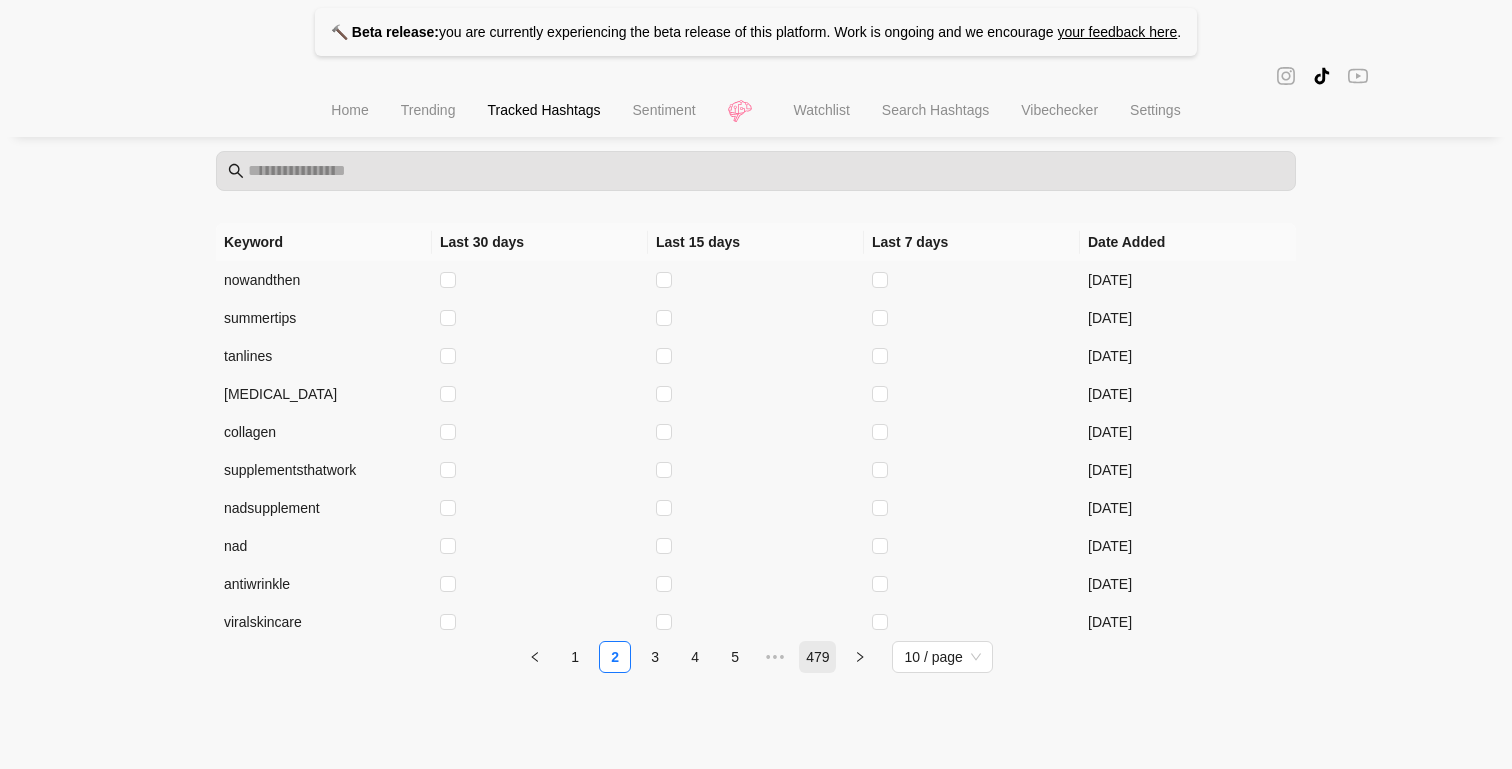 click on "479" at bounding box center (817, 657) 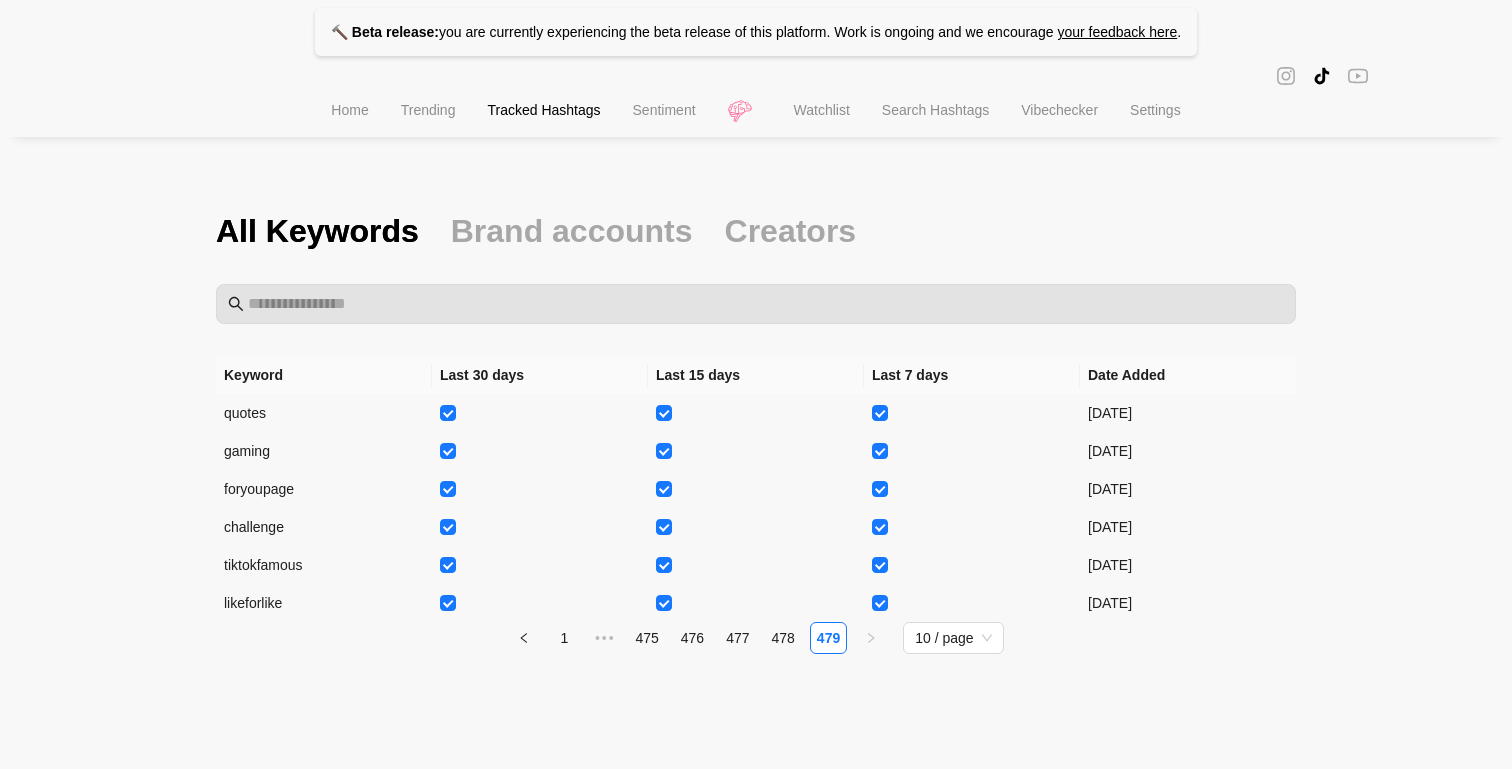 scroll, scrollTop: 0, scrollLeft: 0, axis: both 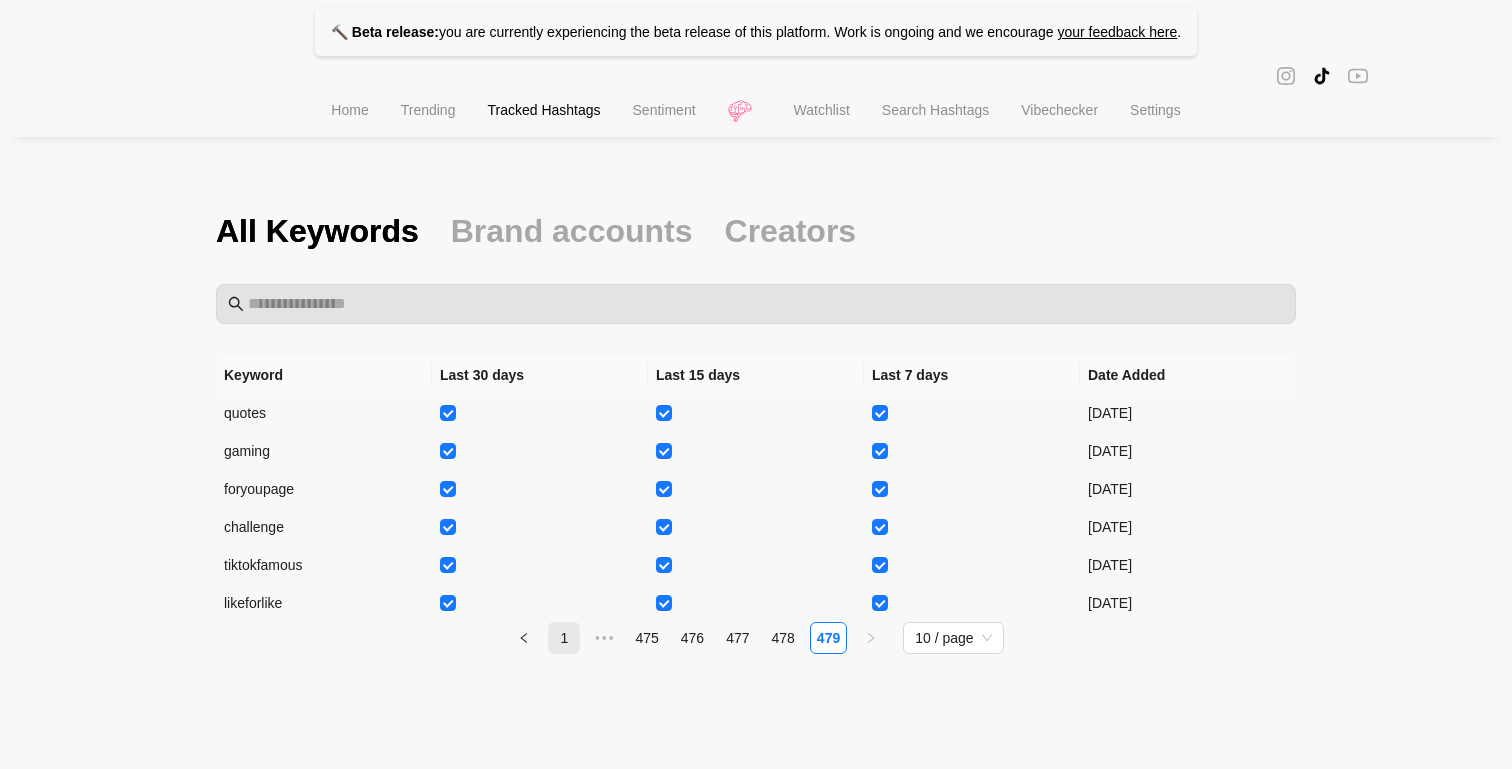 click on "1" at bounding box center [564, 638] 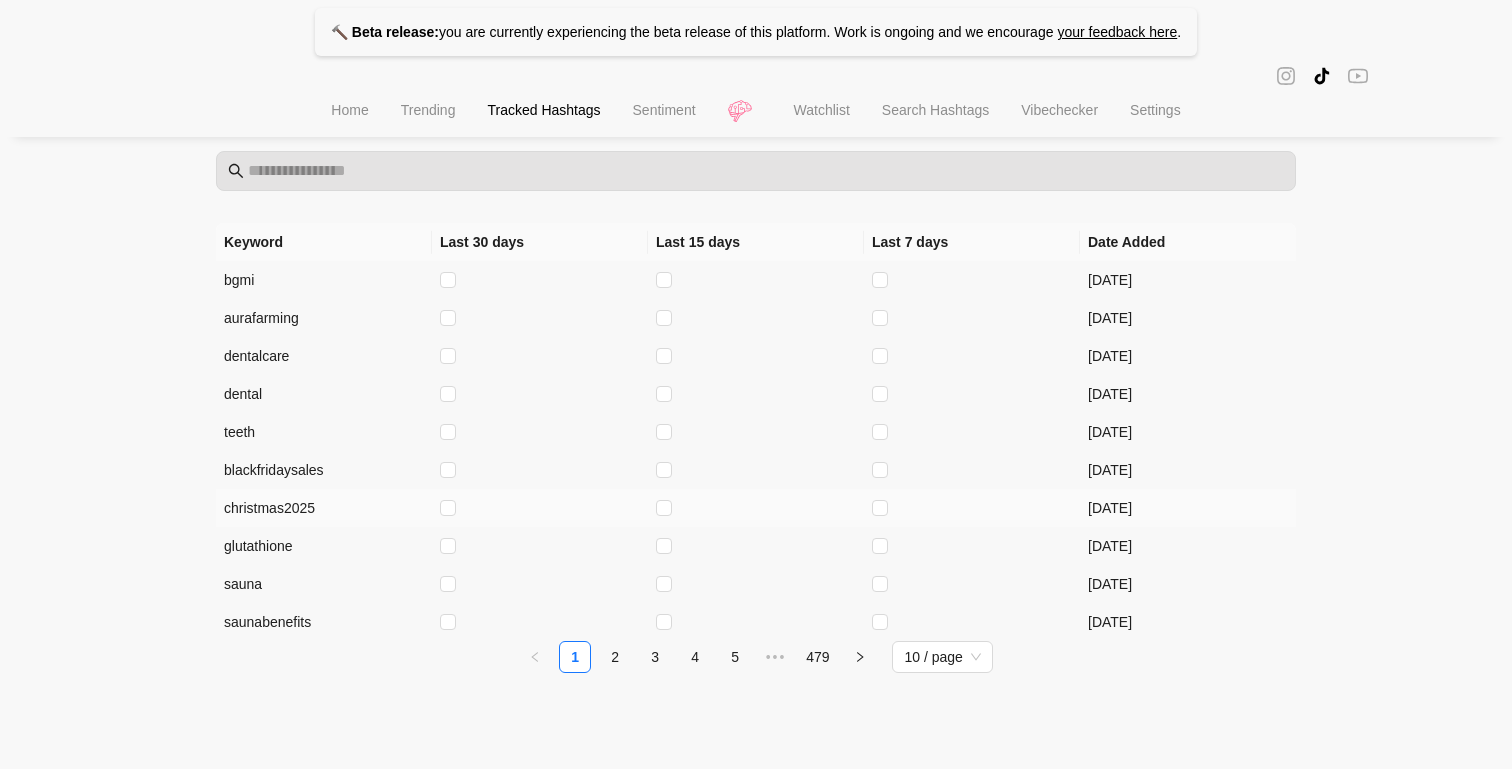 scroll, scrollTop: 0, scrollLeft: 0, axis: both 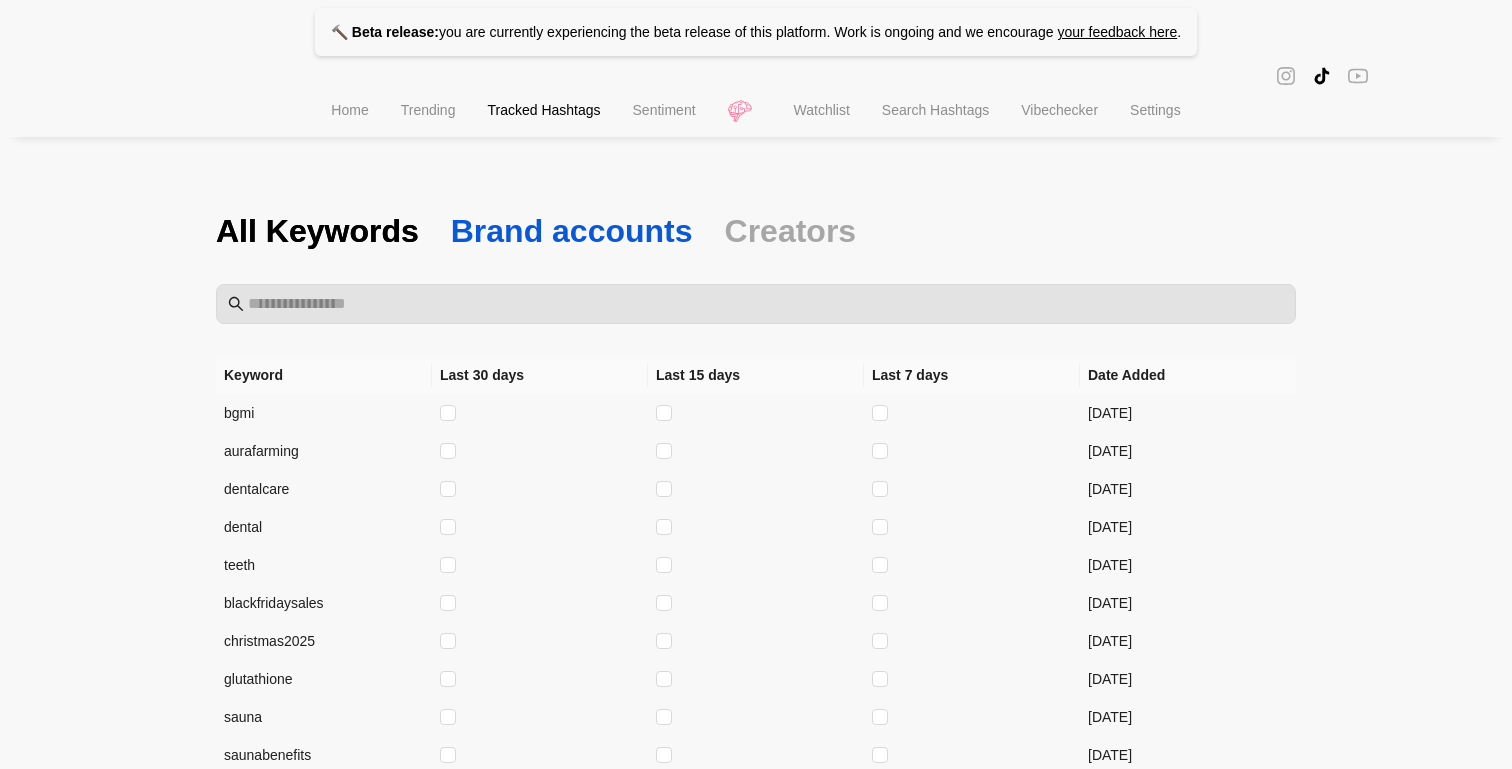 click on "Brand accounts" at bounding box center [572, 231] 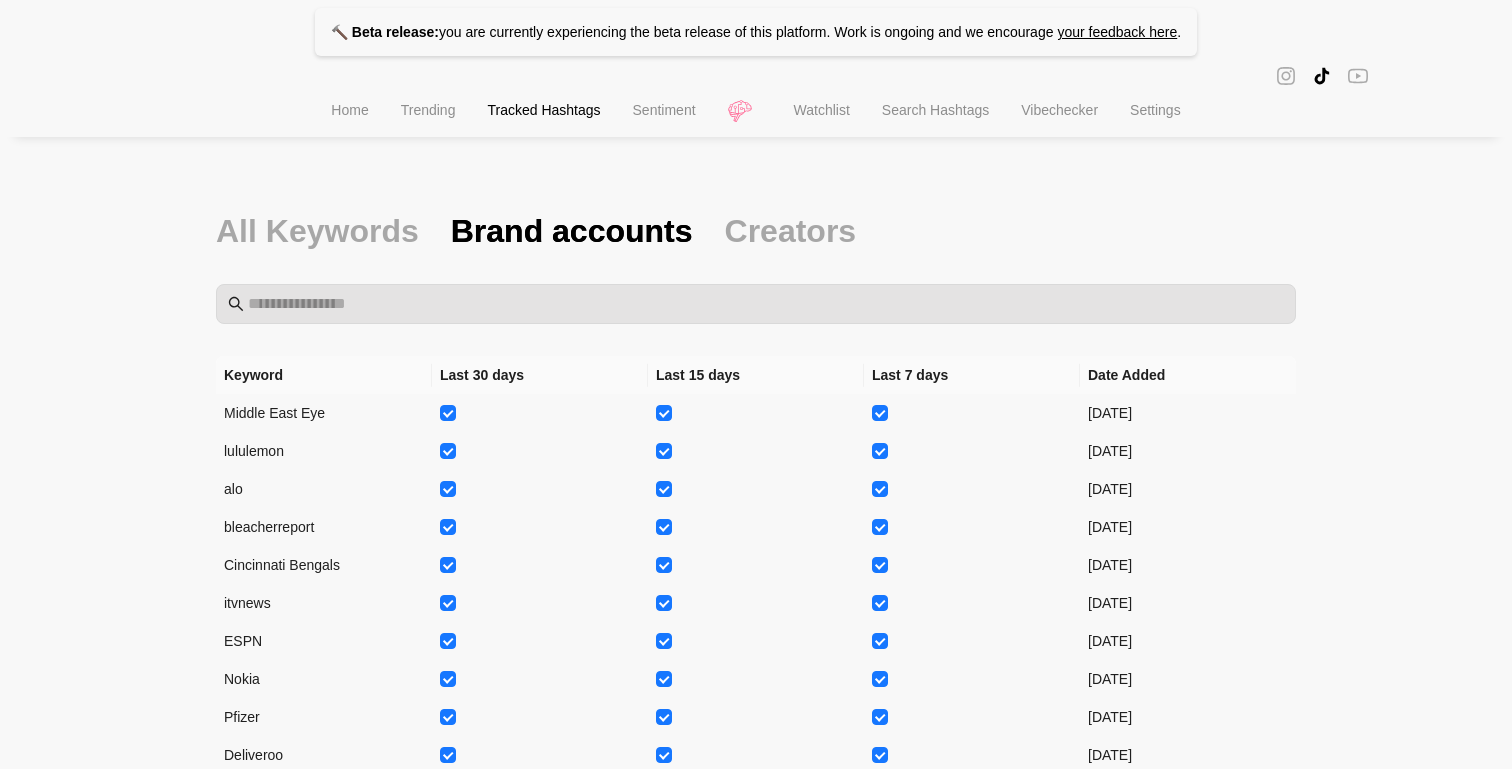 click on "All Keywords Brand accounts Creators" at bounding box center (756, 231) 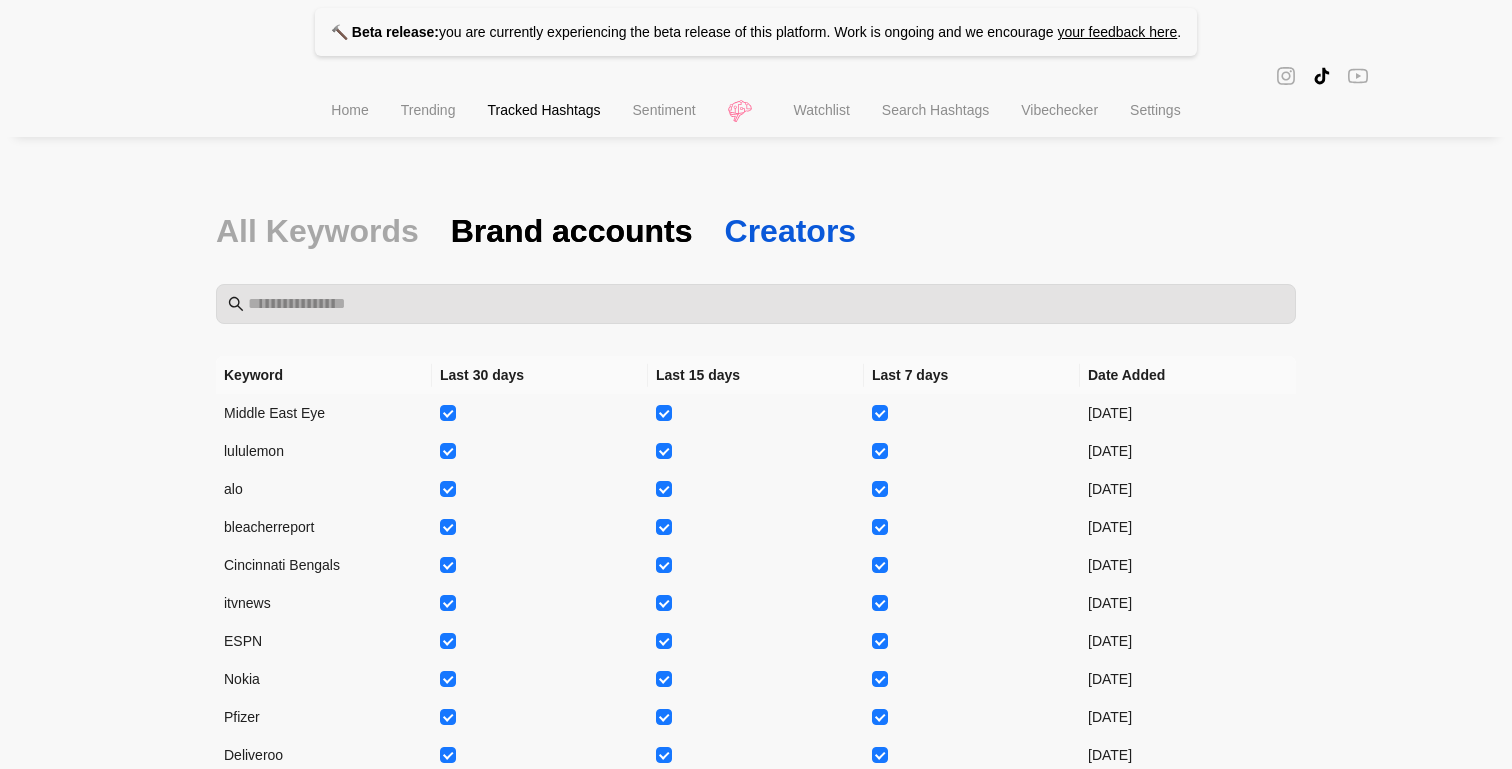 click on "Creators" at bounding box center [791, 231] 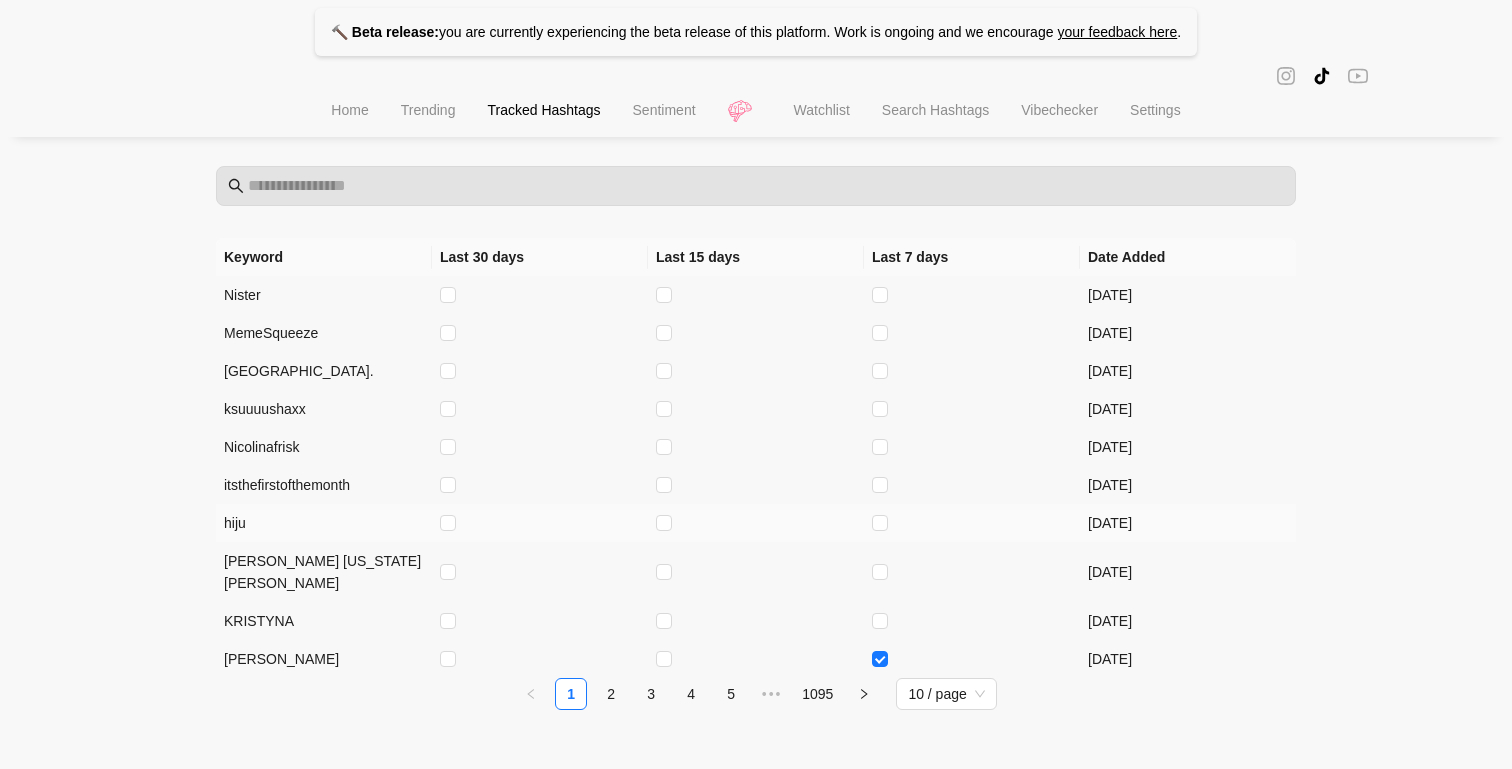 scroll, scrollTop: 133, scrollLeft: 0, axis: vertical 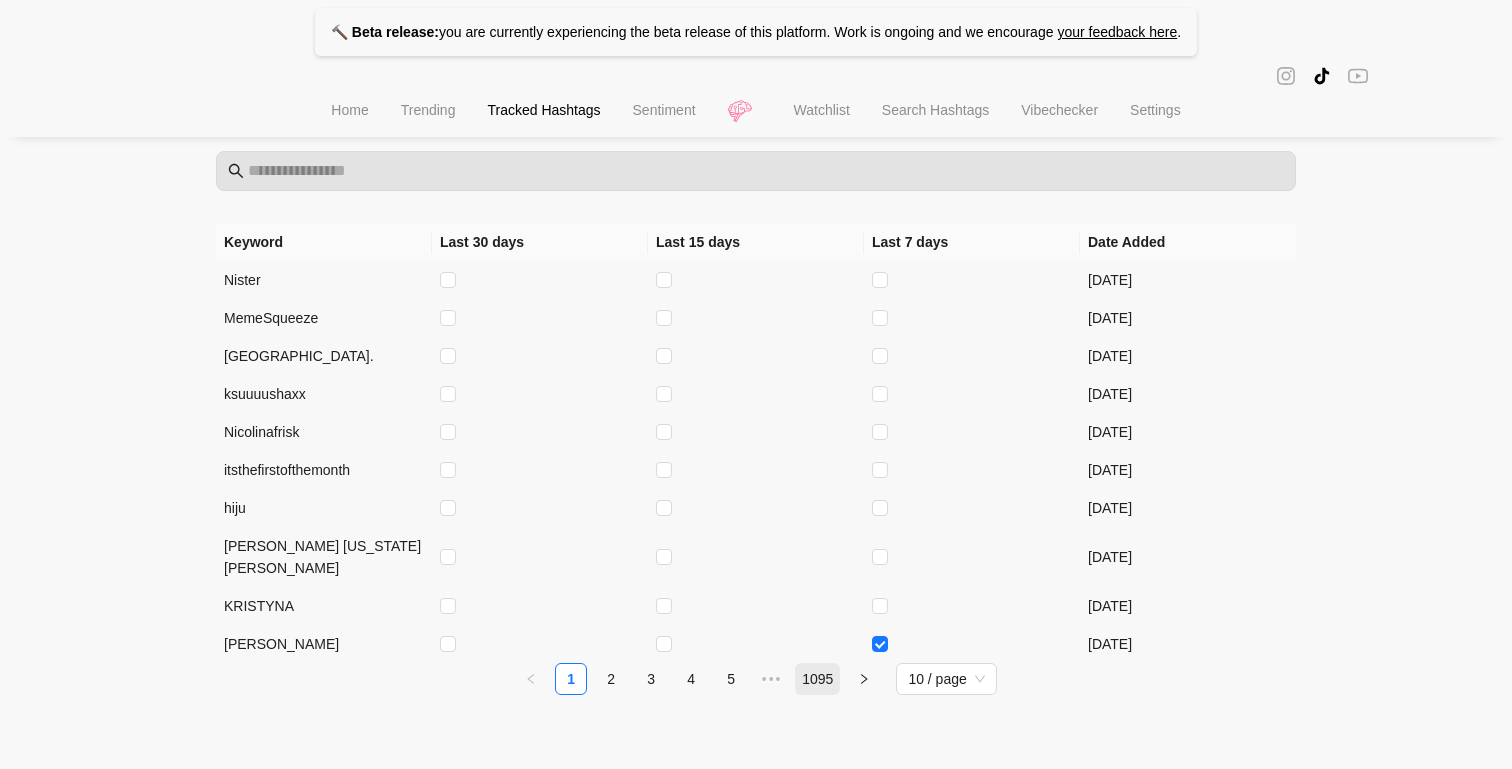 click on "1095" at bounding box center (817, 679) 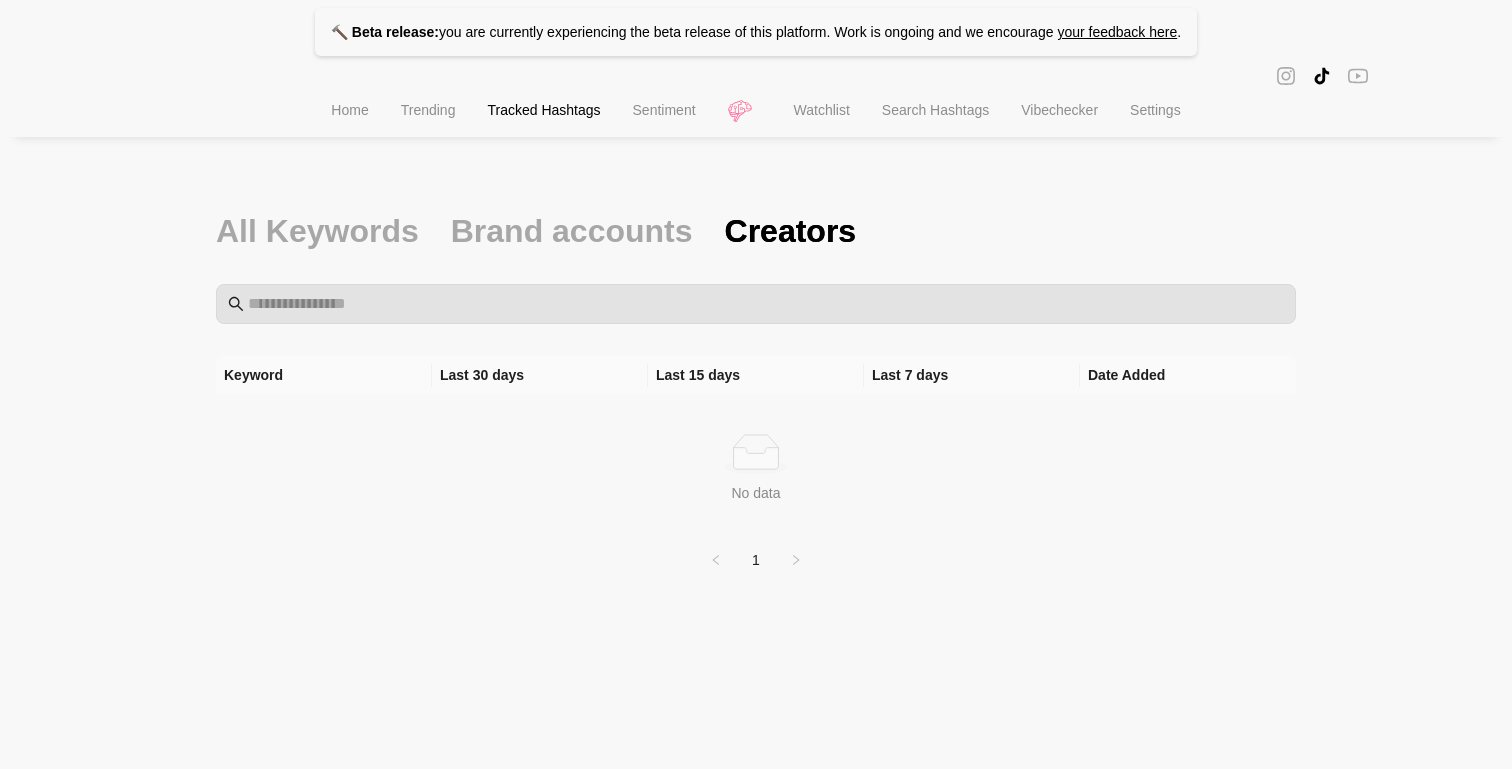 scroll, scrollTop: 0, scrollLeft: 0, axis: both 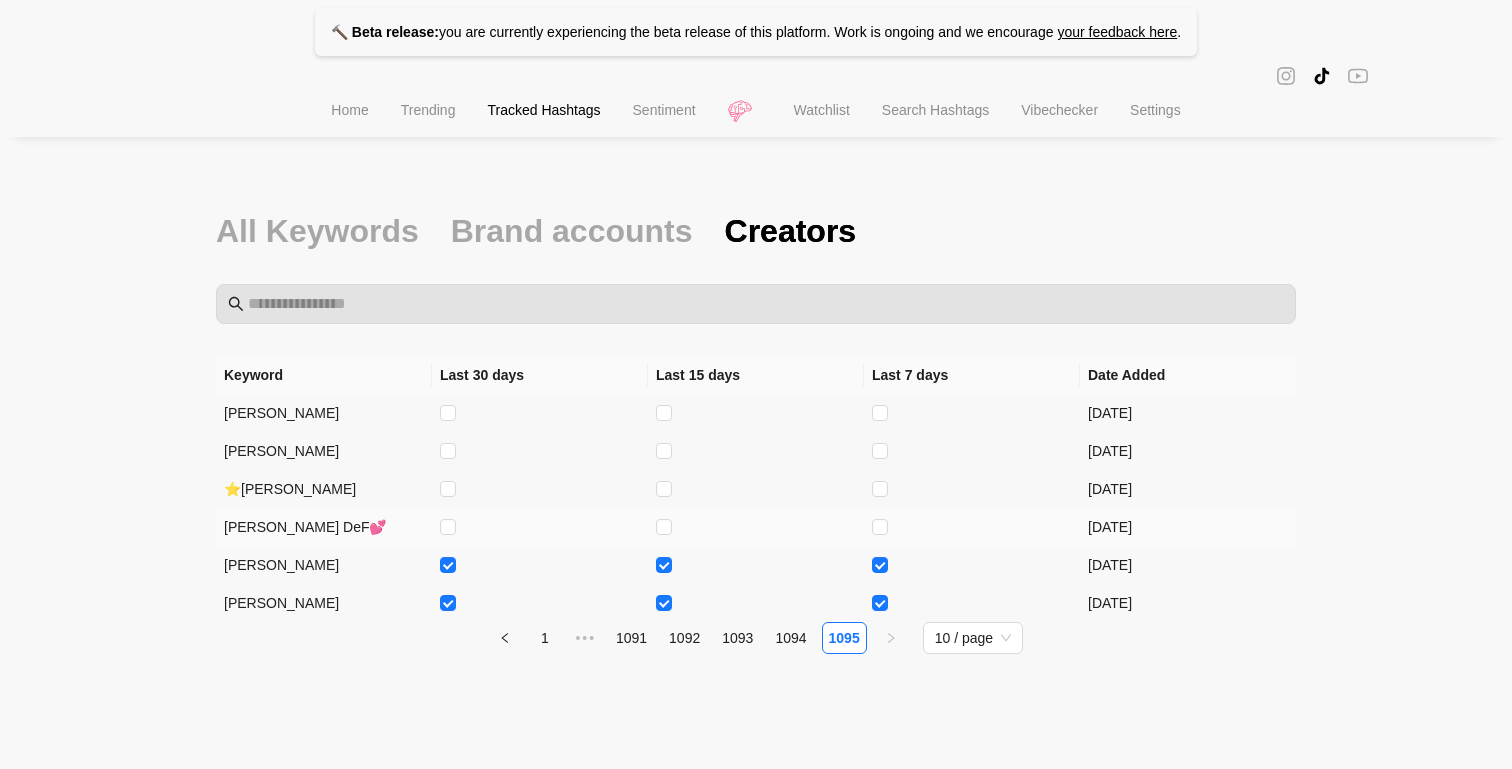 click on "[DATE]" at bounding box center (1188, 527) 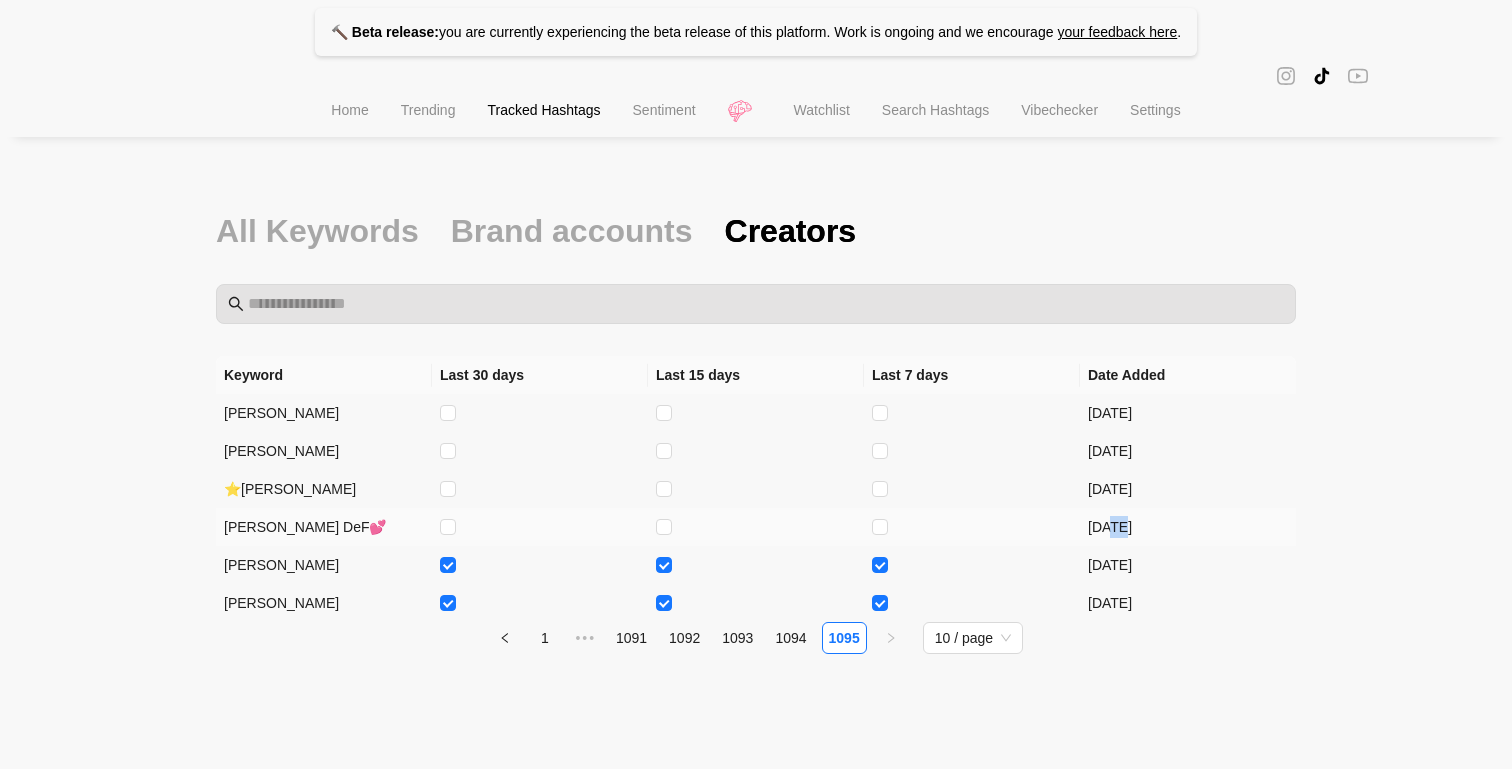 click on "[DATE]" at bounding box center [1188, 527] 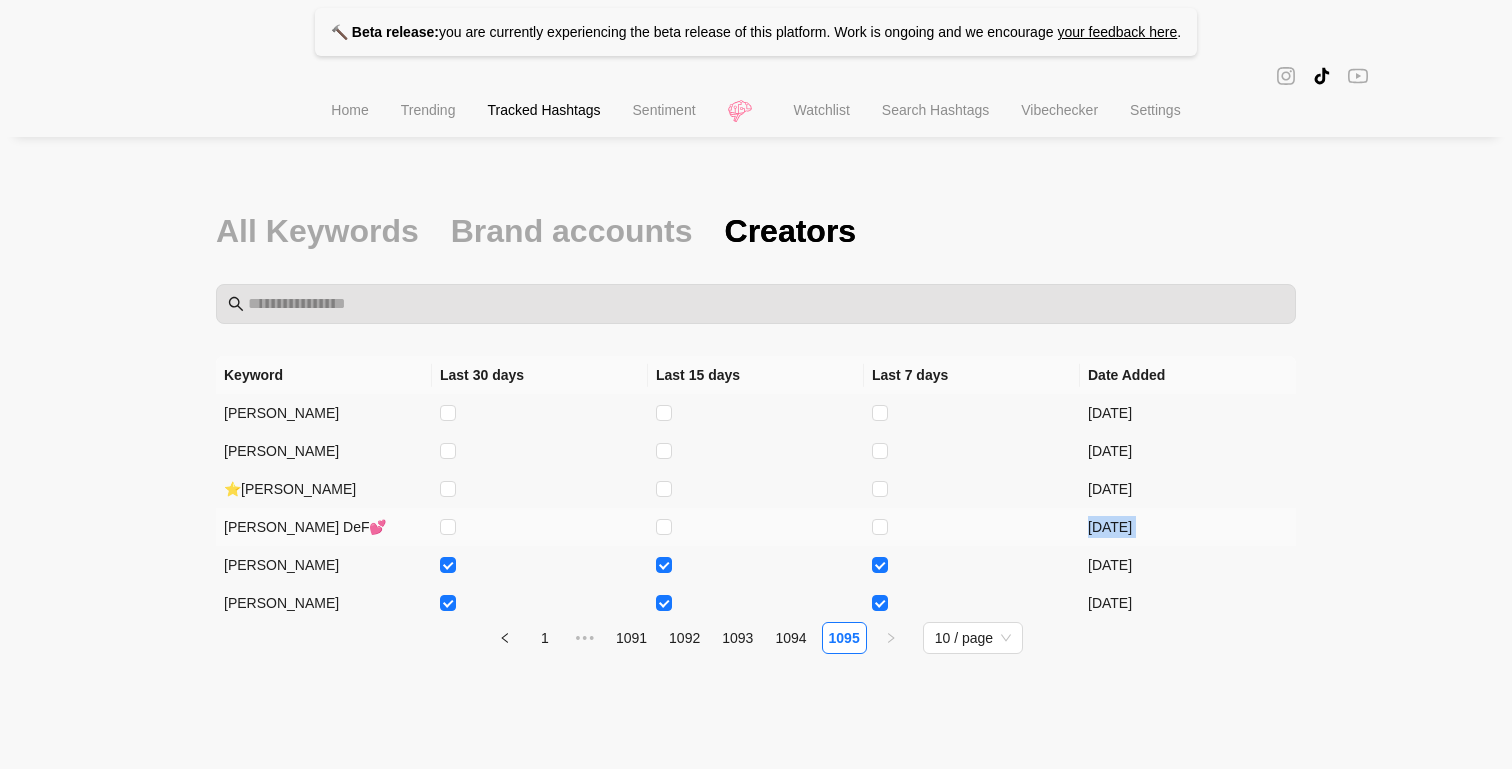 click on "[DATE]" at bounding box center [1188, 527] 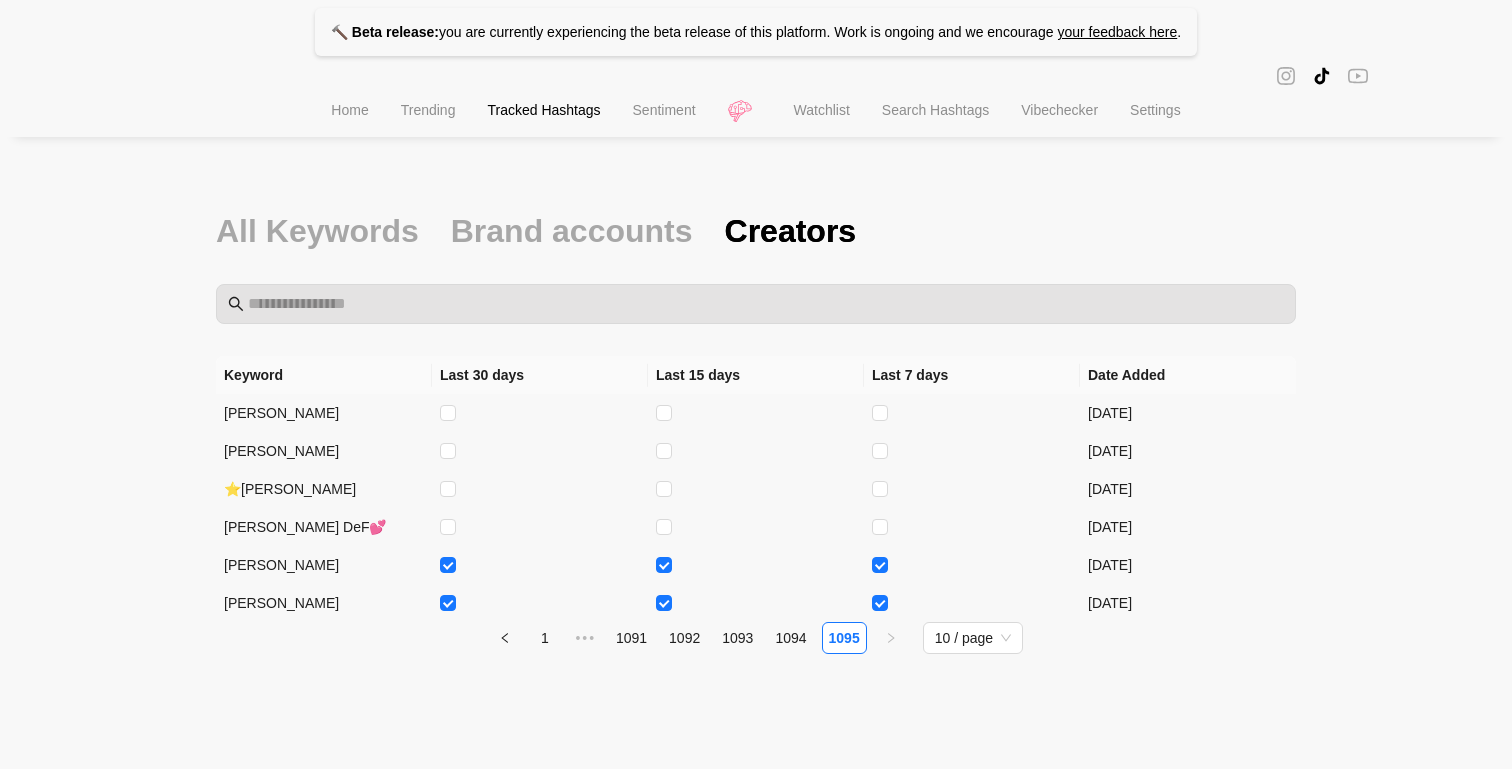 click on "Brand accounts" at bounding box center (572, 231) 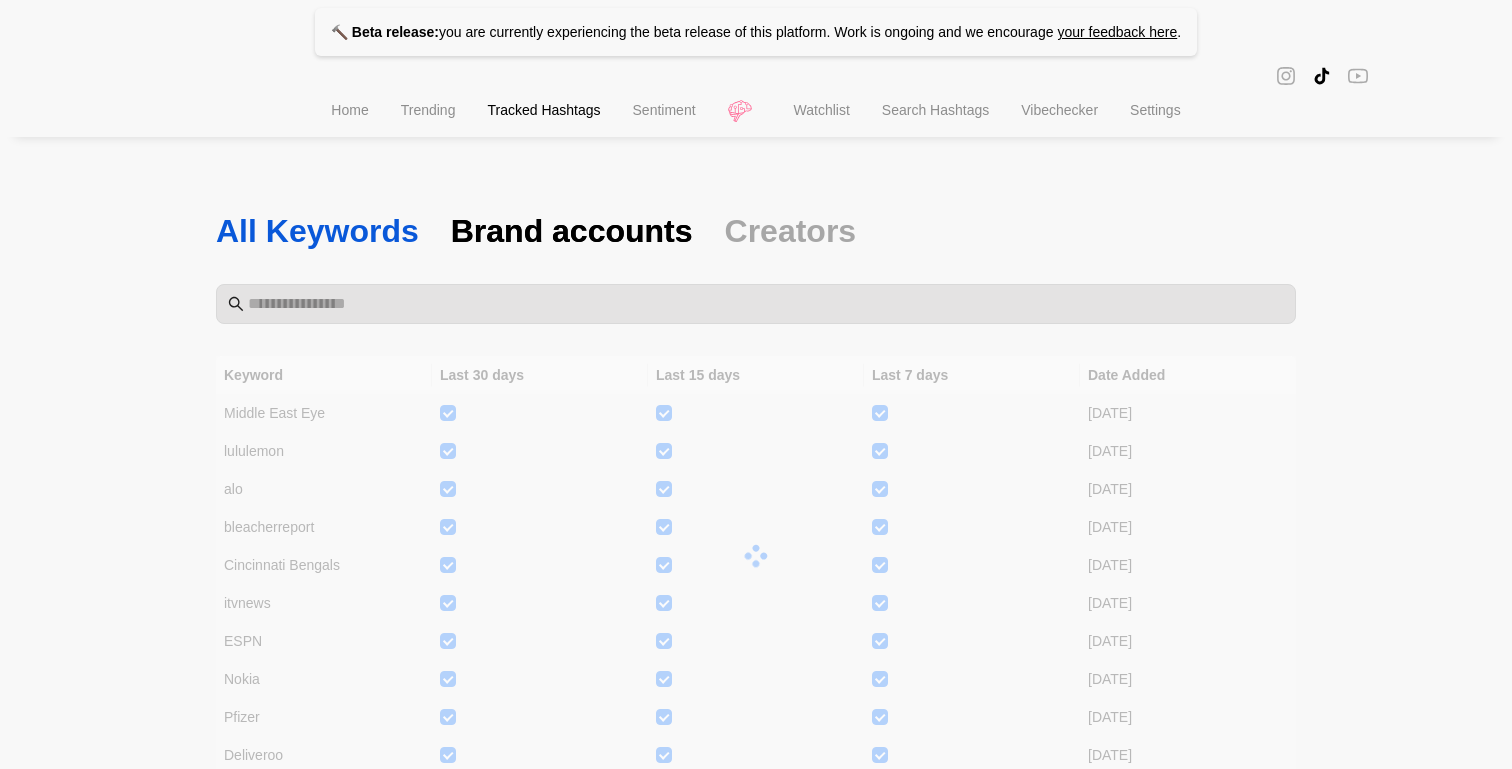 click on "All Keywords" at bounding box center [317, 231] 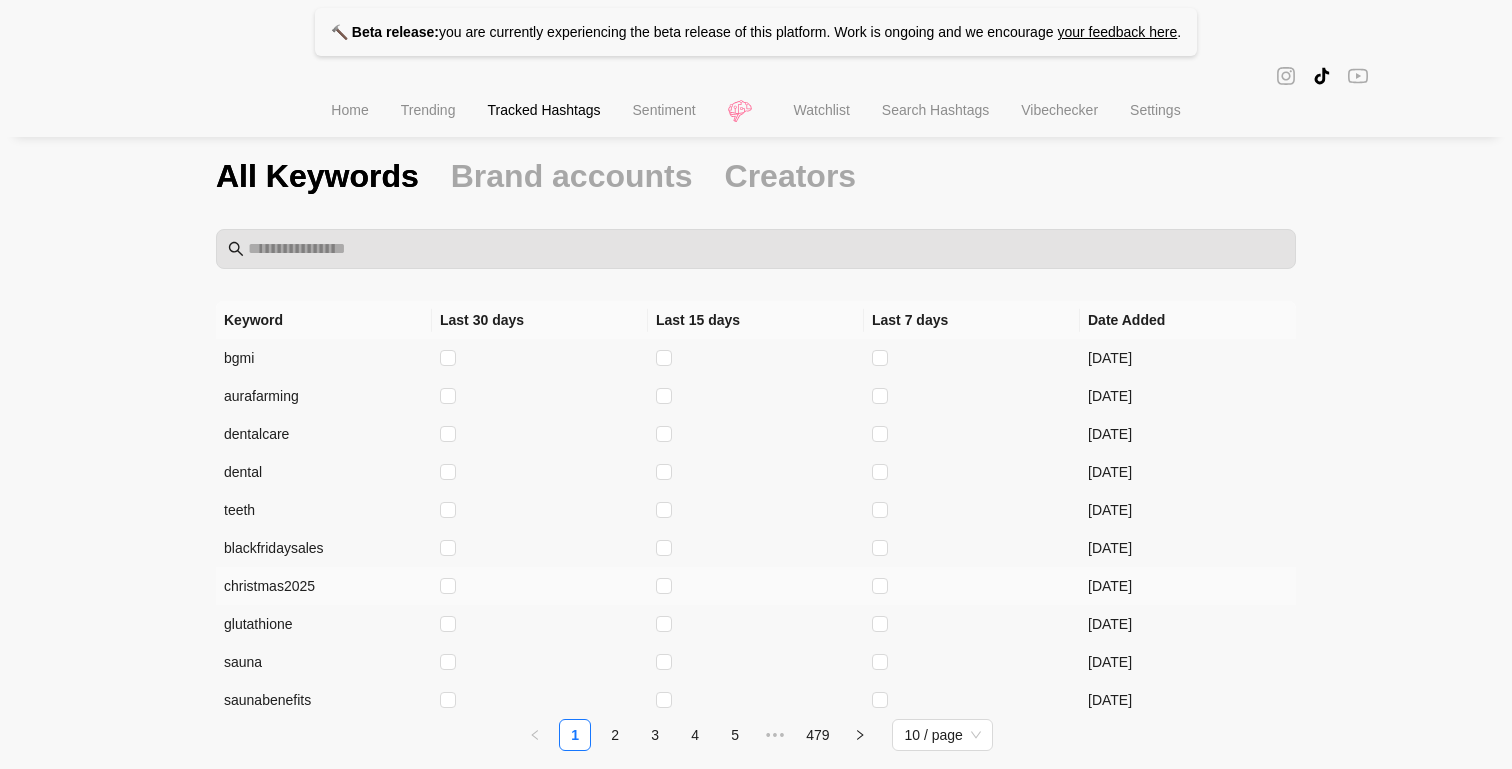 scroll, scrollTop: 38, scrollLeft: 0, axis: vertical 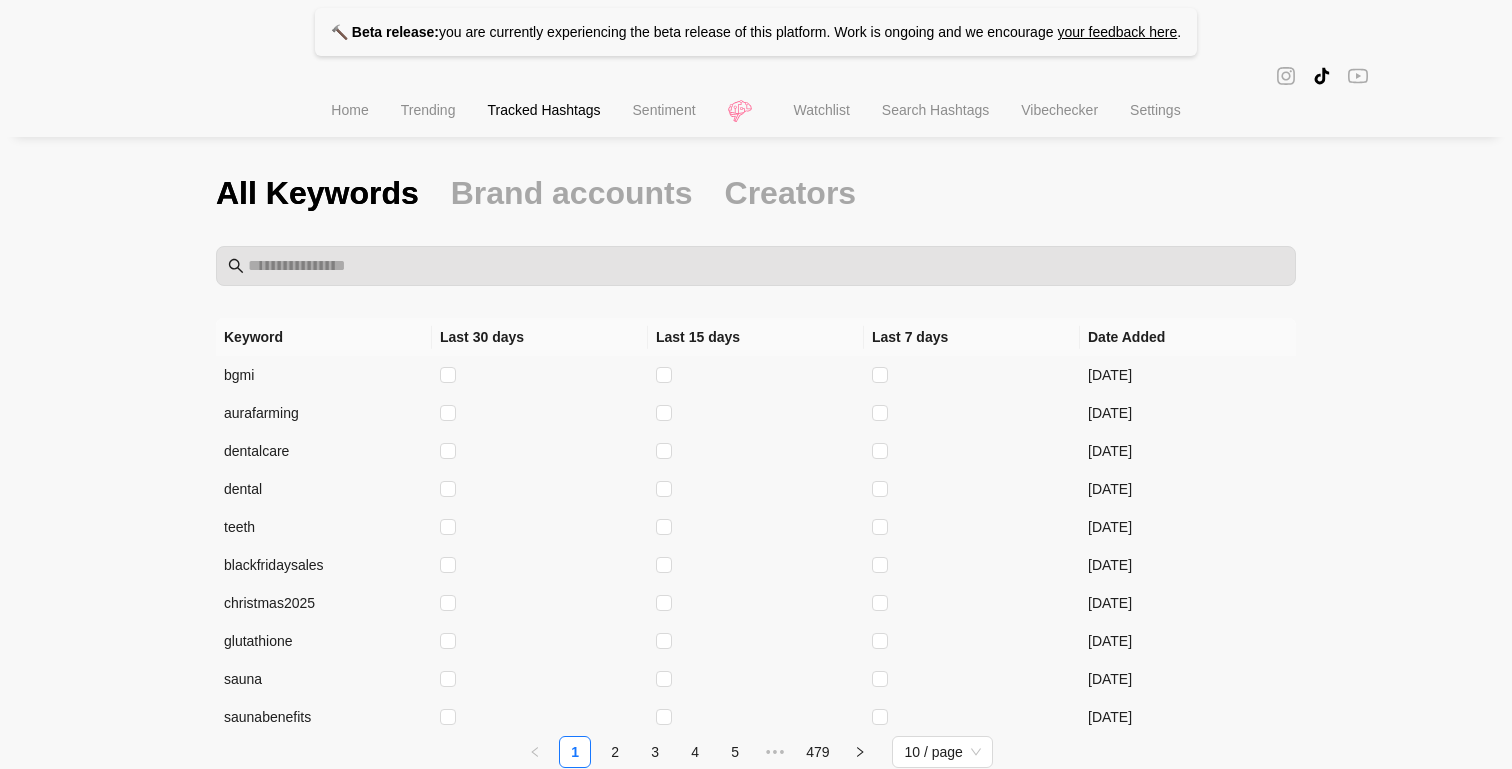 click on "Trending" at bounding box center (428, 112) 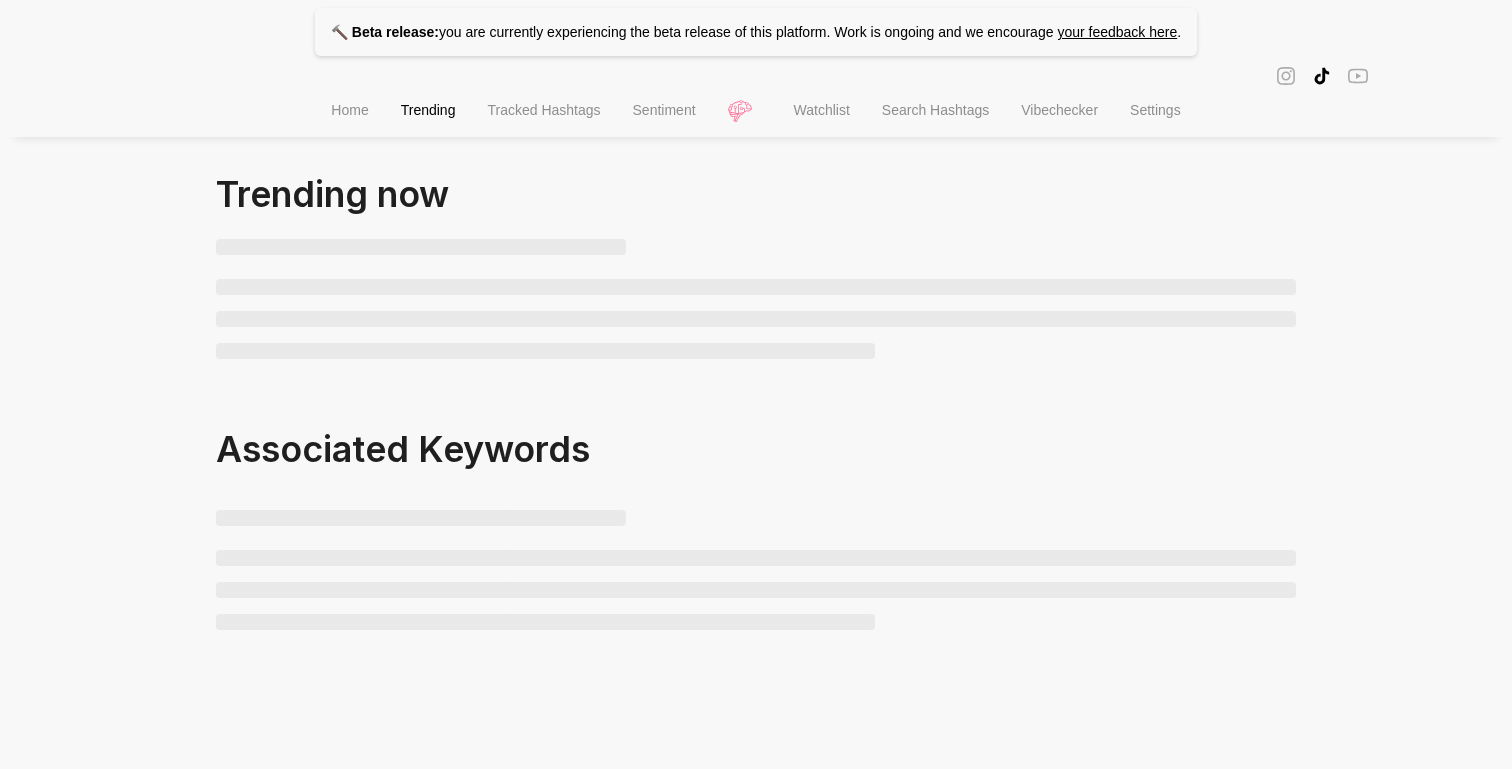 scroll, scrollTop: 0, scrollLeft: 0, axis: both 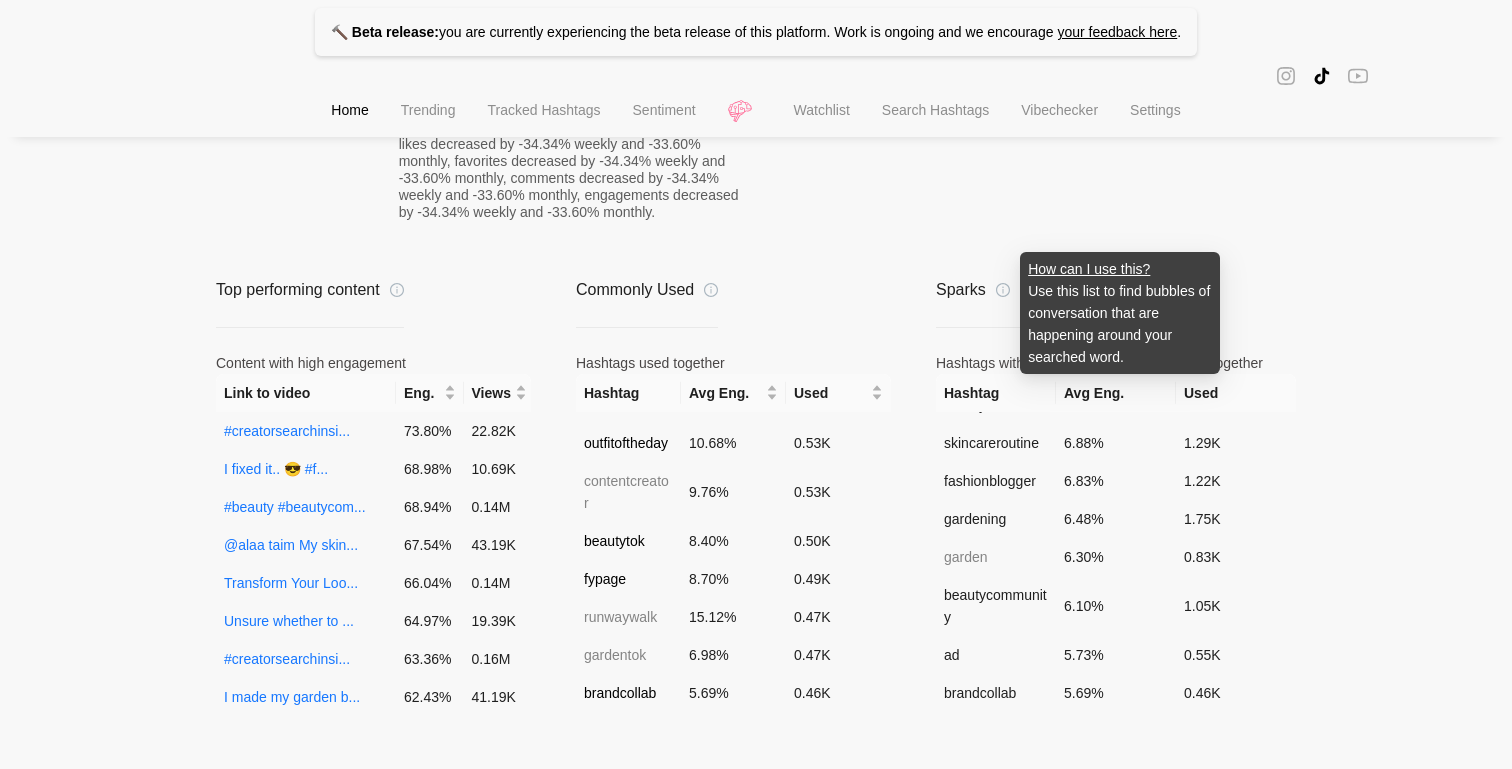 click 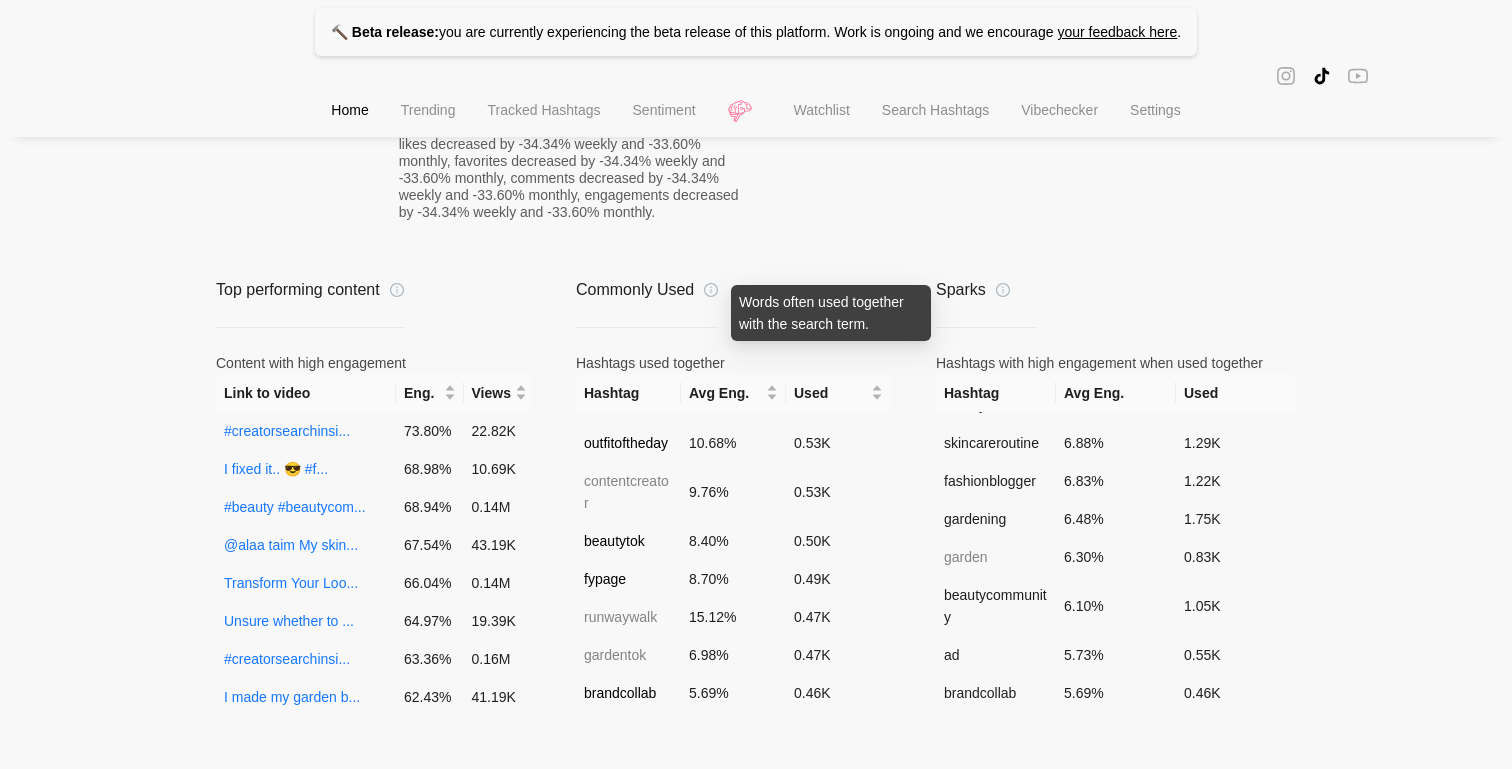 click 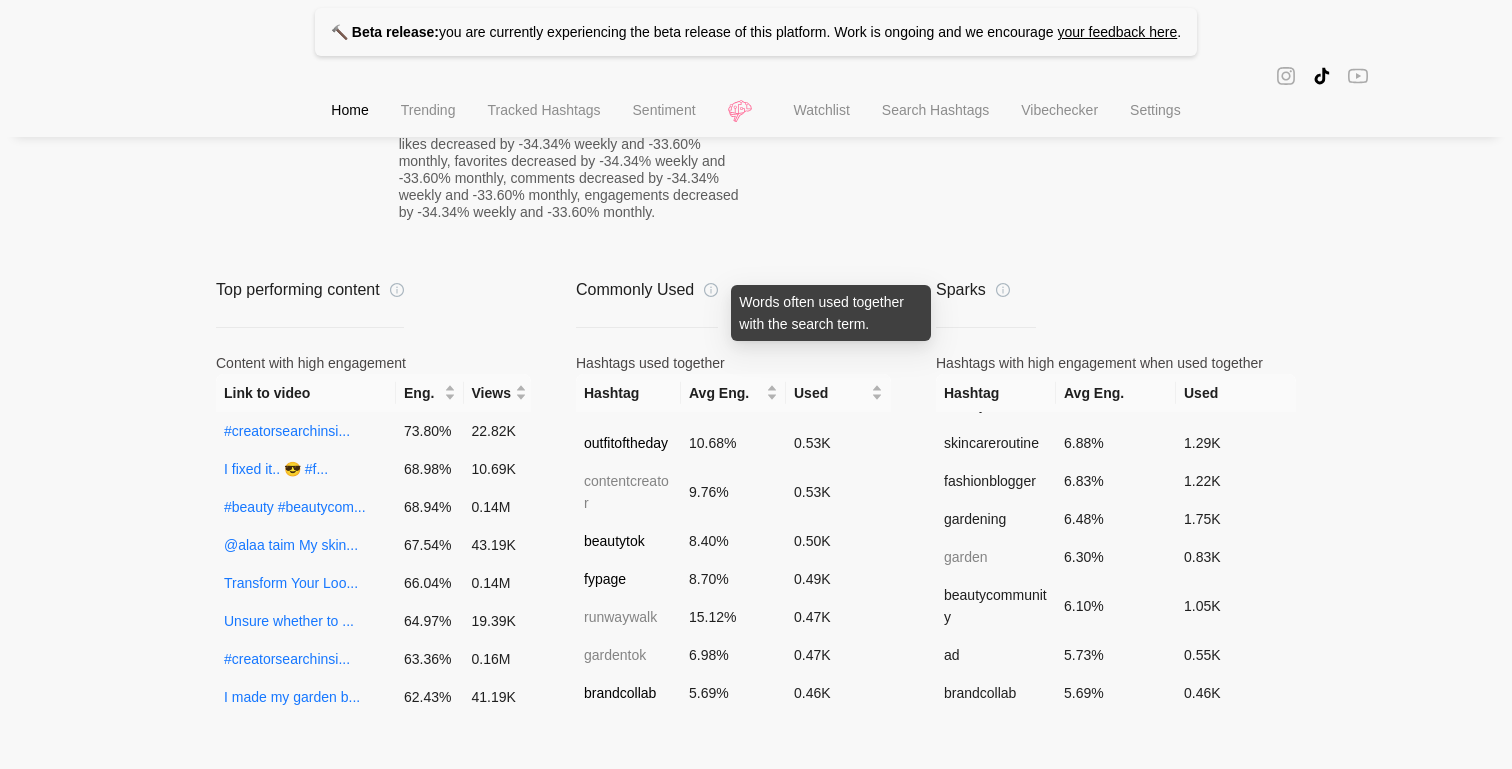 click 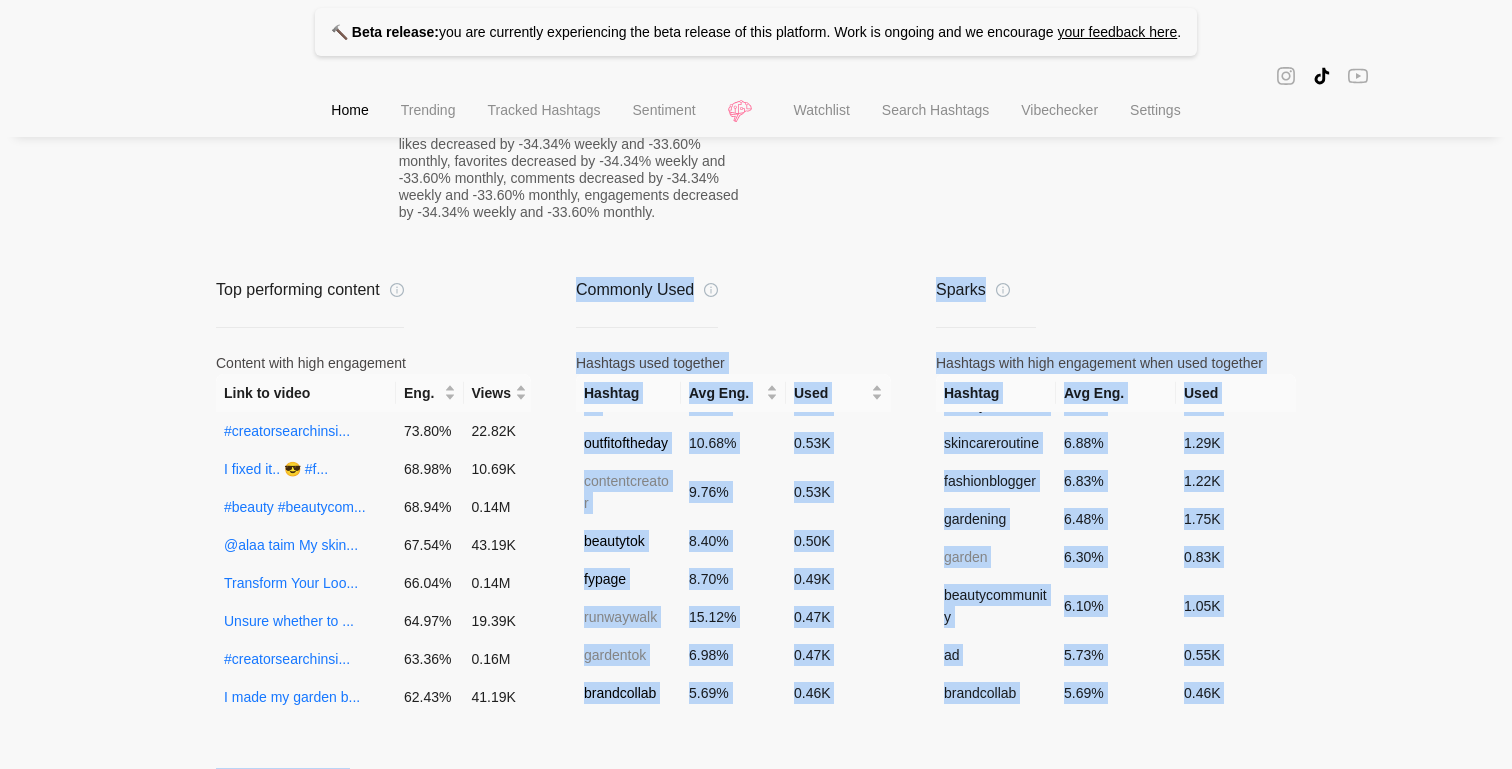 drag, startPoint x: 740, startPoint y: 299, endPoint x: 729, endPoint y: 288, distance: 15.556349 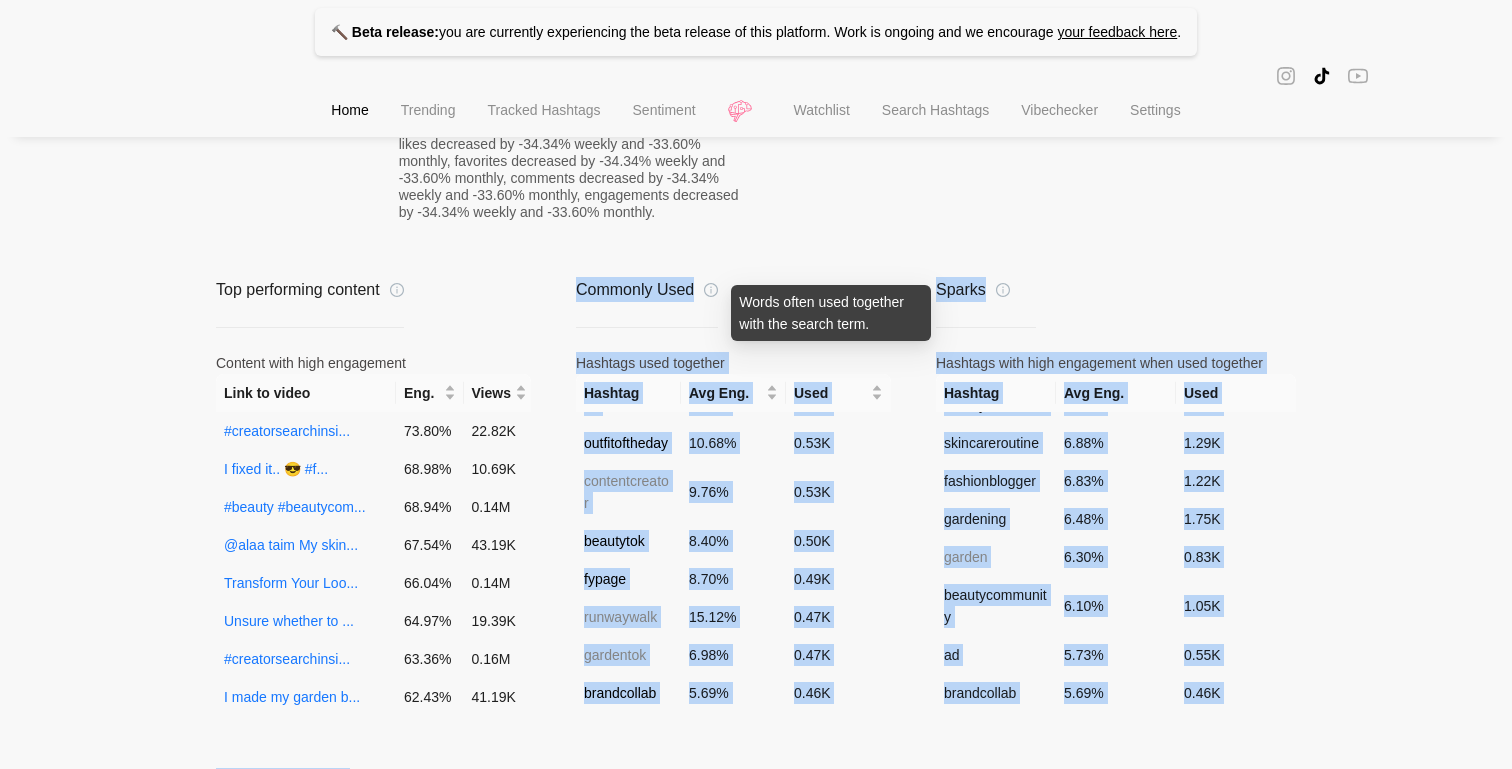 click 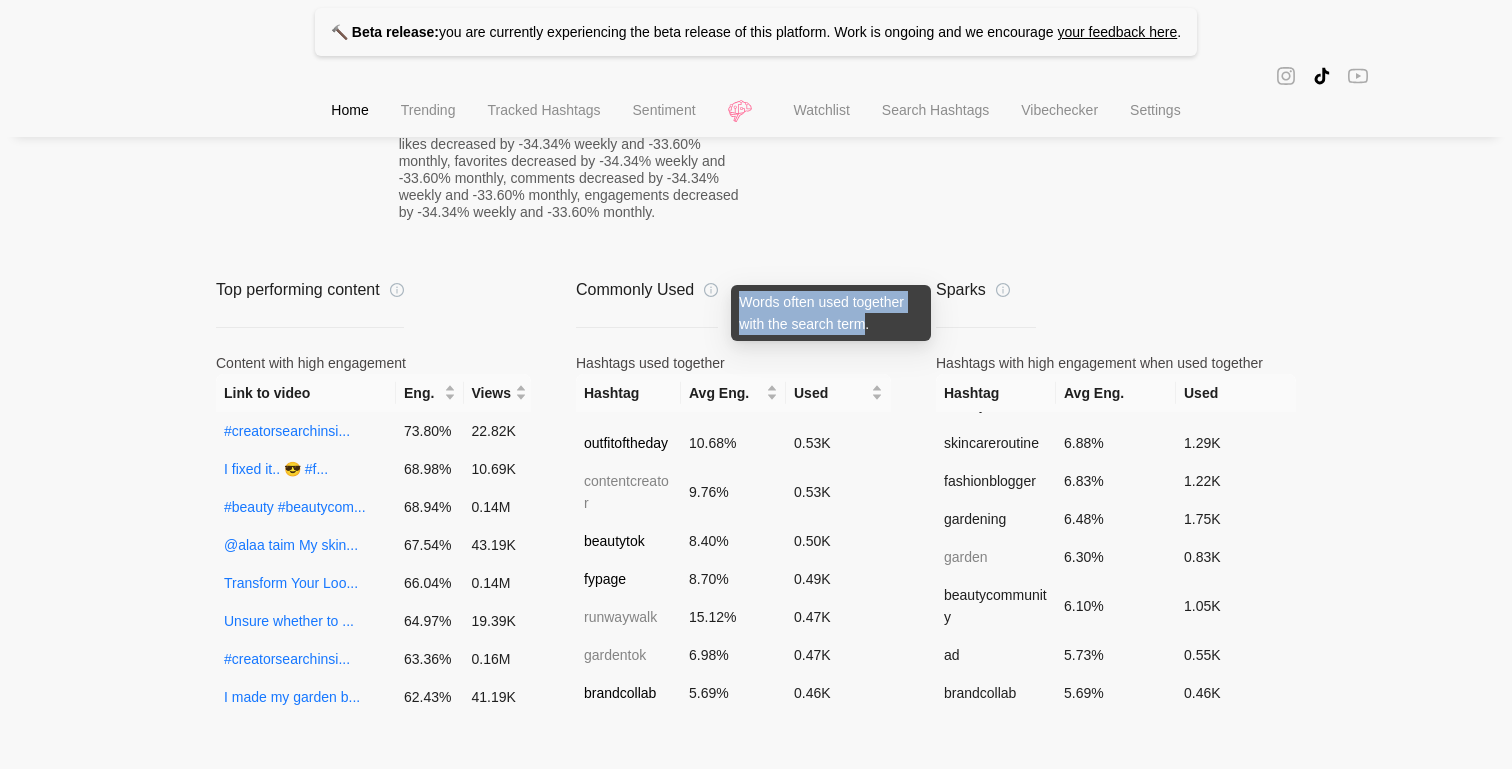 drag, startPoint x: 735, startPoint y: 299, endPoint x: 869, endPoint y: 328, distance: 137.10216 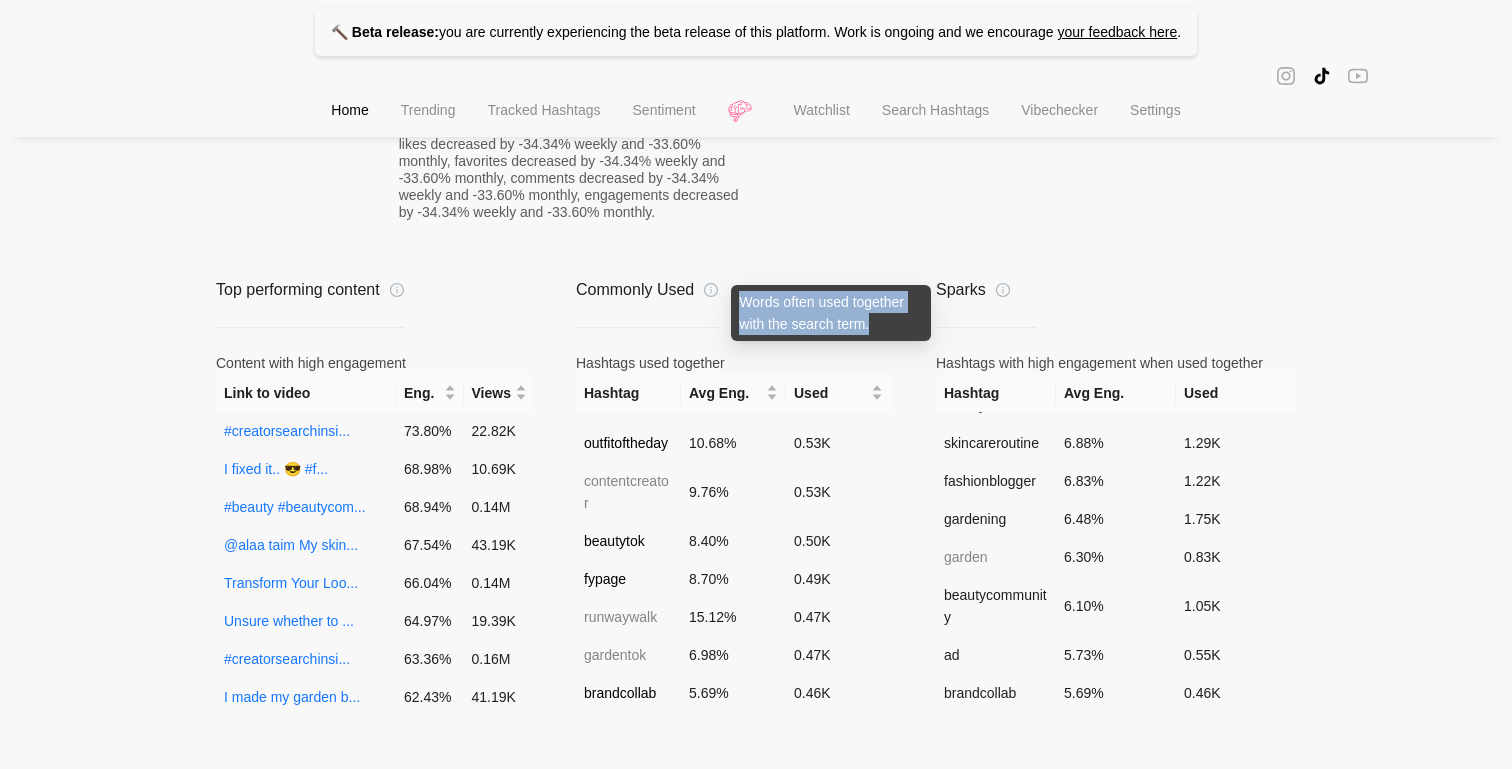 drag, startPoint x: 869, startPoint y: 328, endPoint x: 751, endPoint y: 306, distance: 120.033325 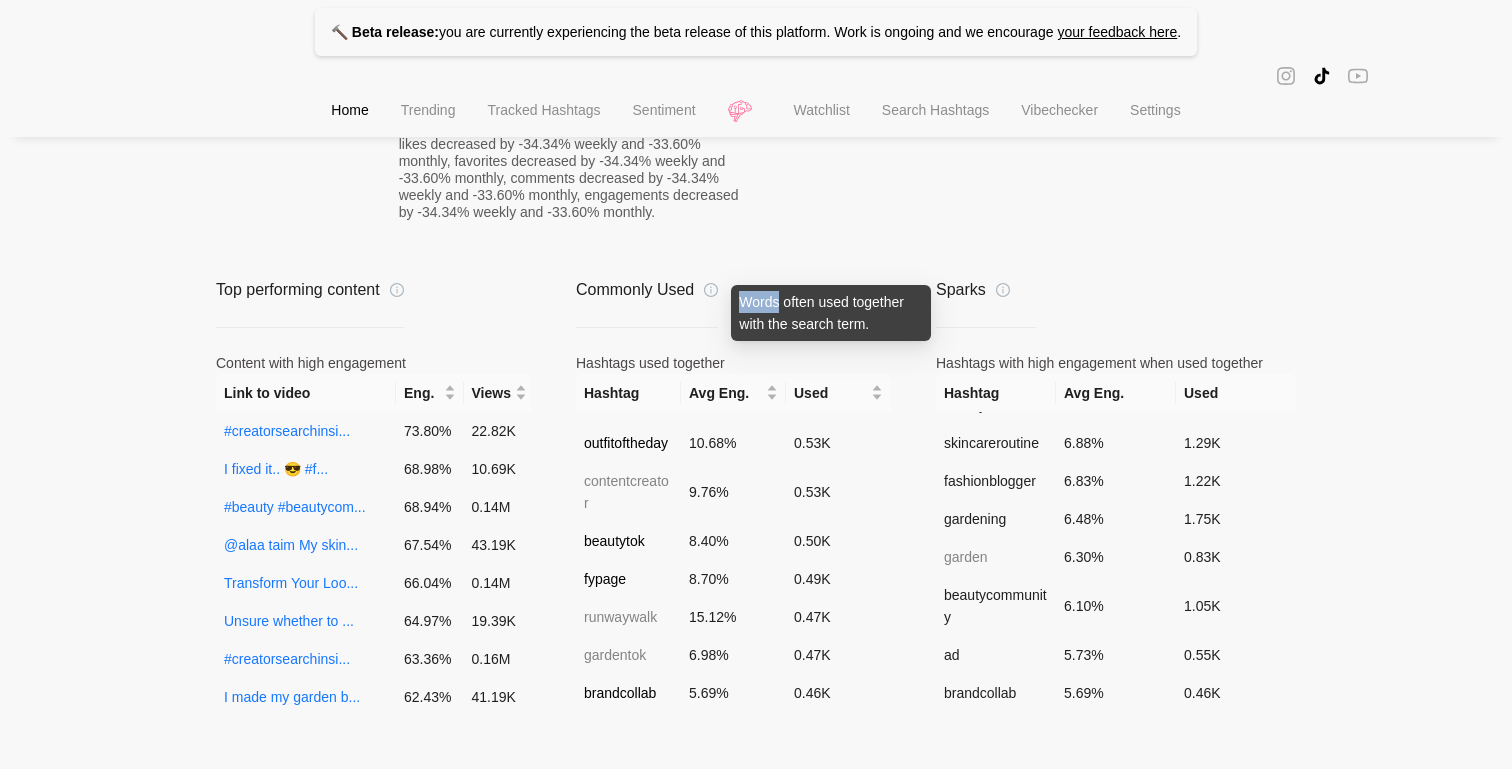 click on "Words often used together with the search term." at bounding box center [831, 313] 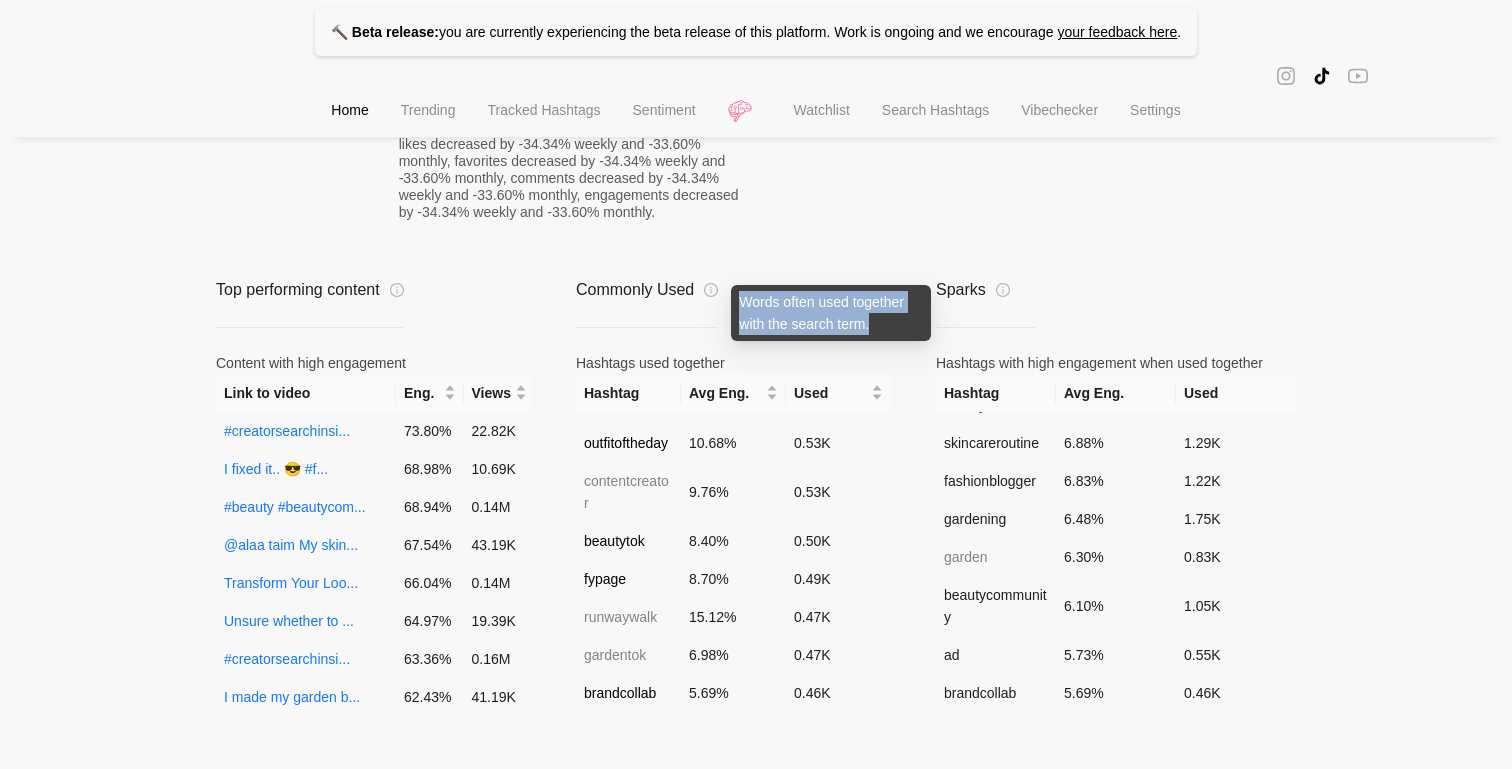 click on "Words often used together with the search term." at bounding box center (831, 313) 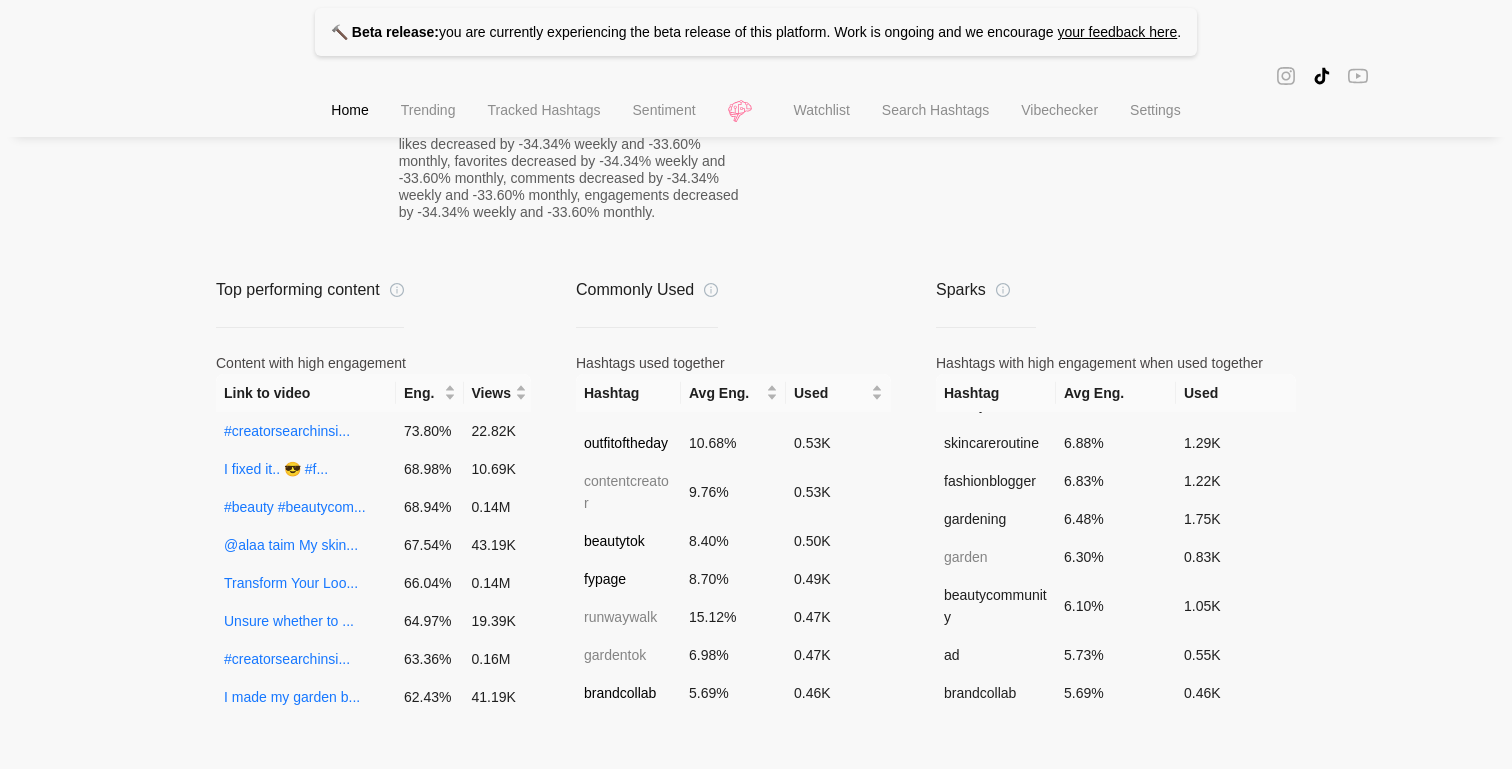 click on "Top performing content Content with high engagement Link to video Eng. Views       #creatorsearchinsi... 73.80 % 22.82K I fixed it.. 😎 #f... 68.98 % 10.69K #beauty #beautycom... 68.94 % 0.14M @alaa taim My skin... 67.54 % 43.19K Transform Your Loo... 66.04 % 0.14M Unsure whether to ... 64.97 % 19.39K #creatorsearchinsi... 63.36 % 0.16M I made my garden b... 62.43 % 41.19K #ad #عطورات_فاخرة_... 57.60 % 29.21K We got to understa... 56.15 % 21.20K #creatorsearchinsi... 55.52 % 73.71K On who should I tr... 51.28 % 26.76K me and @Devin #fyp... 50.11 % 20.41K #greenscreen #make... 48.49 % 1.13M 💫 Two Korean skin... 48.27 % 10.70K ITS 81°F [DATE] AHH... 48.18 % 93.32K #creatorsearchinsi... 47.77 % 53.51K Kill acne germs wi... 46.32 % 27.66K season one maddy >... 45.21 % 29.70K last one?  rm vers... 43.31 % 0.14M FIT CHECK IN LA 🔥... 42.24 % 56.59K and I say that wit... 42.17 % 0.12M #greenscreen #alte... 39.85 % 0.24M She just showed me... 39.36 % 17.45K конечно наш #гав #... % %" at bounding box center (756, 494) 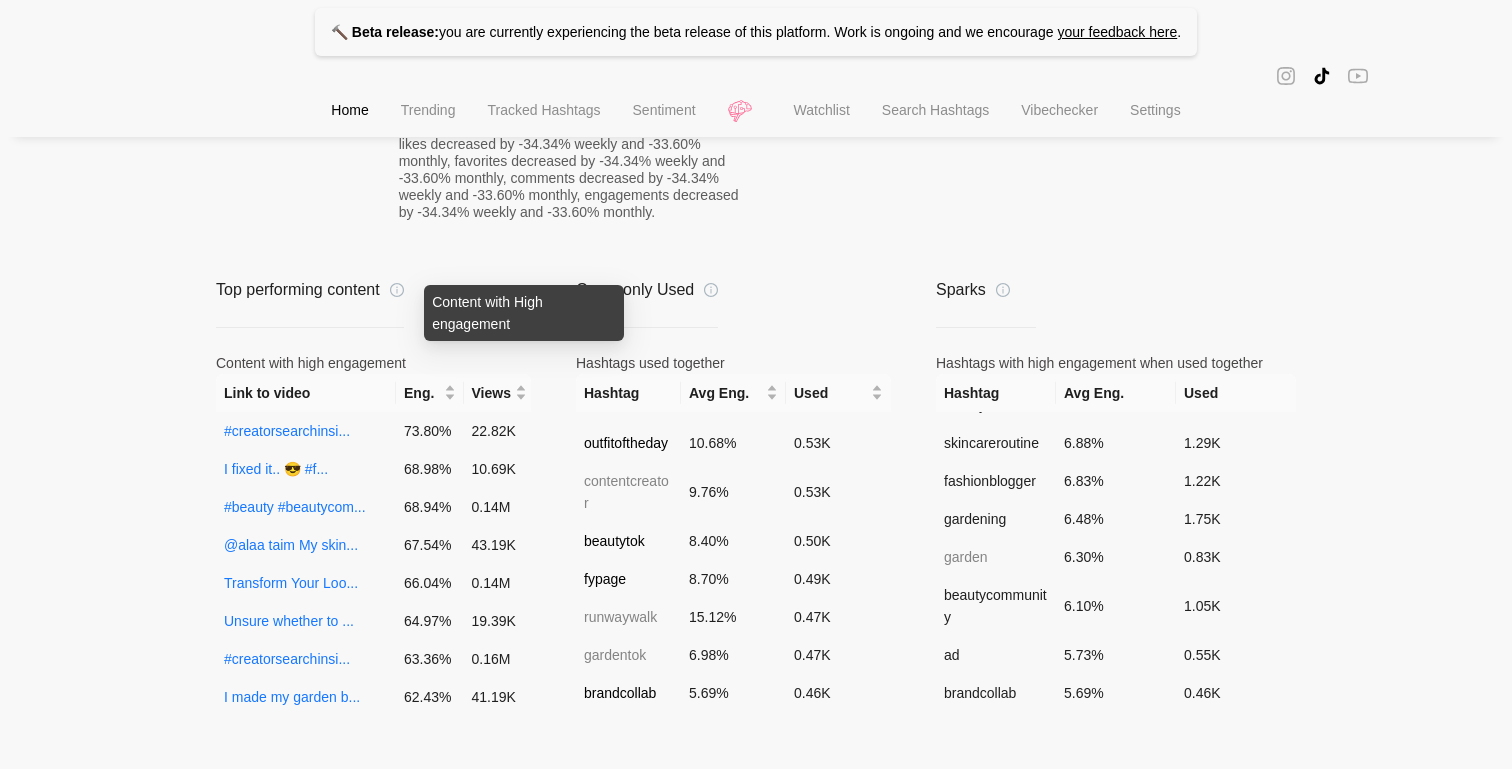 click on "Content with High engagement" at bounding box center (524, 313) 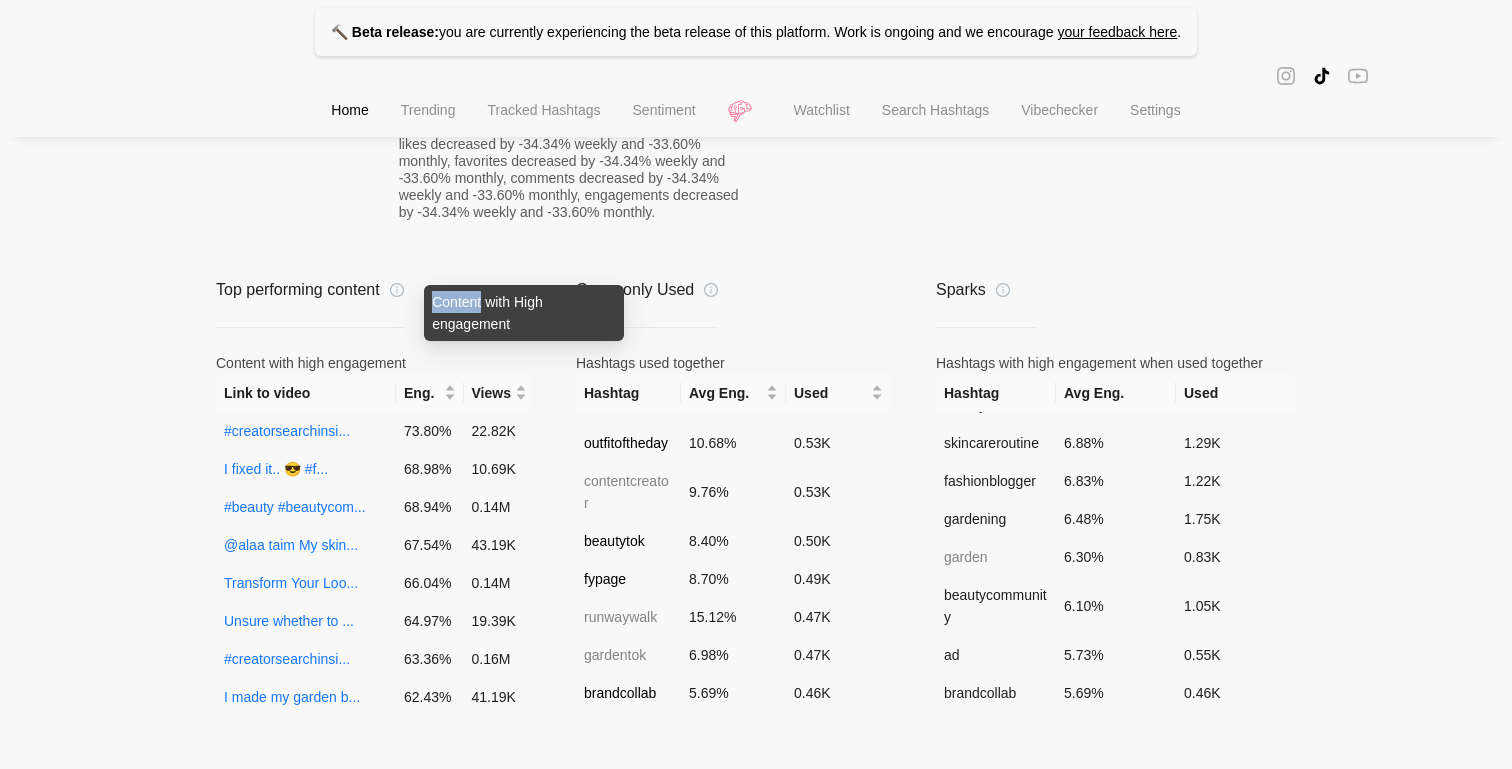 click on "Content with High engagement" at bounding box center (524, 313) 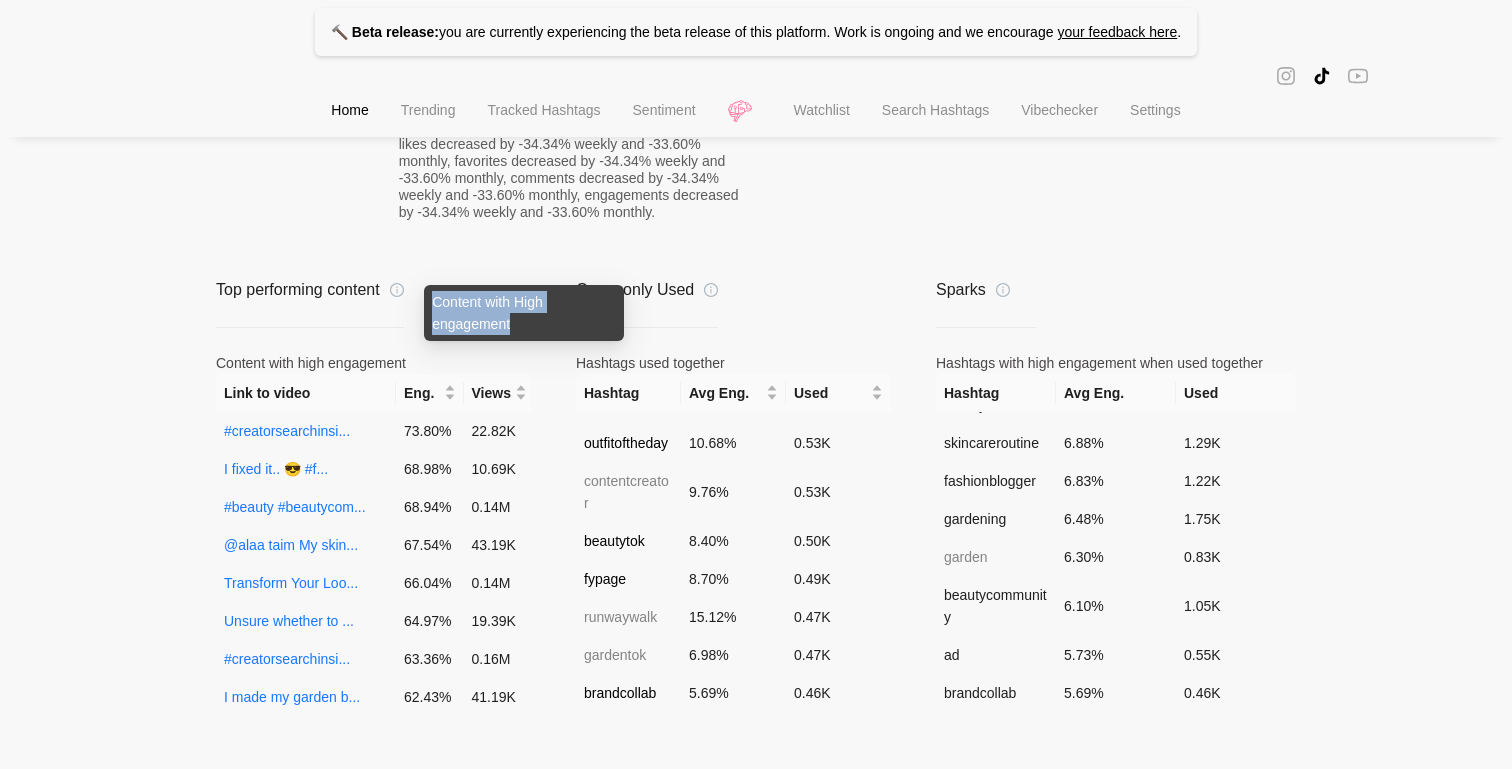 click on "Content with High engagement" at bounding box center (524, 313) 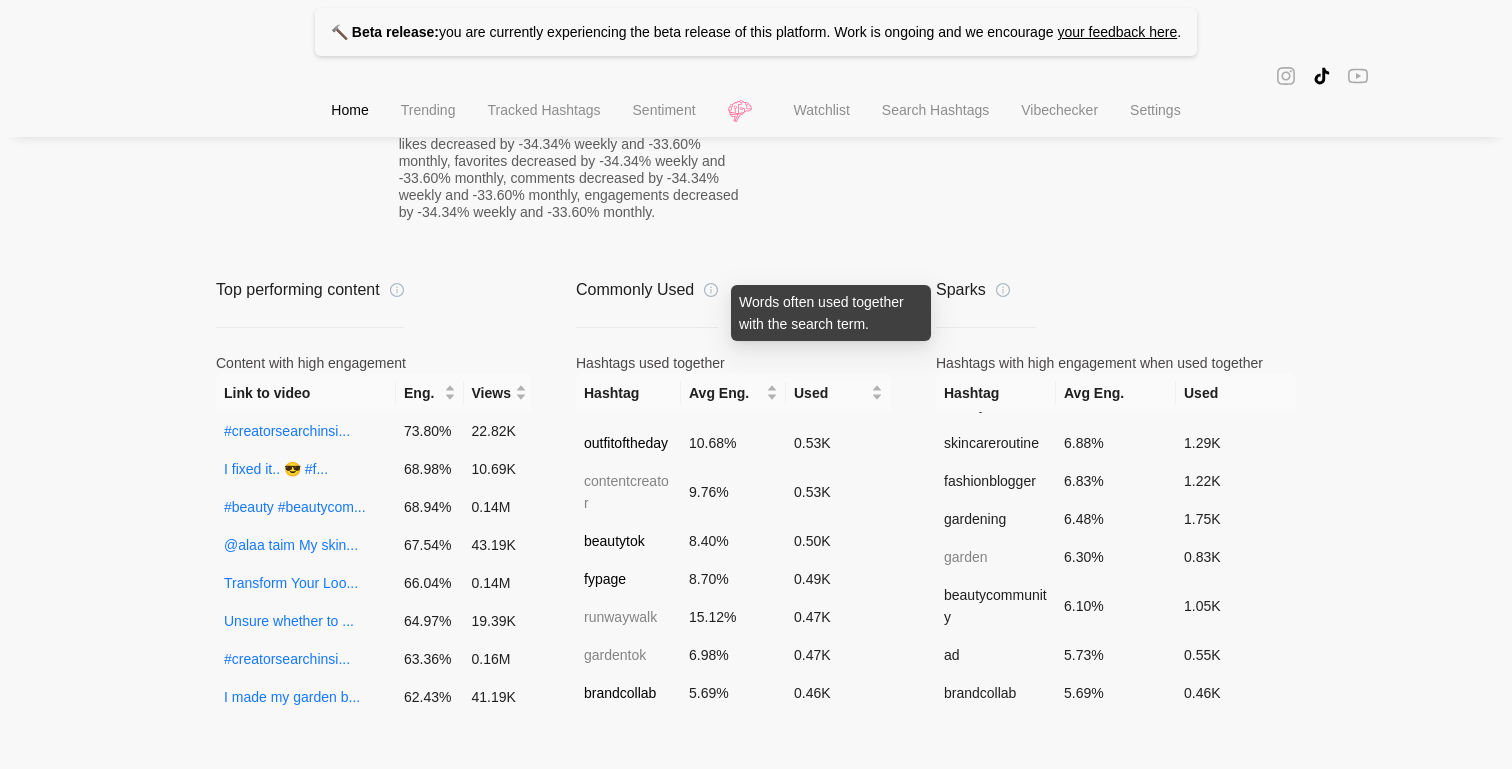 click 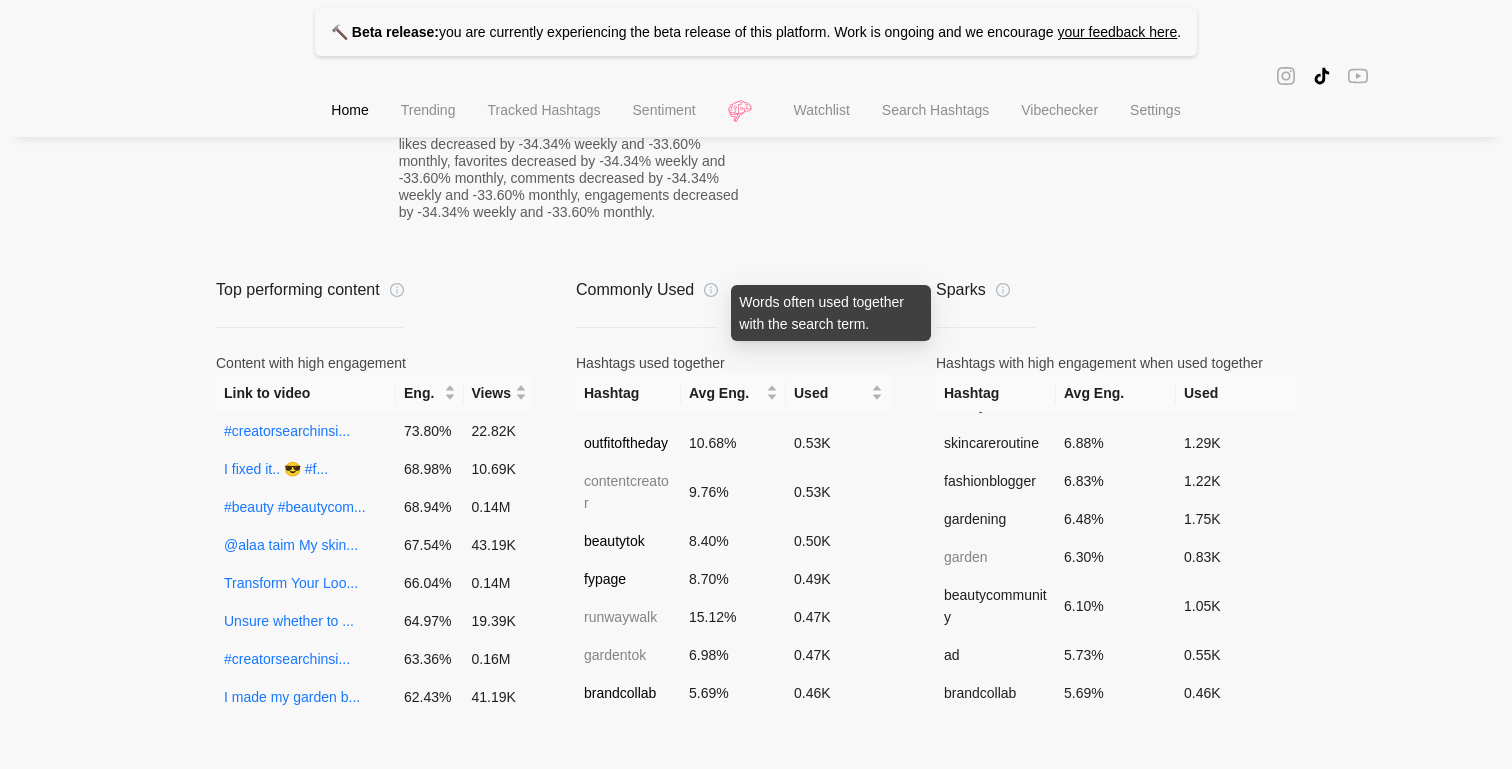 click on "Words often used together with the search term." at bounding box center (831, 313) 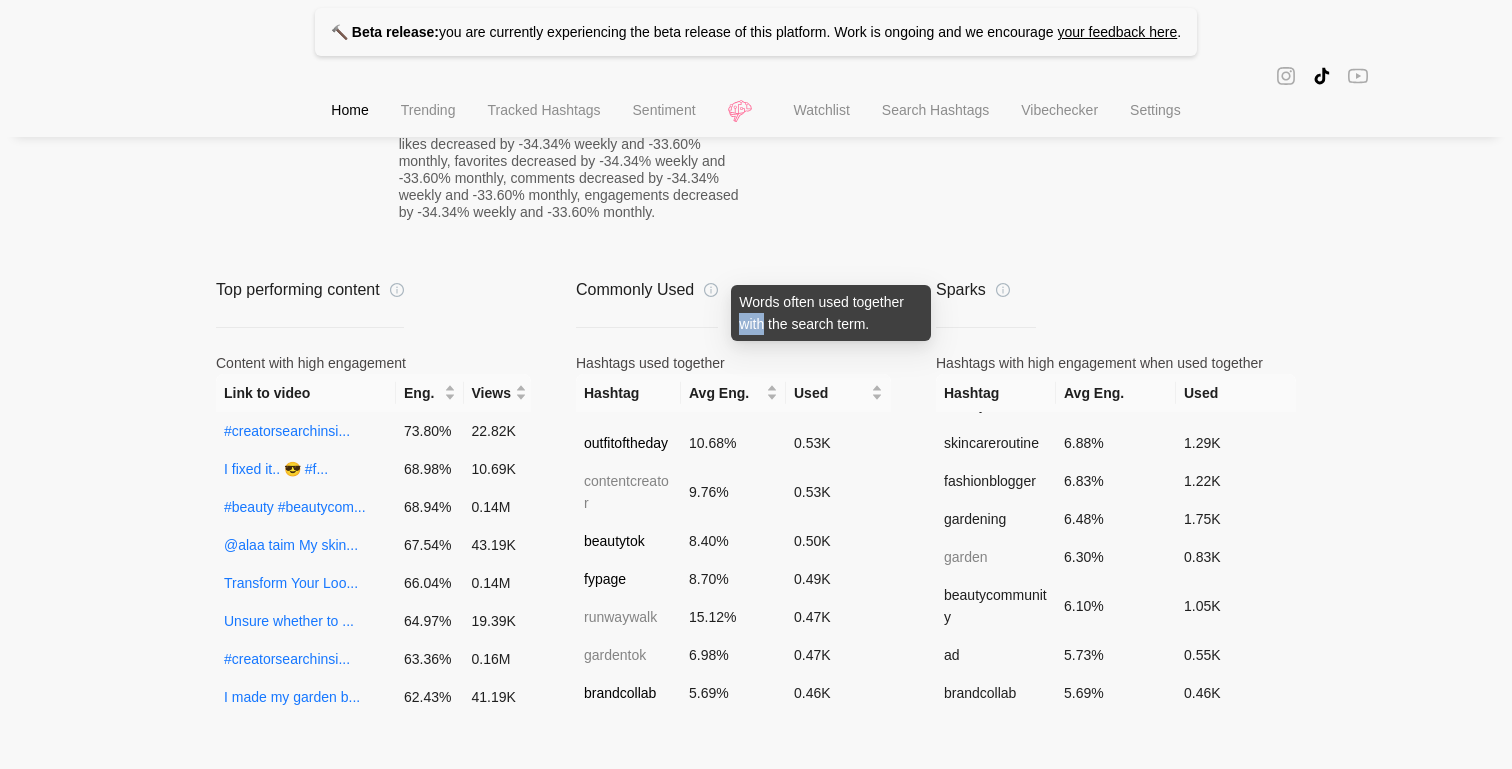 click on "Words often used together with the search term." at bounding box center (831, 313) 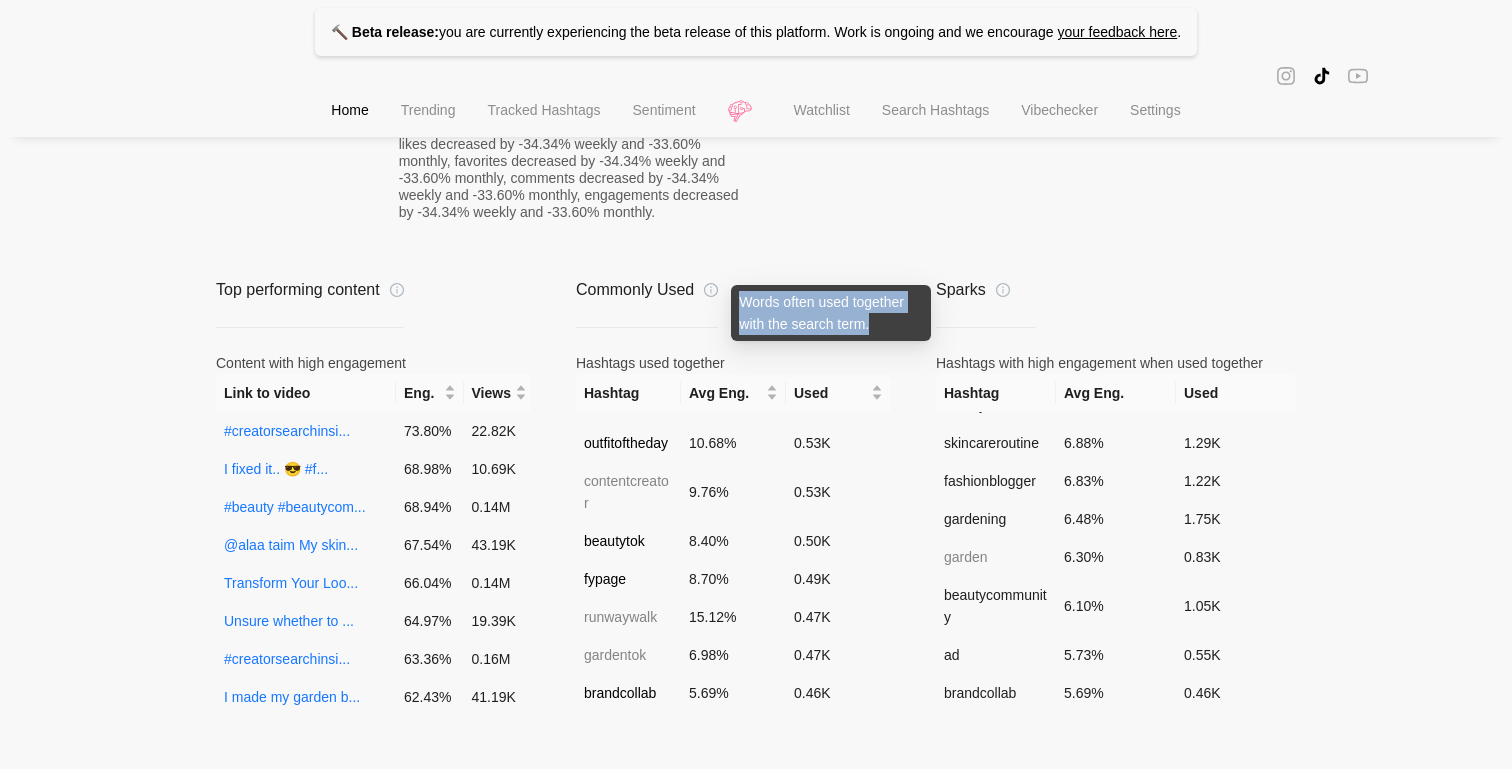 click on "Words often used together with the search term." at bounding box center (831, 313) 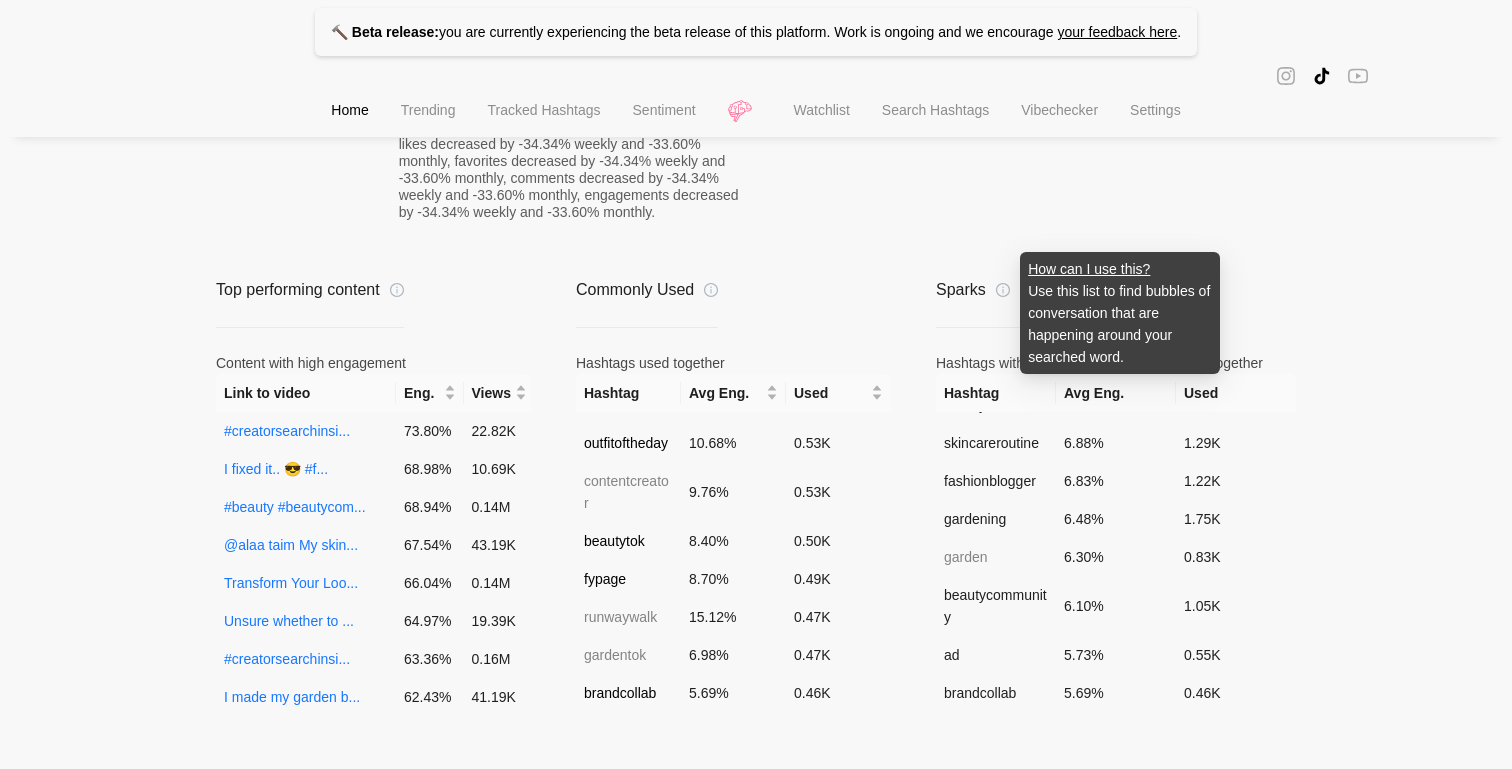 click on "How can I use this? Use this list to find bubbles of conversation that are happening around your searched word." at bounding box center (1119, 313) 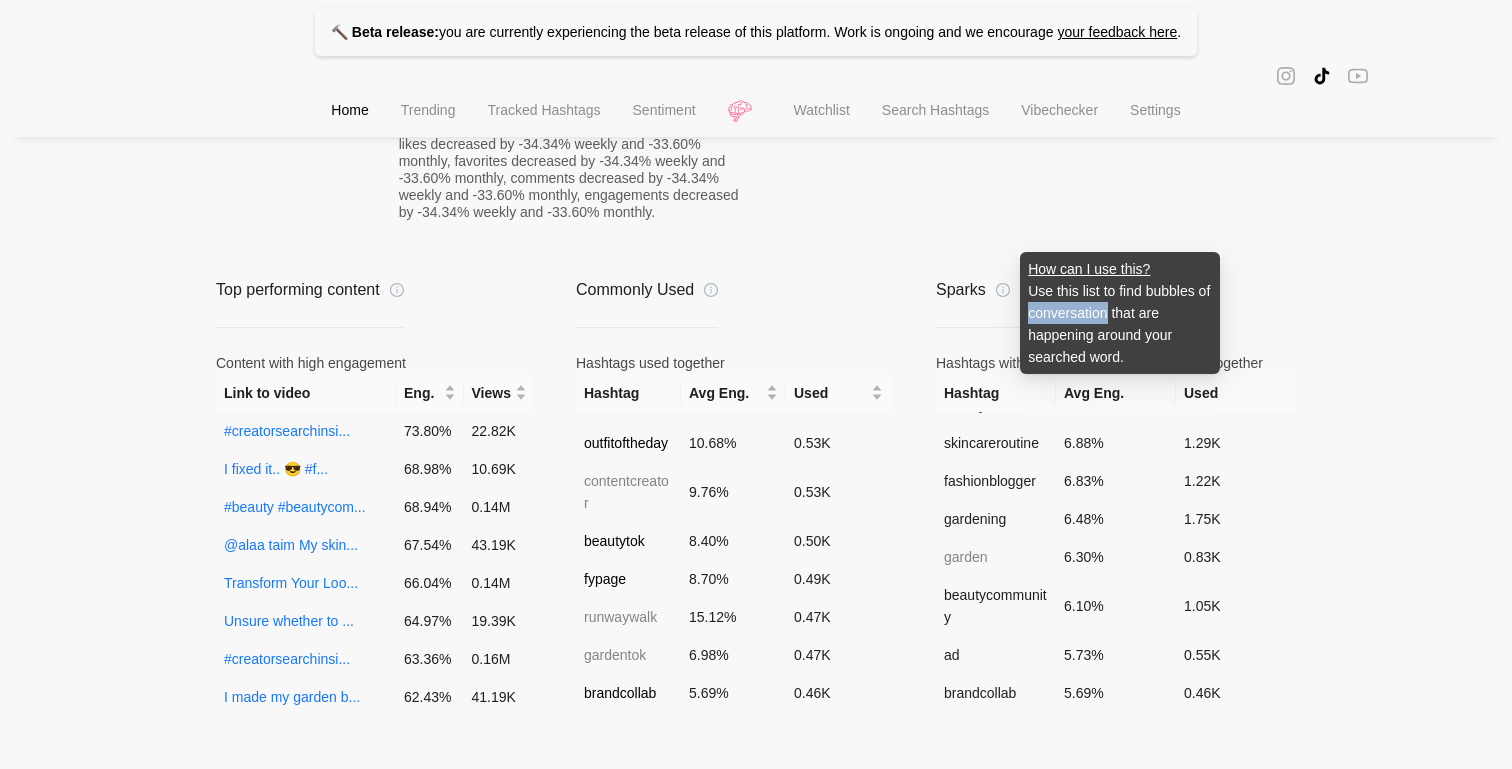 click on "How can I use this? Use this list to find bubbles of conversation that are happening around your searched word." at bounding box center [1119, 313] 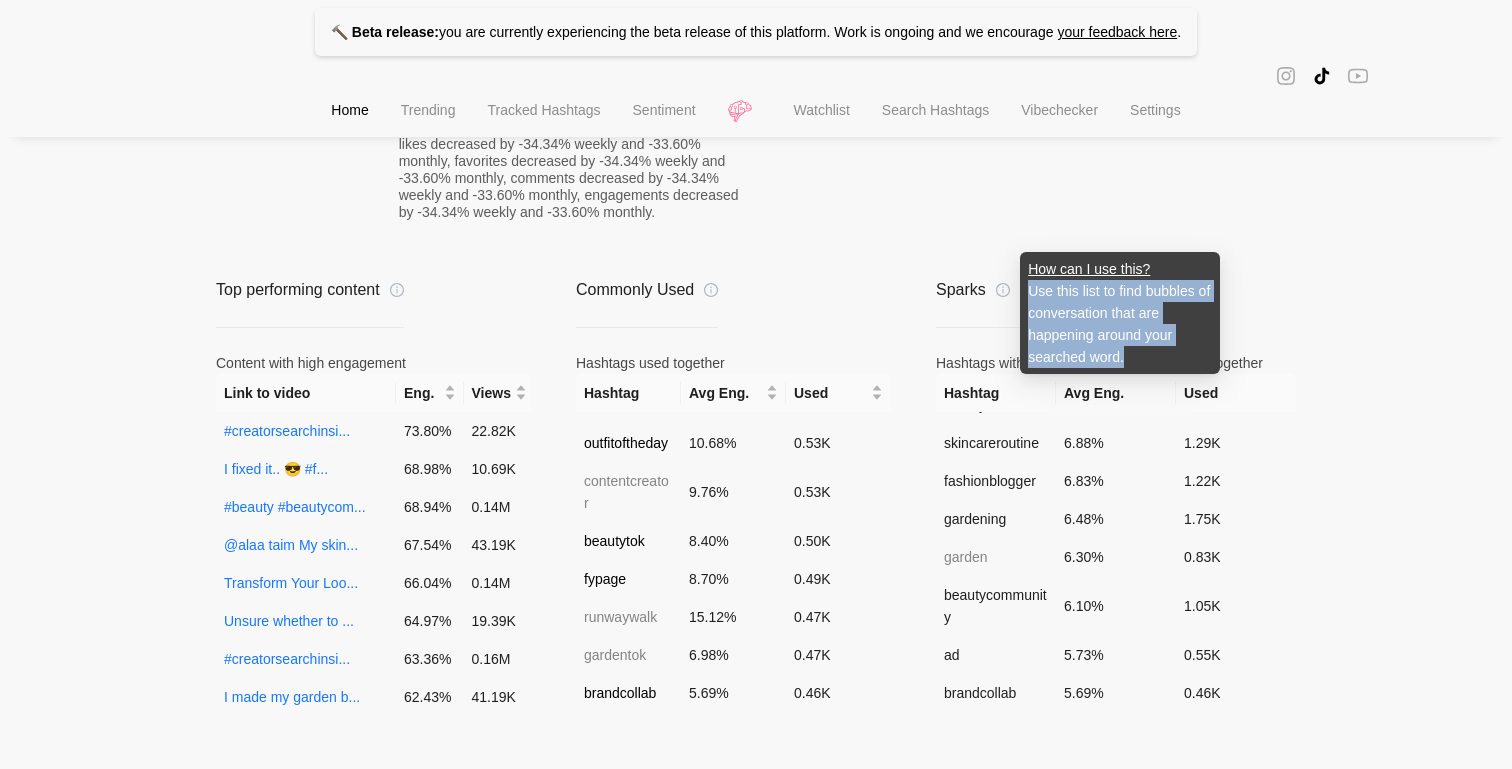 click on "How can I use this? Use this list to find bubbles of conversation that are happening around your searched word." at bounding box center (1119, 313) 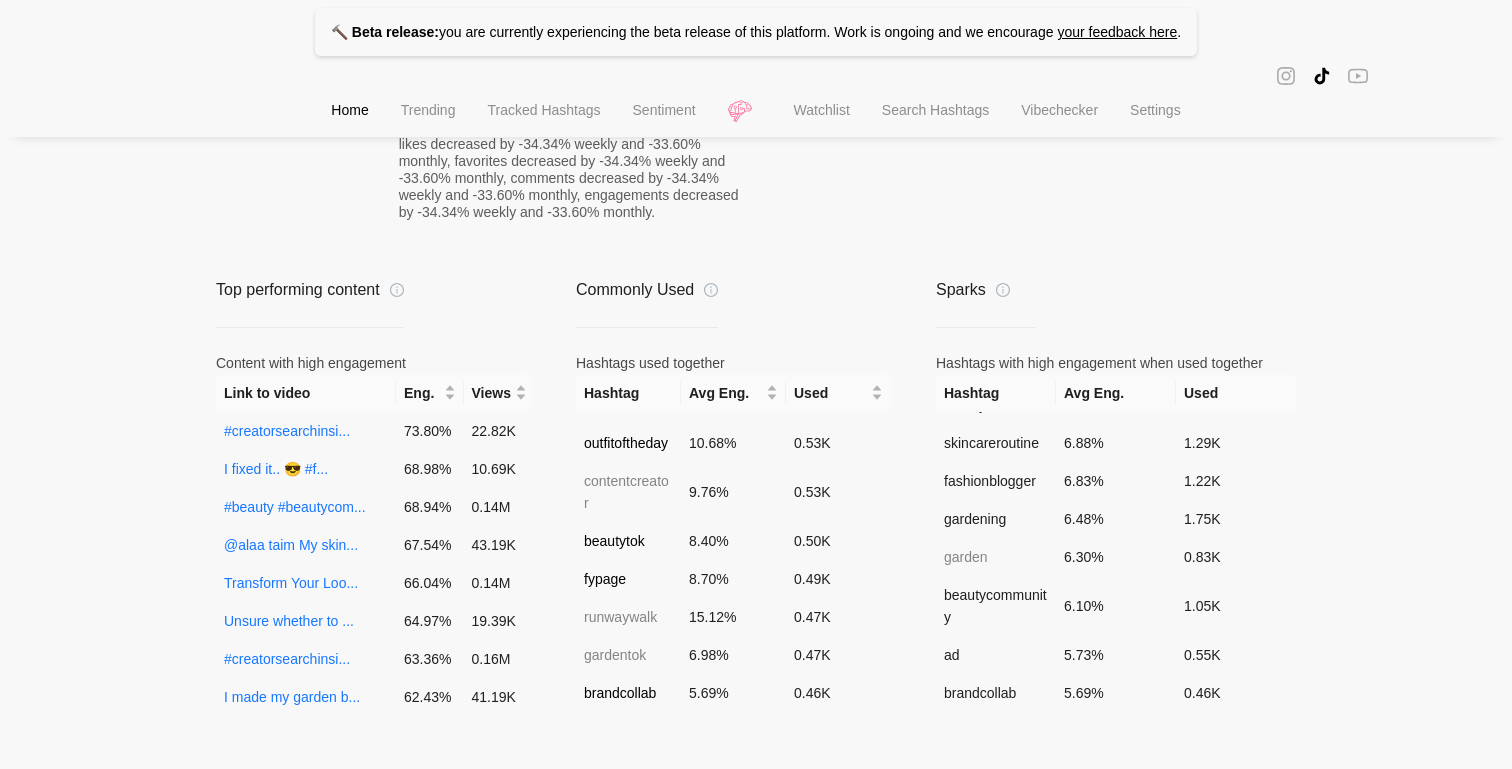click on "Average eng. 10% Growth summary Copy The vertical shows positive growth, with total posts increasing by 2.51% weekly and 11.30% monthly, views decreased by -34.34% weekly and -33.60% monthly, likes decreased by -34.34% weekly and -33.60% monthly, favorites decreased by -34.34% weekly and -33.60% monthly, comments decreased by -34.34% weekly and -33.60% monthly, engagements decreased by -34.34% weekly and -33.60% monthly.
Top performing content Content with high engagement Link to video Eng. Views       #creatorsearchinsi... 73.80 % 22.82K I fixed it.. 😎 #f... 68.98 % 10.69K #beauty #beautycom... 68.94 % 0.14M @alaa taim My skin... 67.54 % 43.19K Transform Your Loo... 66.04 % 0.14M Unsure whether to ... 64.97 % 19.39K #creatorsearchinsi... 63.36 % 0.16M I made my garden b... 62.43 % 41.19K #ad #عطورات_فاخرة_... 57.60 % 29.21K We got to understa... 56.15 % 21.20K #creatorsearchinsi... 55.52 % 73.71K On who should I tr... 51.28 % 26.76K me and @Devin #fyp... 50.11 % 20.41K #greenscreen #make..." at bounding box center [756, 633] 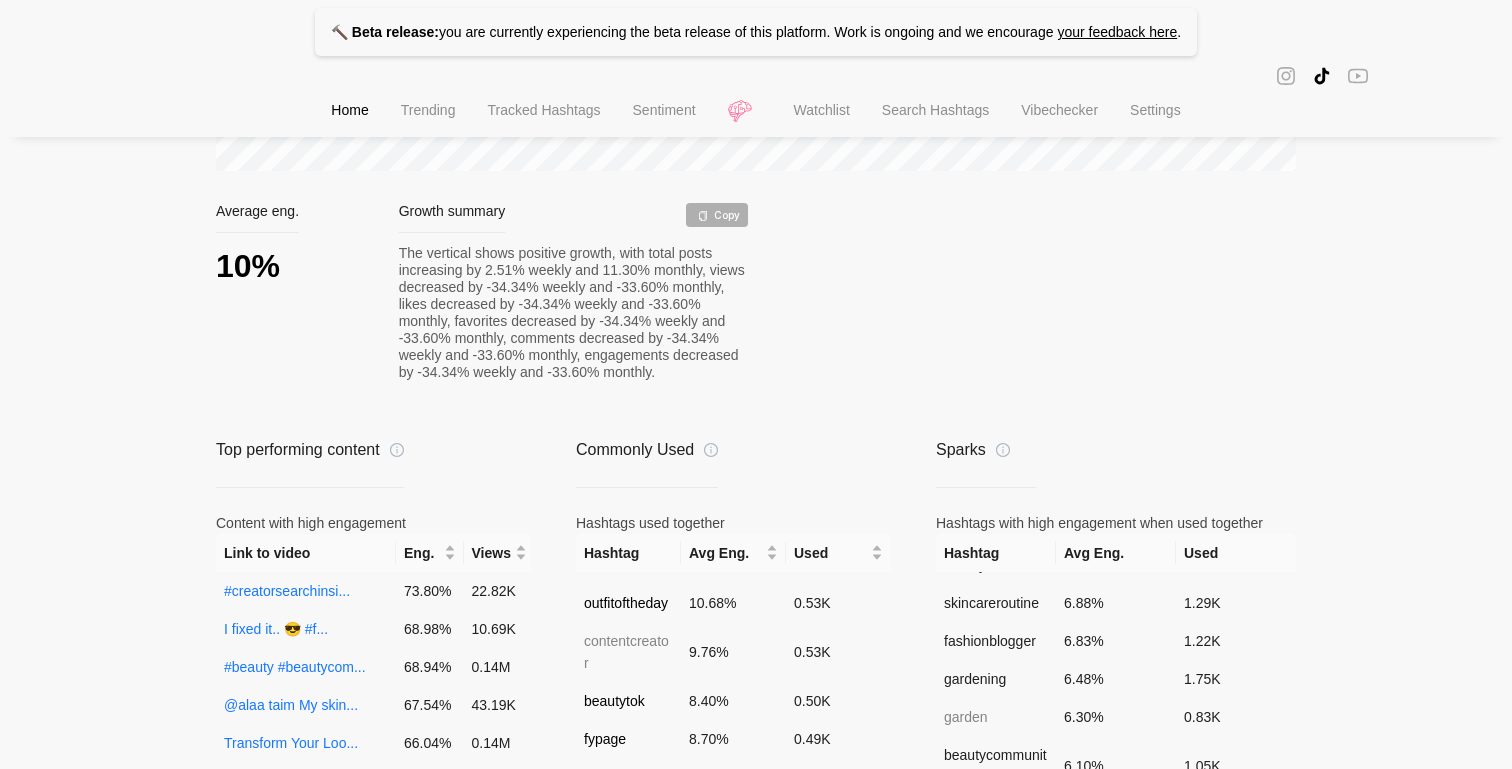scroll, scrollTop: 840, scrollLeft: 0, axis: vertical 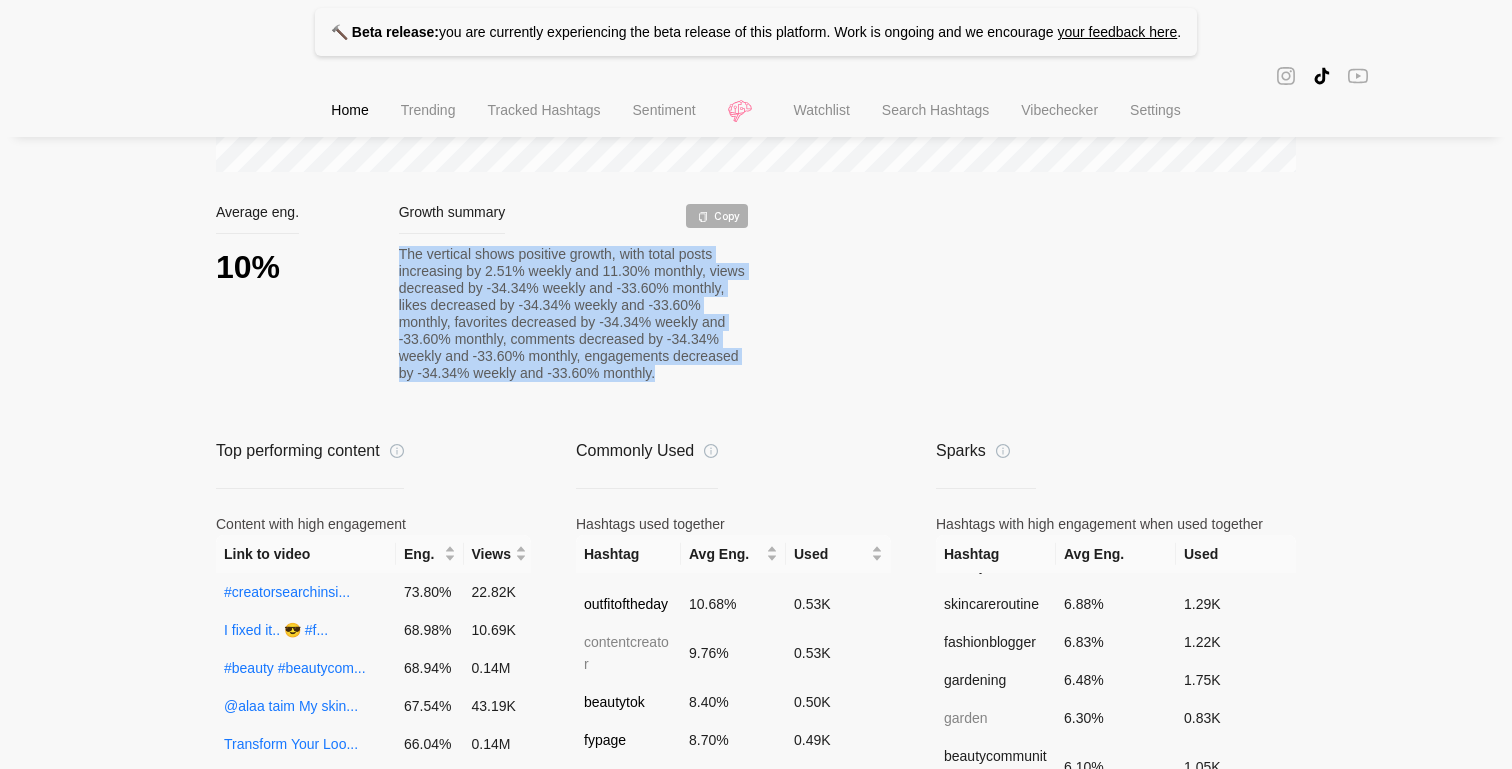 drag, startPoint x: 402, startPoint y: 252, endPoint x: 519, endPoint y: 392, distance: 182.45273 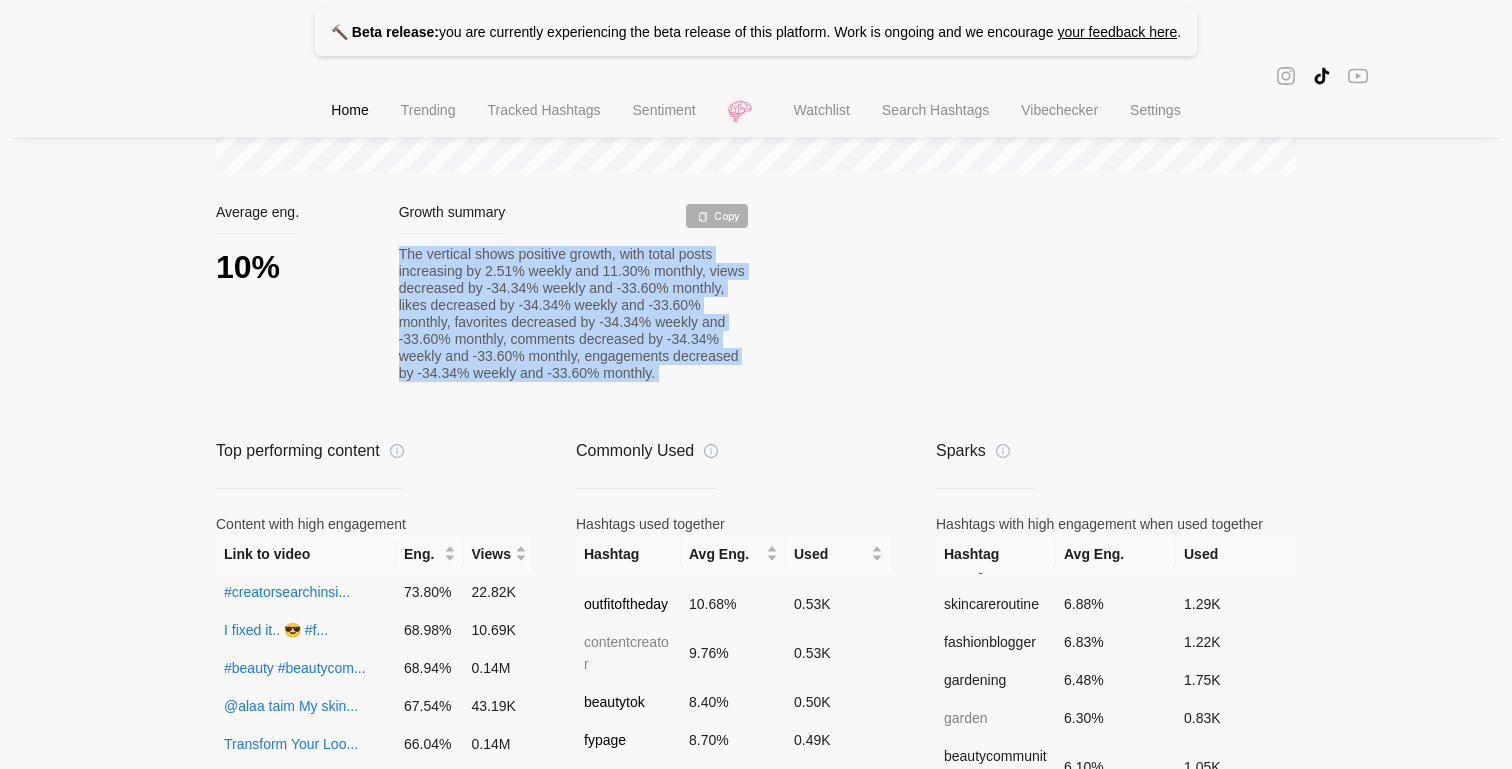 drag, startPoint x: 519, startPoint y: 392, endPoint x: 395, endPoint y: 258, distance: 182.57054 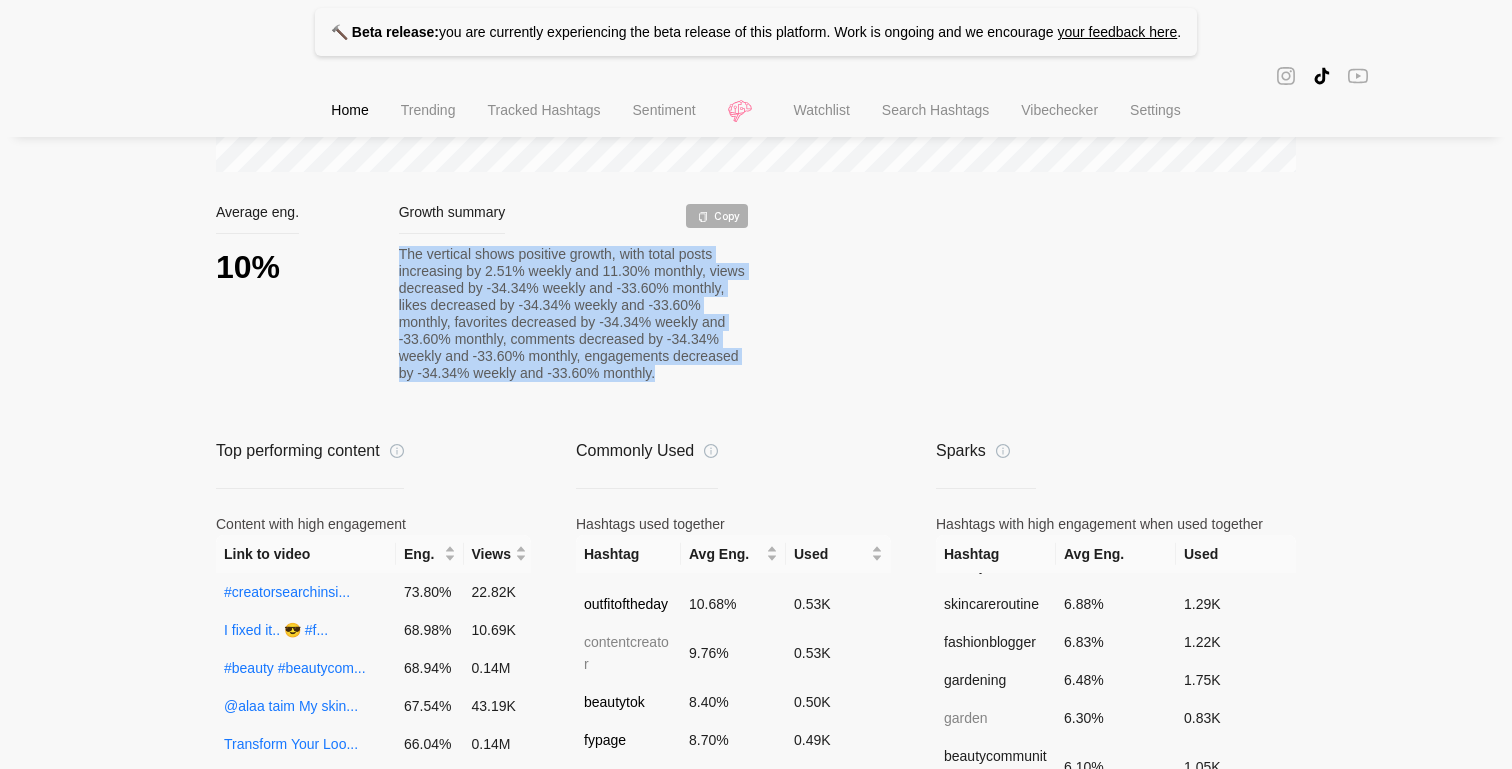 drag, startPoint x: 395, startPoint y: 258, endPoint x: 510, endPoint y: 395, distance: 178.86867 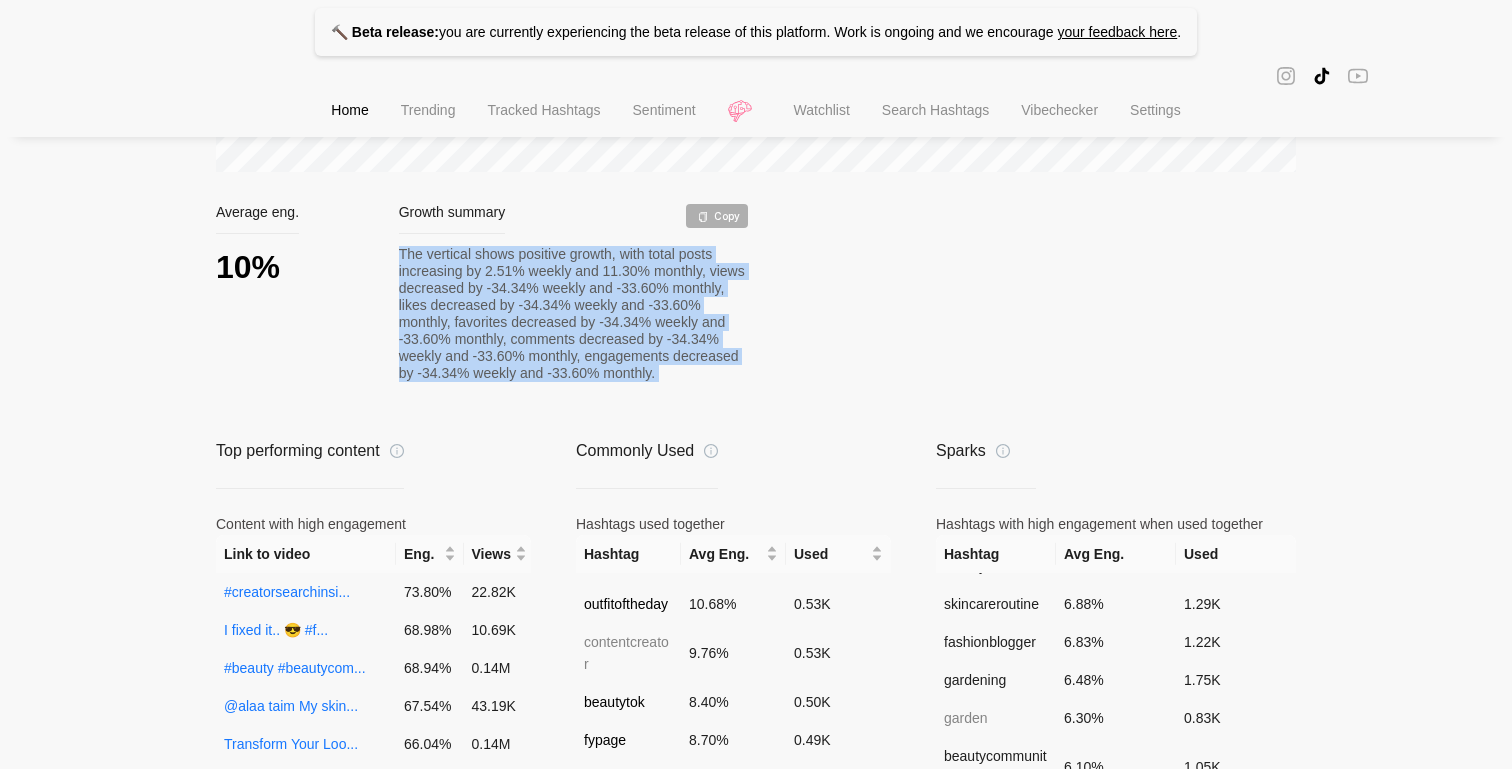drag, startPoint x: 403, startPoint y: 253, endPoint x: 538, endPoint y: 393, distance: 194.4865 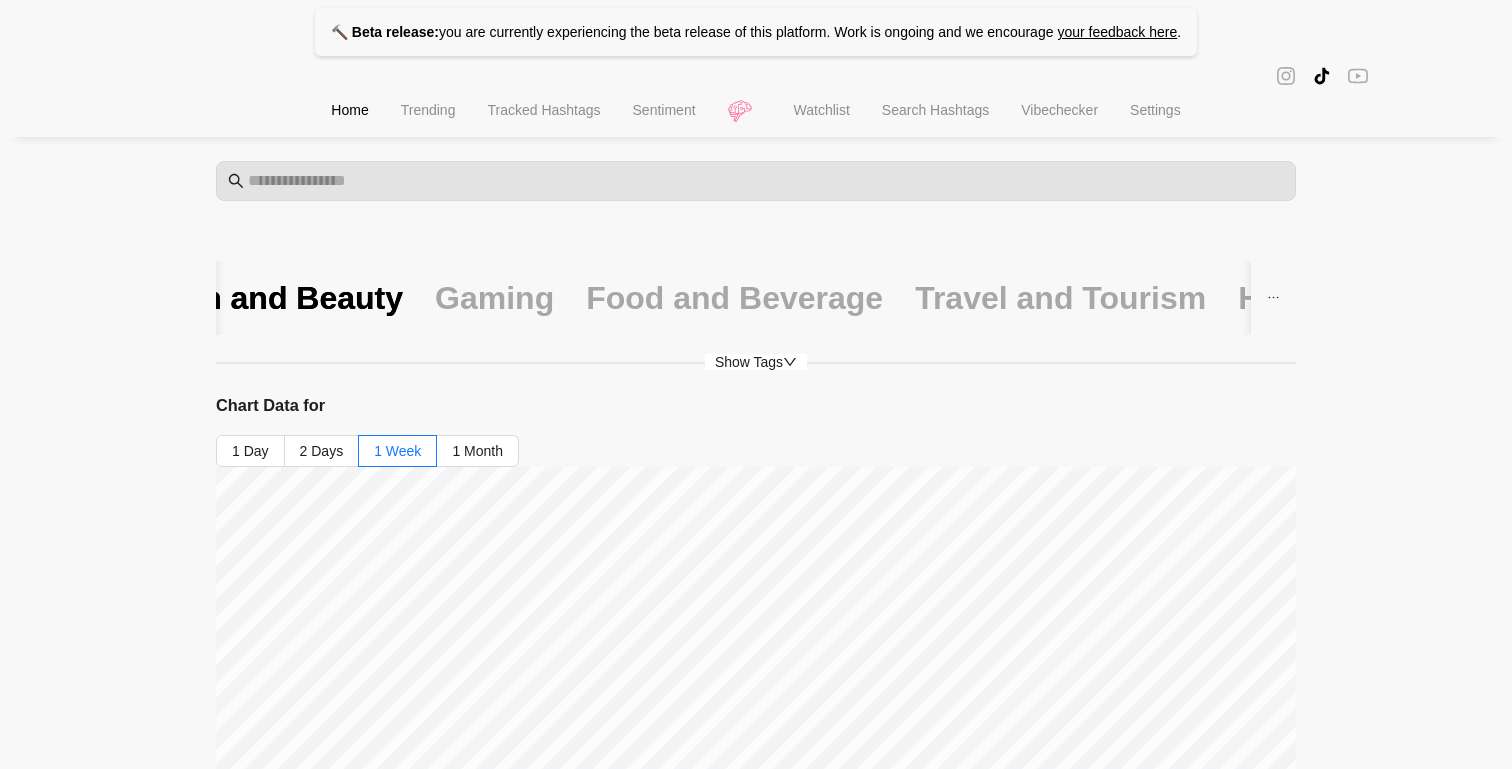 scroll, scrollTop: 0, scrollLeft: 0, axis: both 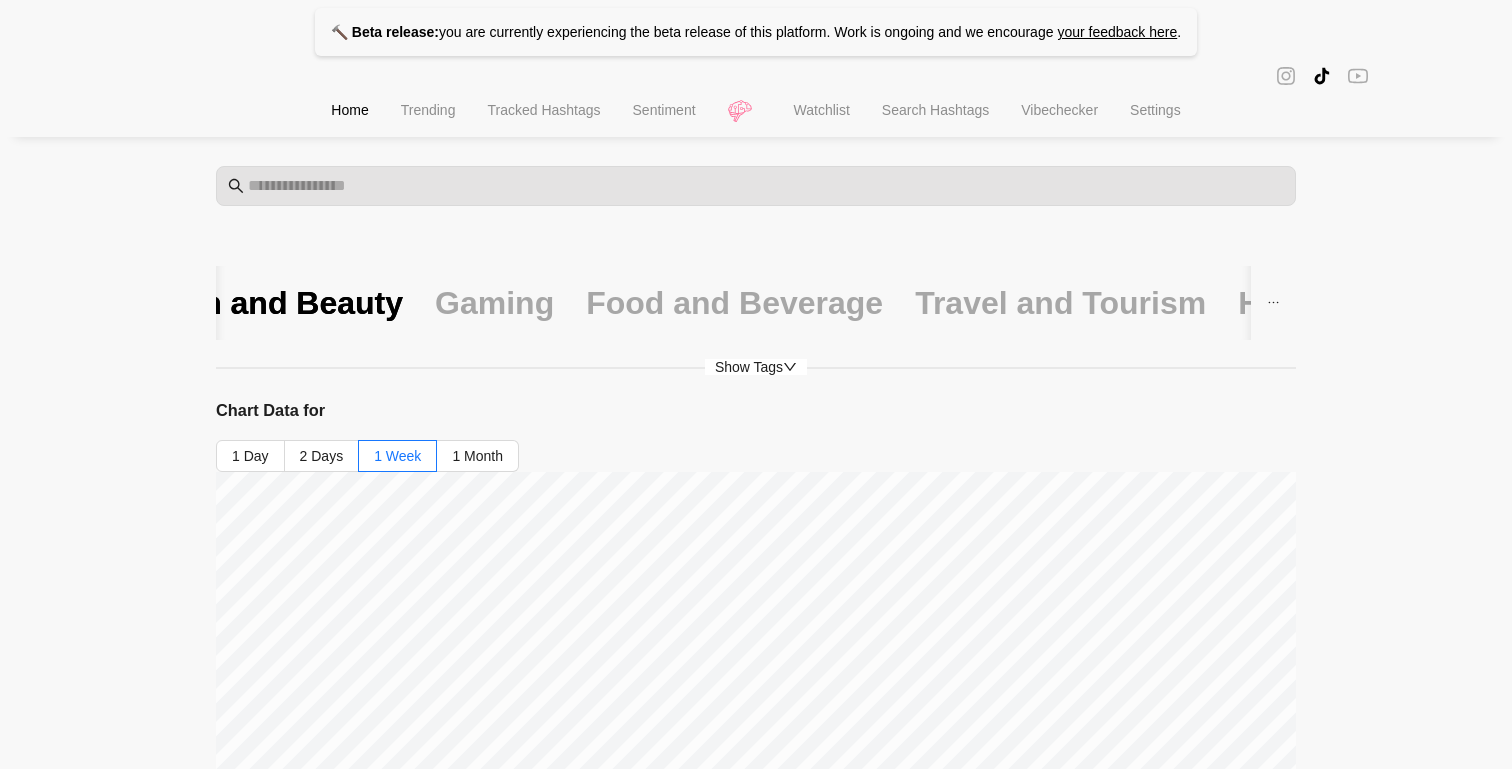 click on "Watchlist" at bounding box center [822, 110] 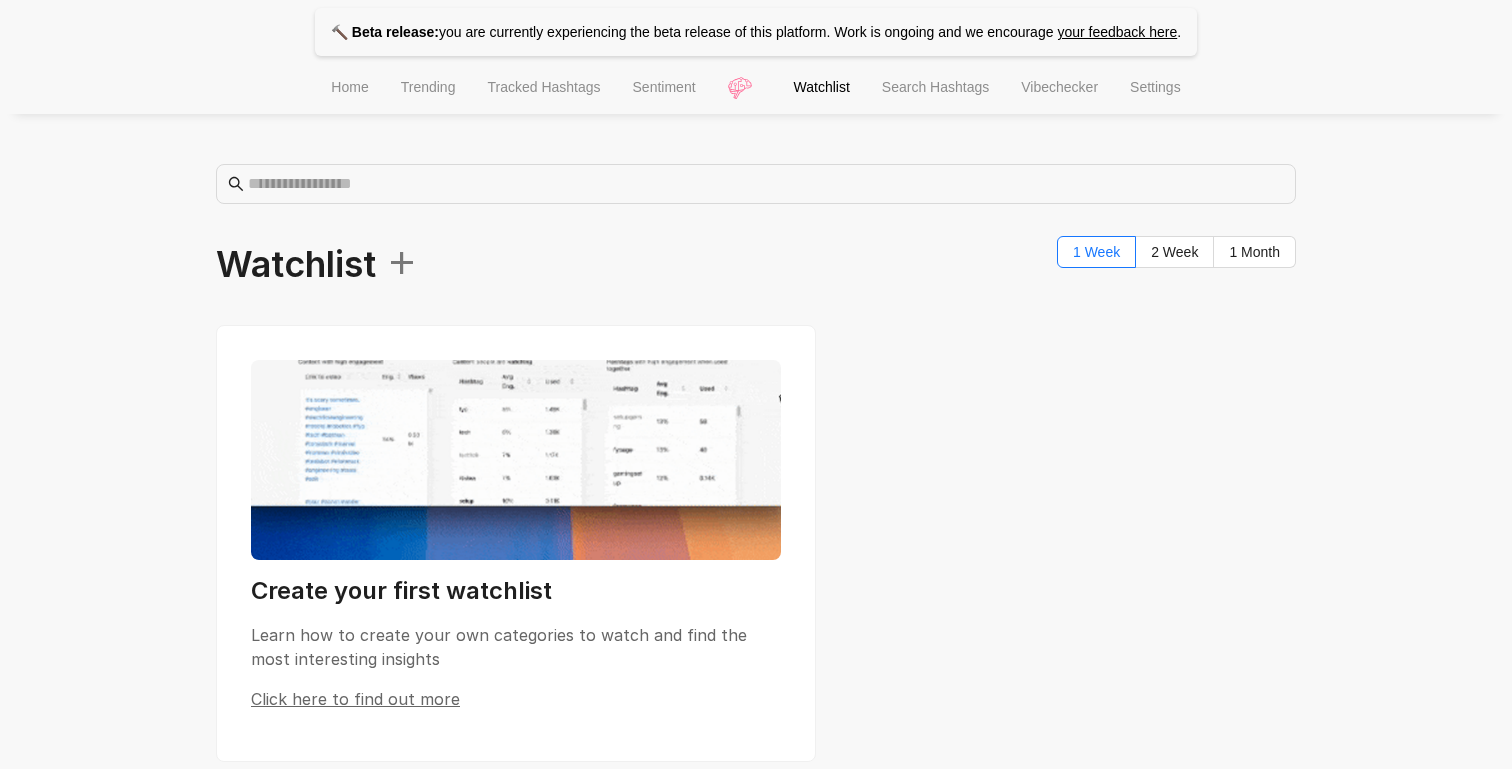 scroll, scrollTop: 0, scrollLeft: 0, axis: both 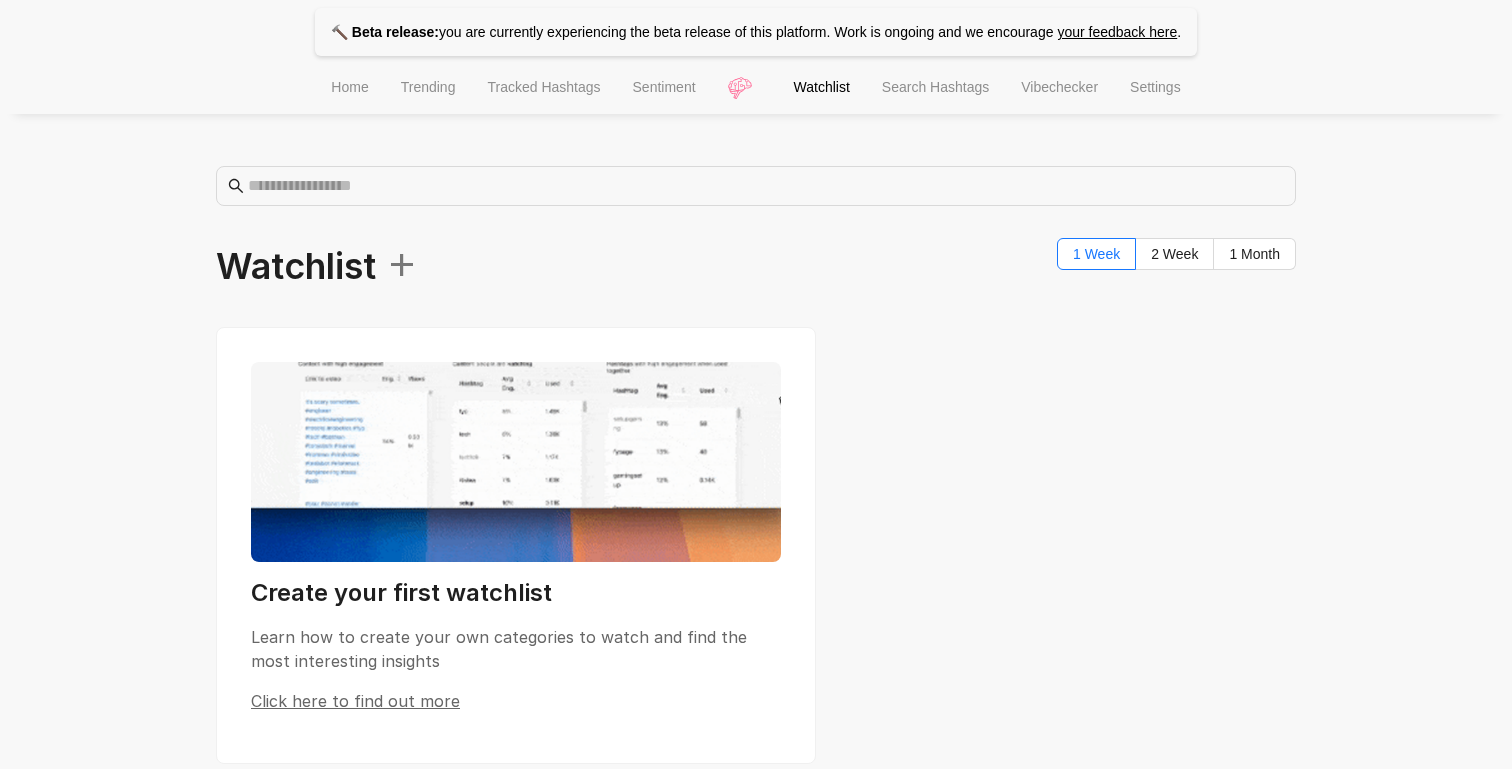 click on "Search Hashtags" at bounding box center [935, 87] 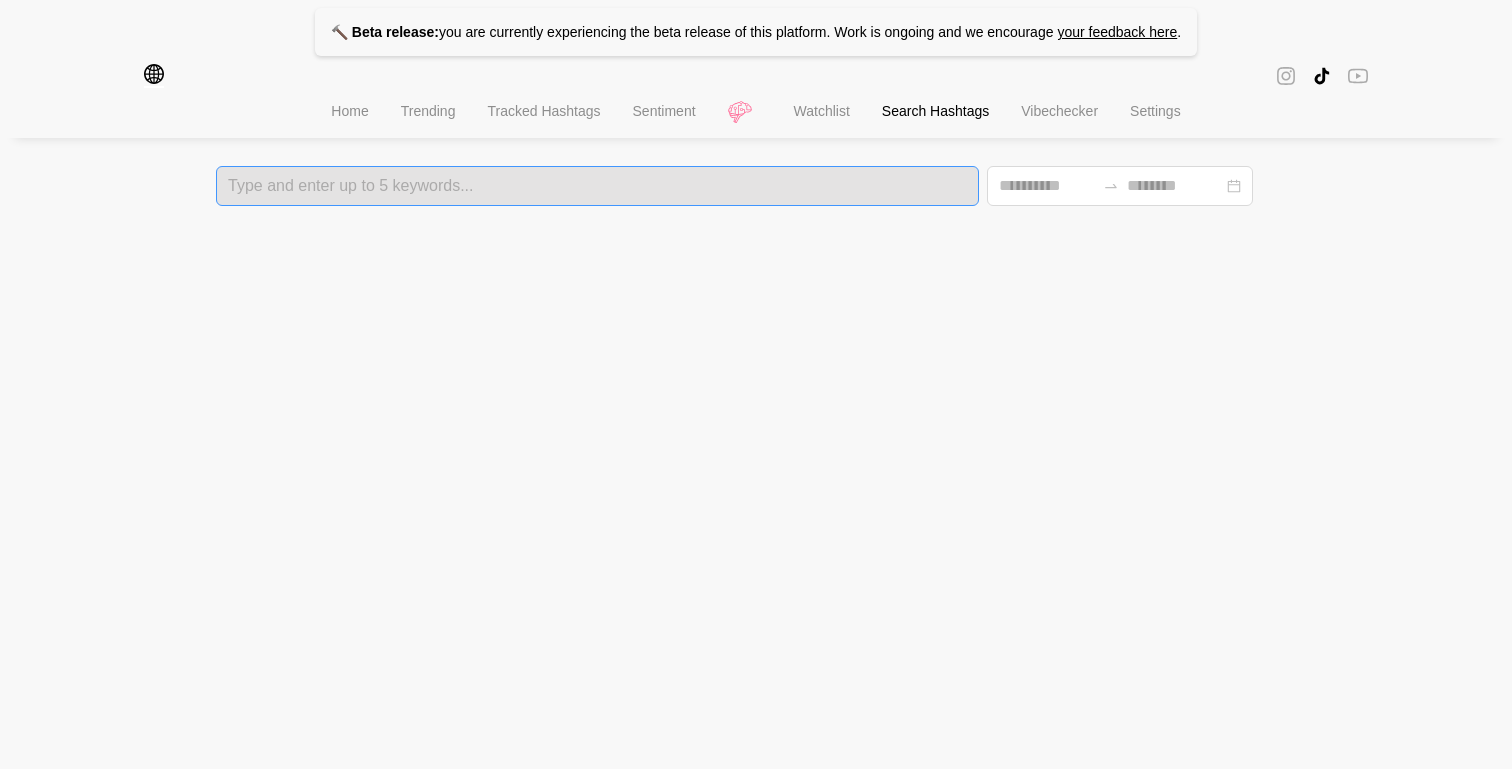 click on "Type and enter up to 5 keywords..." at bounding box center (597, 186) 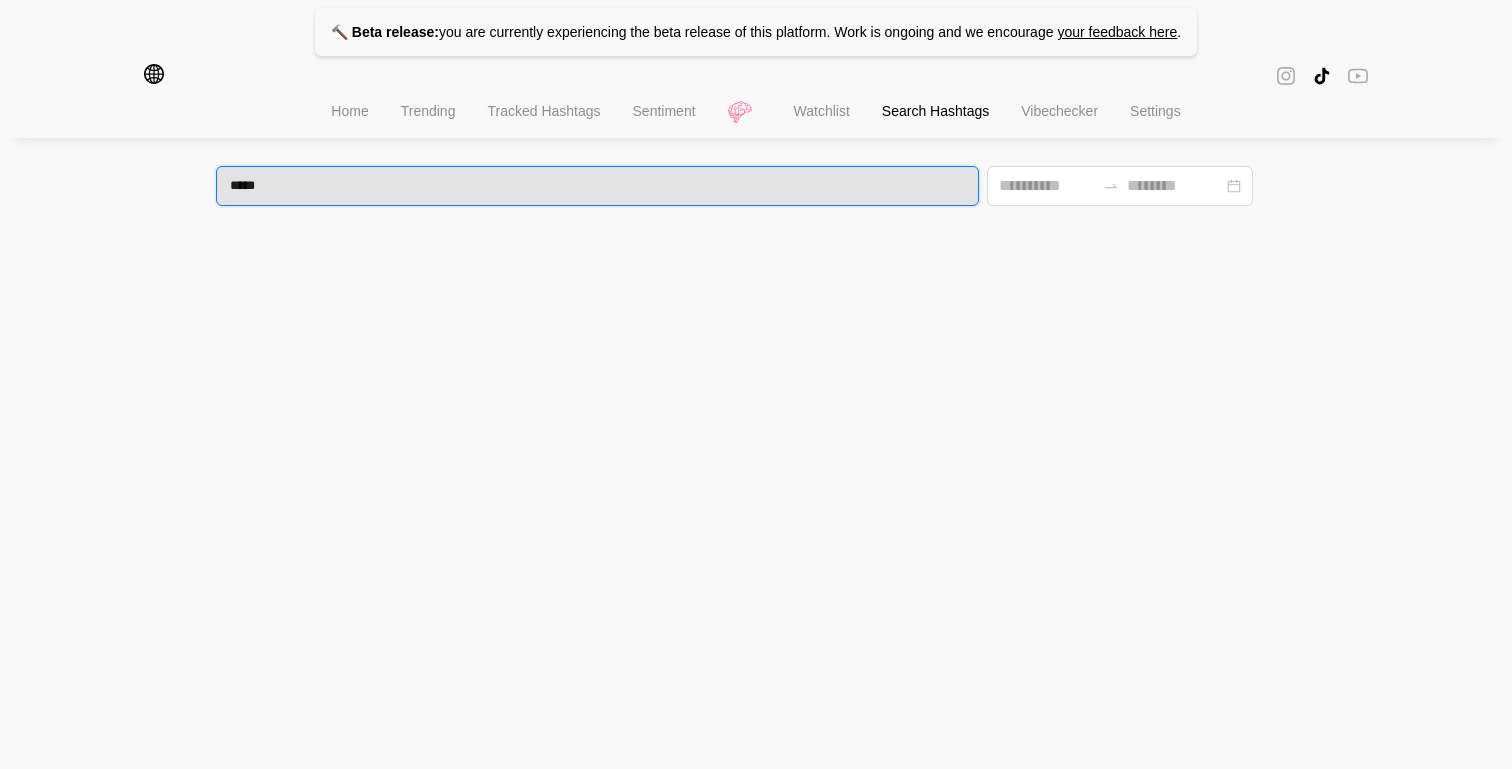 type on "******" 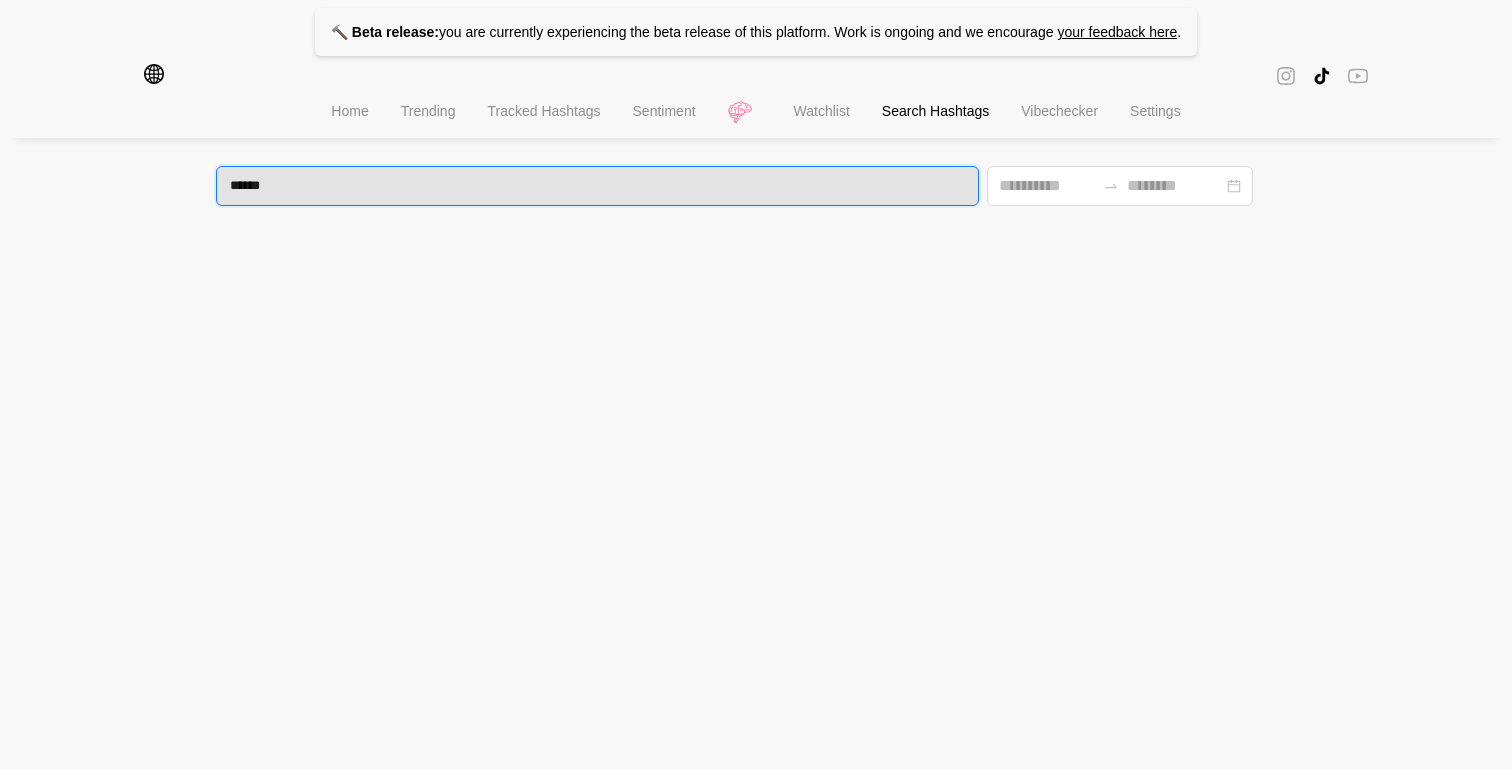 type 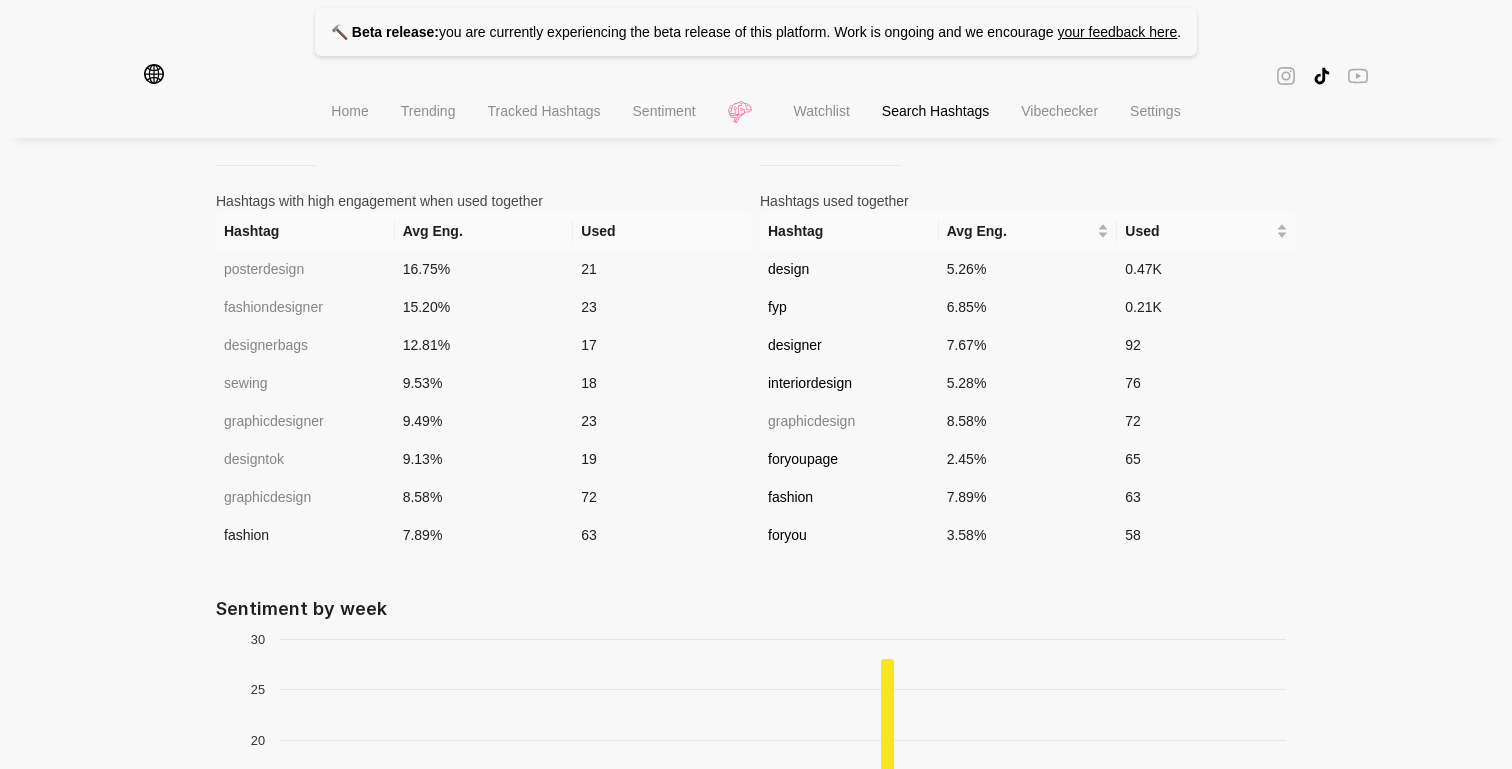 scroll, scrollTop: 1850, scrollLeft: 0, axis: vertical 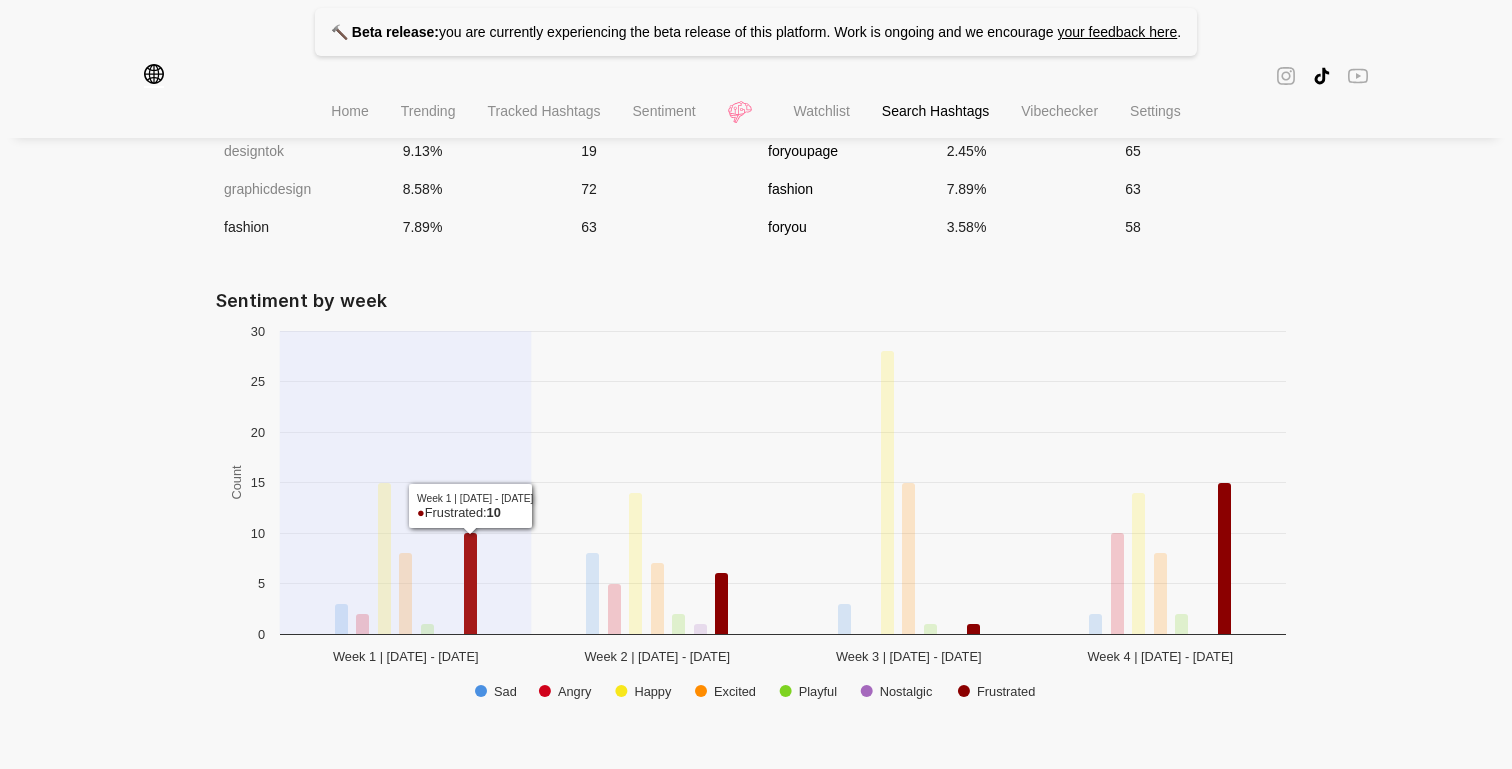 click 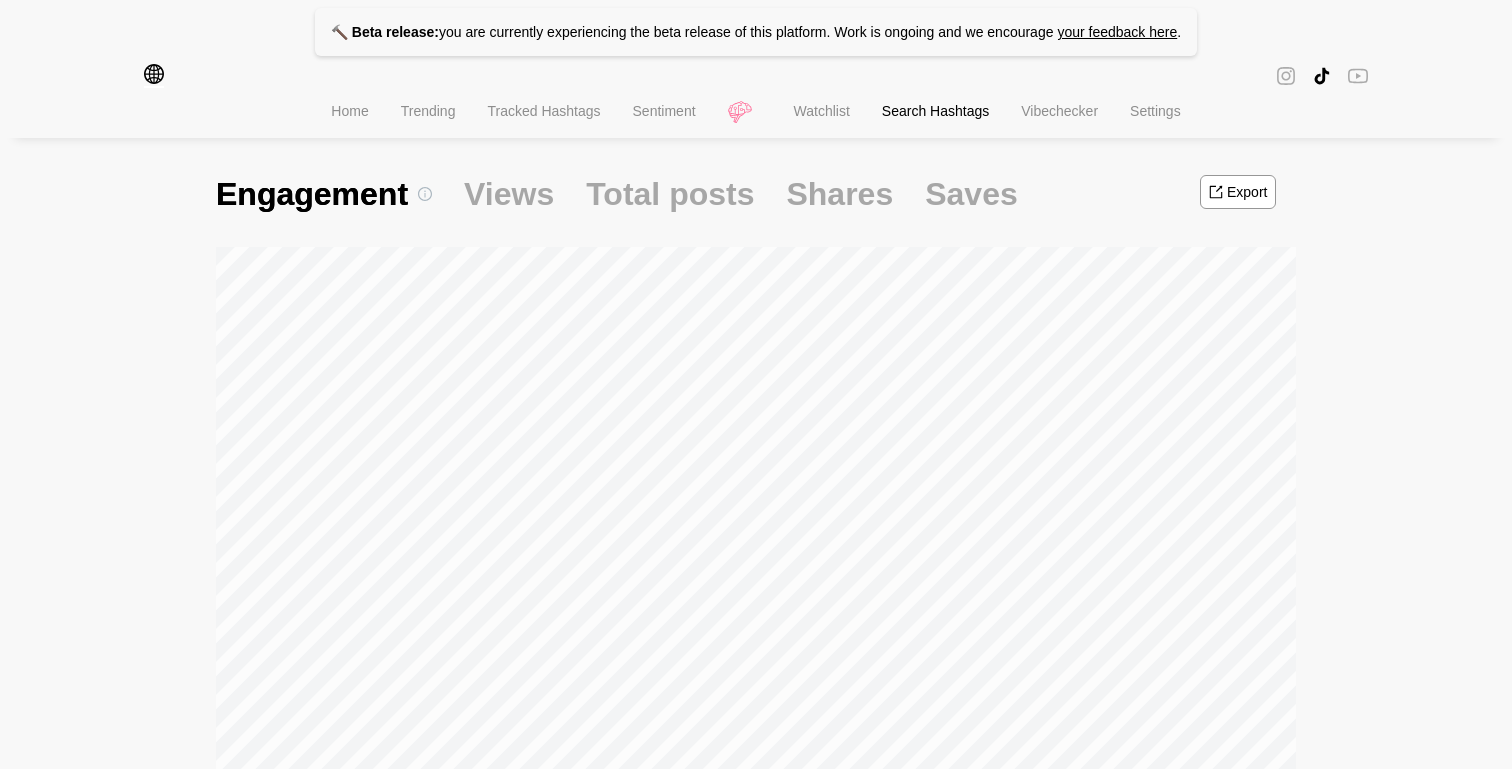scroll, scrollTop: 0, scrollLeft: 0, axis: both 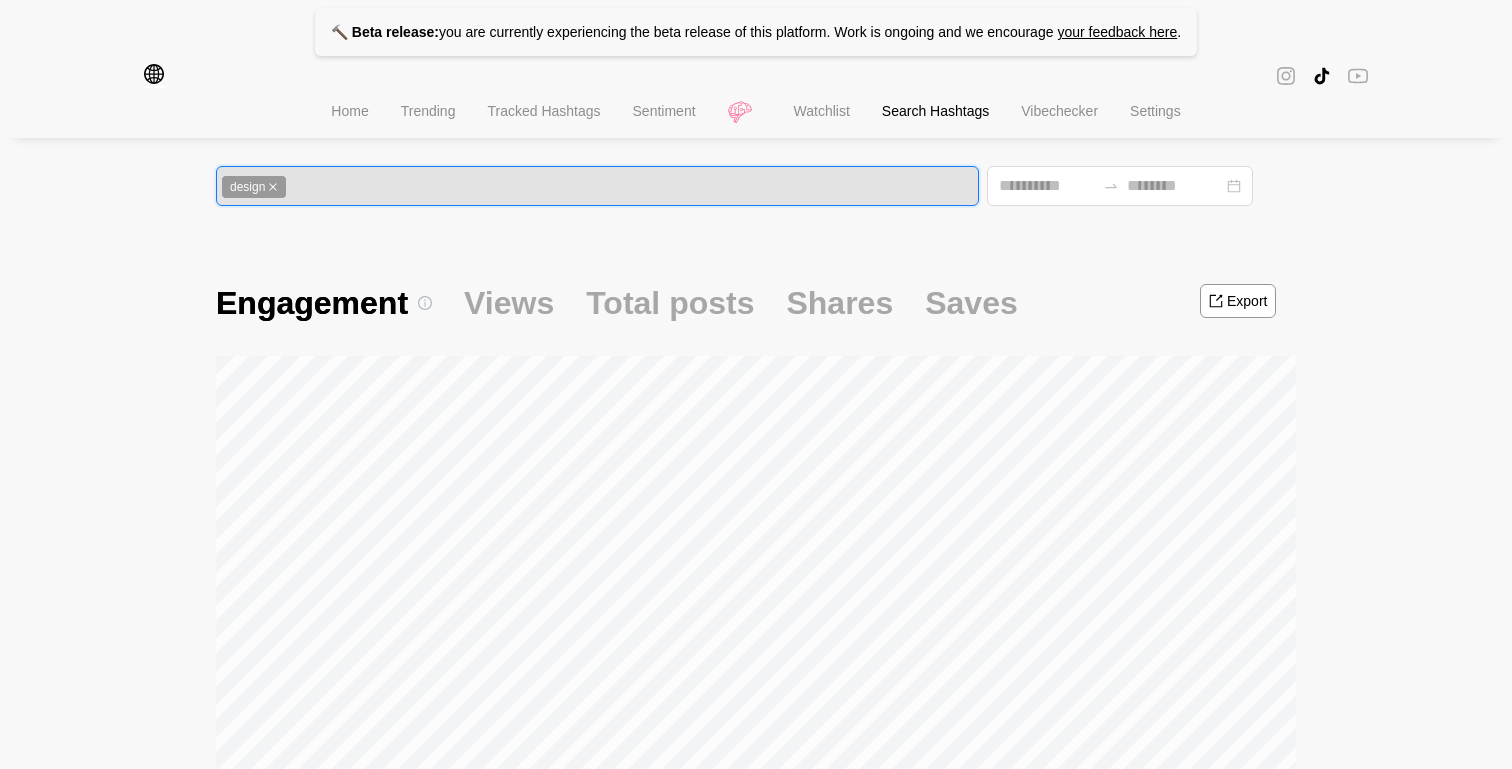 click on "Vibechecker" at bounding box center [1059, 113] 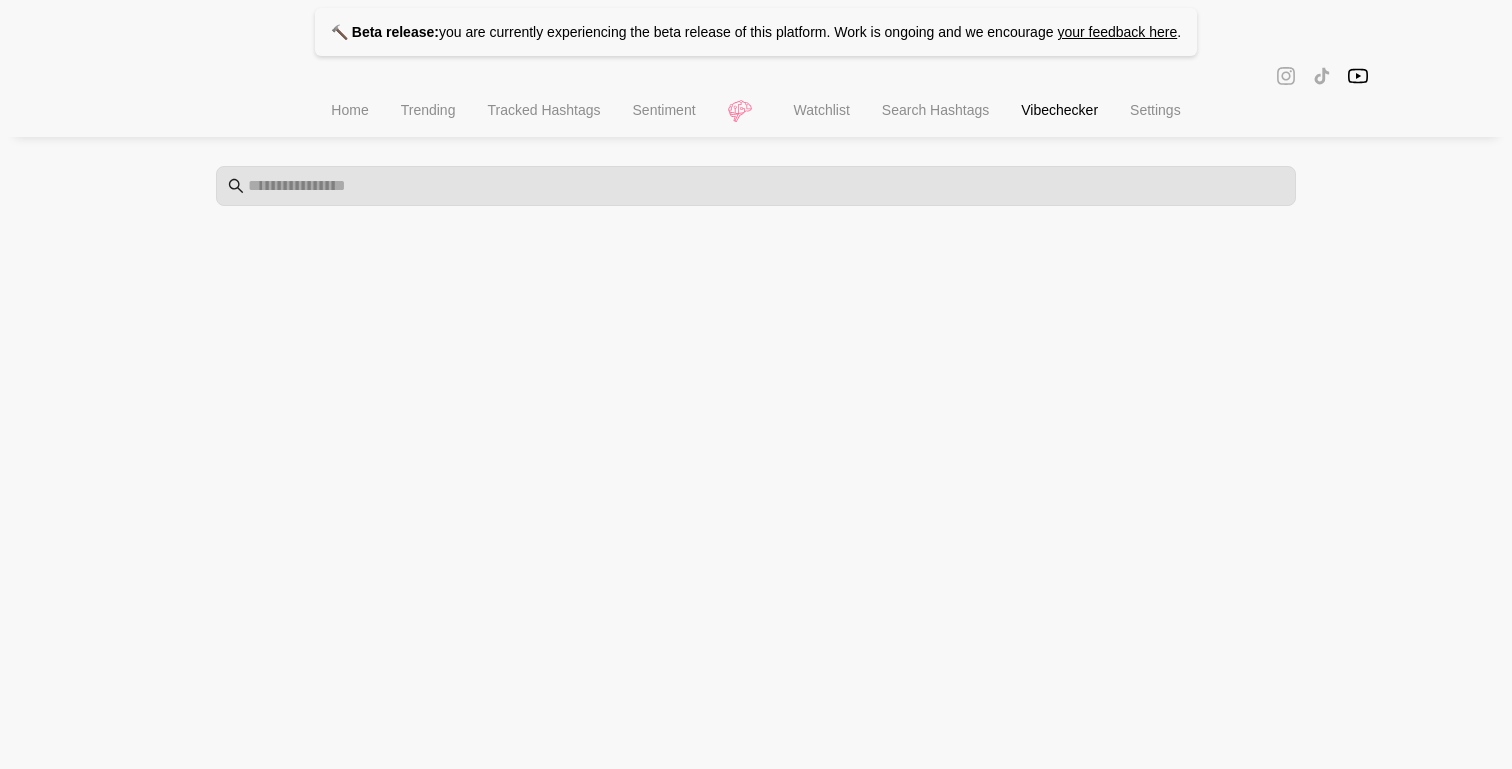 click on "Search Hashtags" at bounding box center [935, 112] 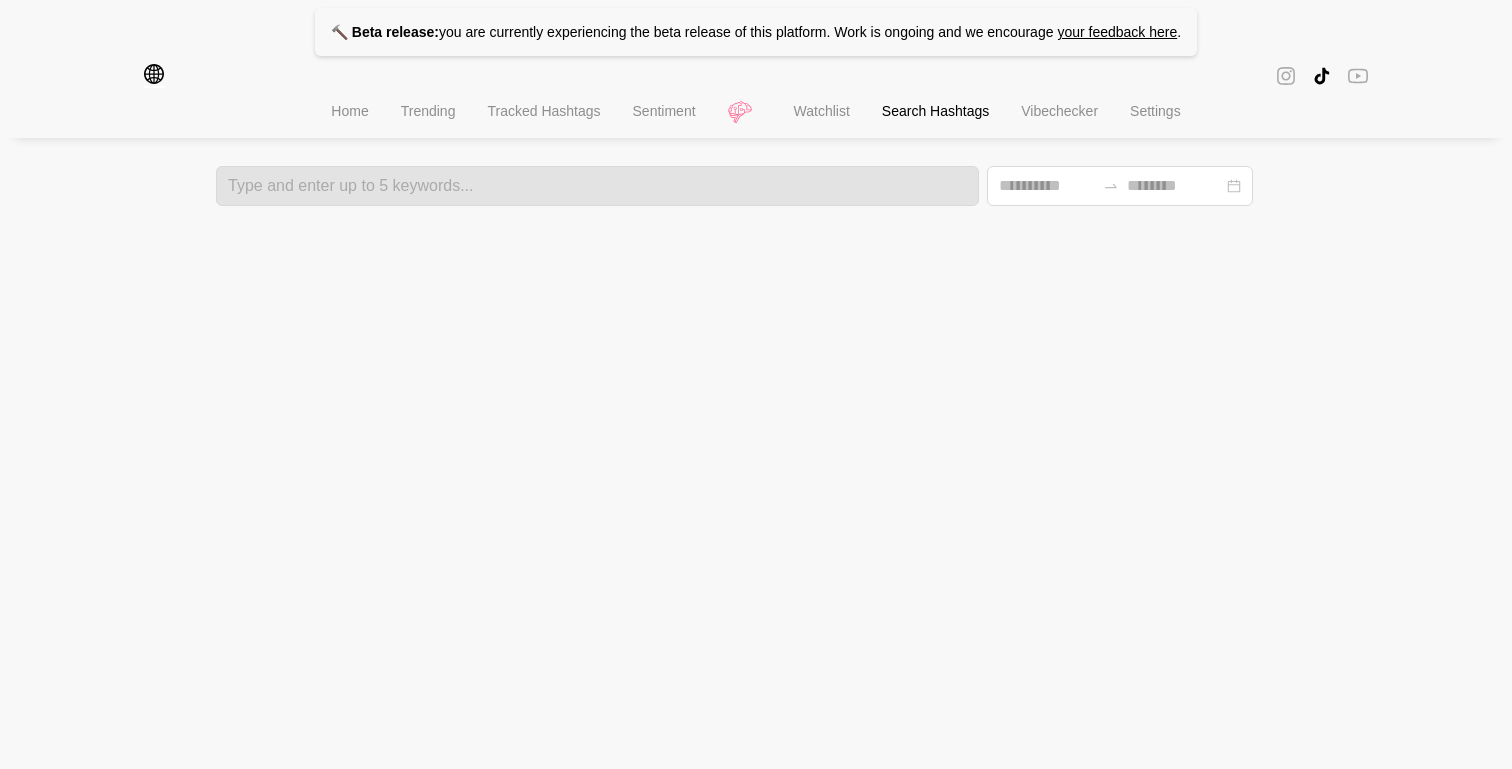 click on "Watchlist" at bounding box center (822, 113) 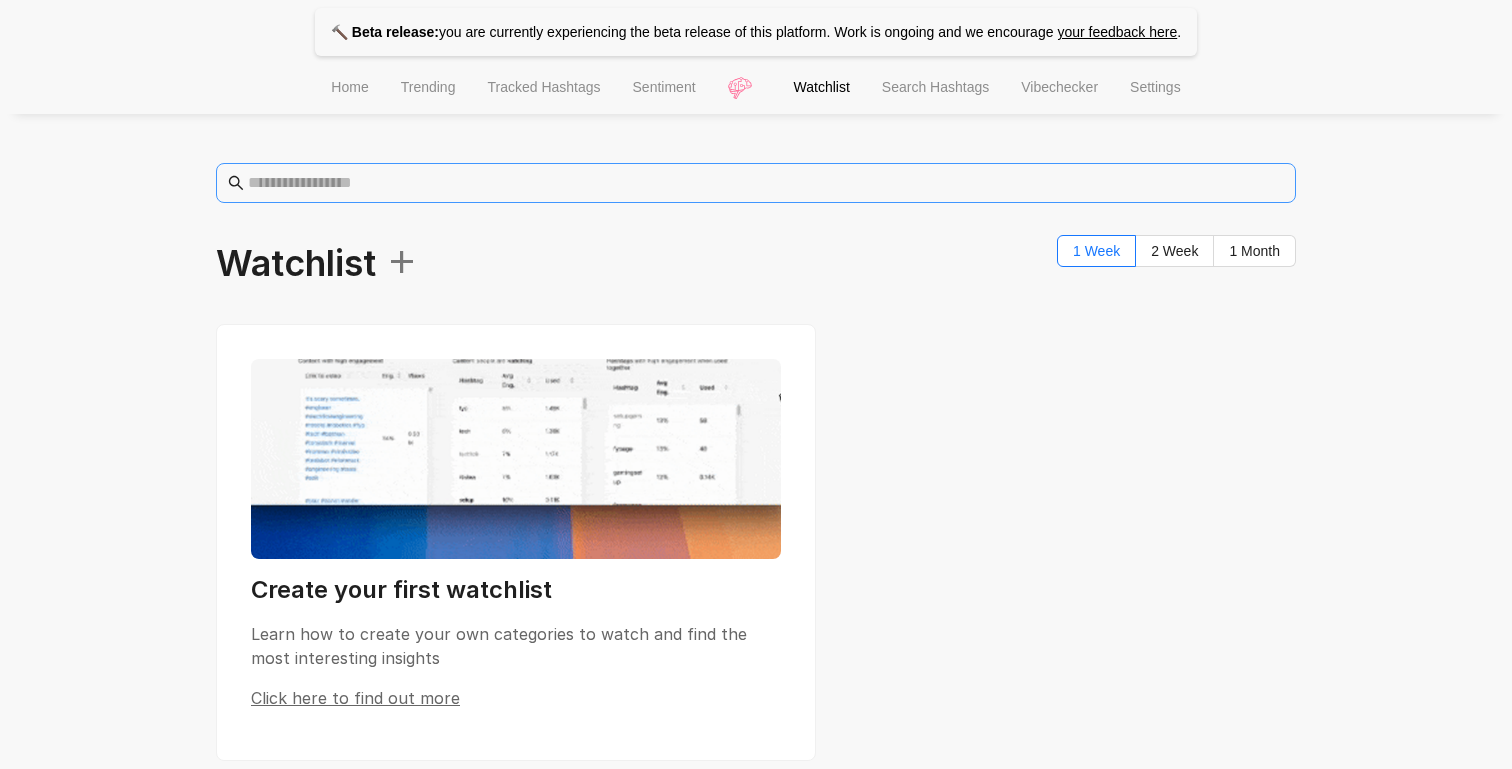 scroll, scrollTop: 0, scrollLeft: 0, axis: both 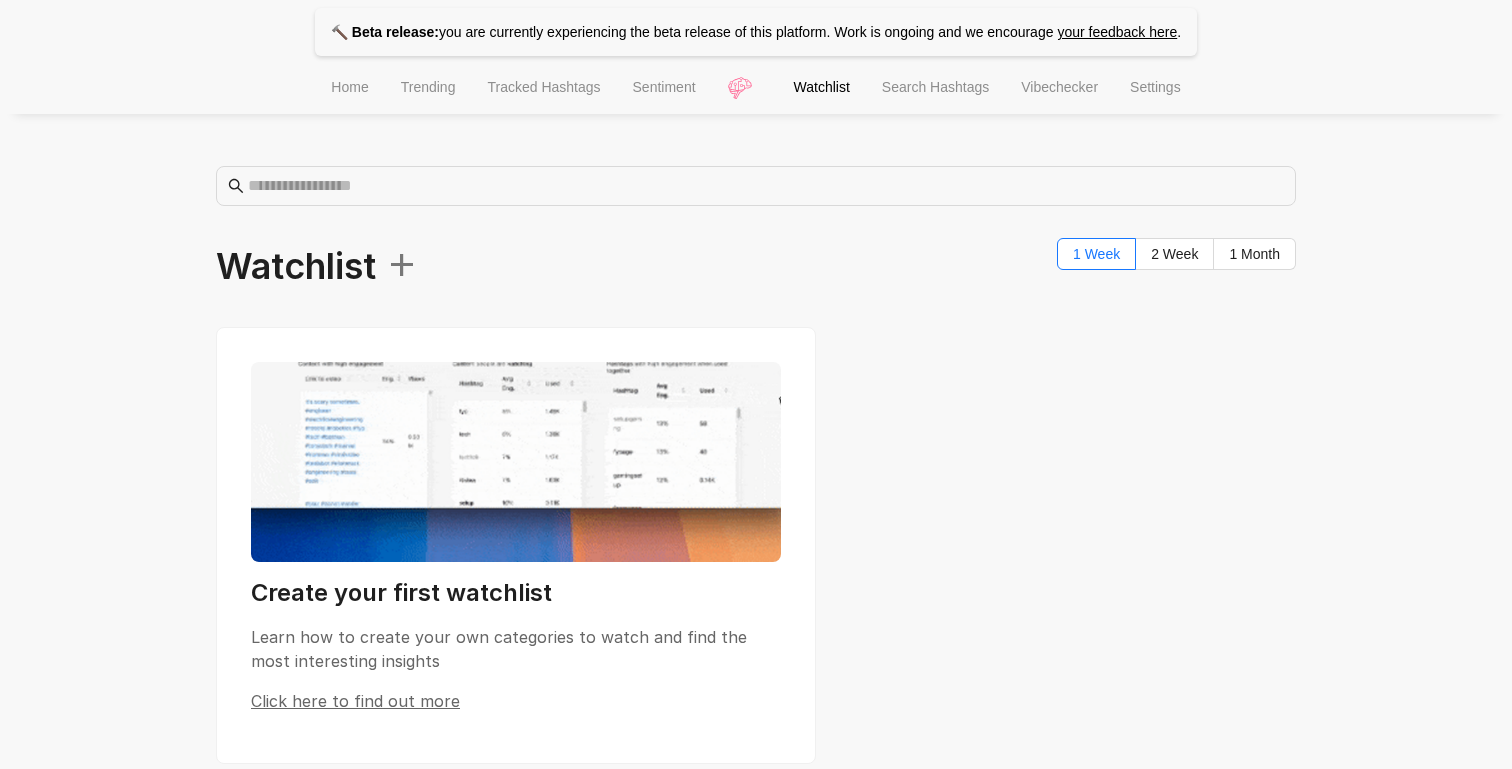 click on "Sentiment" at bounding box center [664, 87] 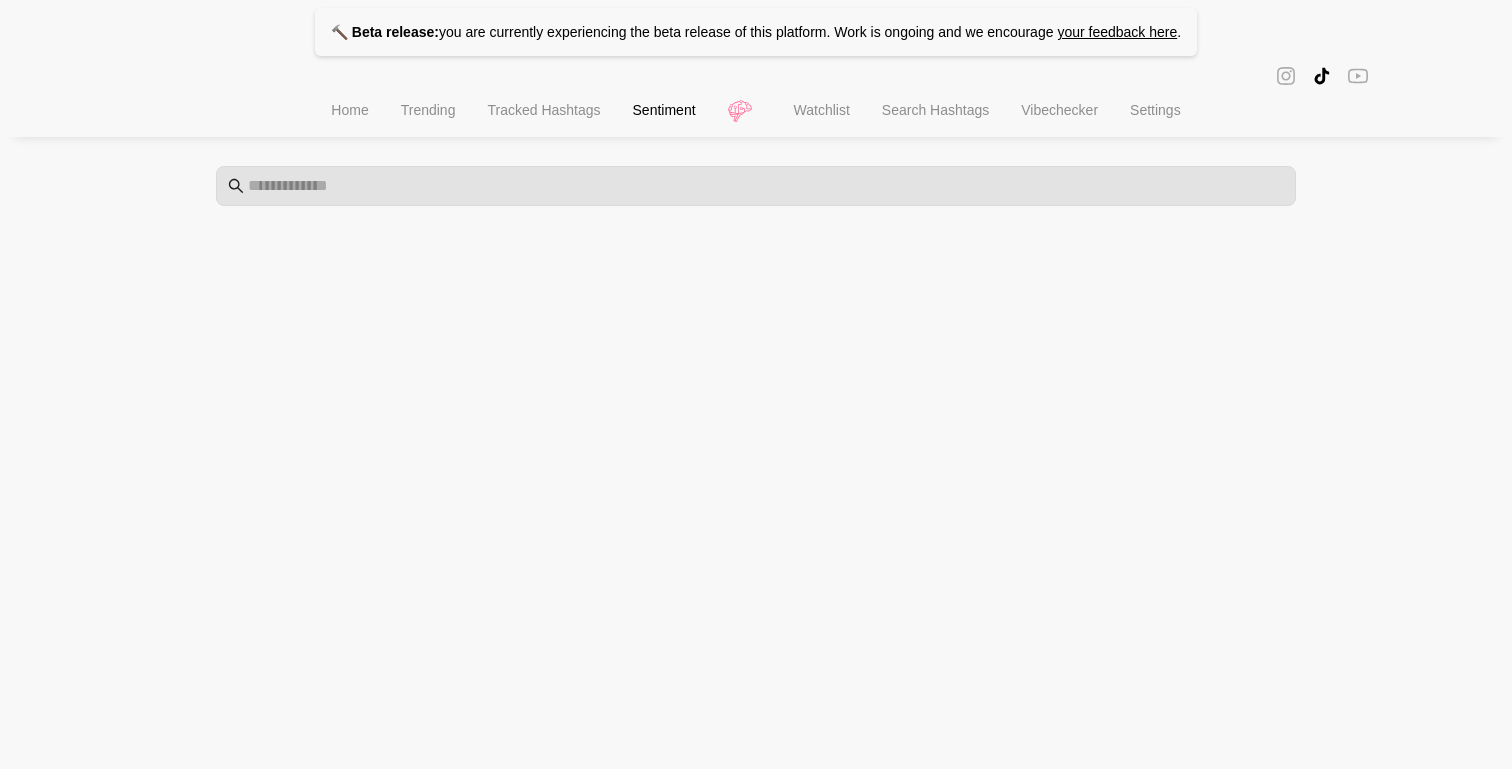 click on "Tracked Hashtags" at bounding box center (543, 110) 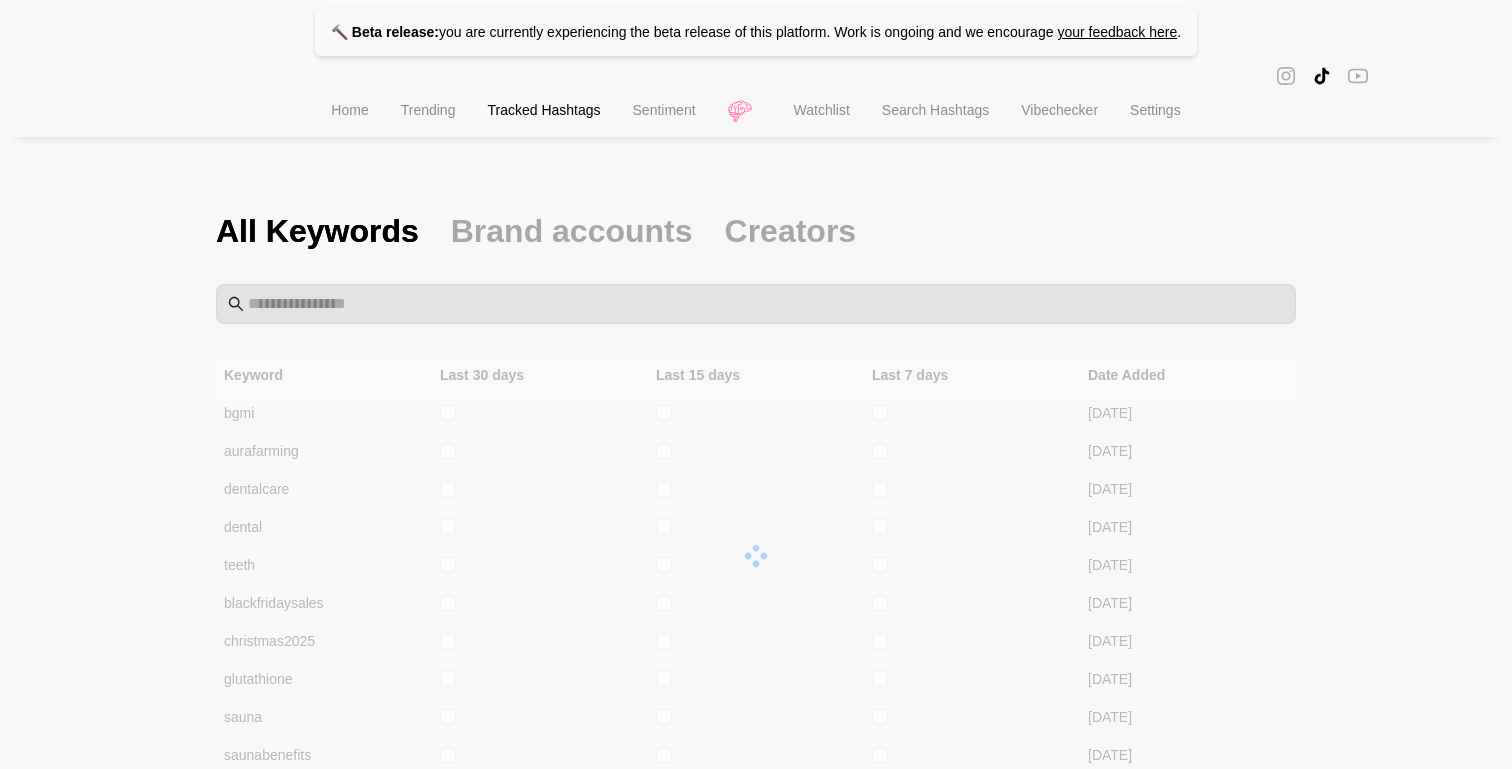 click on "Trending" at bounding box center [428, 110] 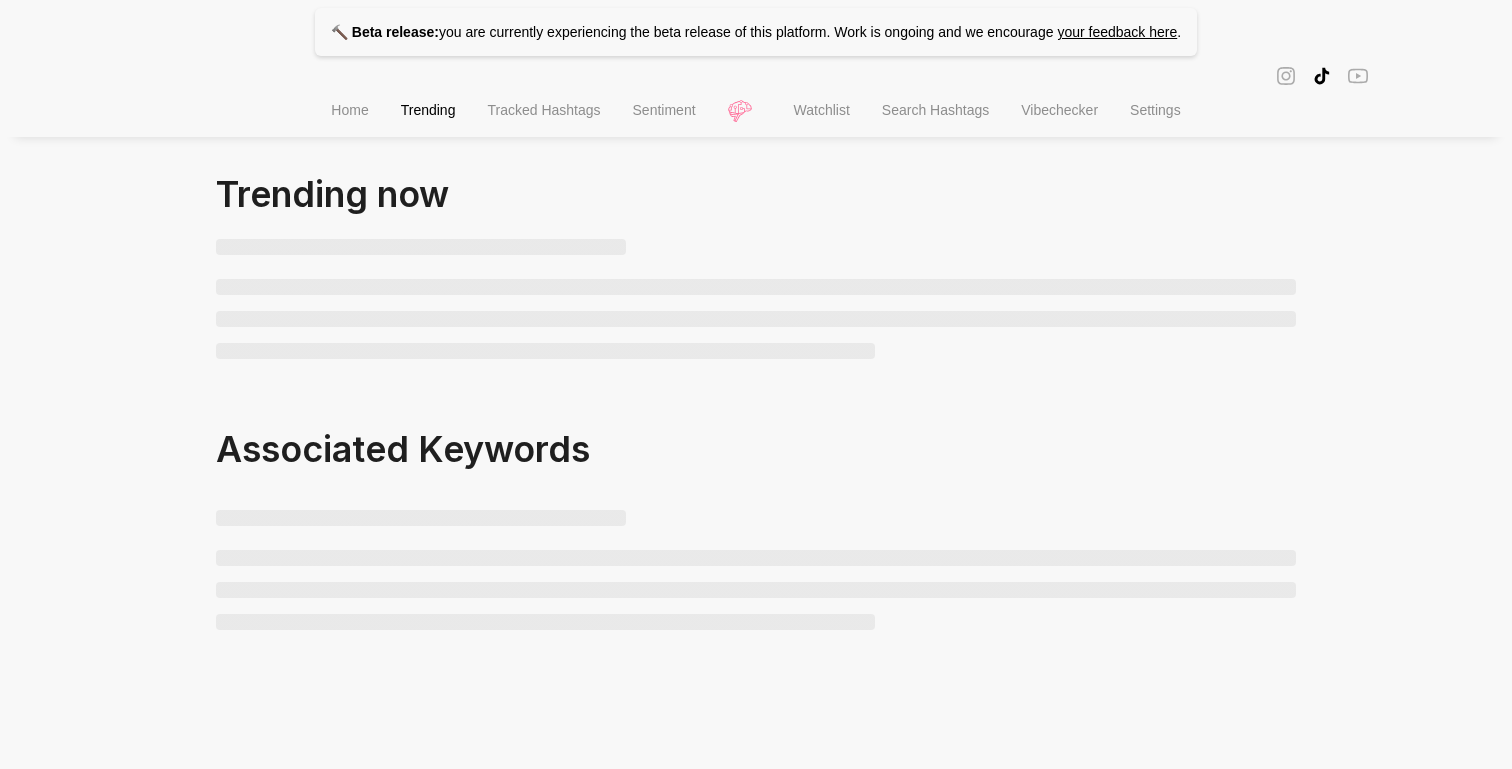 click on "Home" at bounding box center [349, 110] 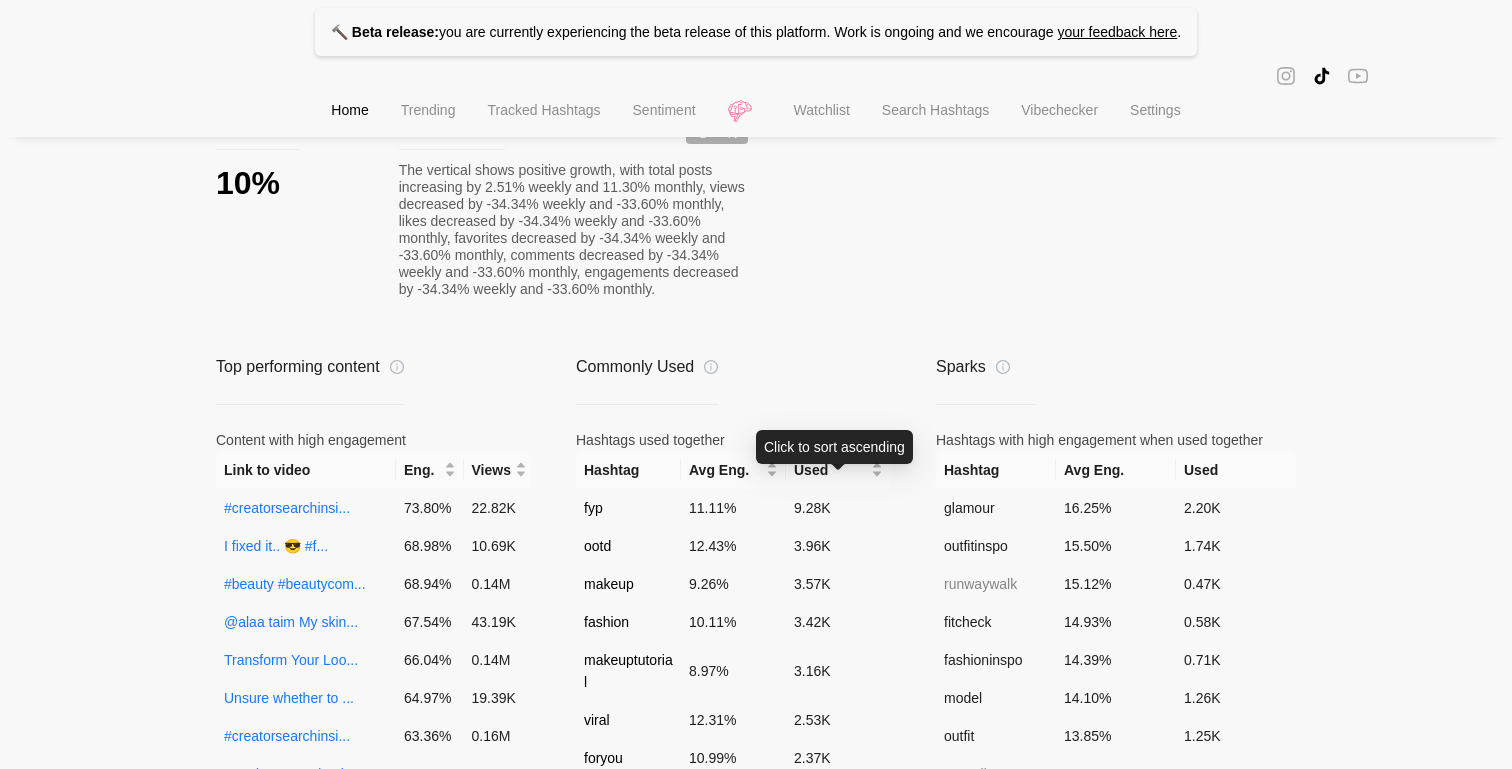 scroll, scrollTop: 1163, scrollLeft: 0, axis: vertical 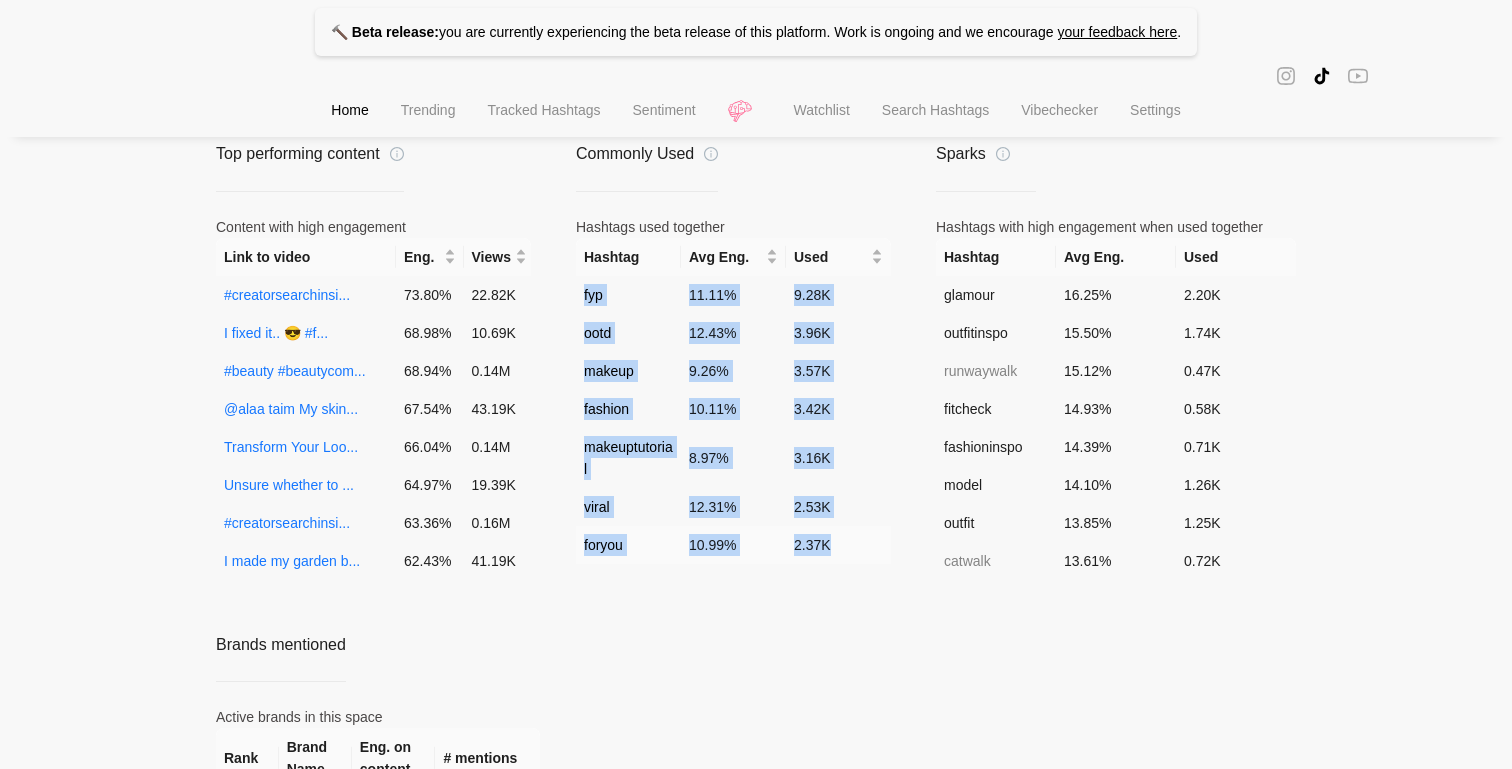 drag, startPoint x: 573, startPoint y: 306, endPoint x: 831, endPoint y: 571, distance: 369.84998 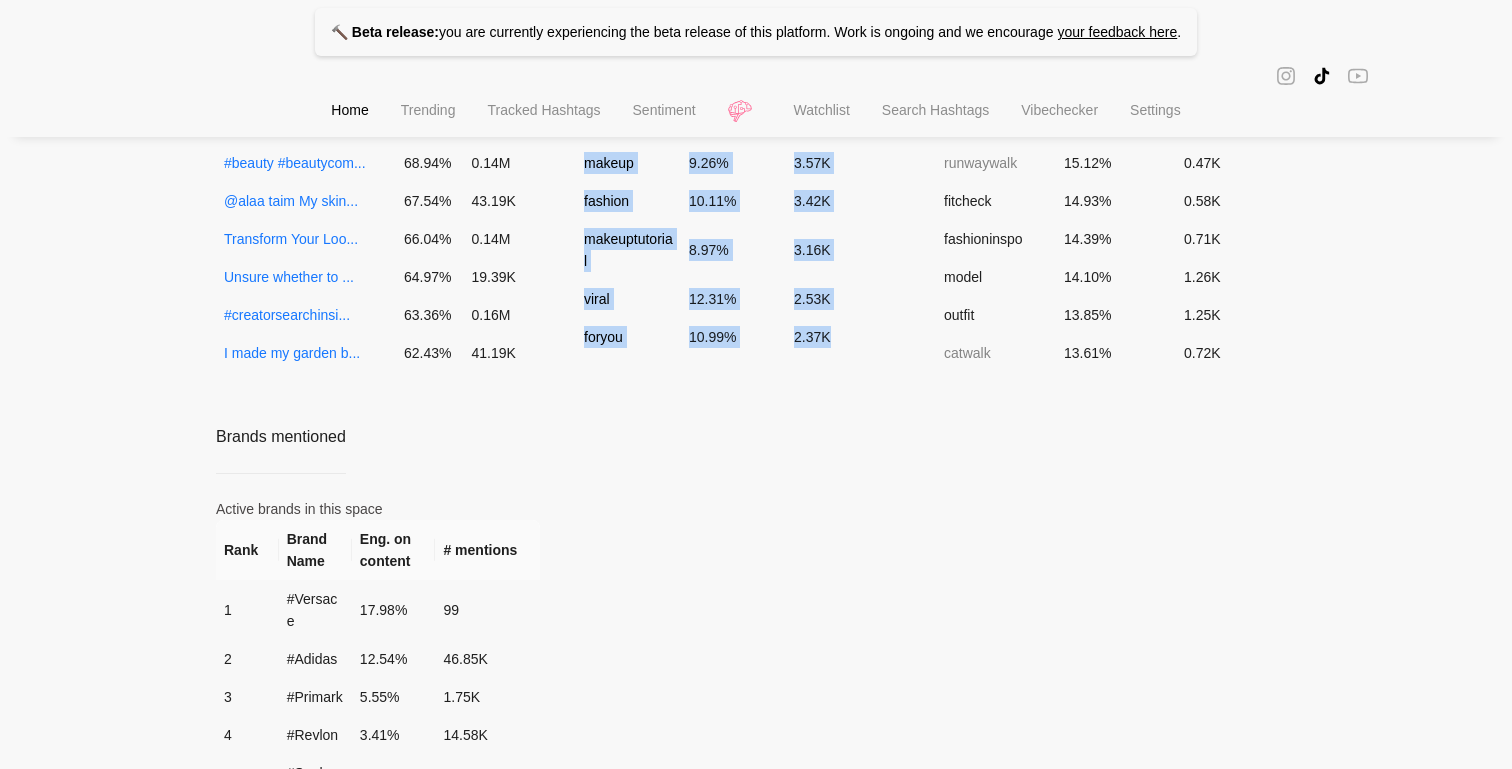 scroll, scrollTop: 1358, scrollLeft: 0, axis: vertical 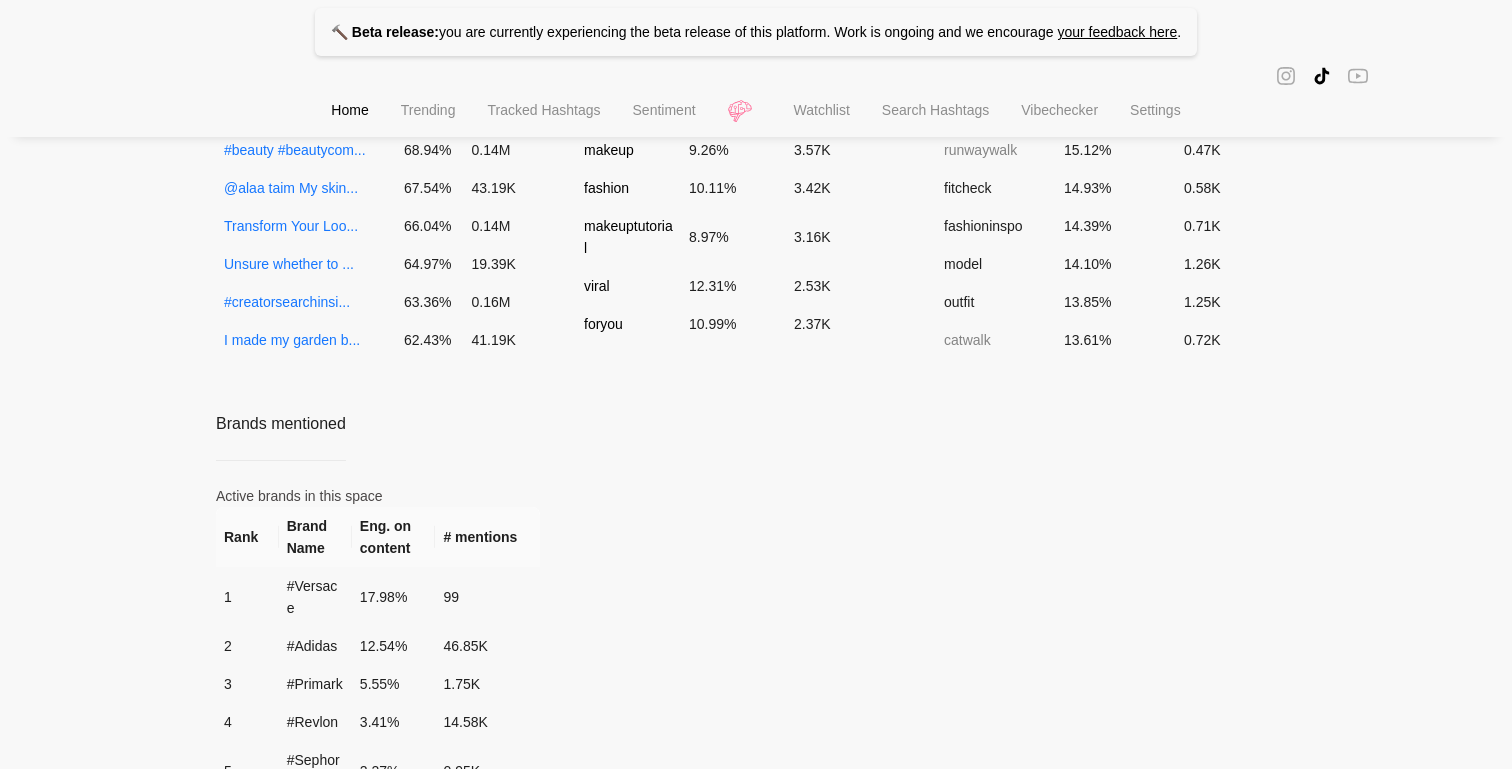 click on "Rank Brand Name Eng. on content # mentions         1 #versace 17.98 % 99 2 #adidas 12.54 % 46.85K 3 #primark 5.55 % 1.75K 4 #revlon 3.41 % 14.58K 5 #sephora 2.27 % 0.95K 6 #colgate 2.14 % 24 7 #swarovski 2.12 % 0.33K 8 #decathlon 1.65 % 0.76K 9 #geox 1.15 % 1.71K 10 #esprit 0.77 % 40 11 #fossil 0.26 % 0.47K" at bounding box center (756, 687) 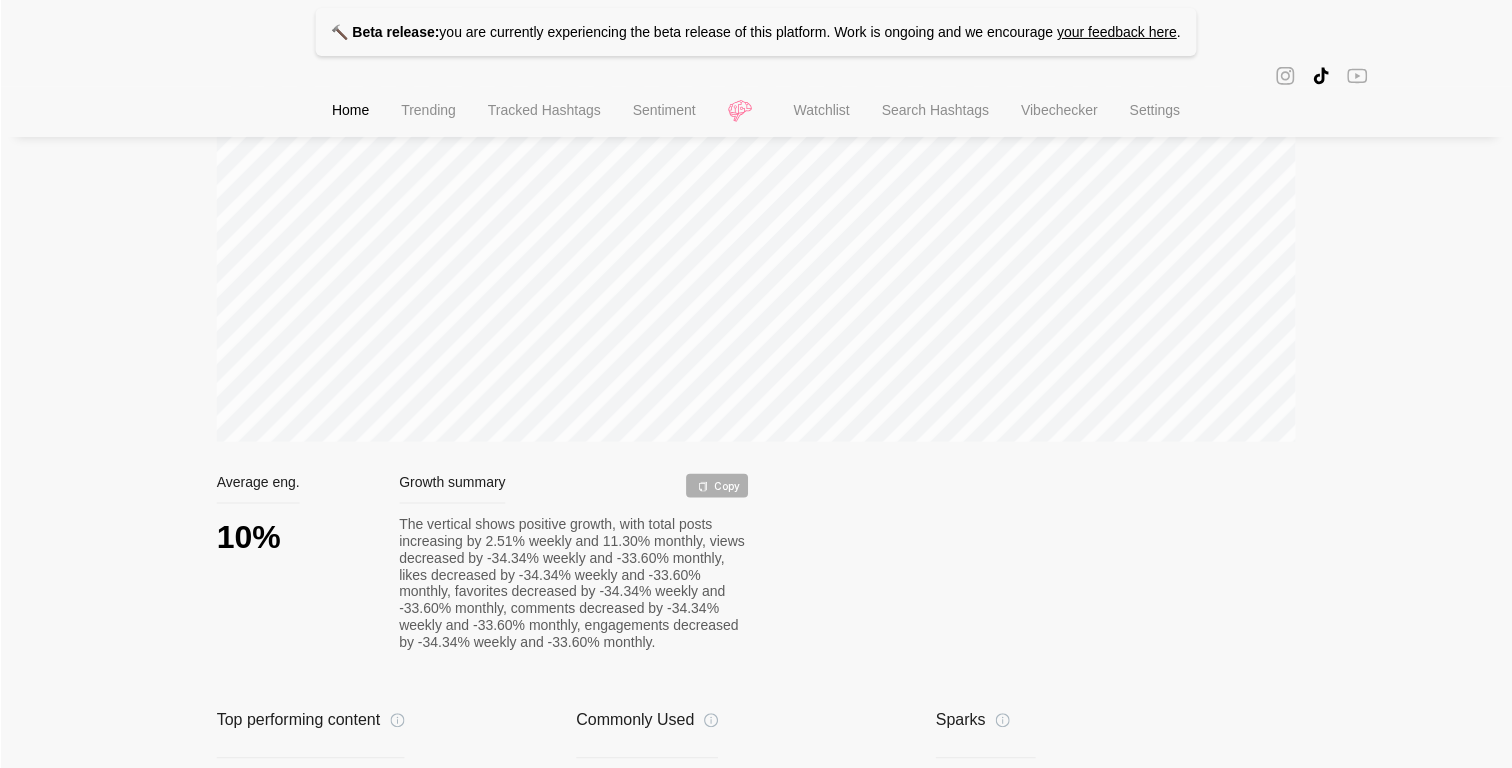 scroll, scrollTop: 0, scrollLeft: 0, axis: both 